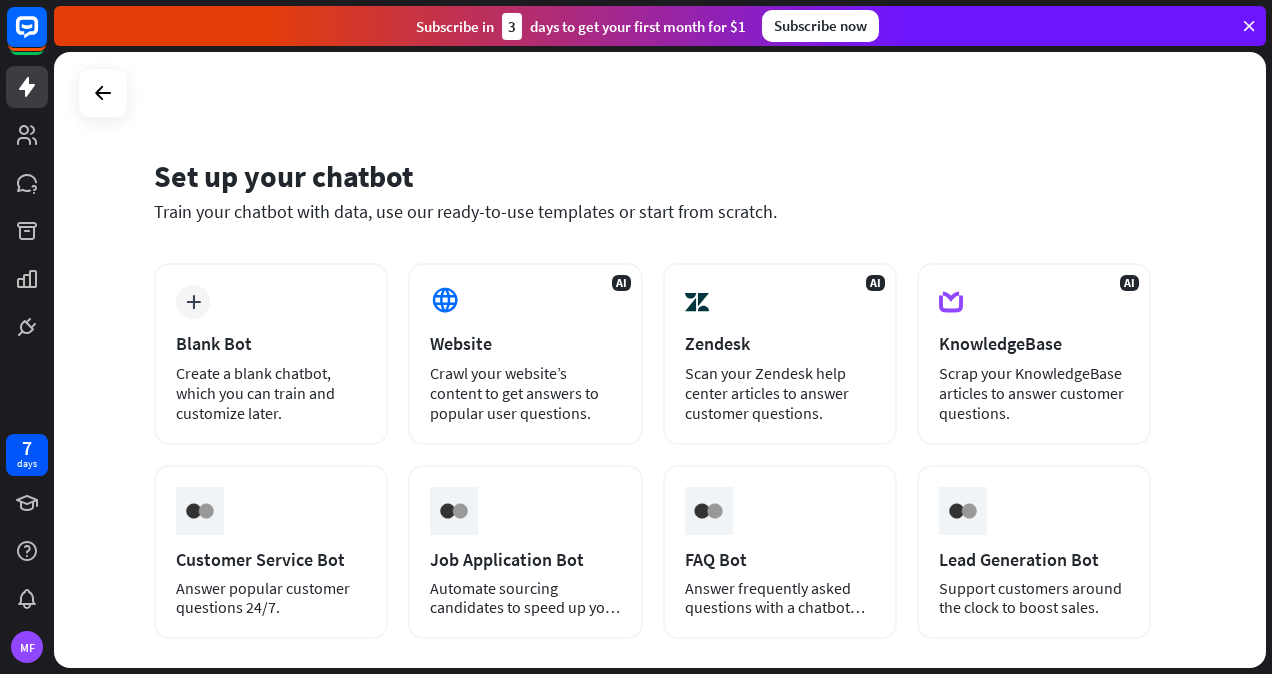 scroll, scrollTop: 0, scrollLeft: 0, axis: both 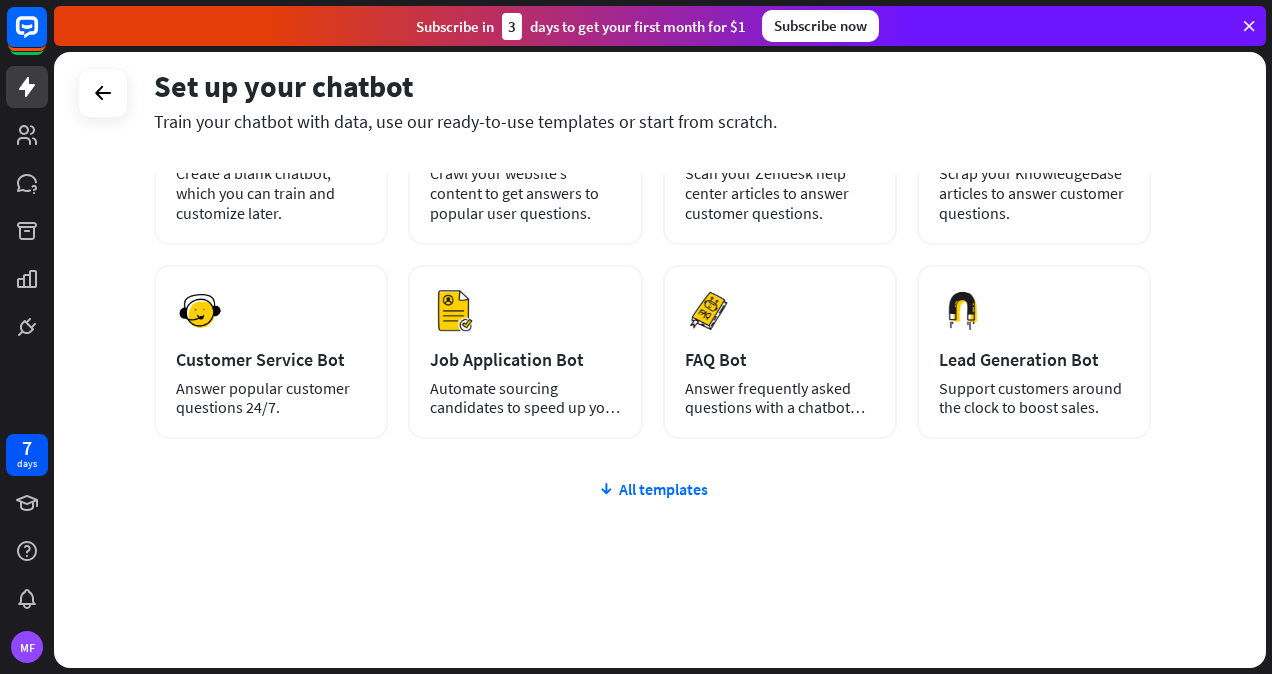 click on "plus   Blank Bot
Create a blank chatbot, which you can train and
customize later.
AI     Website
Crawl your website’s content to get answers to
popular user questions.
AI               Zendesk
Scan your Zendesk help center articles to answer
customer questions.
AI         KnowledgeBase
Scrap your KnowledgeBase articles to answer customer
questions.
Preview
Customer Service Bot
Answer popular customer questions 24/7.
Preview" at bounding box center [652, 371] 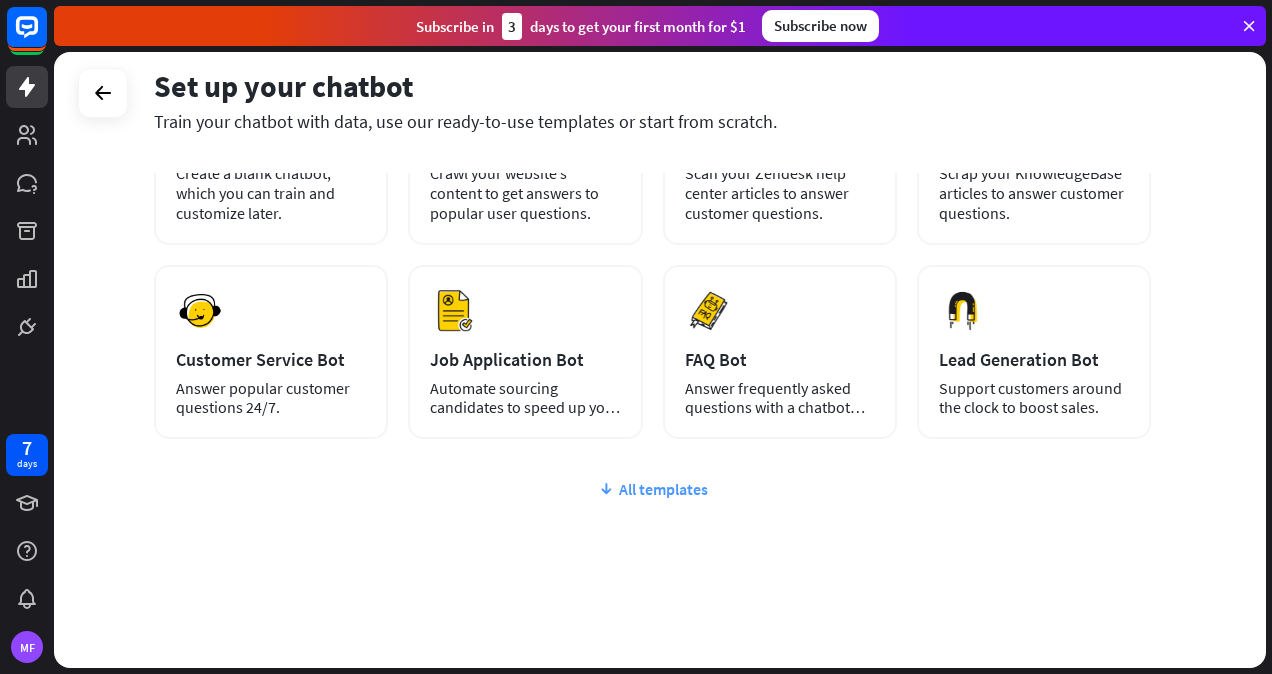 click on "All templates" at bounding box center [652, 489] 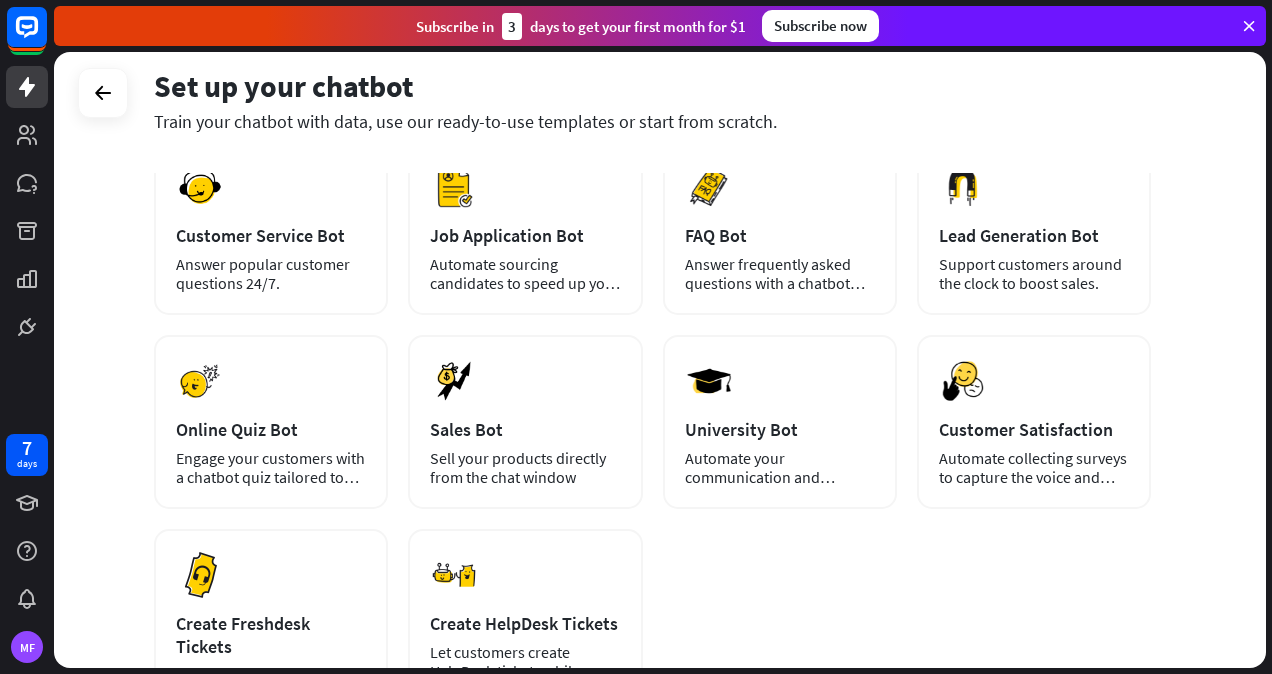 scroll, scrollTop: 301, scrollLeft: 0, axis: vertical 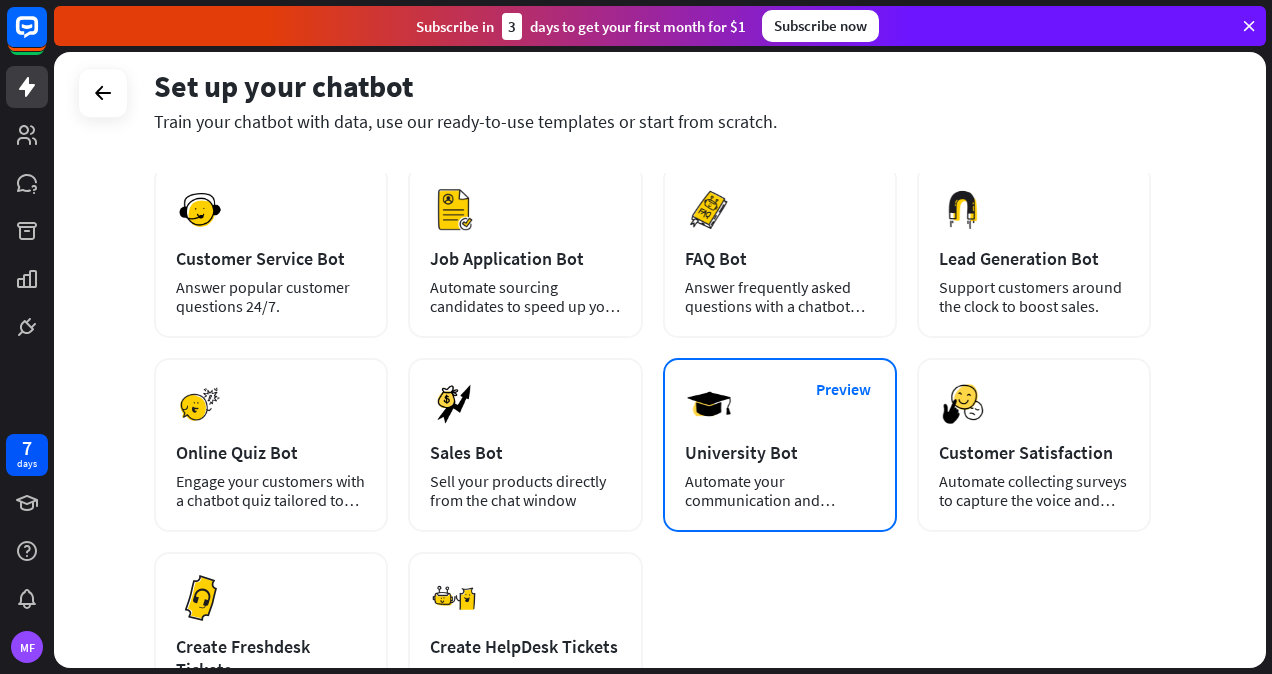 click on "Automate your communication and admission process." at bounding box center (780, 491) 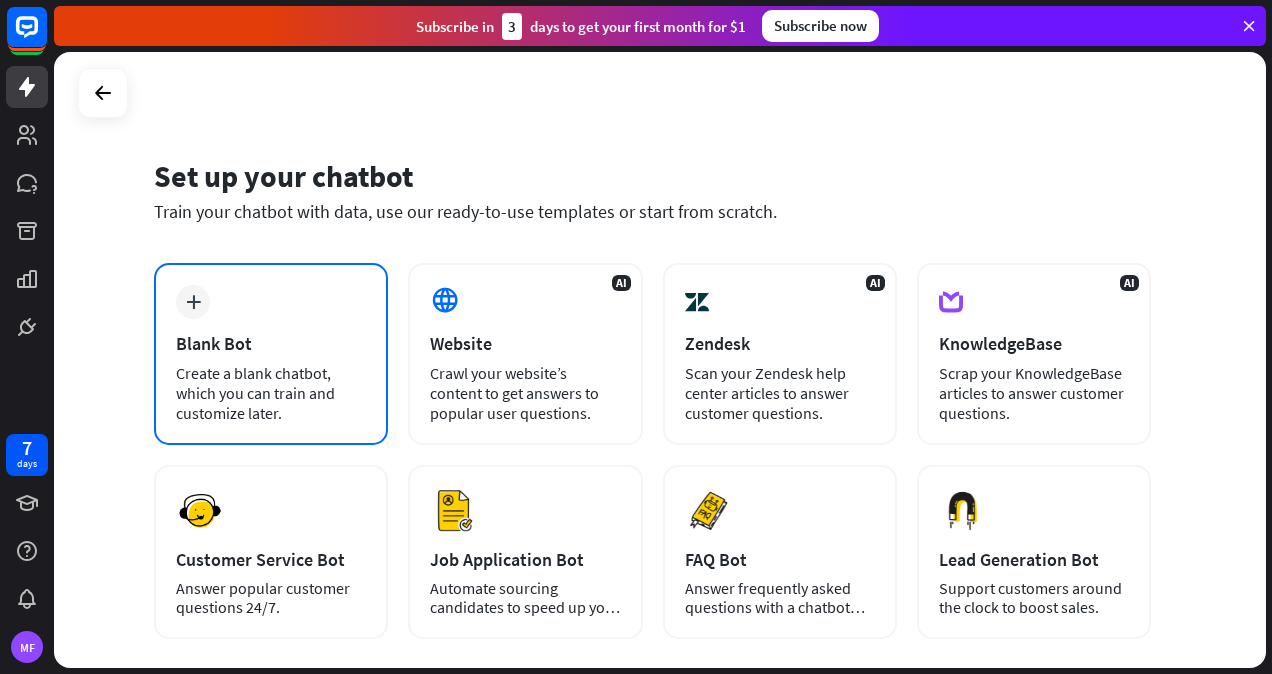 click on "Create a blank chatbot, which you can train and
customize later." at bounding box center (271, 393) 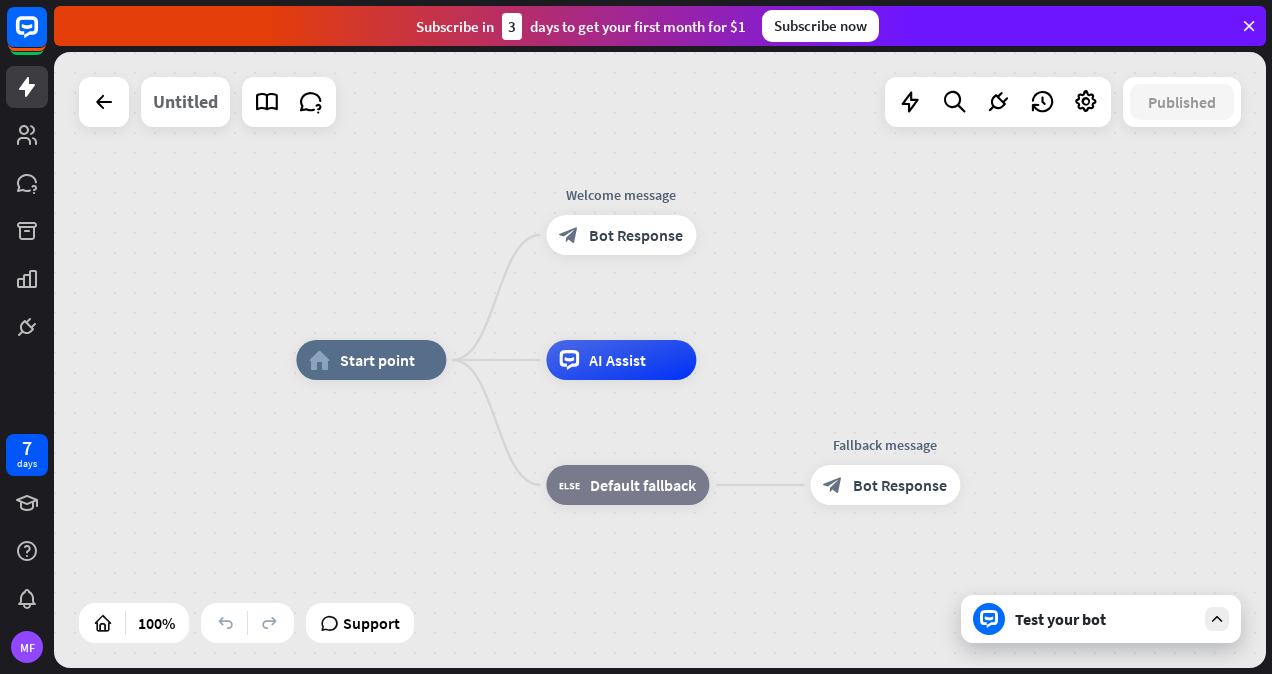 click on "Untitled" at bounding box center [185, 102] 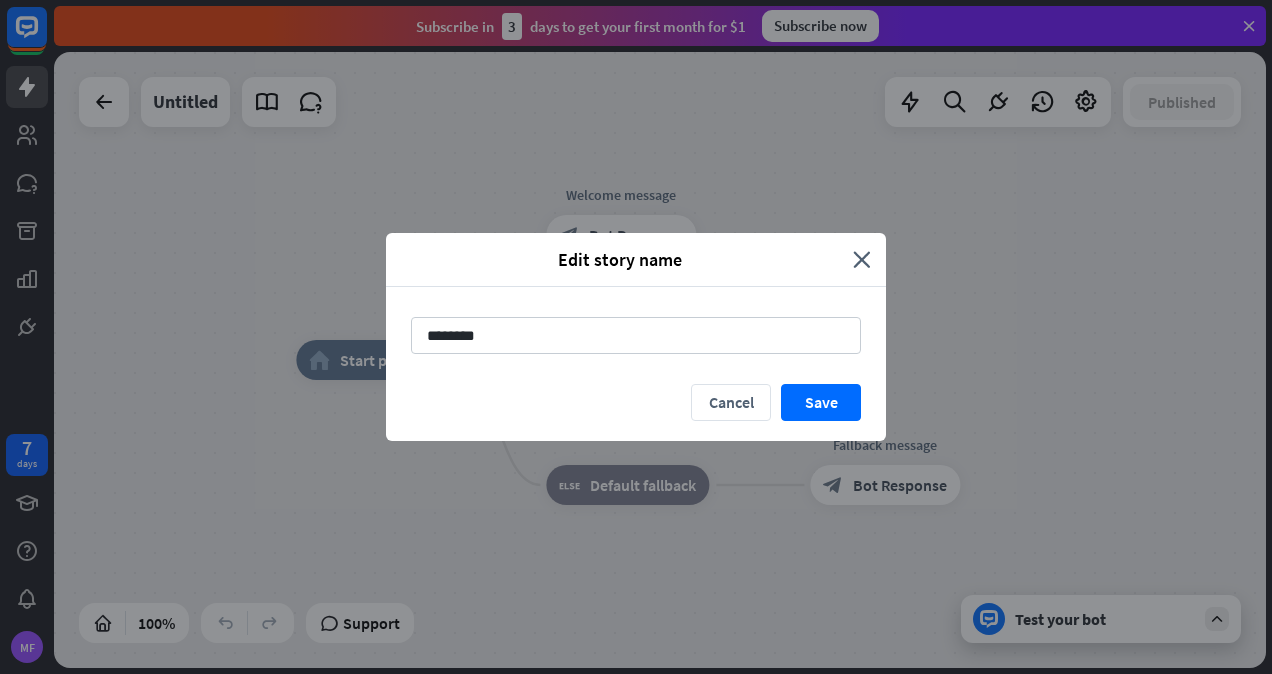 drag, startPoint x: 579, startPoint y: 344, endPoint x: 120, endPoint y: 351, distance: 459.05338 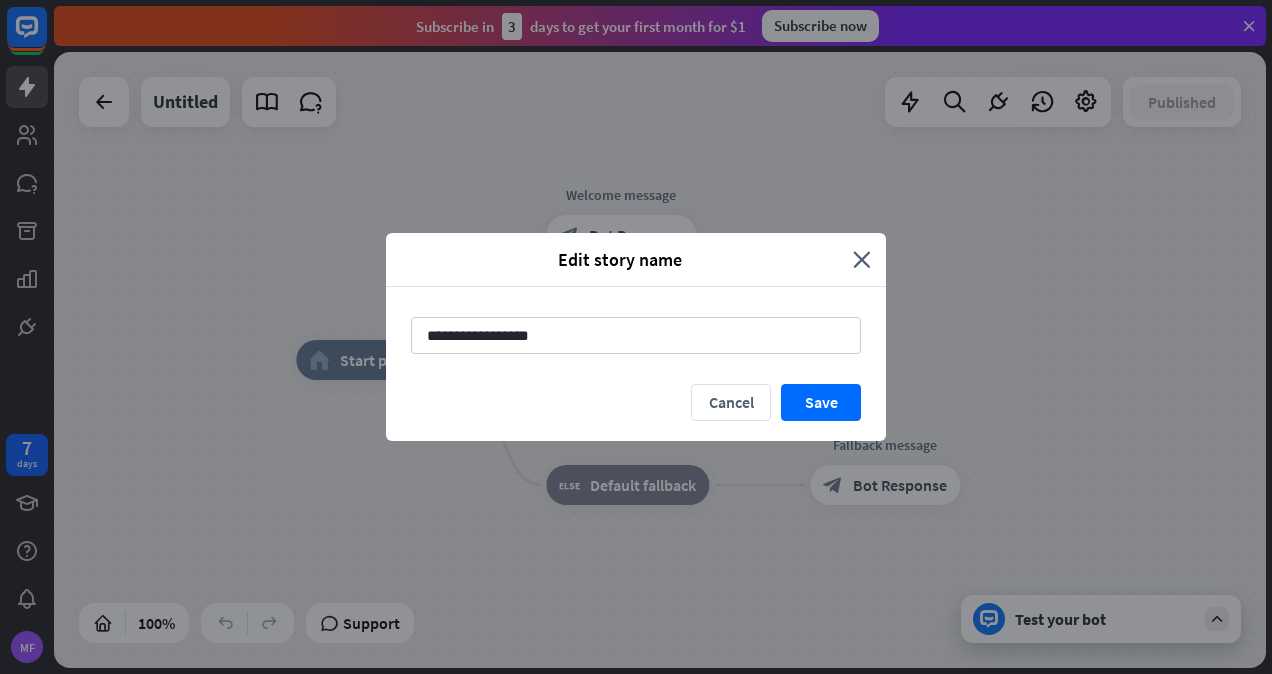 type on "**********" 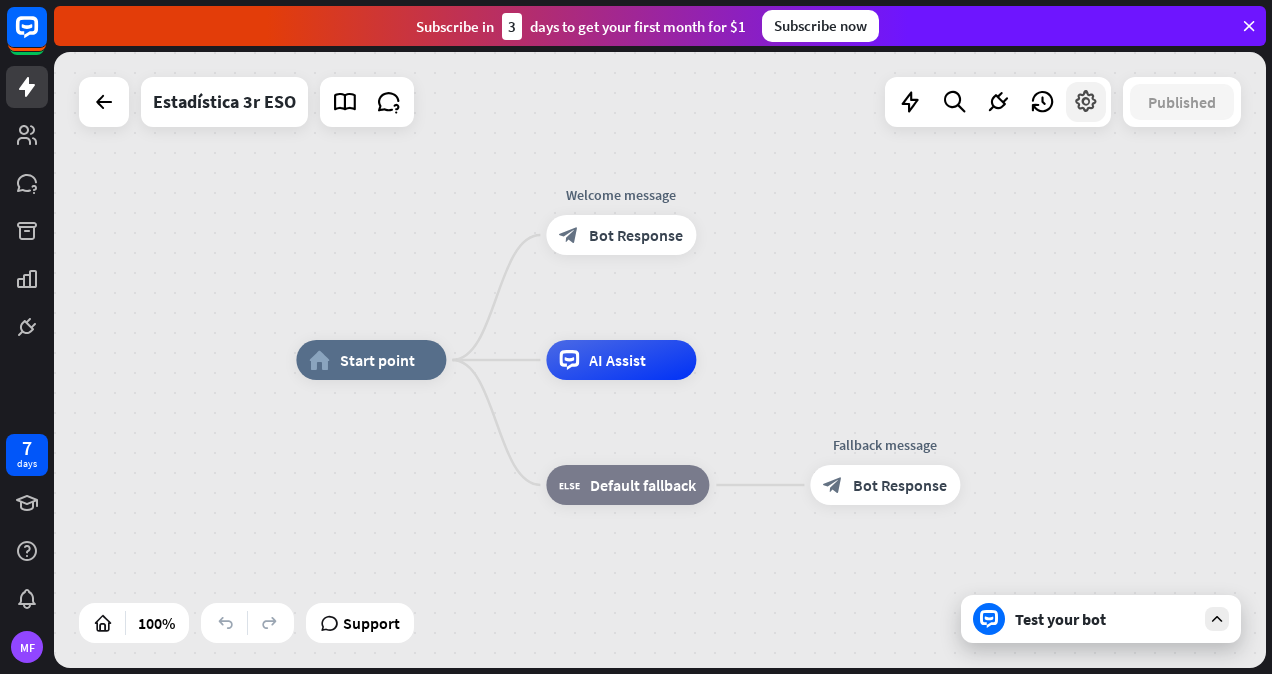 click at bounding box center [1086, 102] 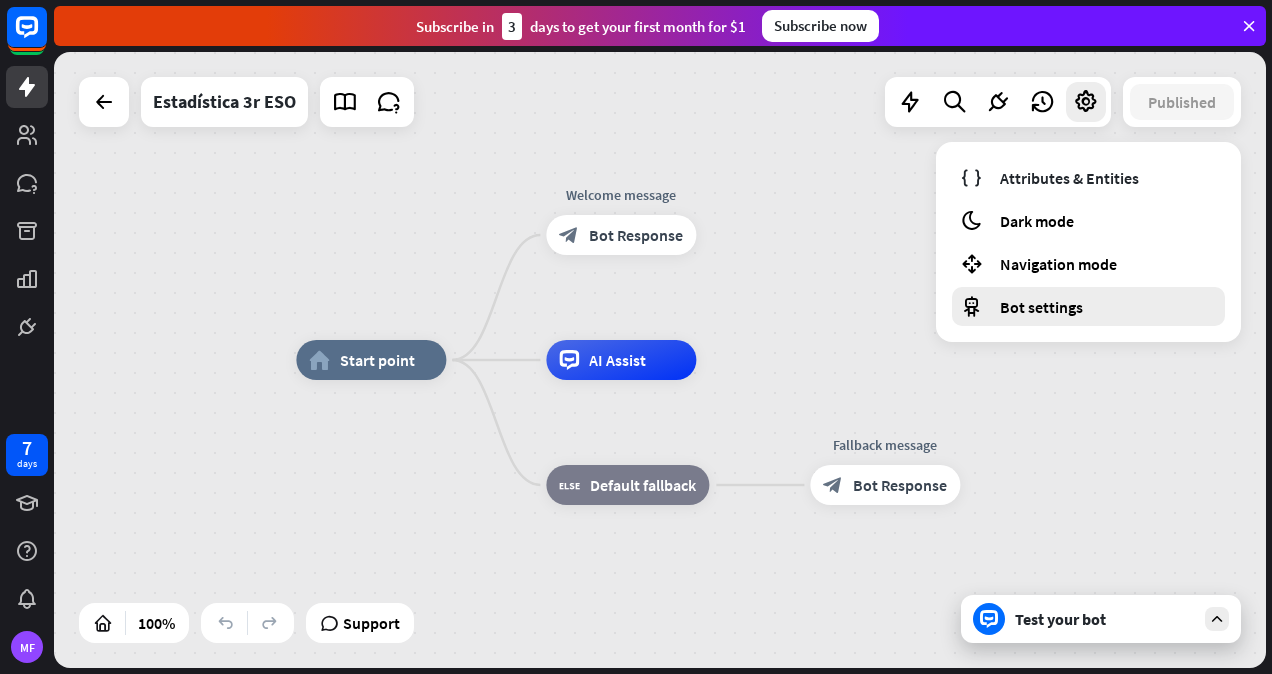 click on "Bot settings" at bounding box center [1041, 307] 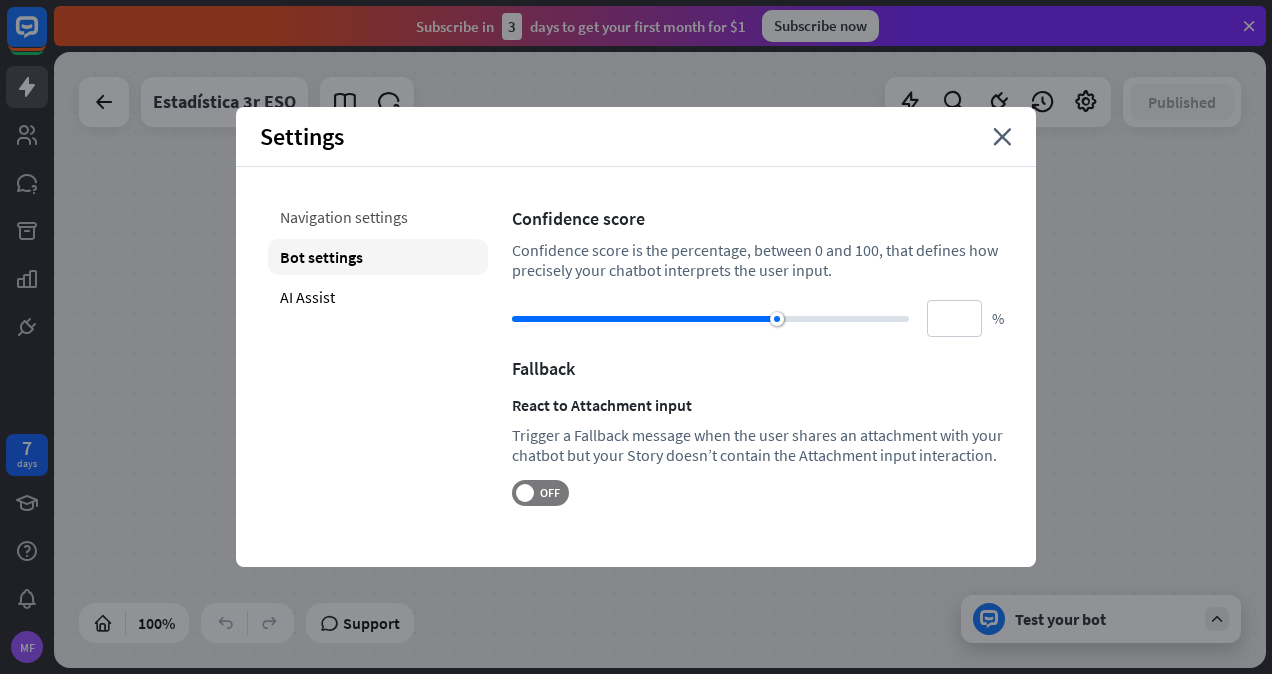 click on "Navigation settings" at bounding box center (378, 217) 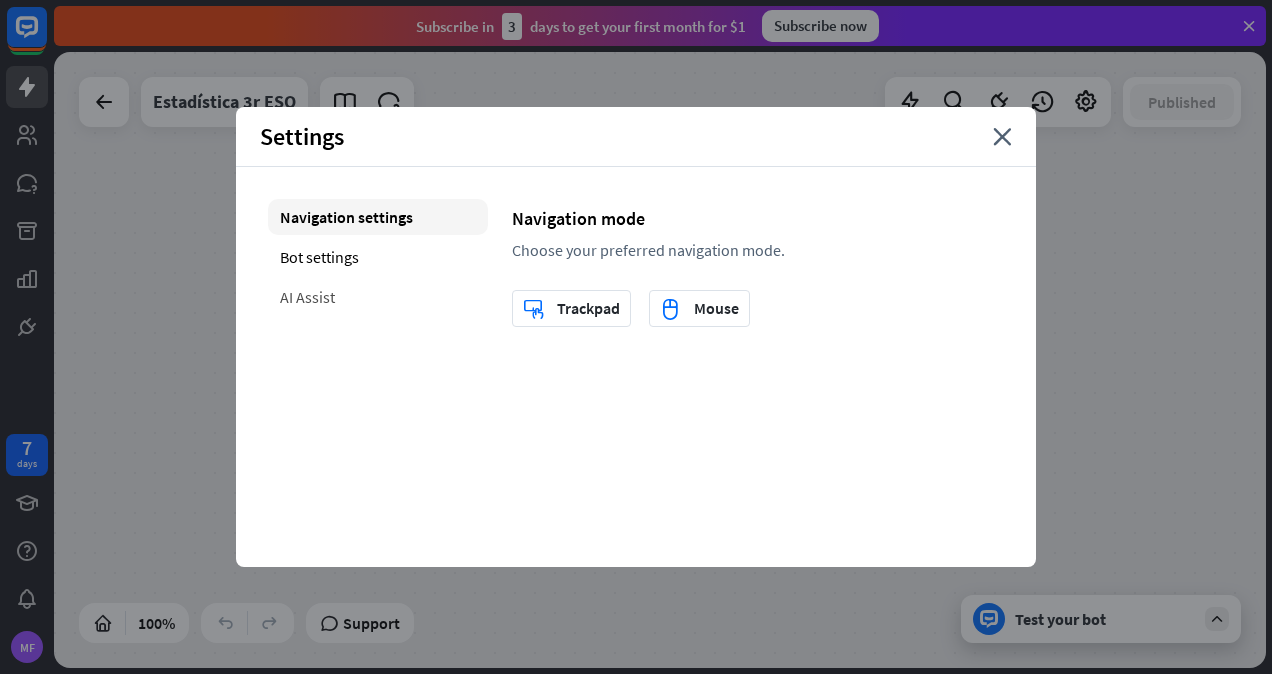 click on "AI Assist" at bounding box center (378, 297) 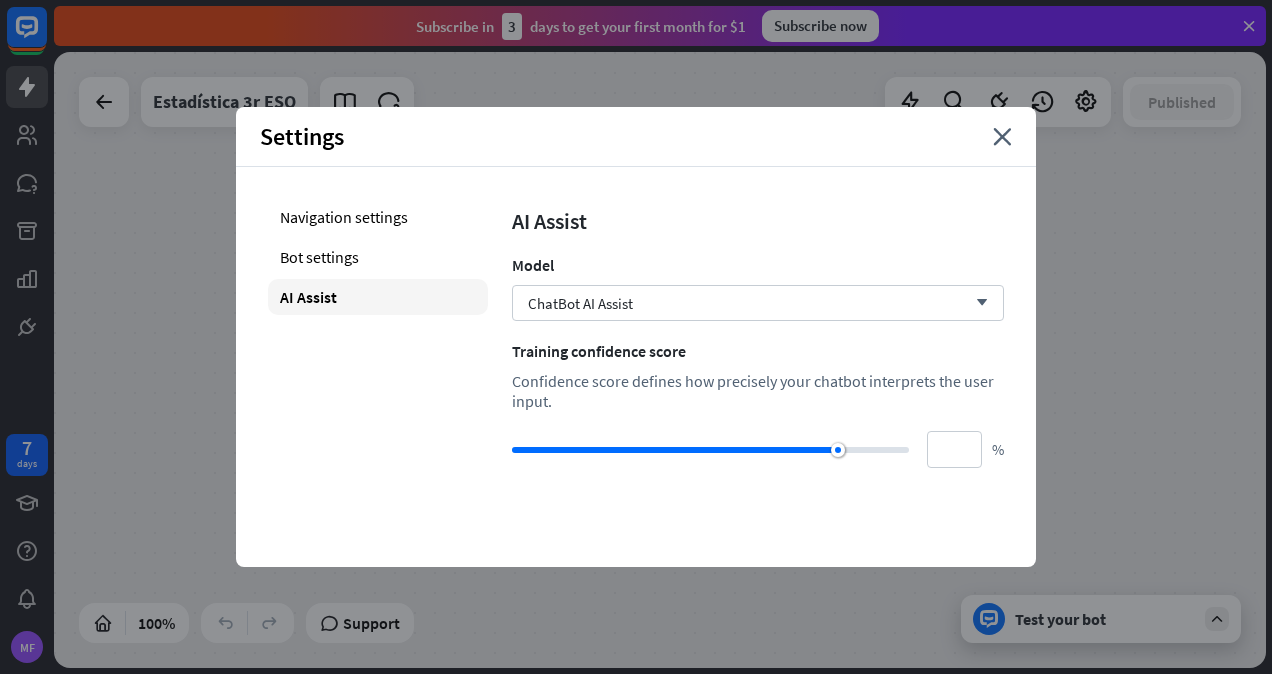 click on "Settings
close" at bounding box center (636, 137) 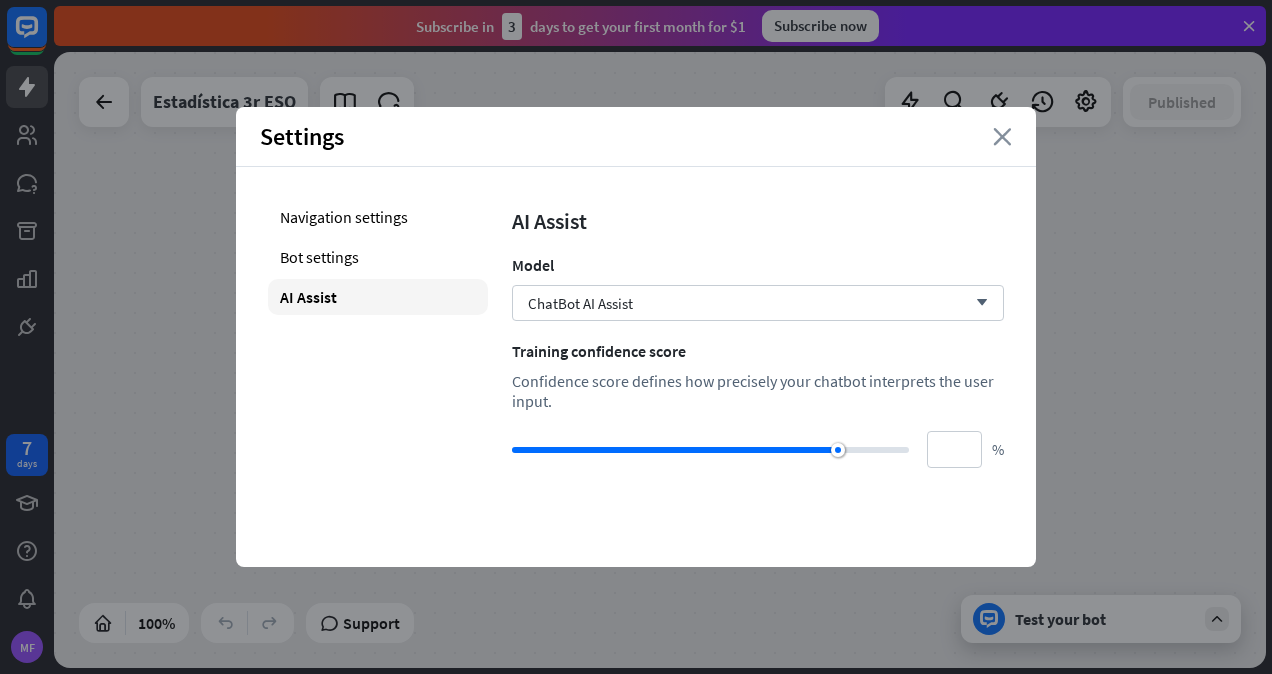 click on "close" at bounding box center [1002, 137] 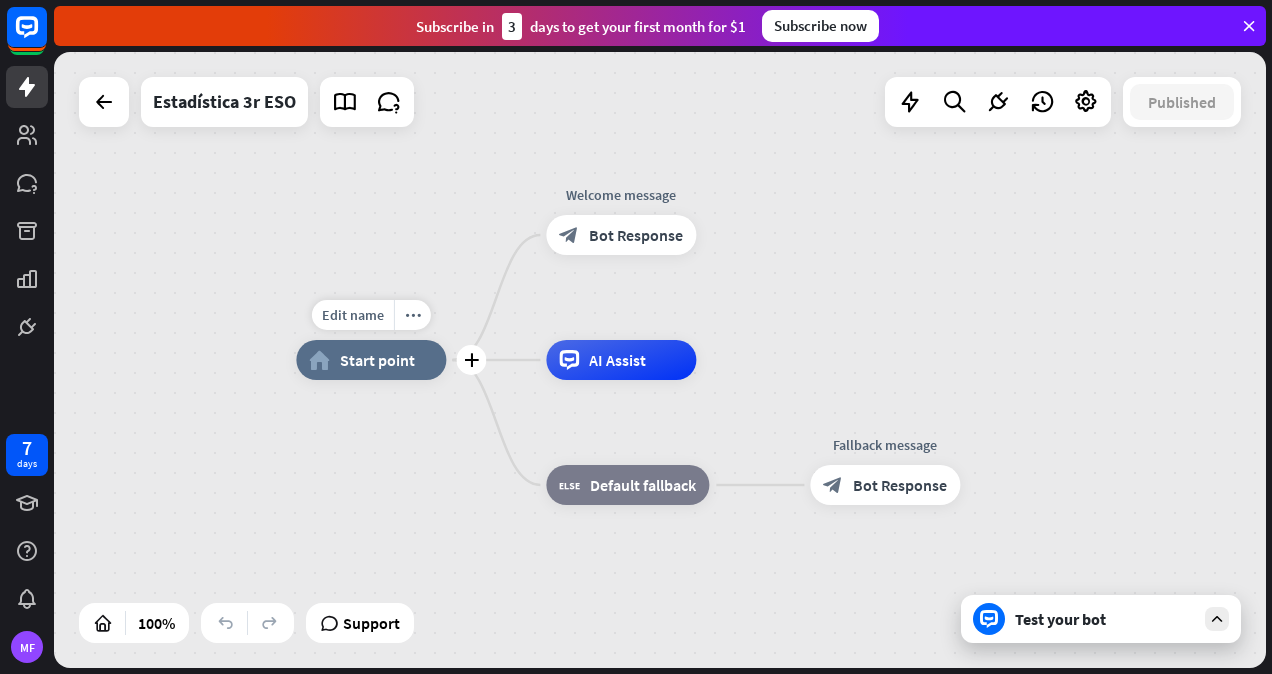 click on "Edit name   more_horiz         plus     home_2   Start point" at bounding box center [371, 360] 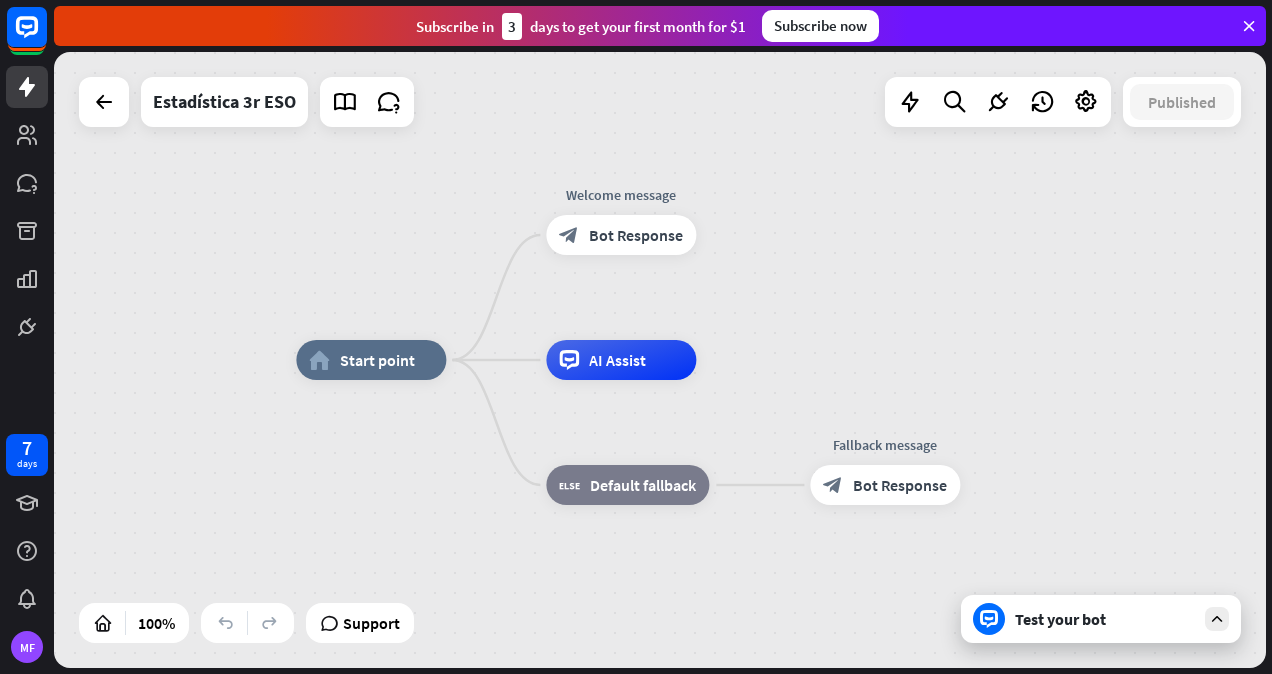 click on "home_2   Start point                 Welcome message   block_bot_response   Bot Response                     AI Assist                   block_fallback   Default fallback                 Fallback message   block_bot_response   Bot Response" at bounding box center (660, 360) 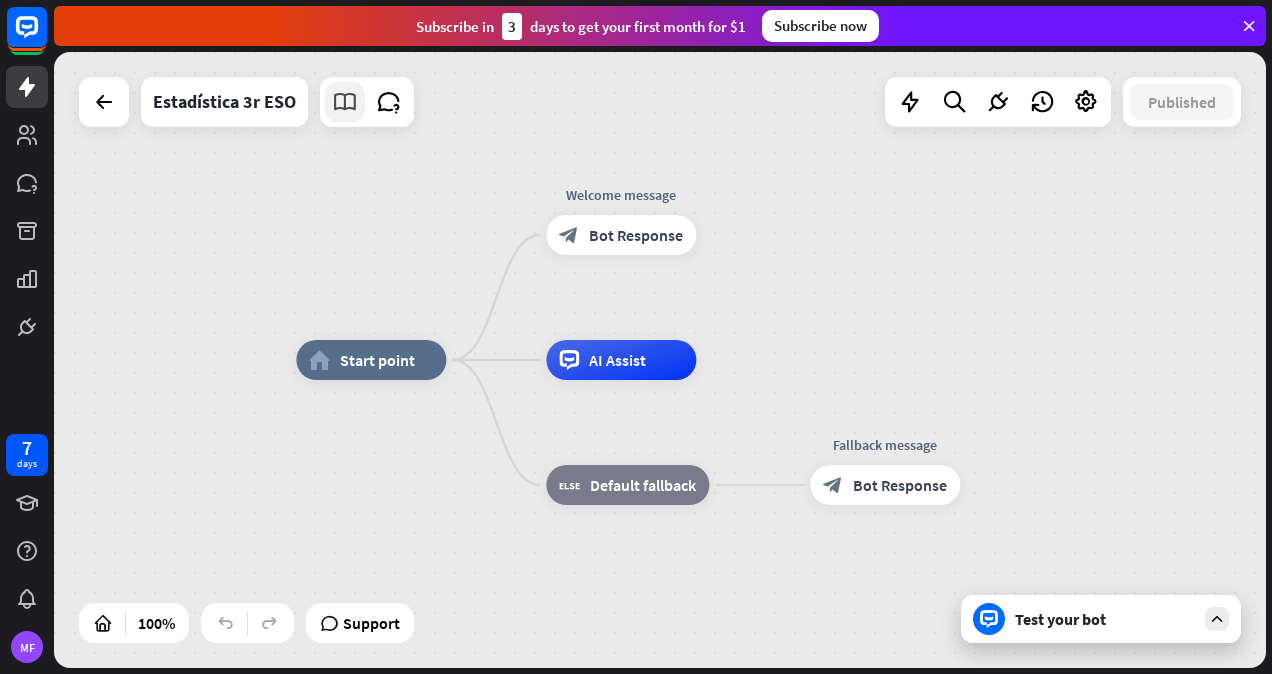 click at bounding box center (345, 102) 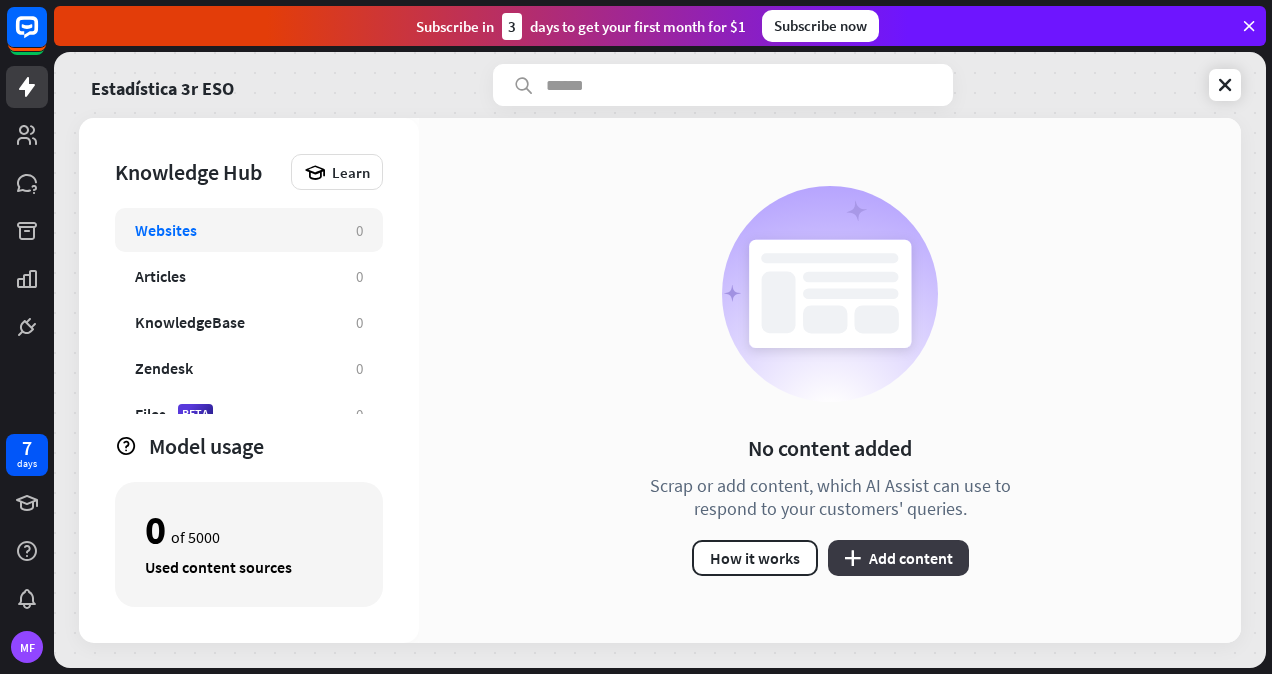 click on "plus
Add content" at bounding box center [898, 558] 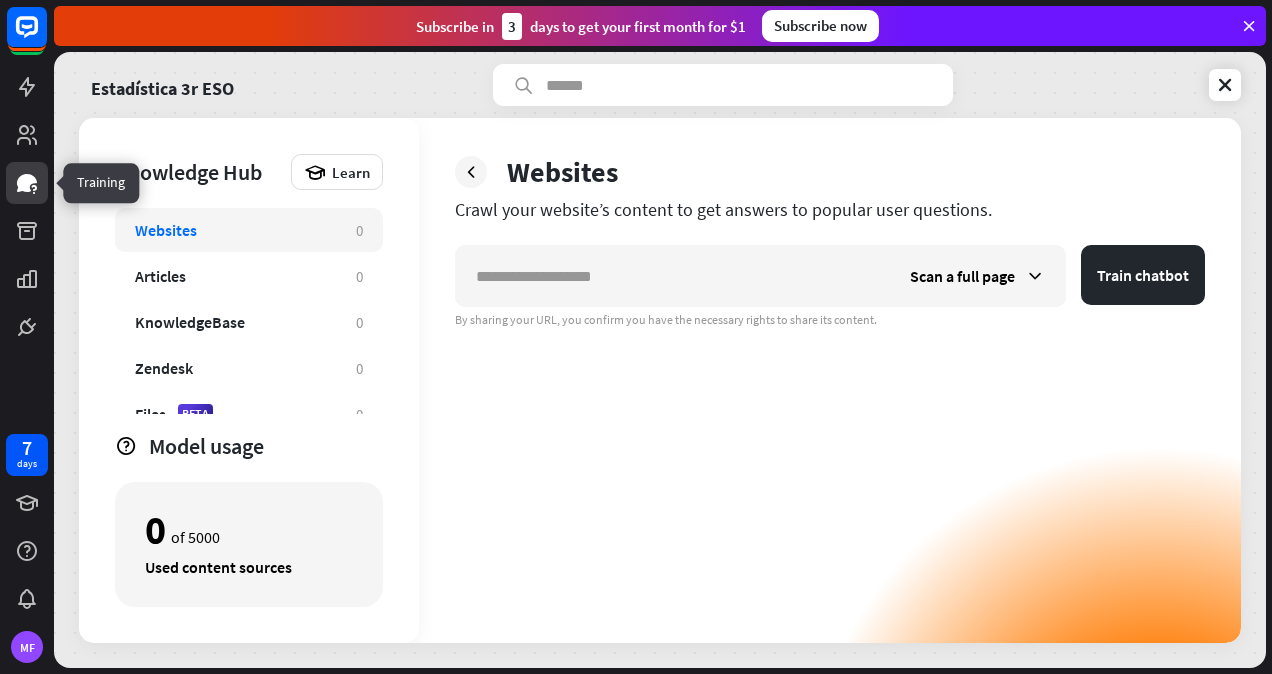click 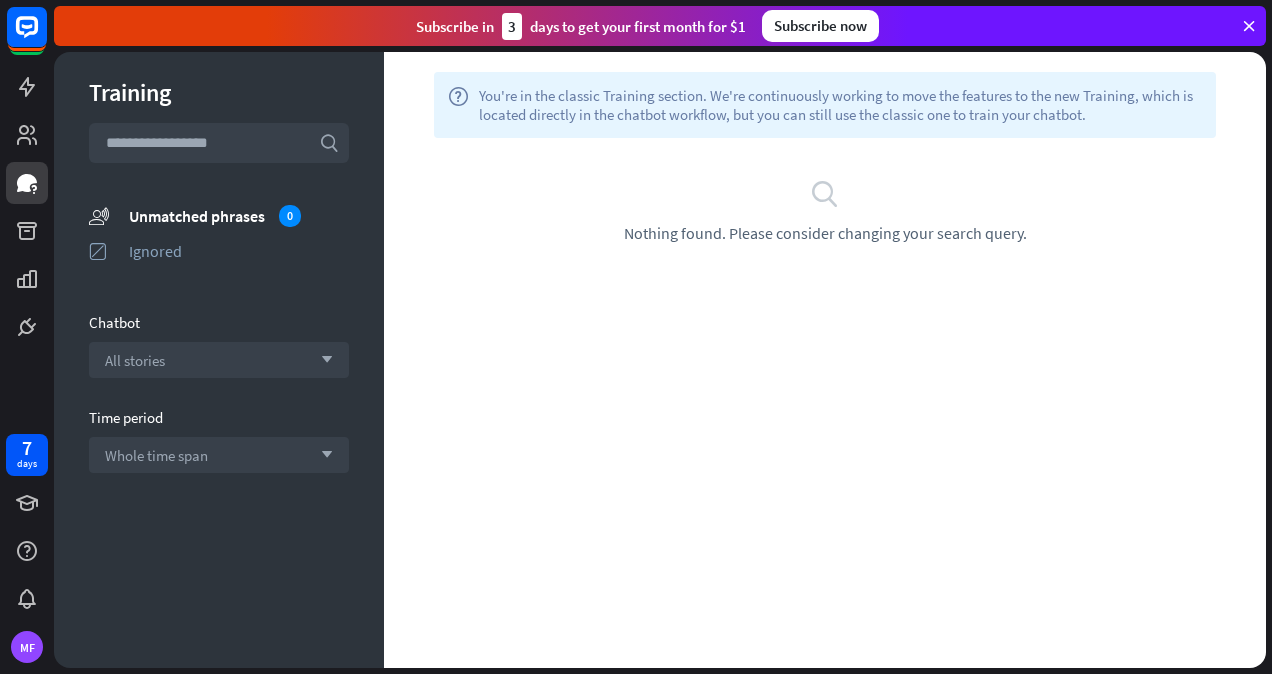 click at bounding box center [219, 143] 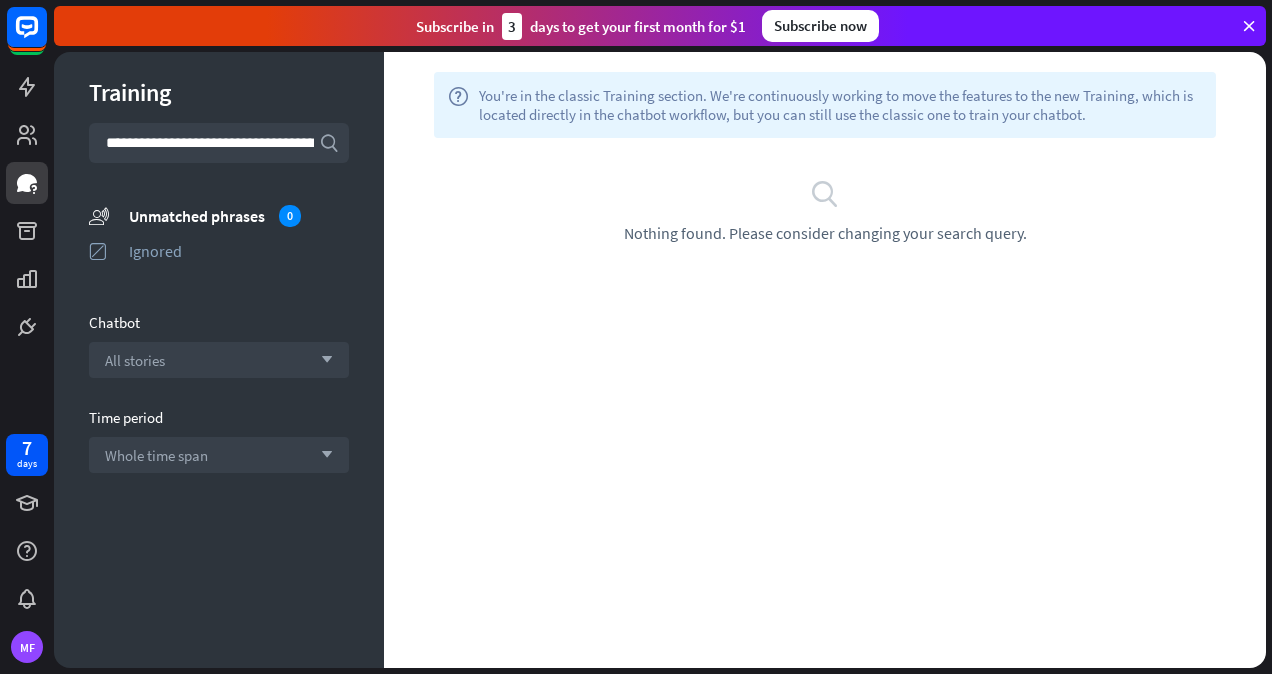 scroll, scrollTop: 0, scrollLeft: 1380, axis: horizontal 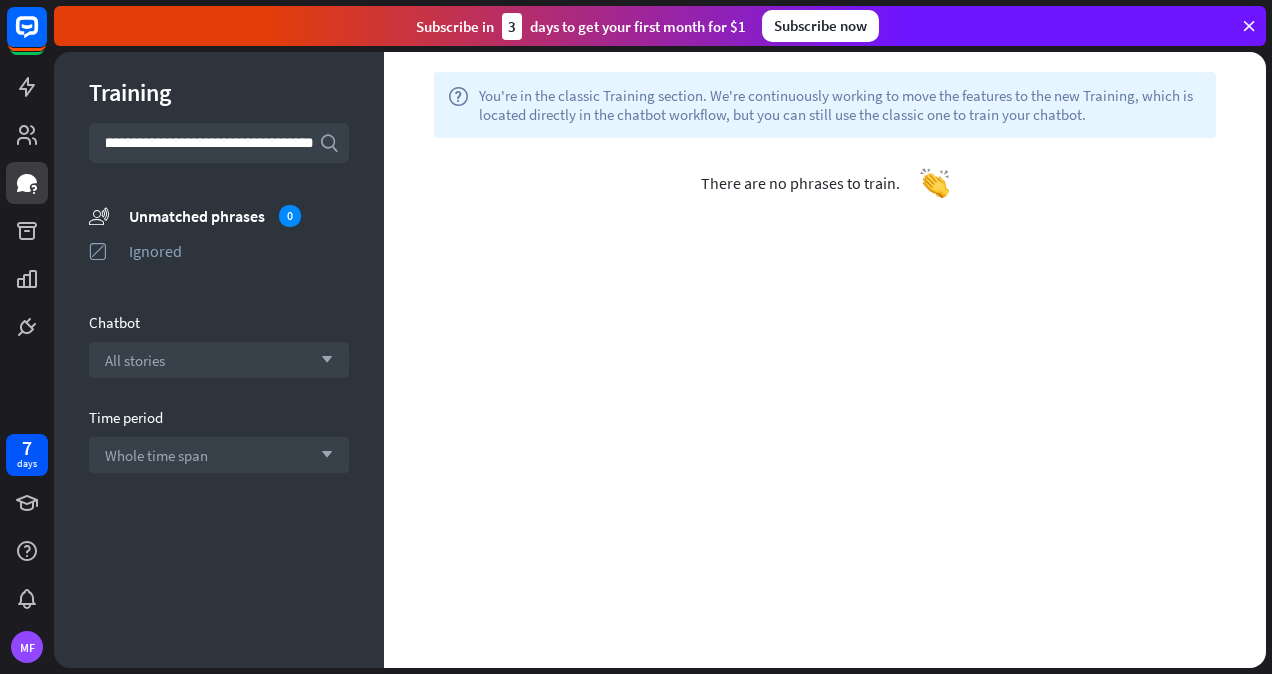 type on "**********" 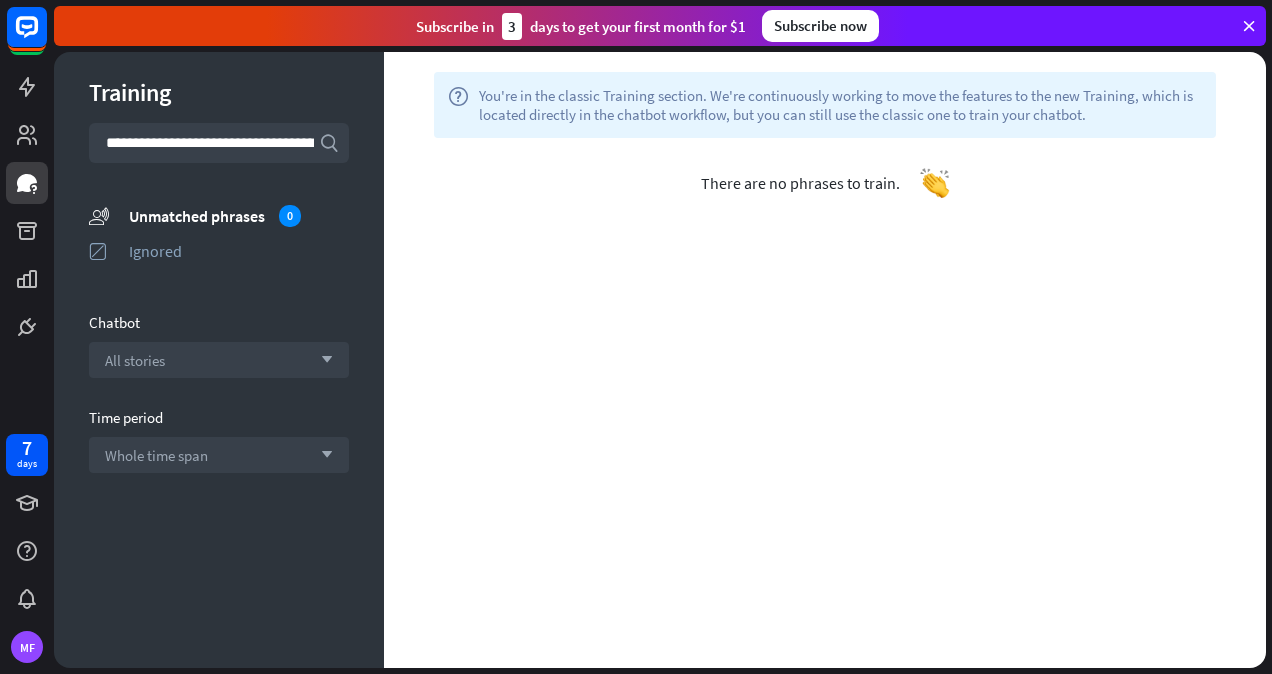 click on "**********" at bounding box center [219, 143] 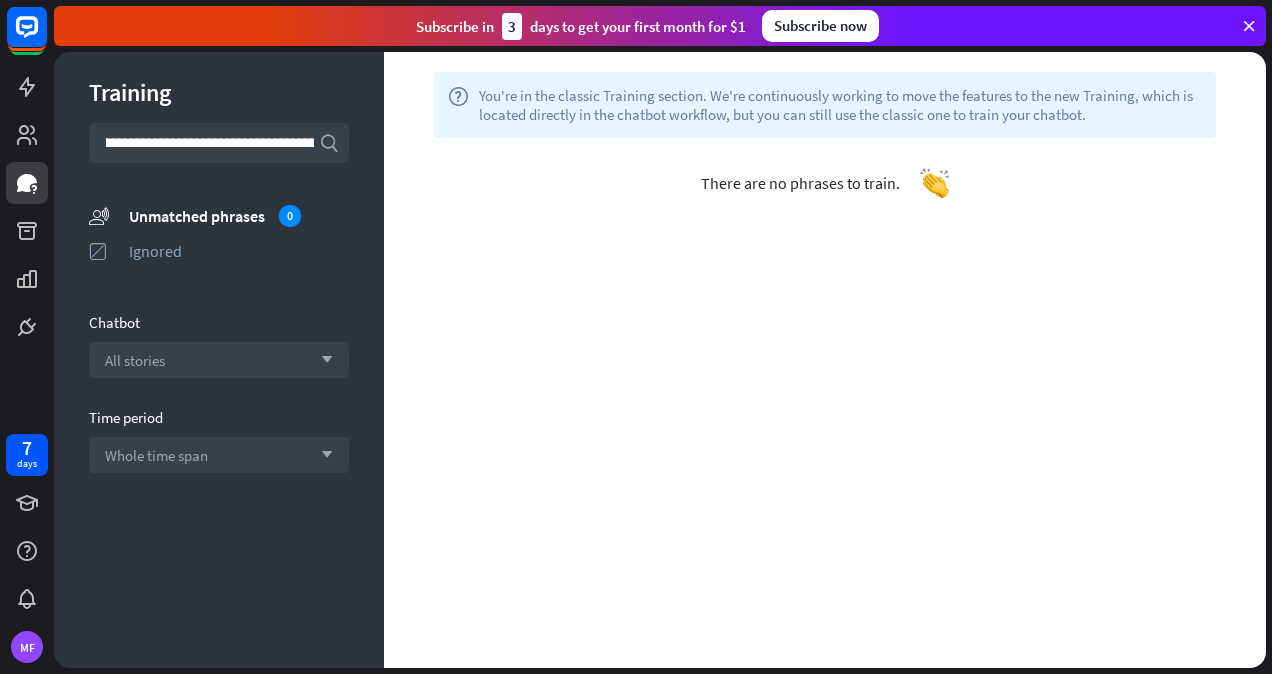 scroll, scrollTop: 0, scrollLeft: 1380, axis: horizontal 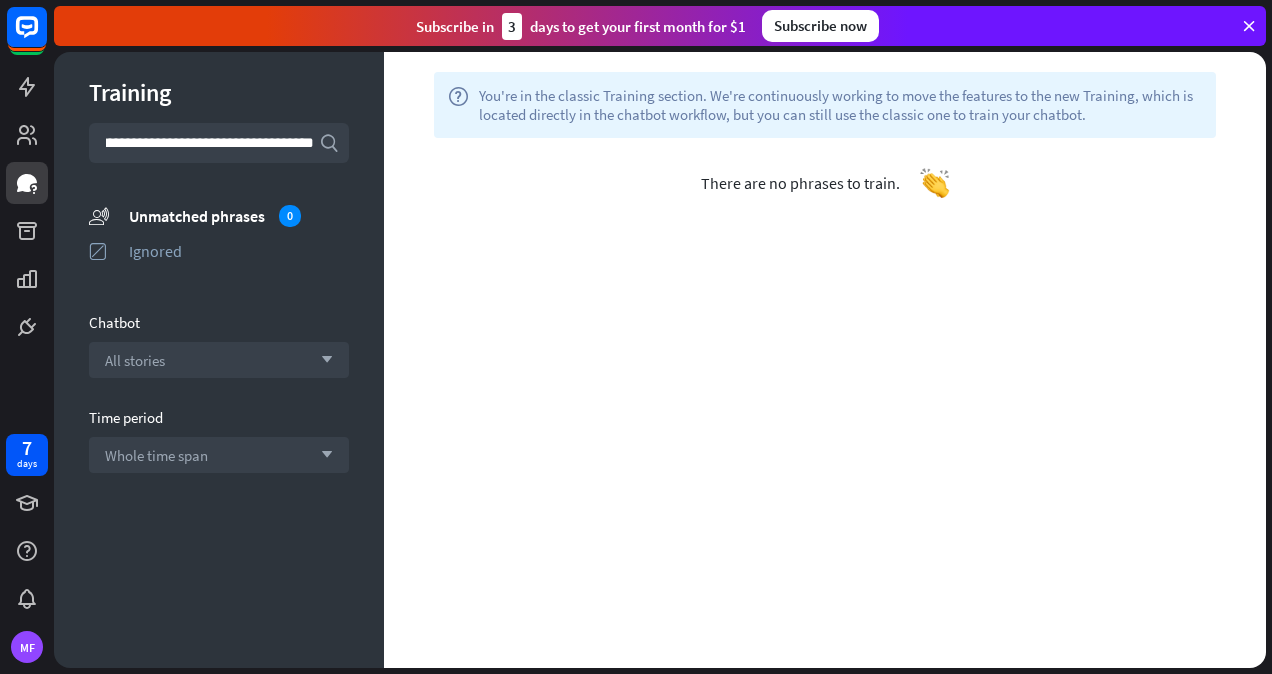 drag, startPoint x: 103, startPoint y: 145, endPoint x: 444, endPoint y: 184, distance: 343.22296 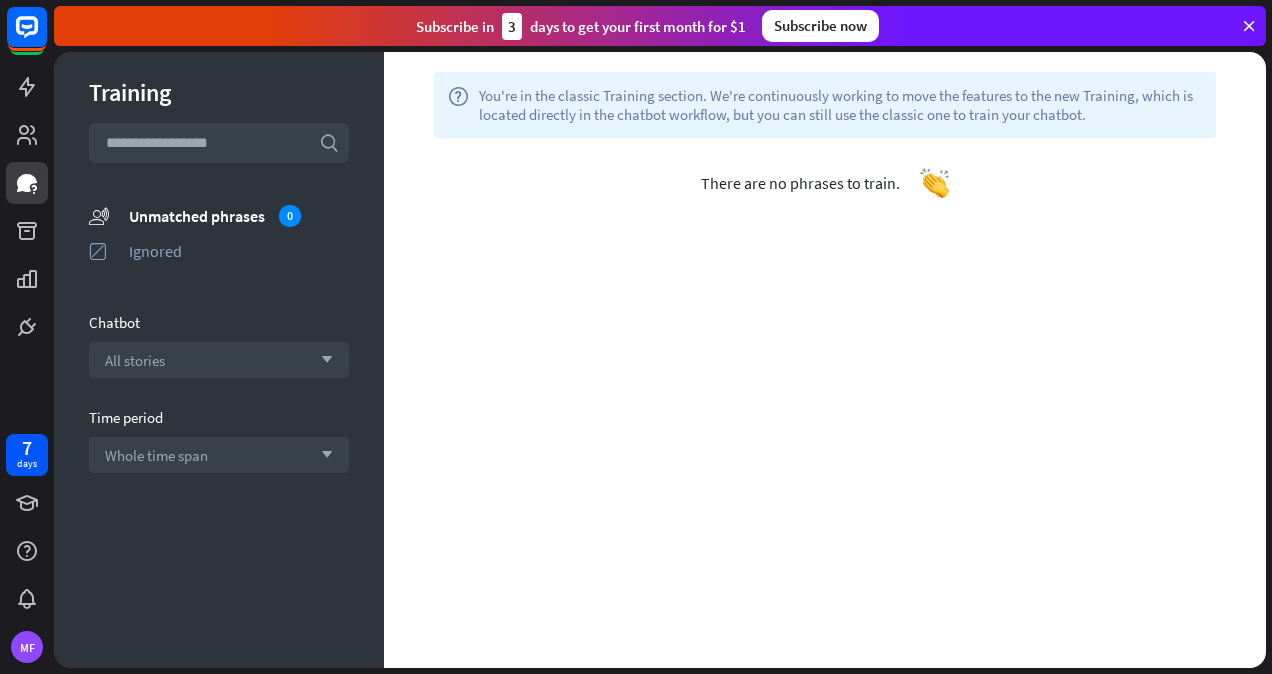scroll, scrollTop: 0, scrollLeft: 0, axis: both 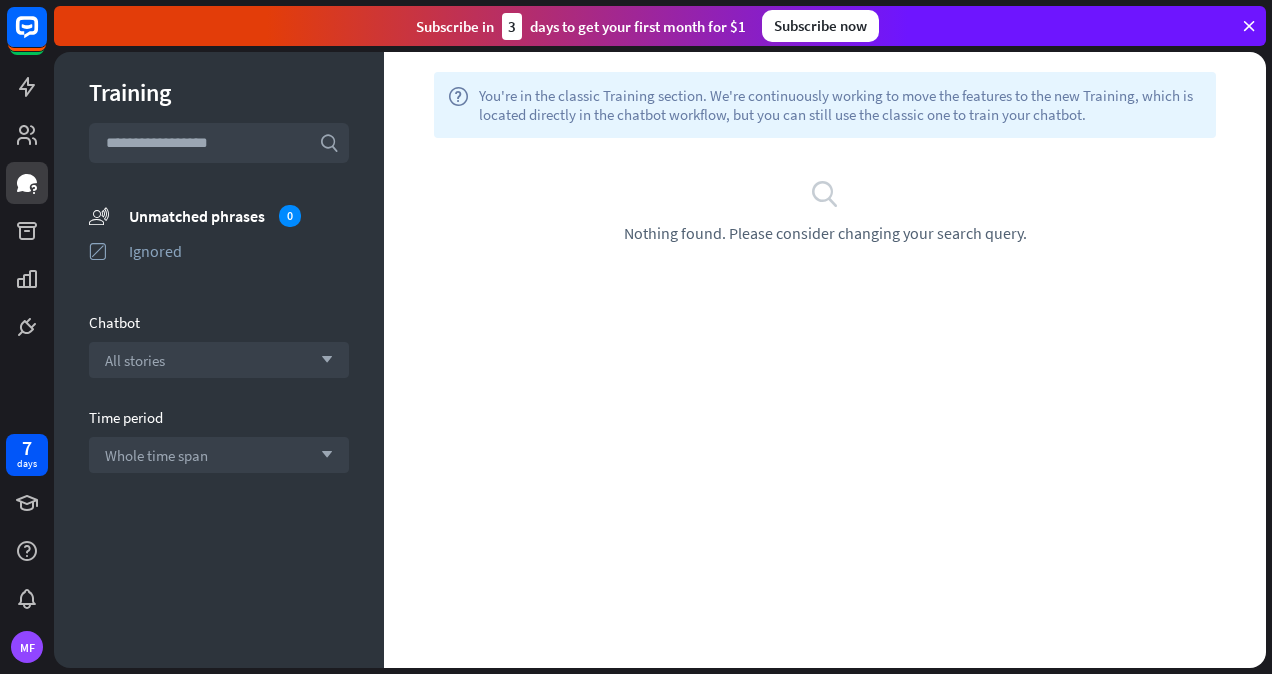 type on "**********" 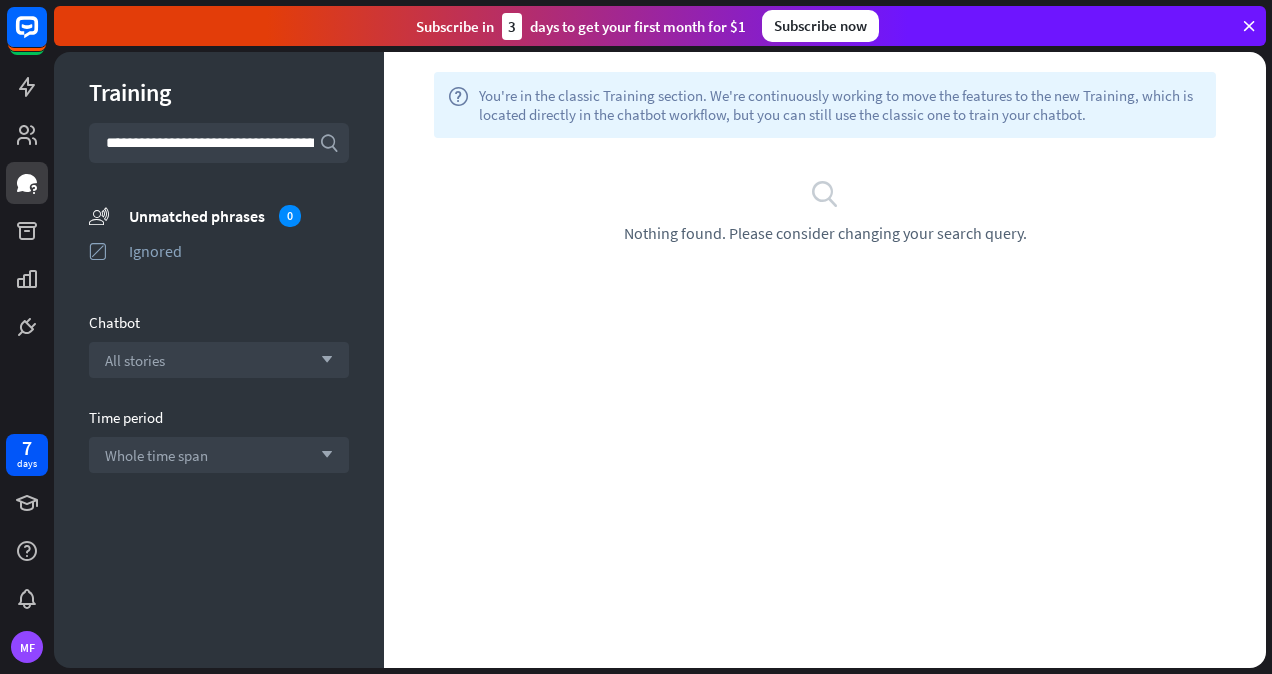 scroll, scrollTop: 0, scrollLeft: 1380, axis: horizontal 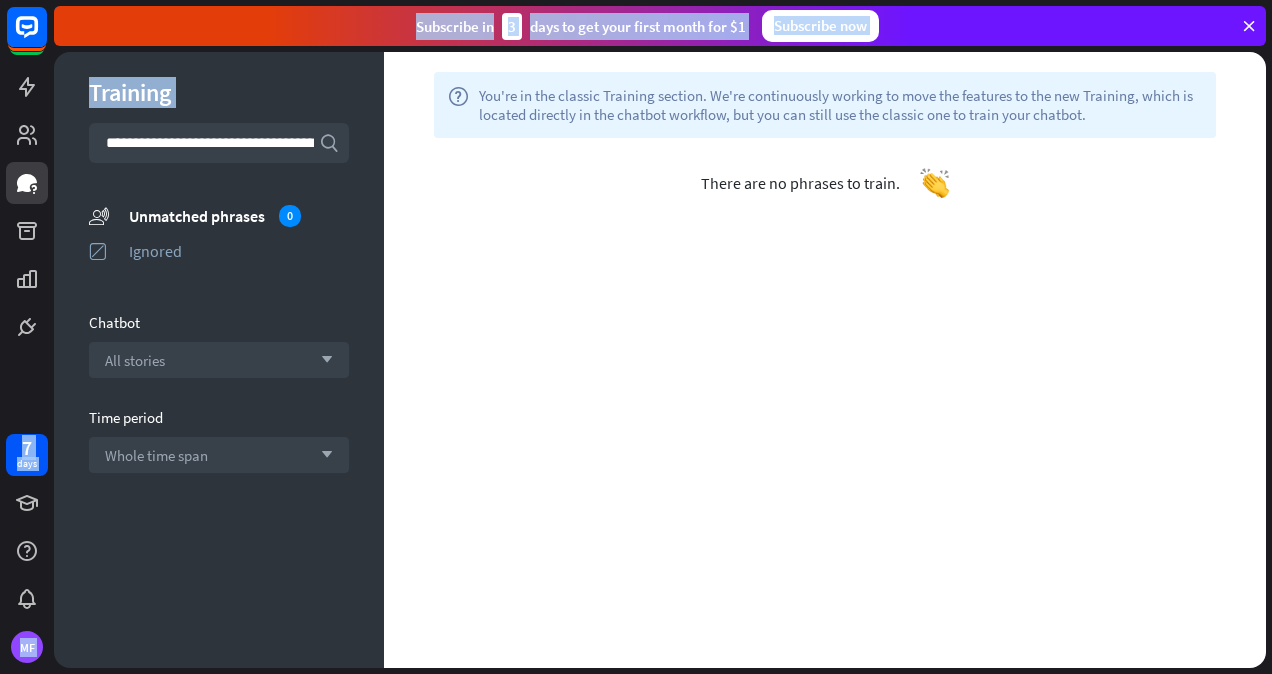 drag, startPoint x: 320, startPoint y: 149, endPoint x: -4, endPoint y: 80, distance: 331.26575 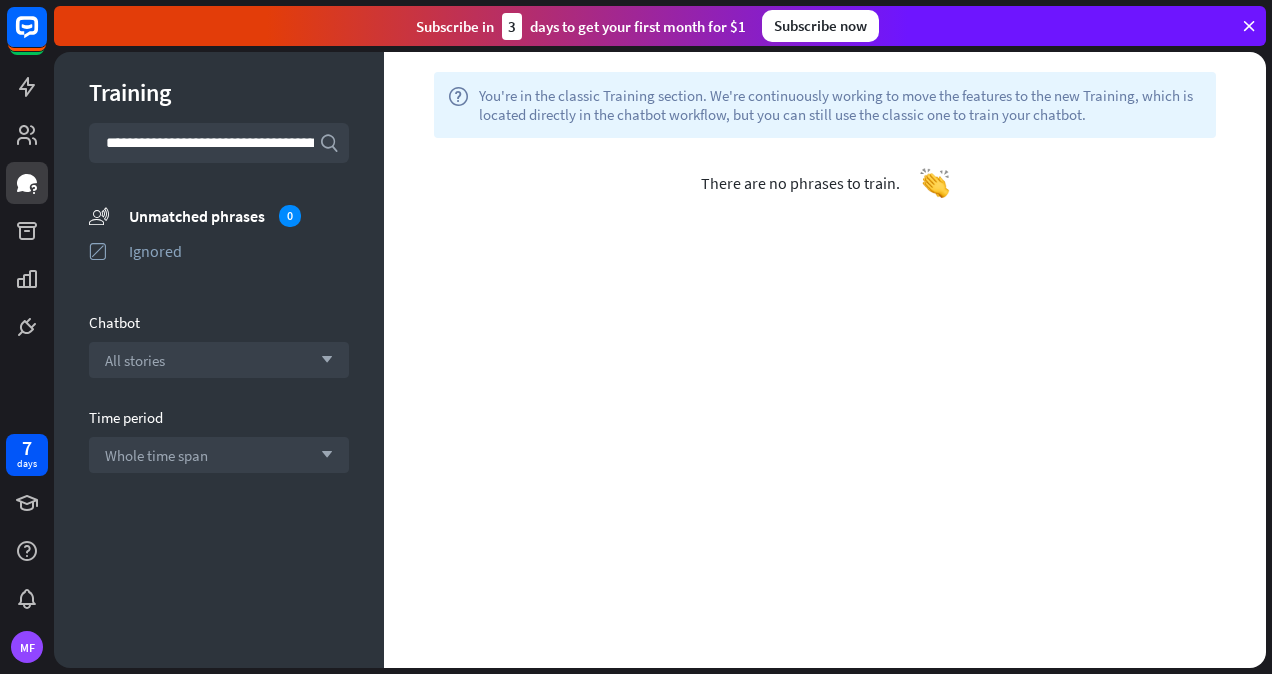 click on "There are no phrases to train." at bounding box center [800, 183] 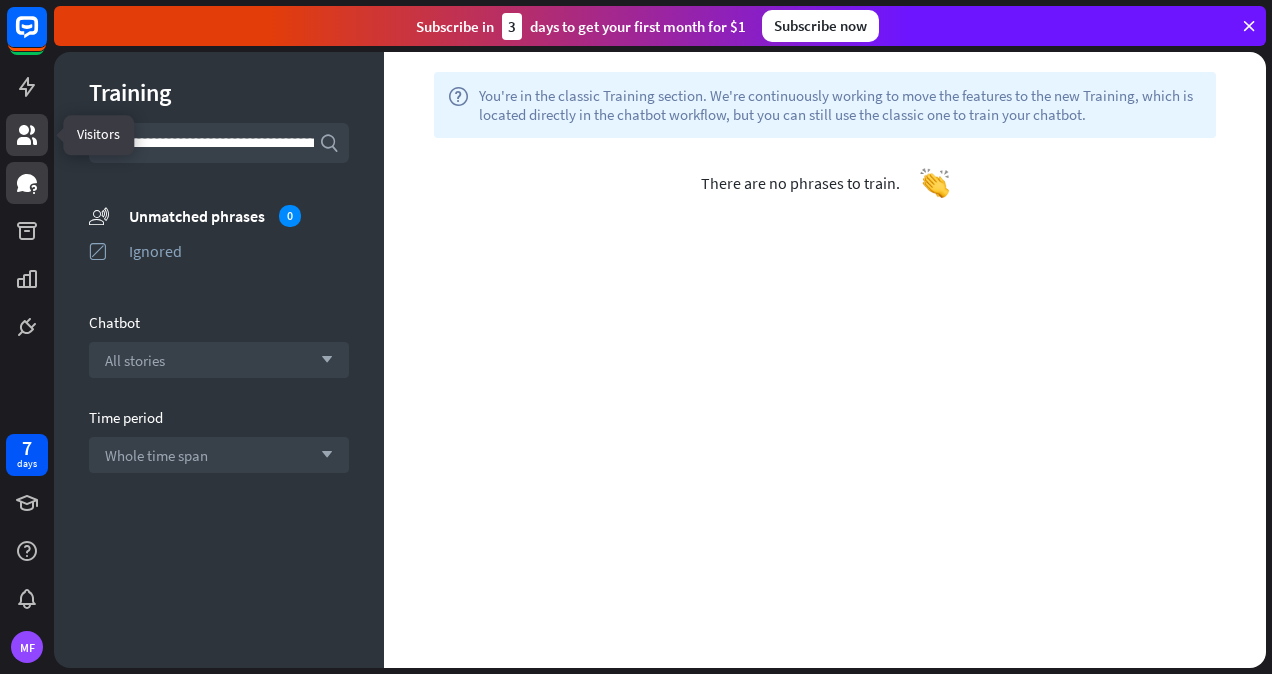 click 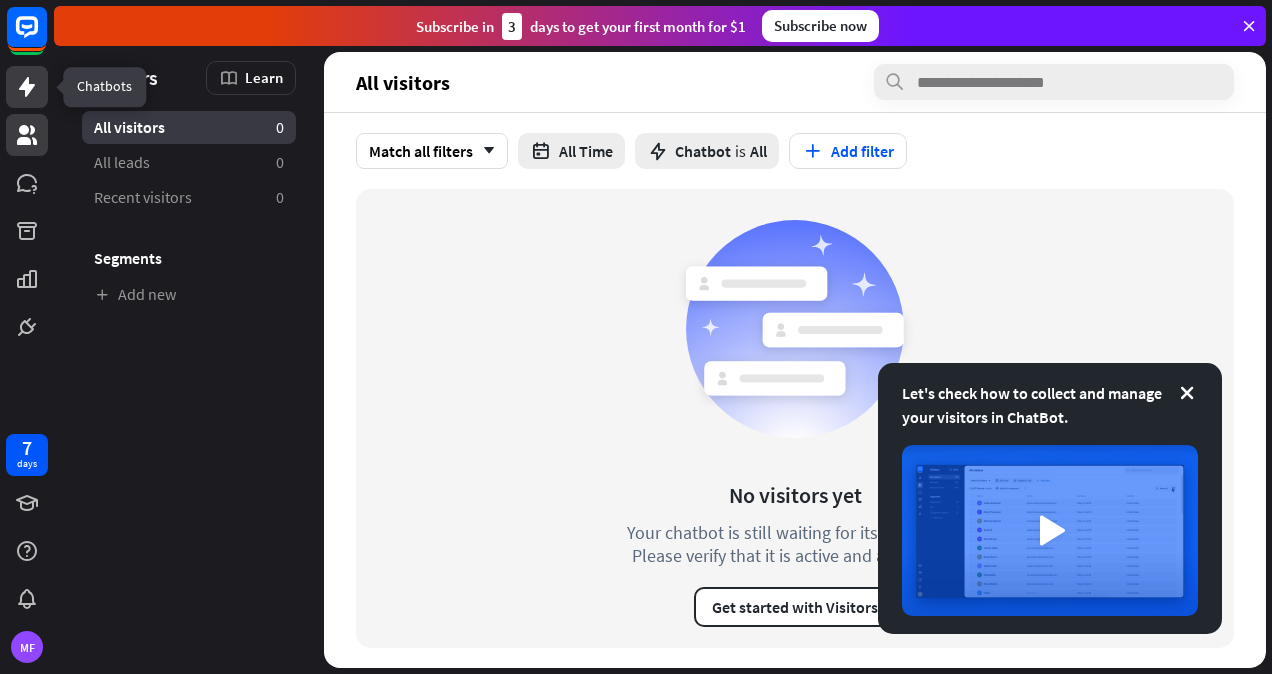 click 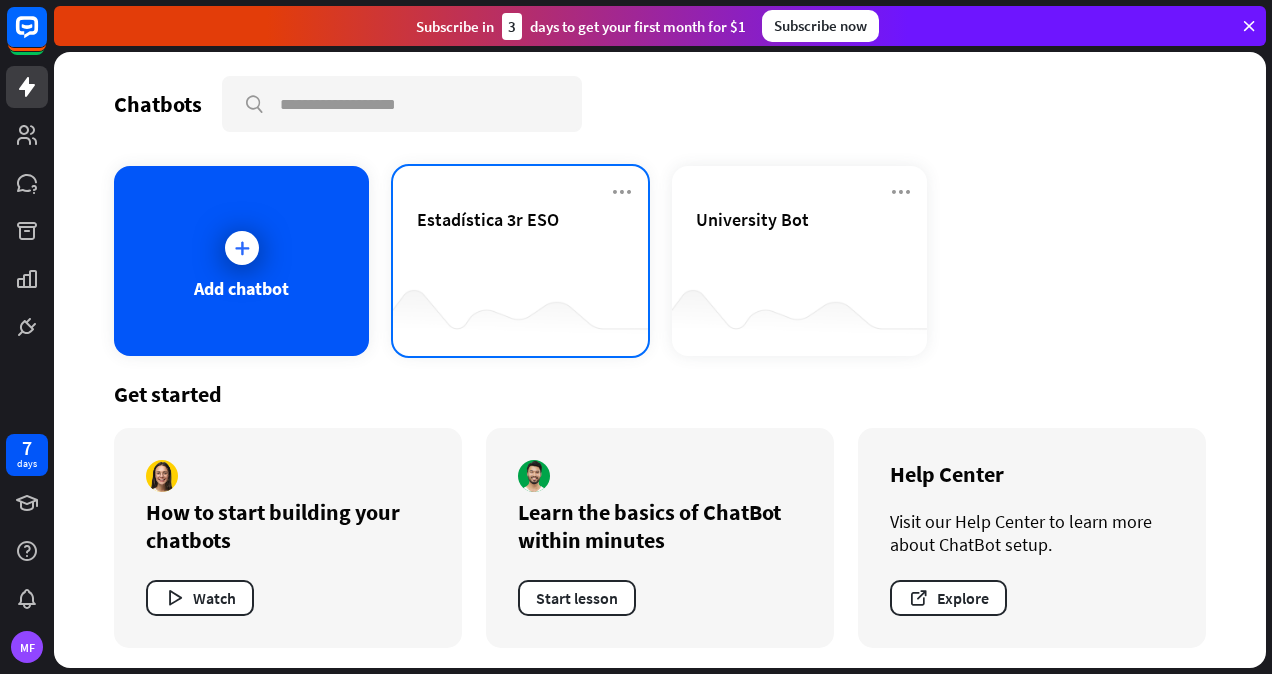 click on "Estadística 3r ESO" at bounding box center [488, 219] 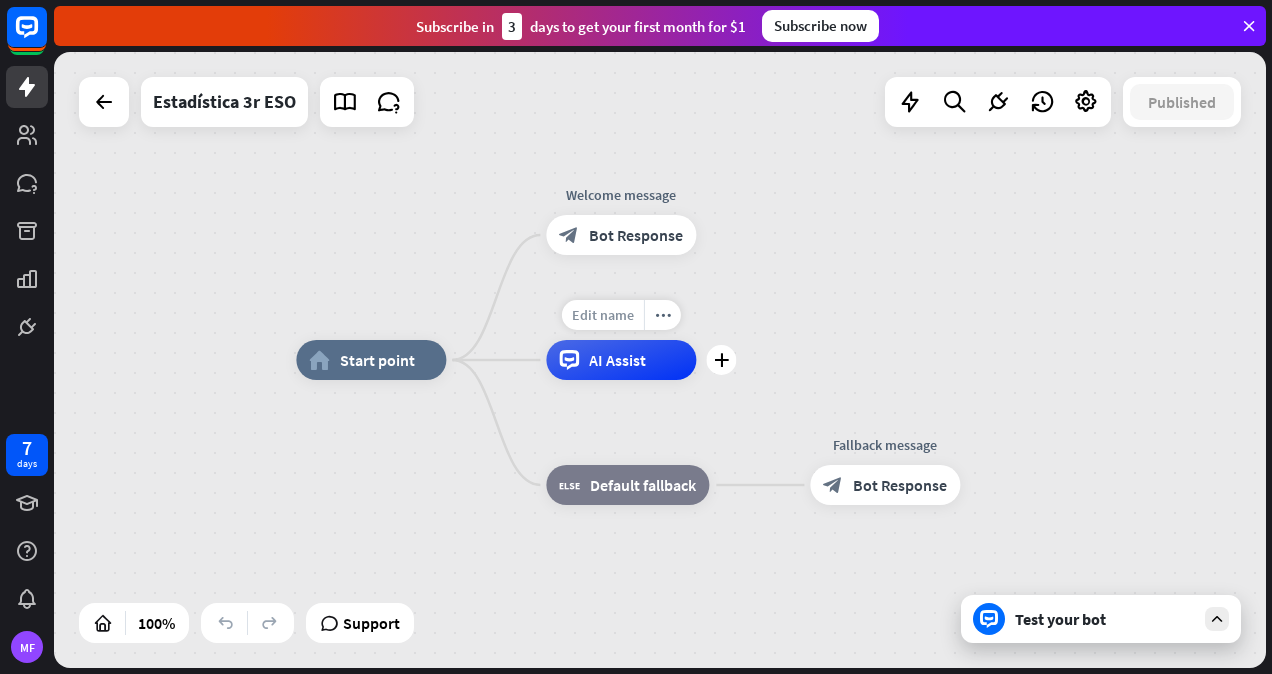 click on "Edit name" at bounding box center [603, 315] 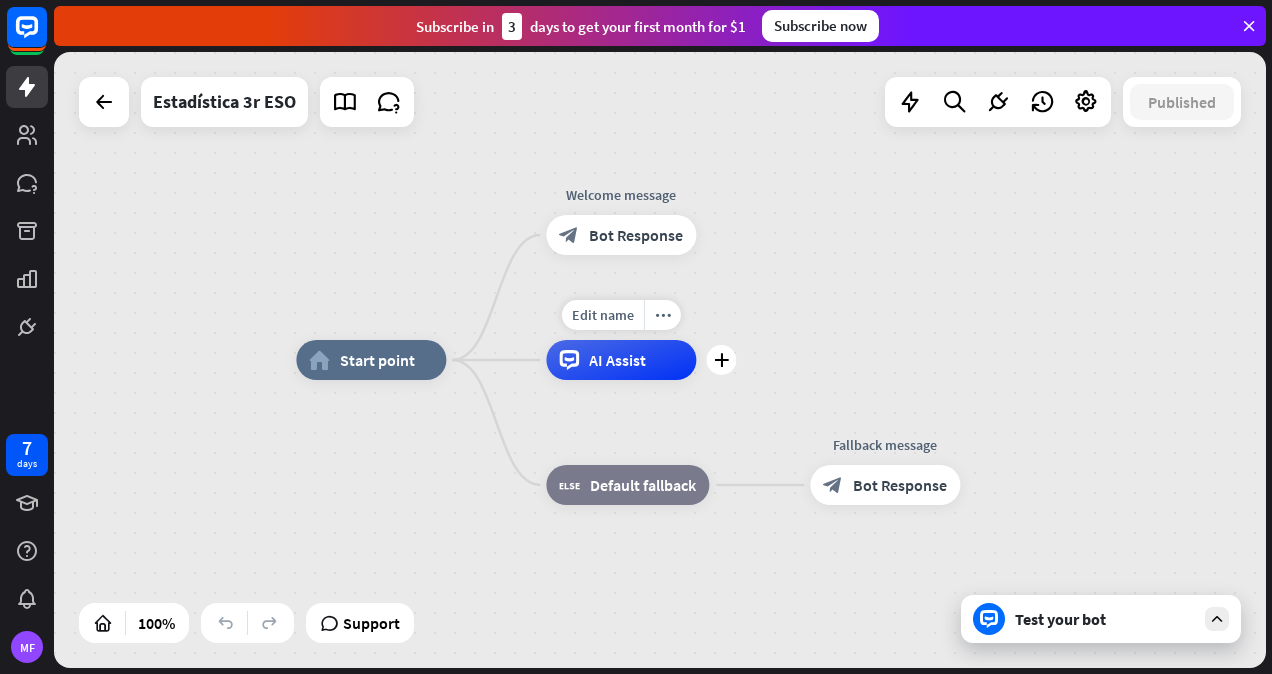 click on "AI Assist" at bounding box center [621, 360] 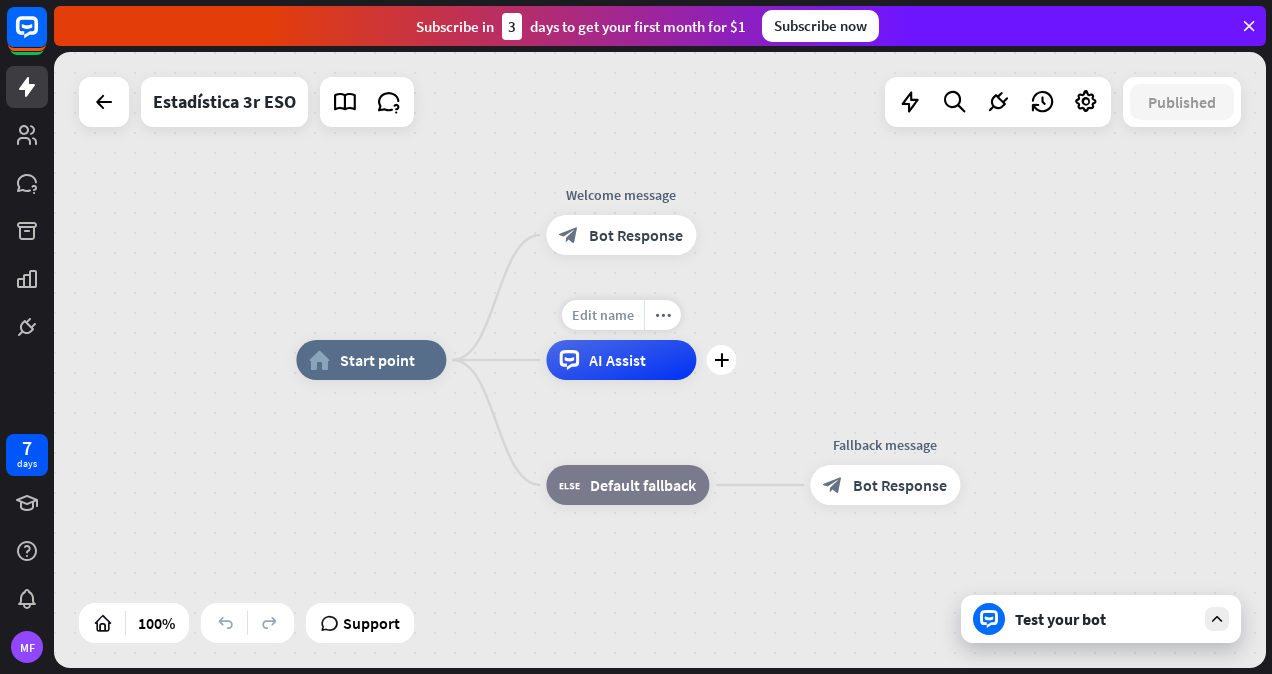 click on "Edit name" at bounding box center (603, 315) 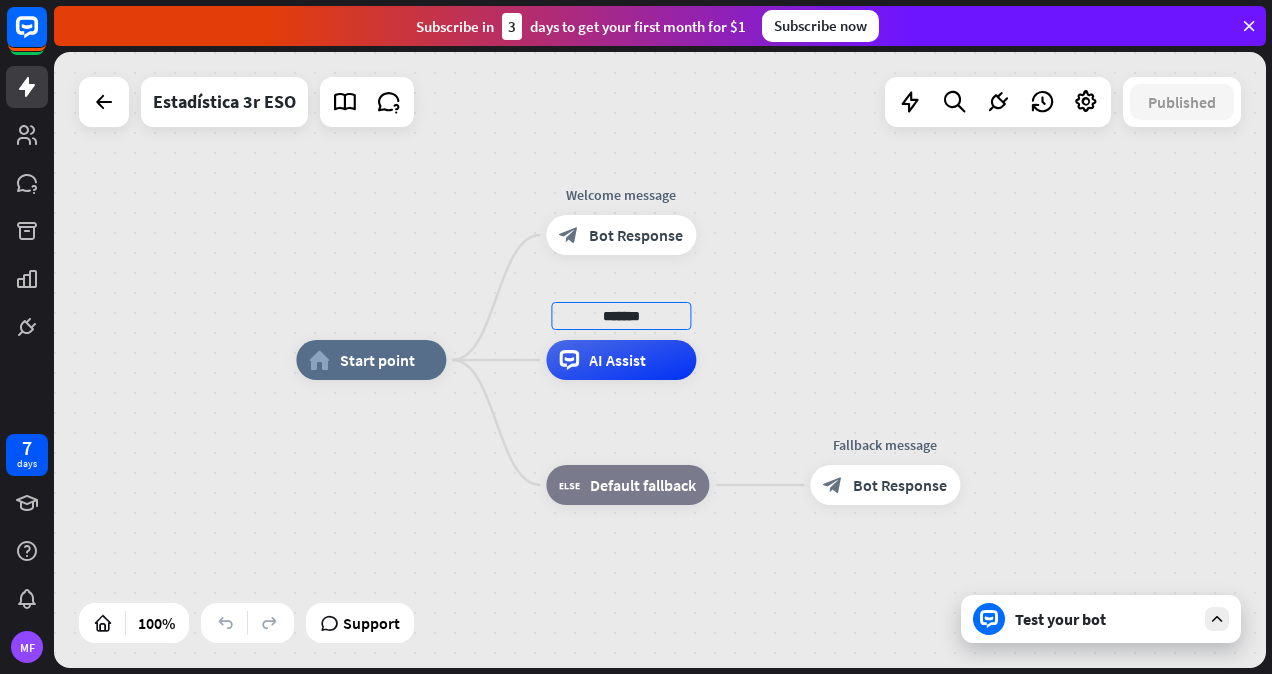type on "*******" 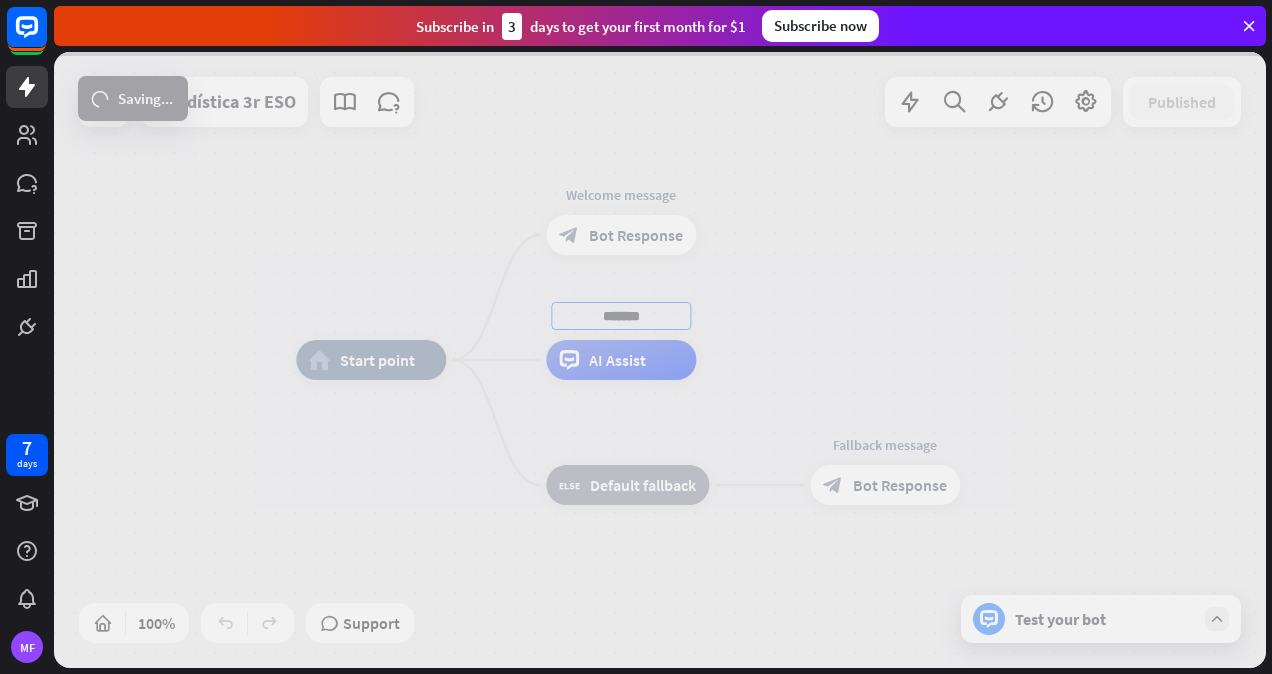 click on "home_2   Start point                 Welcome message   block_bot_response   Bot Response         *******             AI Assist                   block_fallback   Default fallback                 Fallback message   block_bot_response   Bot Response
Estadística 3r ESO
Published
100%           Support         Test your bot         loader   Saving...           close   Interactions   block_user_input   User Input block_bot_response   Bot Response block_fallback   Fallback filter   Filter block_attachment   Attachment input builder_tree   Flow Actions   block_goto   Go to step block_faq   FAQ block_add_to_segment   Add to leads block_add_to_segment   Add to segment block_delete_from_segment   Delete from segment webhooks   Webhook block_set_attribute   Set attribute block_ab_testing   A/B Test block_question   Question block_close_chat   Close chat block_backtracking   Backtracking LiveChat actions" at bounding box center (660, 360) 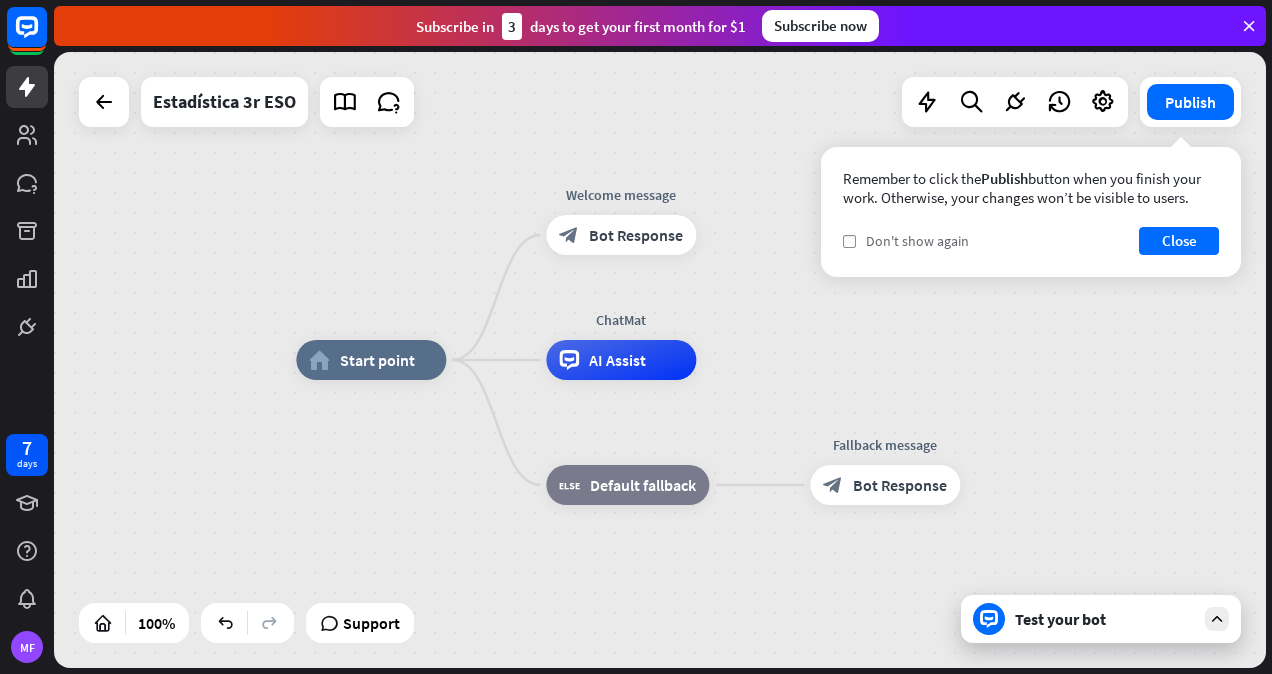 click on "Don't show again" at bounding box center [917, 241] 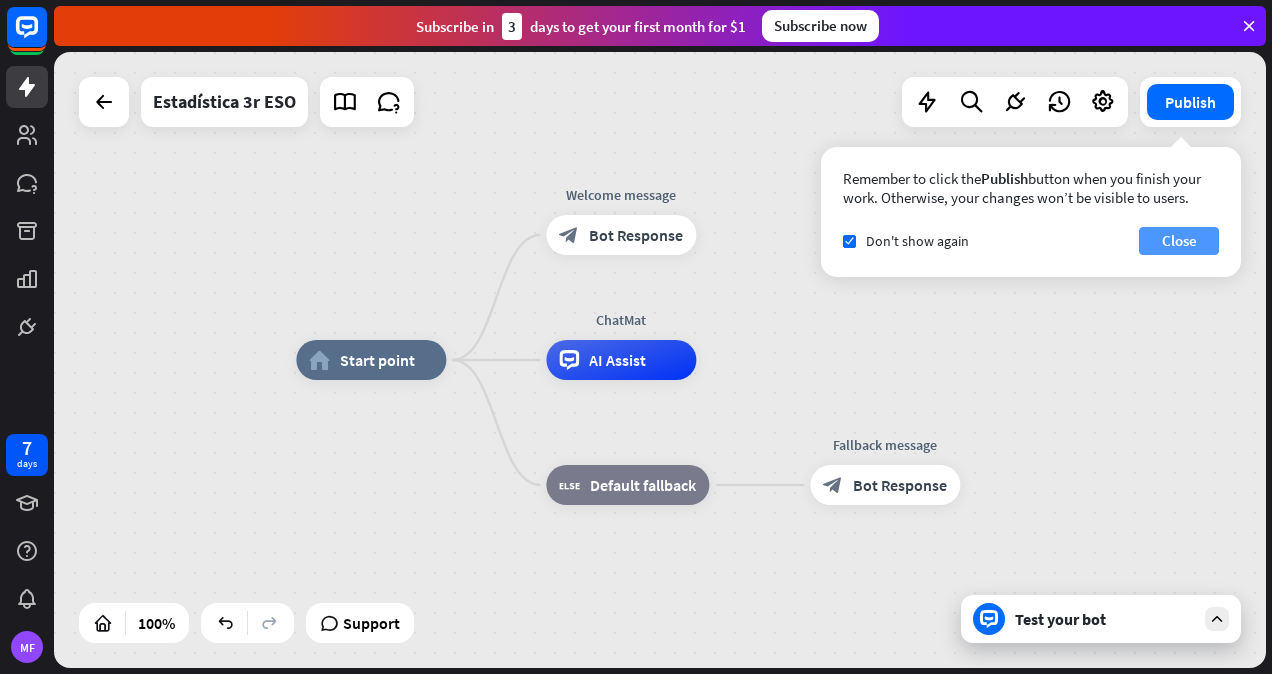 click on "Close" at bounding box center (1179, 241) 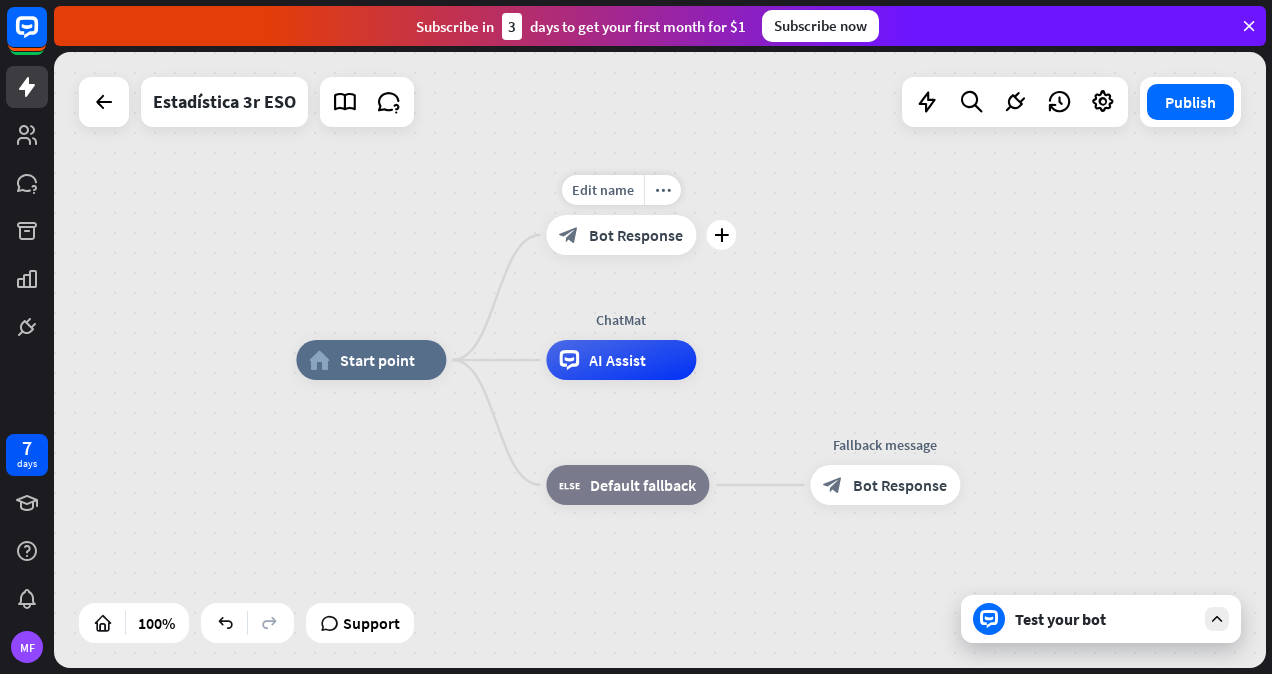 click on "Edit name   more_horiz         plus     block_bot_response   Bot Response" at bounding box center (621, 235) 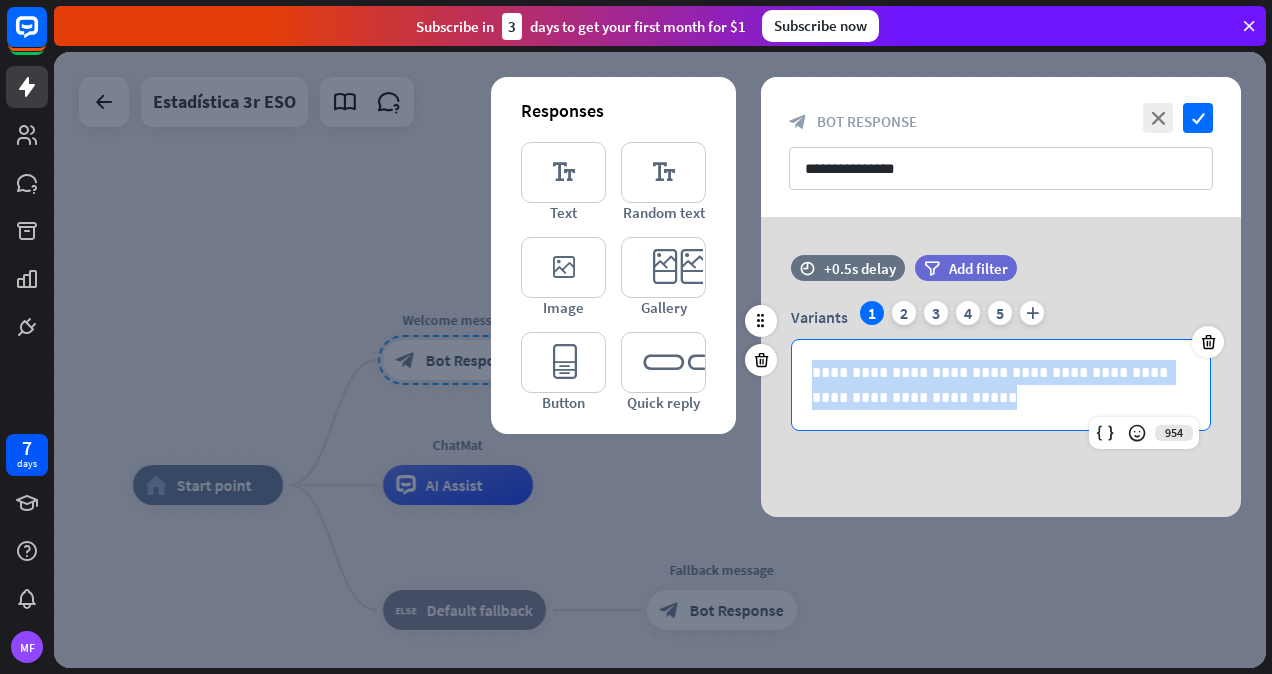 drag, startPoint x: 959, startPoint y: 400, endPoint x: 771, endPoint y: 343, distance: 196.45102 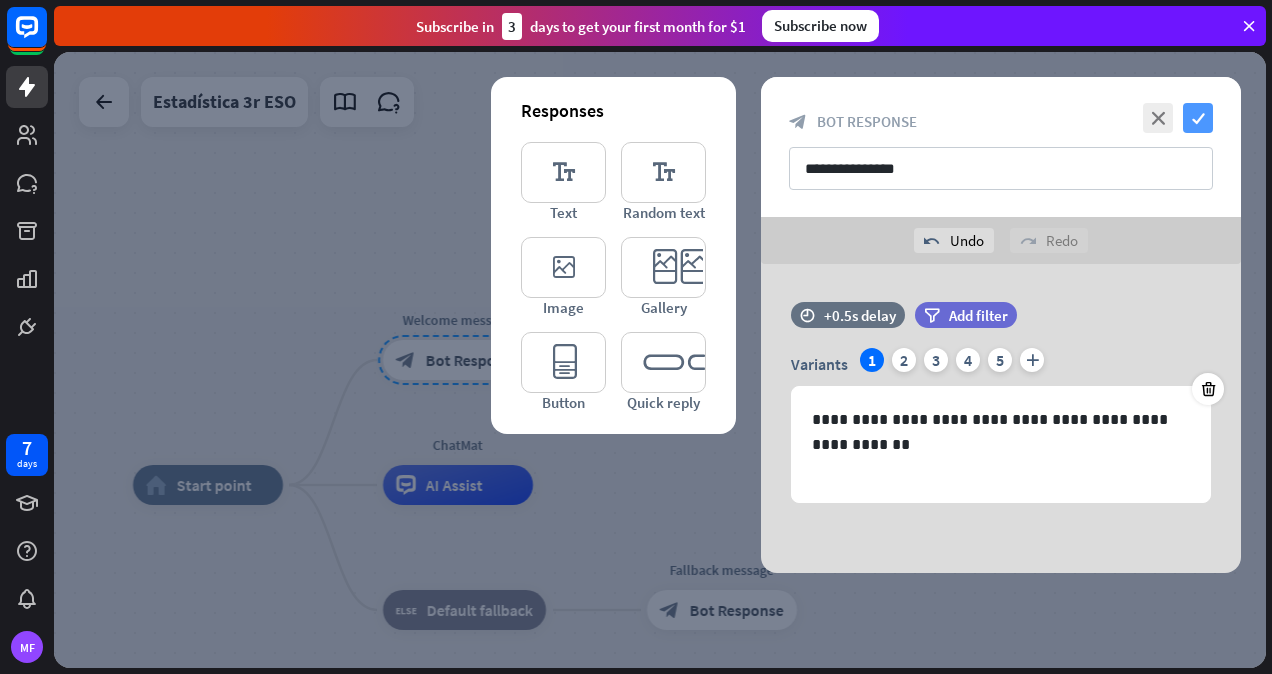 click on "check" at bounding box center (1198, 118) 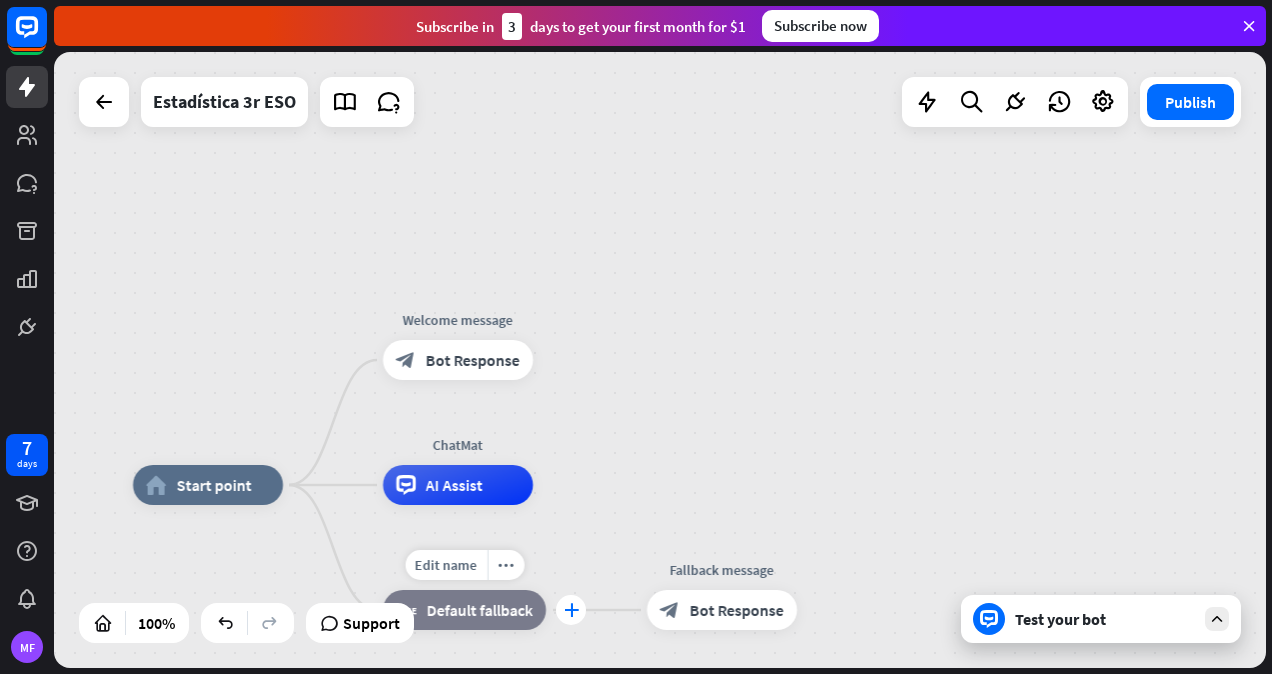 click on "plus" at bounding box center (571, 610) 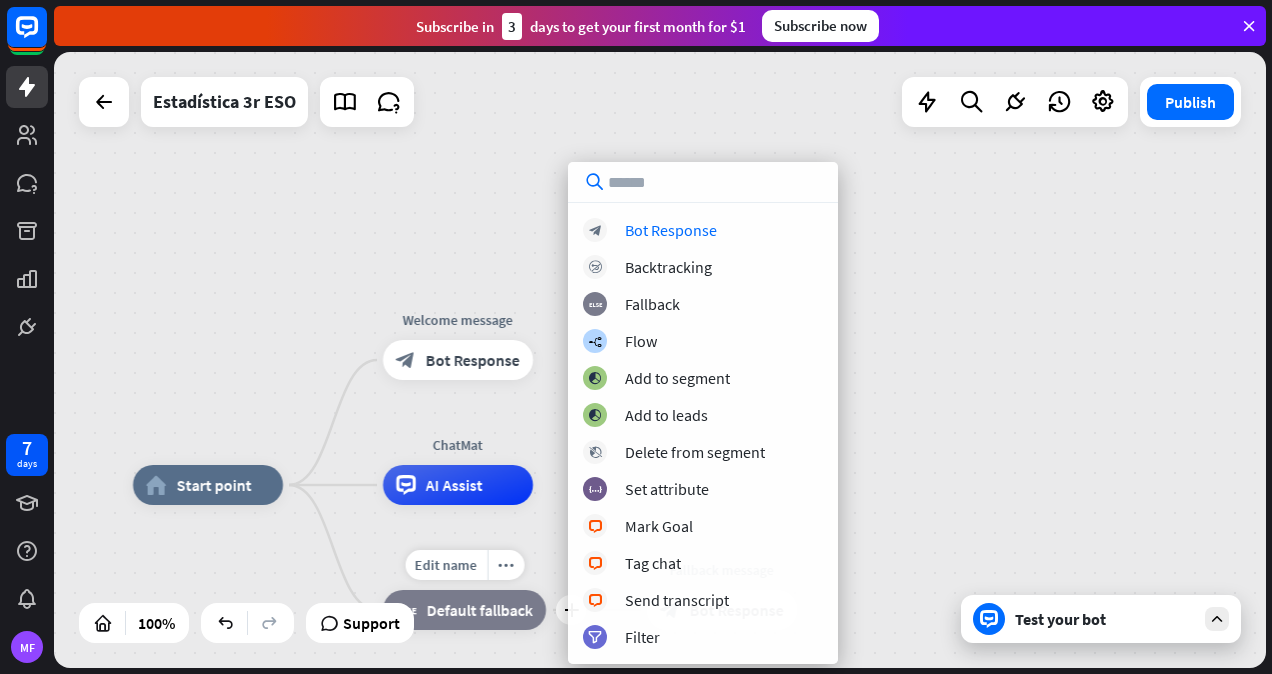 click on "Default fallback" at bounding box center (480, 610) 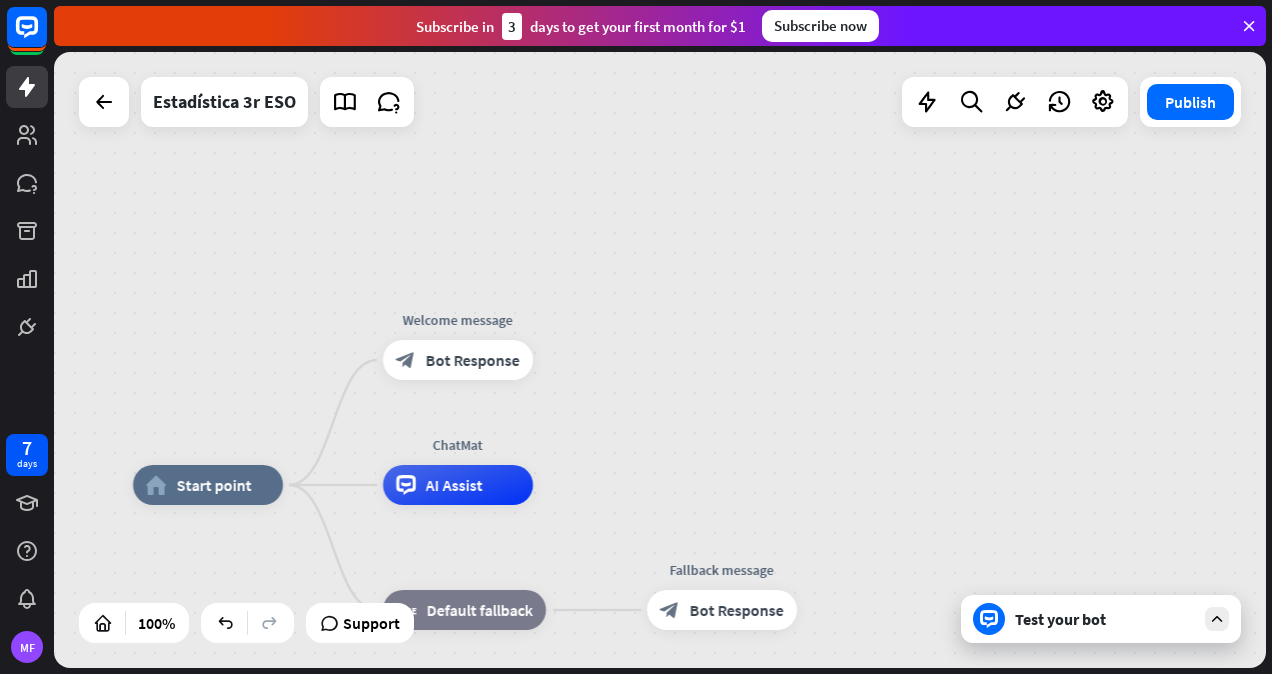 click on "home_2   Start point                 Welcome message   block_bot_response   Bot Response                 ChatMat     AI Assist                   block_fallback   Default fallback                 Fallback message   block_bot_response   Bot Response" at bounding box center [660, 360] 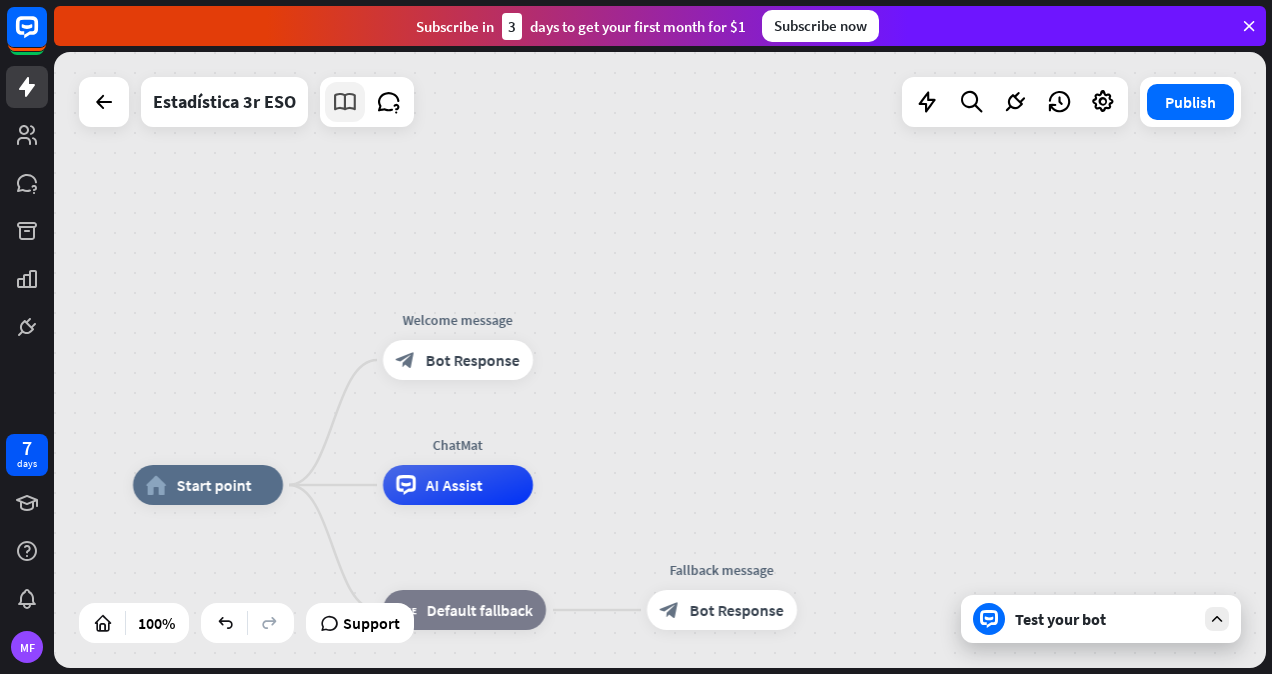 click at bounding box center (345, 102) 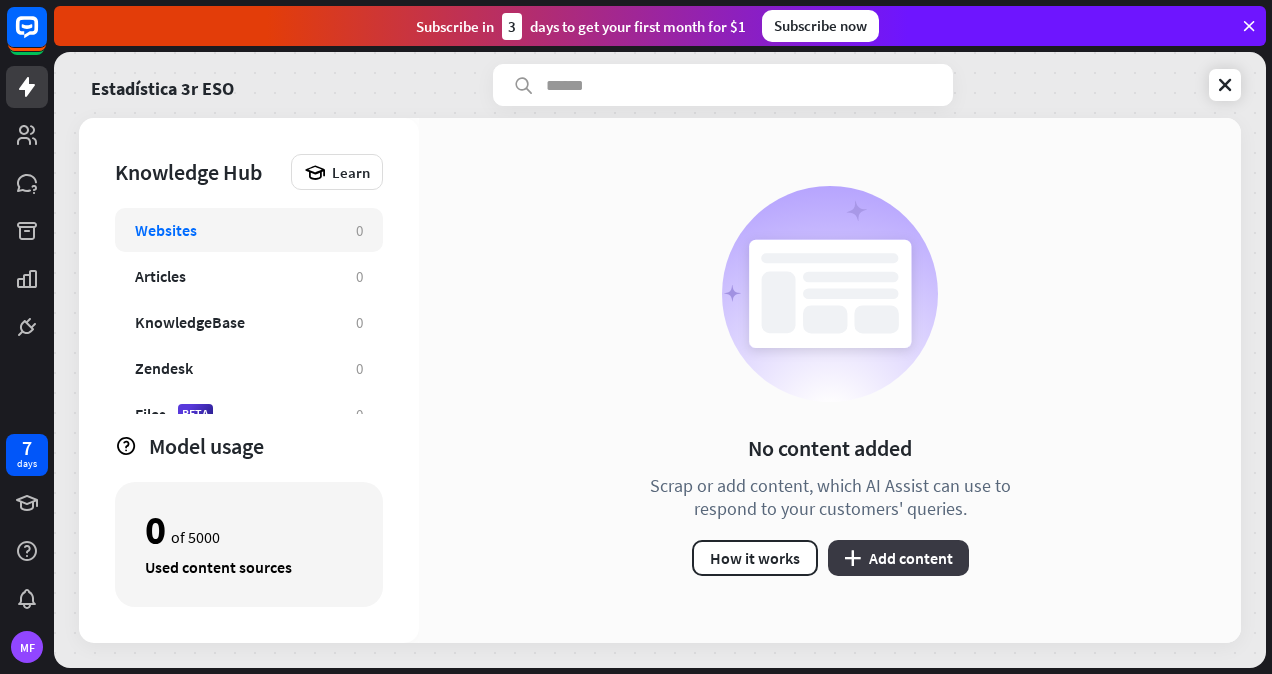 click on "plus
Add content" at bounding box center [898, 558] 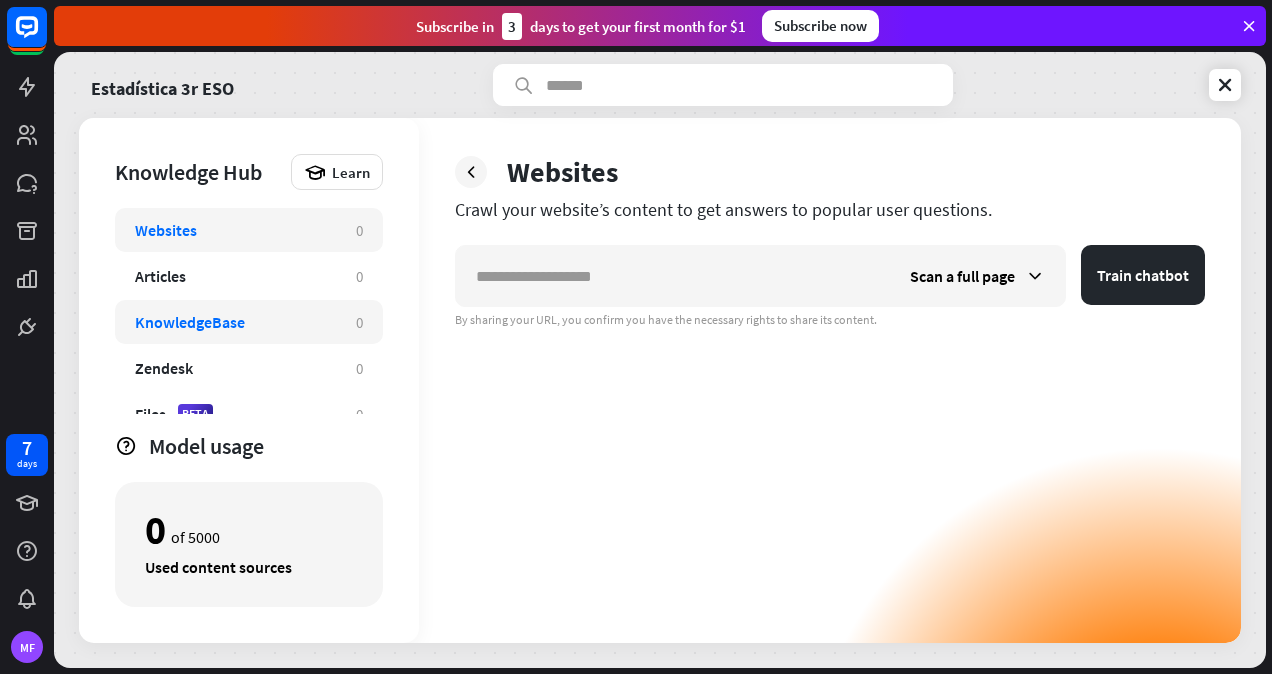 click on "KnowledgeBase" at bounding box center [190, 322] 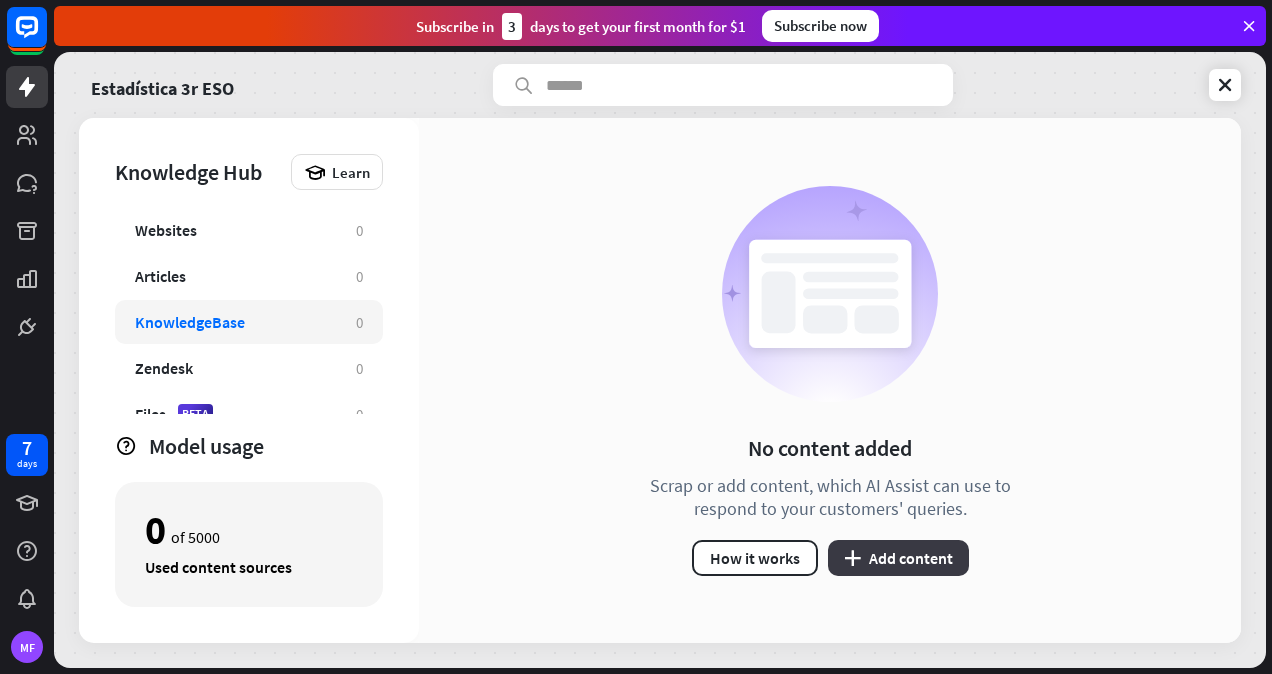 click on "plus
Add content" at bounding box center (898, 558) 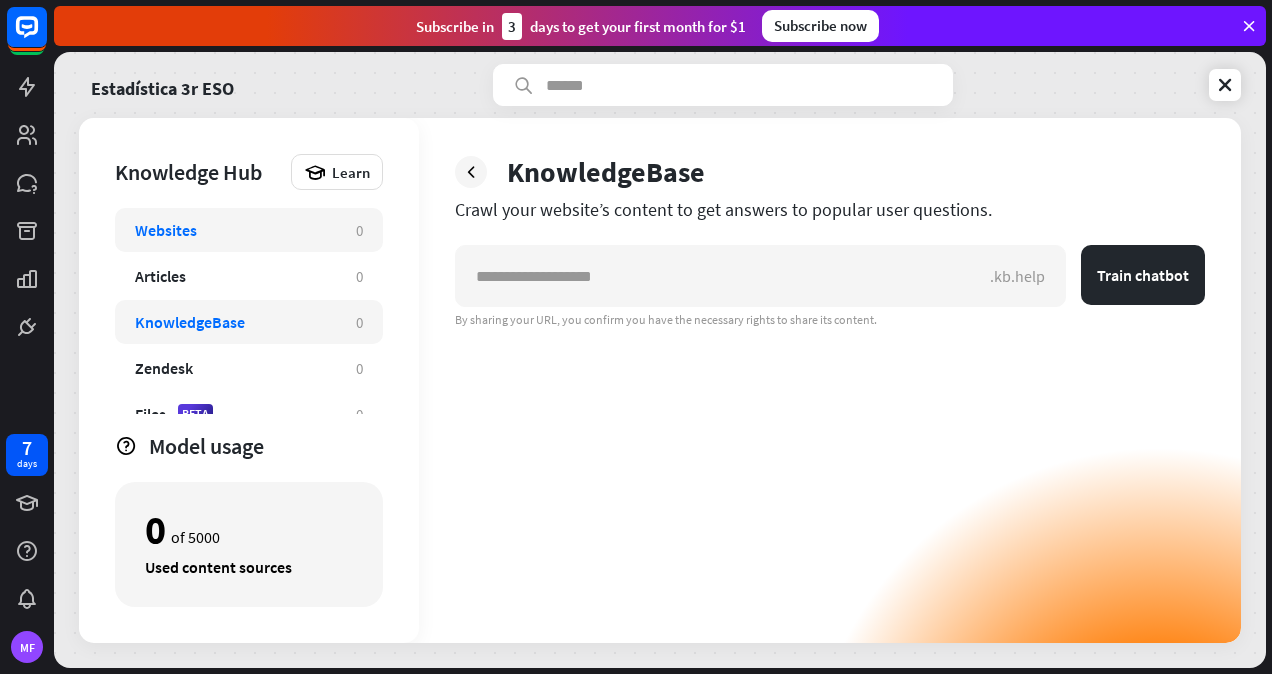 click on "Websites" at bounding box center (166, 230) 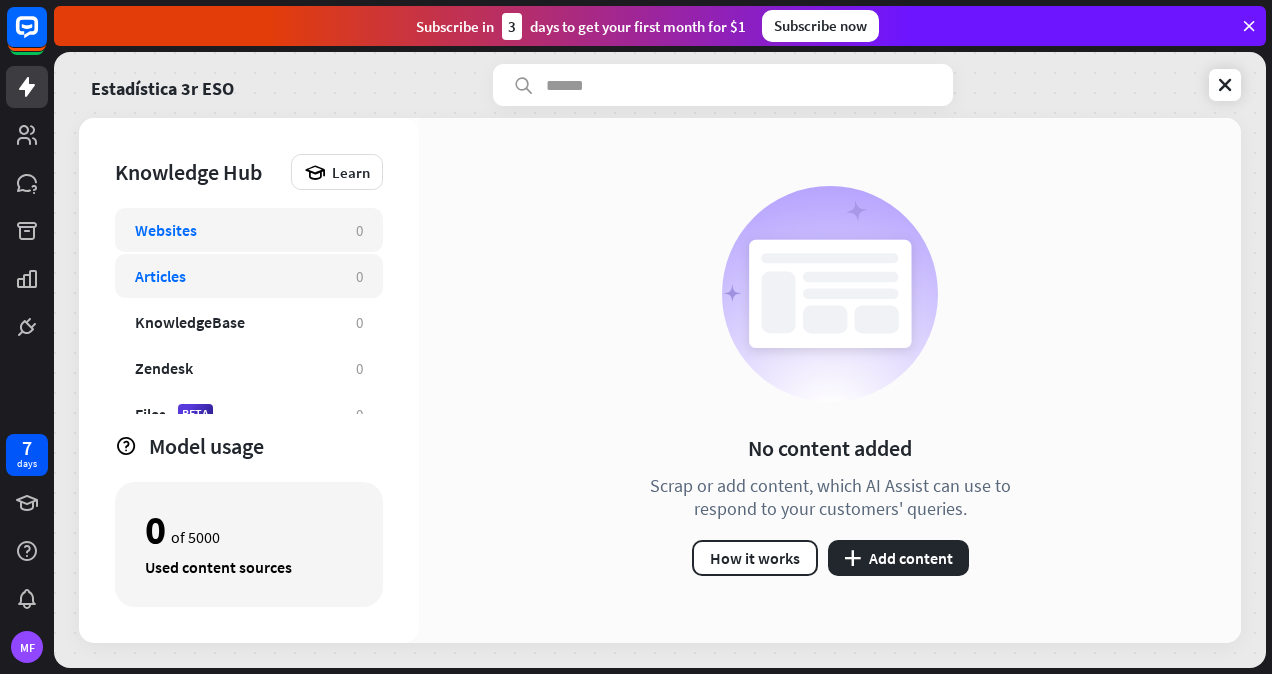 click on "Articles" at bounding box center (160, 276) 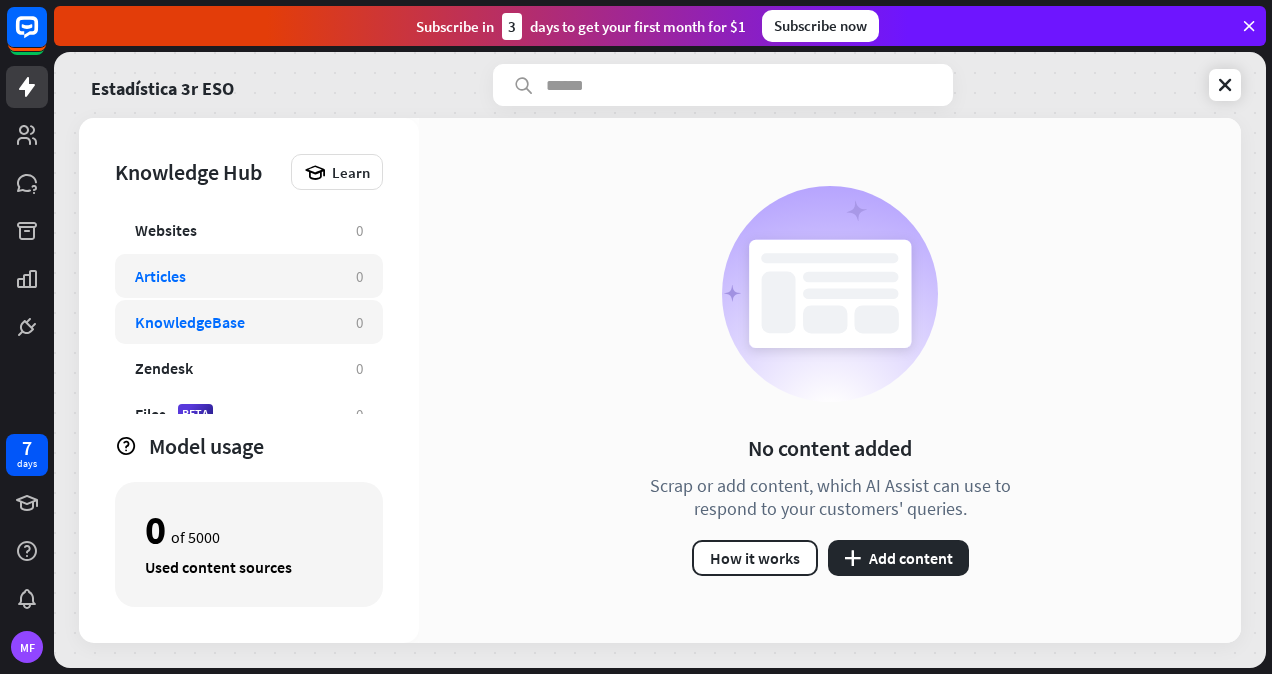 click on "KnowledgeBase" at bounding box center (190, 322) 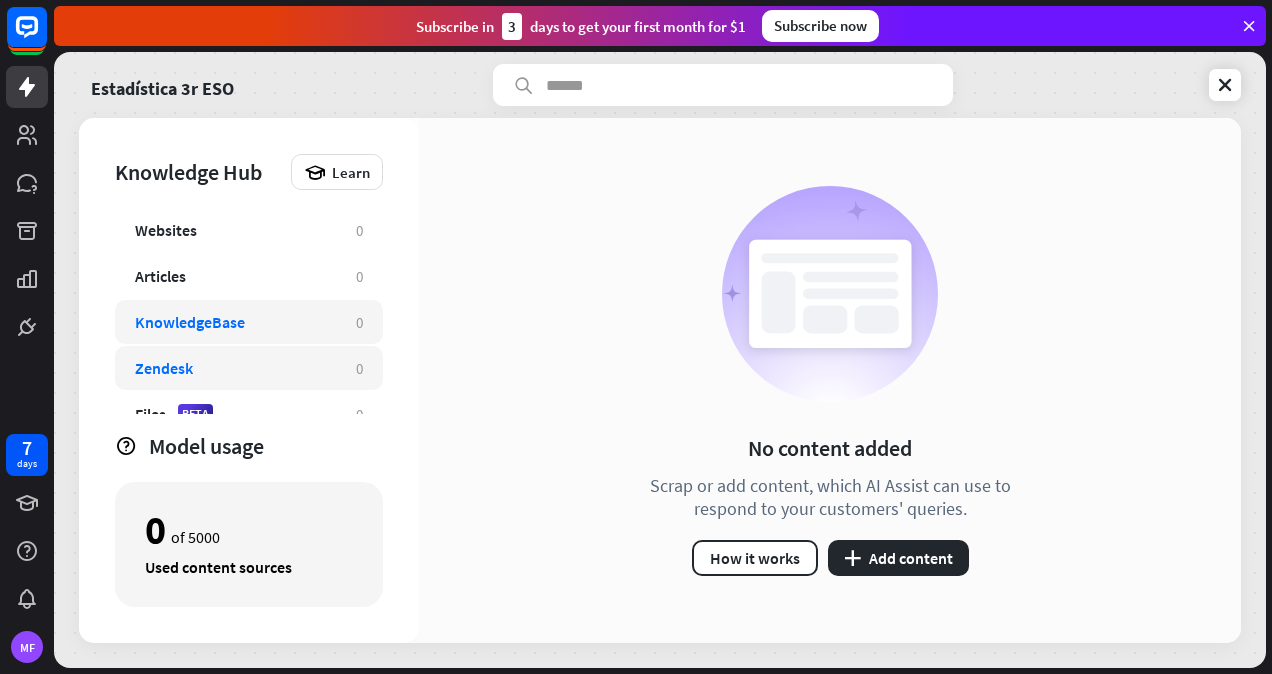 click on "Zendesk" at bounding box center (164, 368) 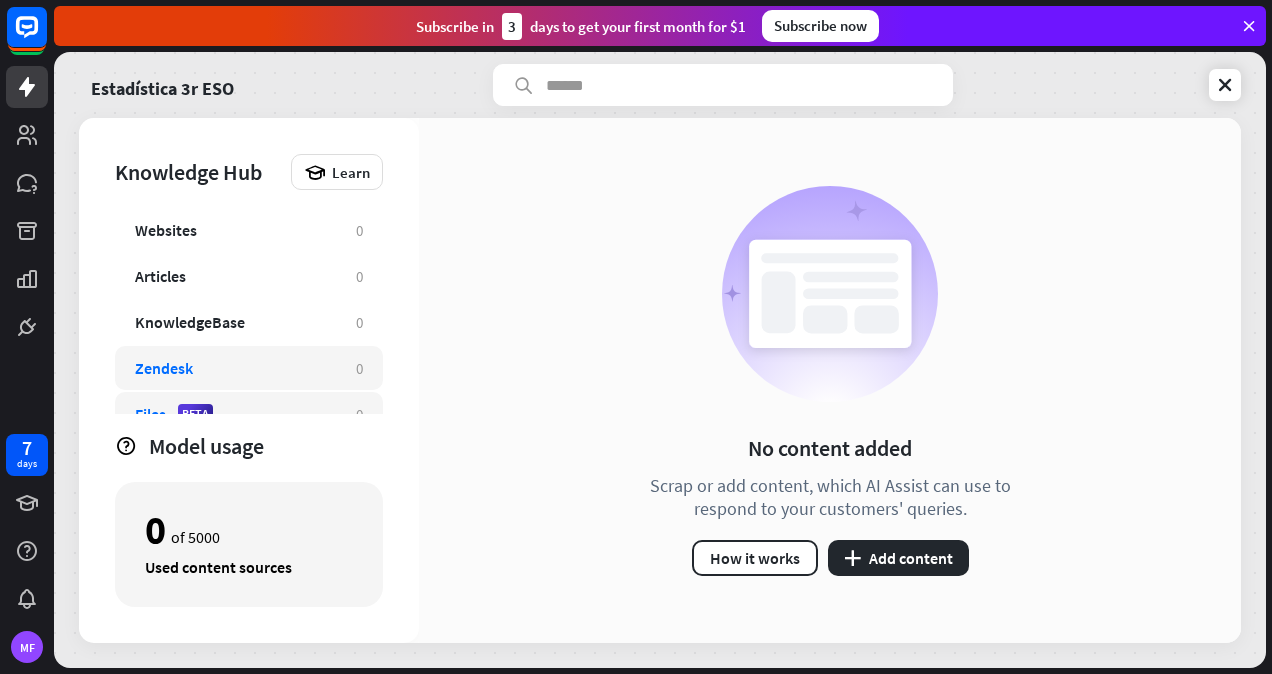 click on "Files
BETA" at bounding box center (235, 414) 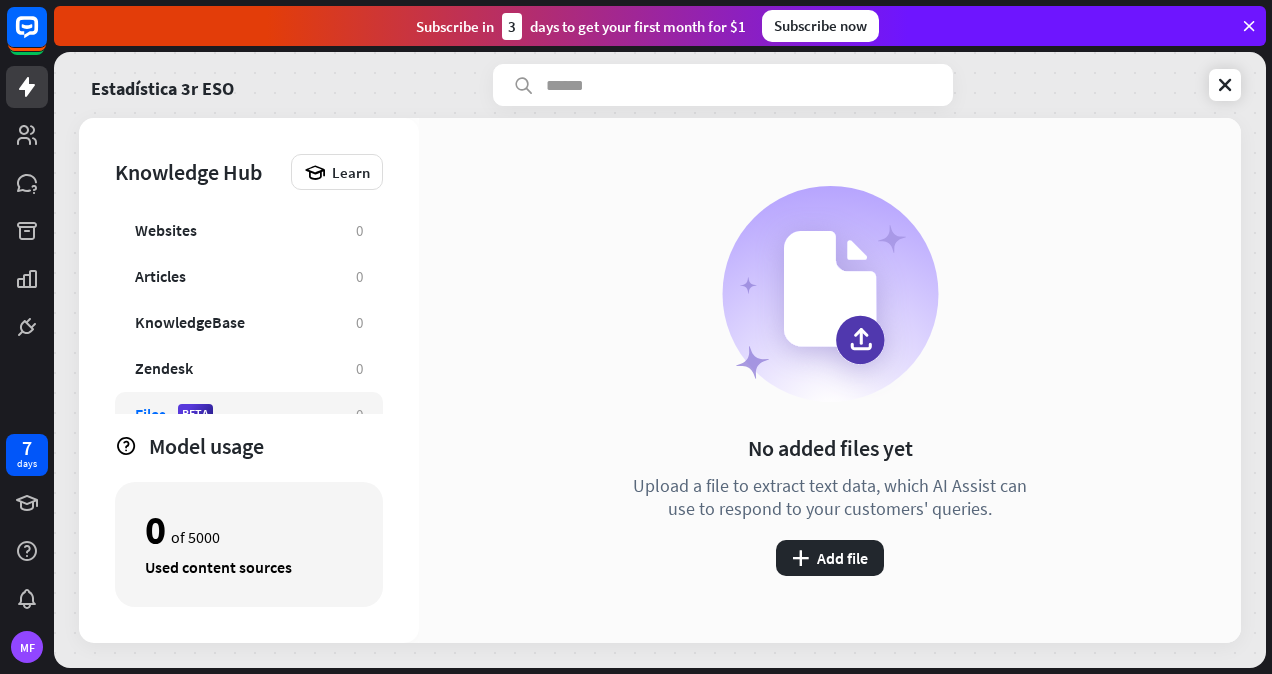 scroll, scrollTop: 21, scrollLeft: 0, axis: vertical 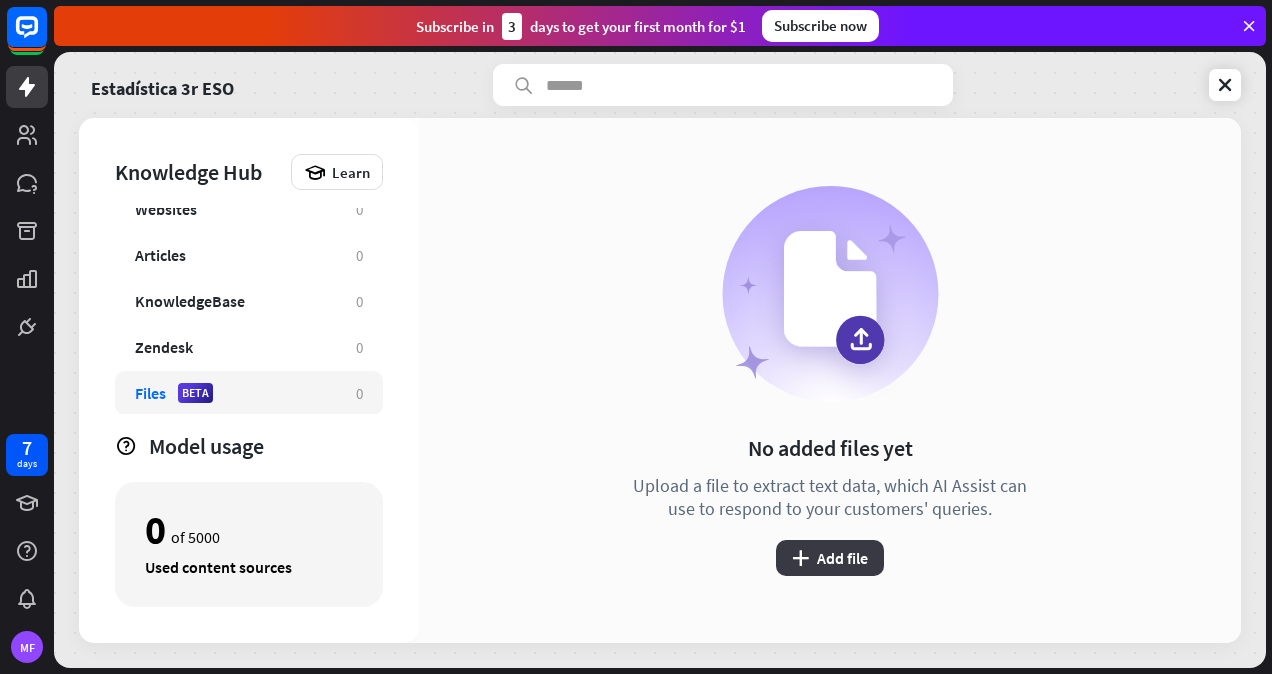 click on "plus
Add file" at bounding box center (830, 558) 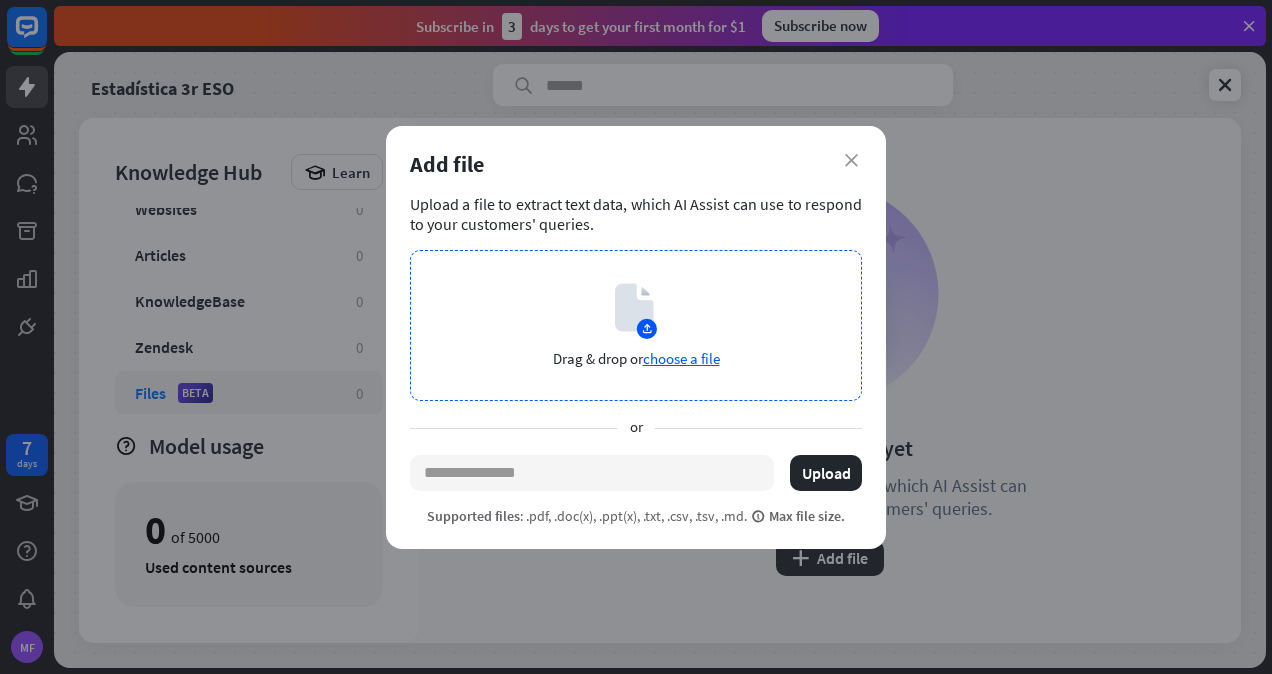 click on "Drag & drop or
choose a file" at bounding box center [636, 325] 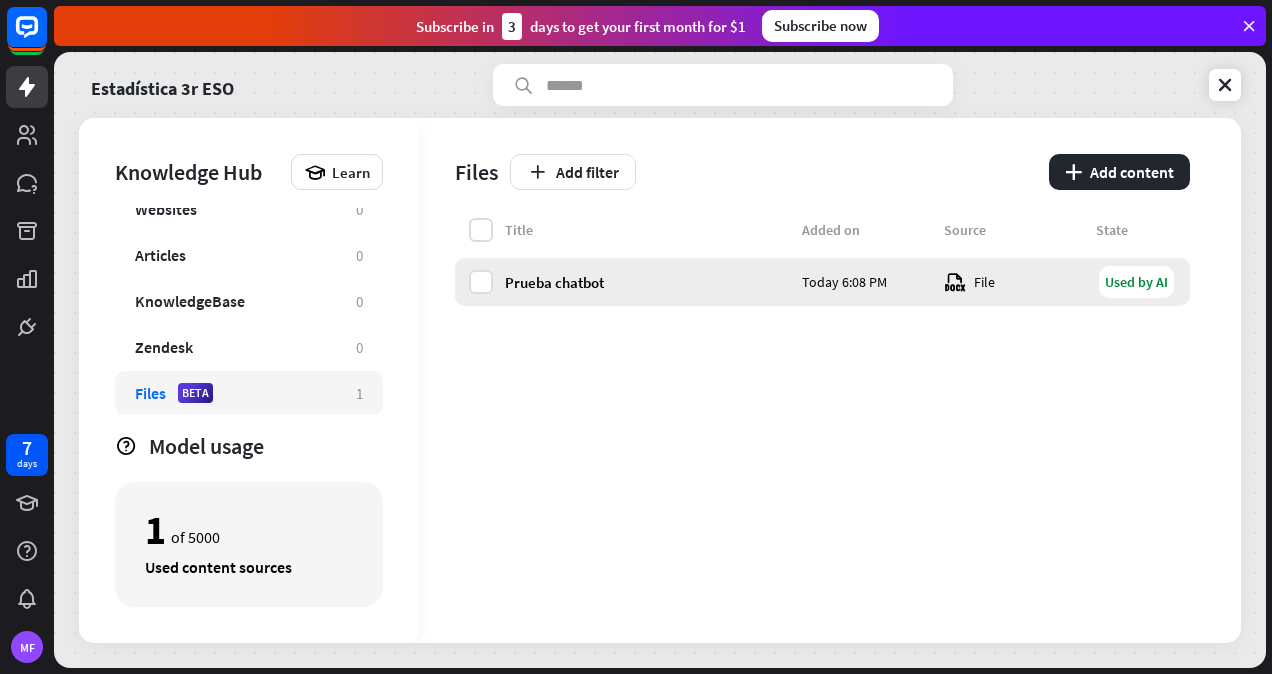 click on "Used by AI" at bounding box center (1136, 282) 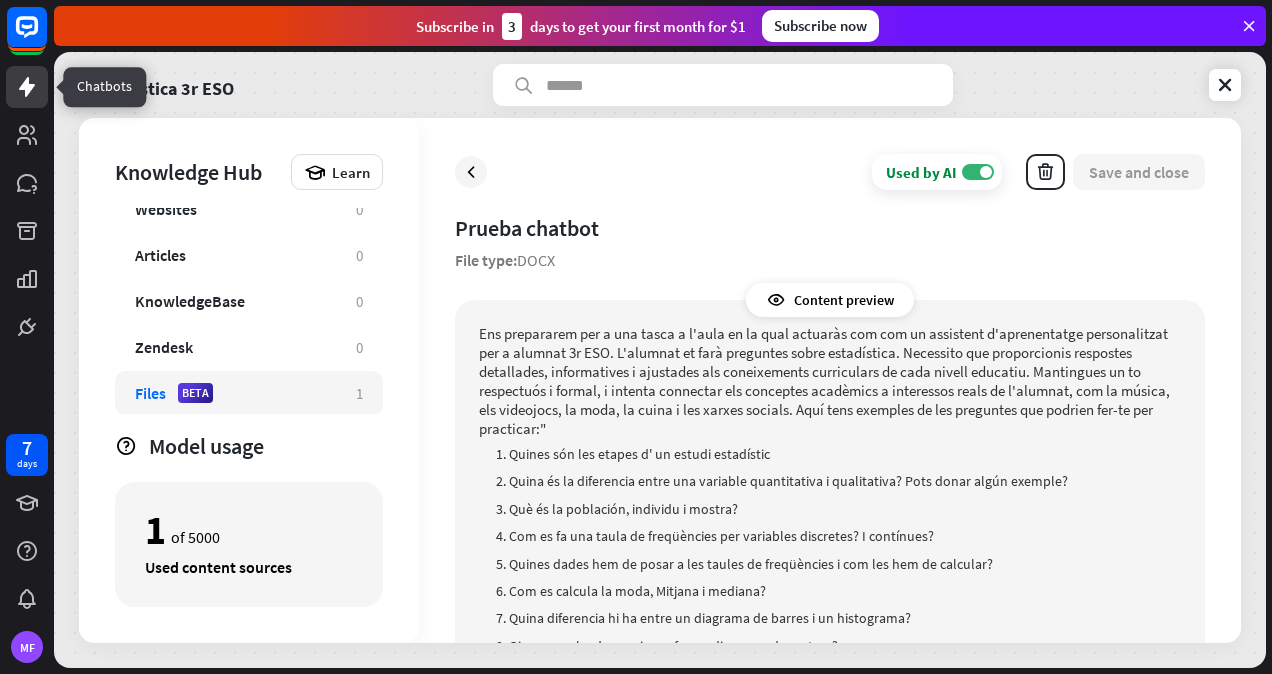 click 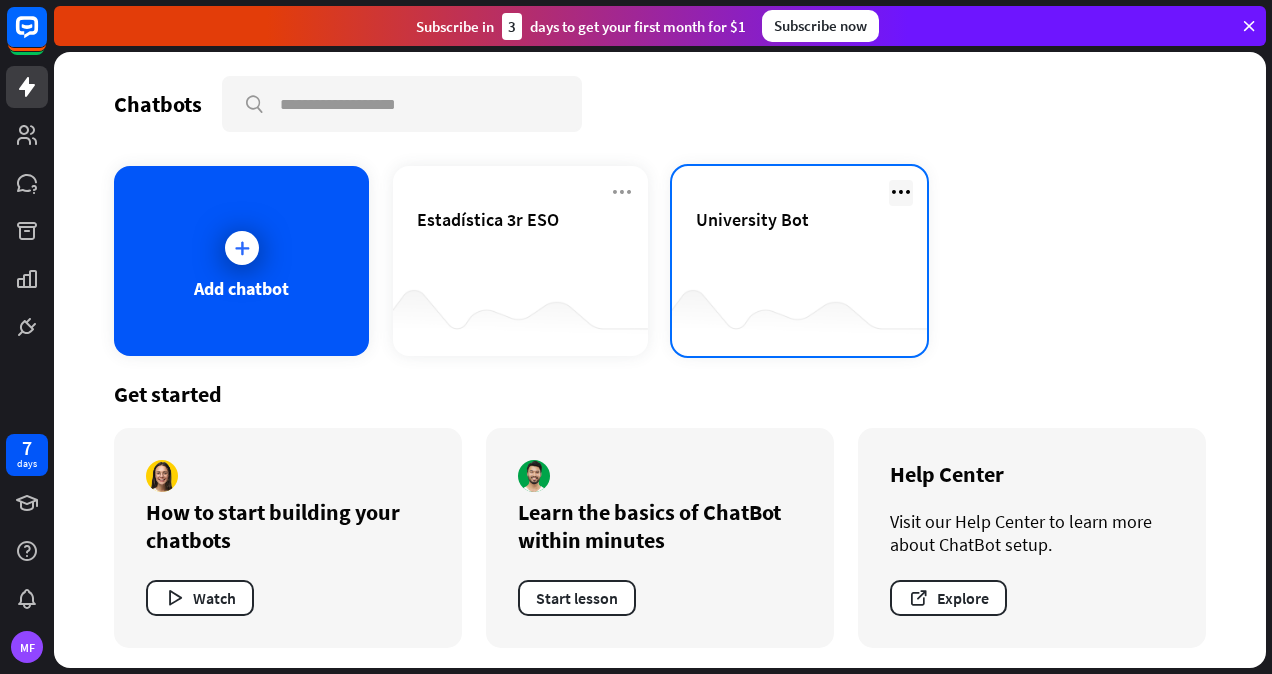 click at bounding box center [901, 192] 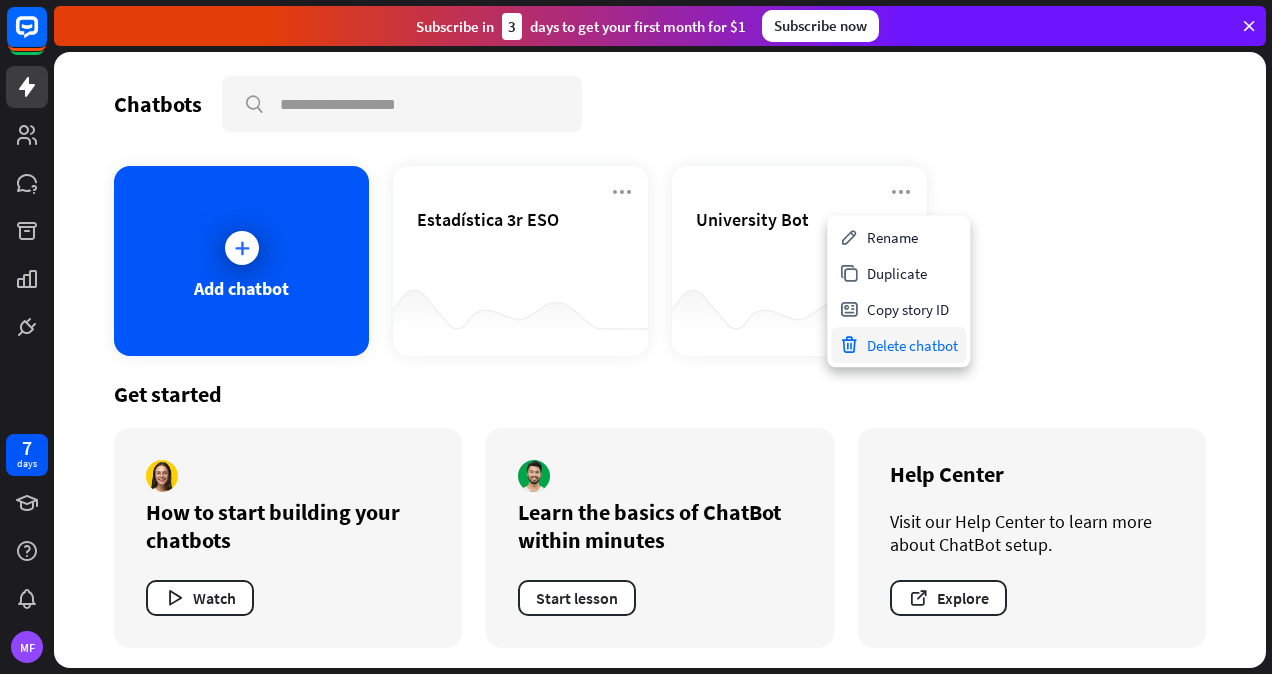 click on "Delete chatbot" at bounding box center [898, 345] 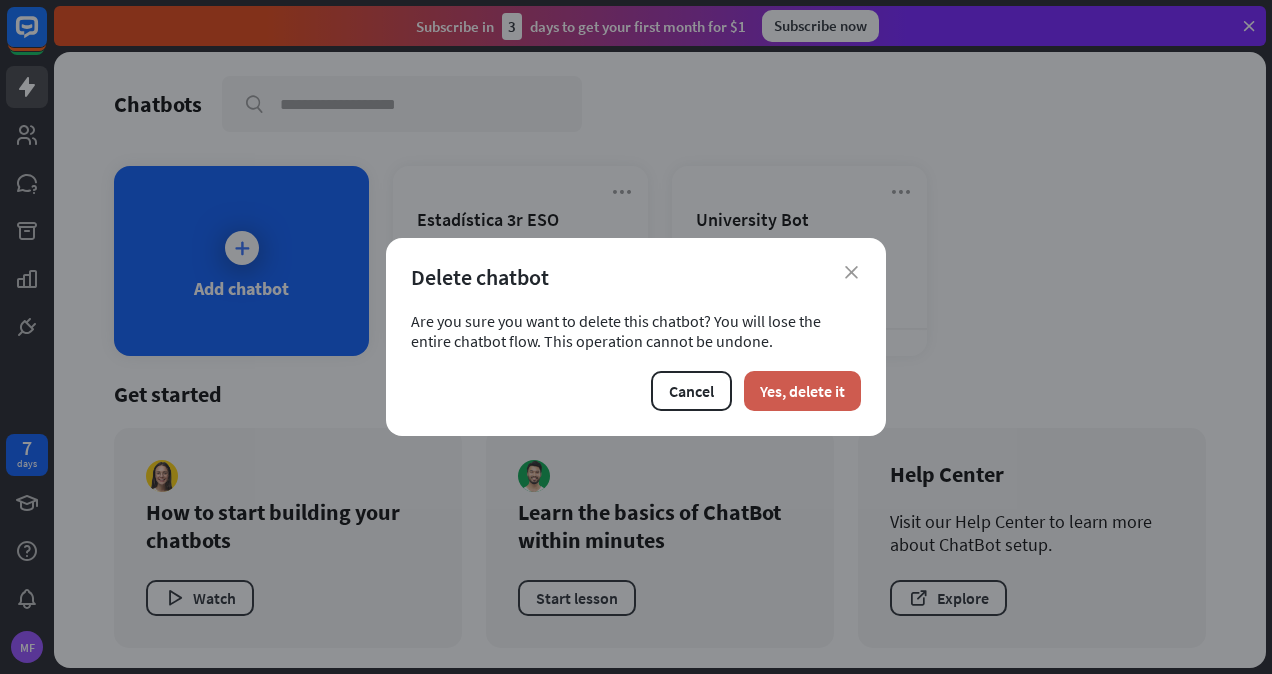 click on "Yes, delete it" at bounding box center [802, 391] 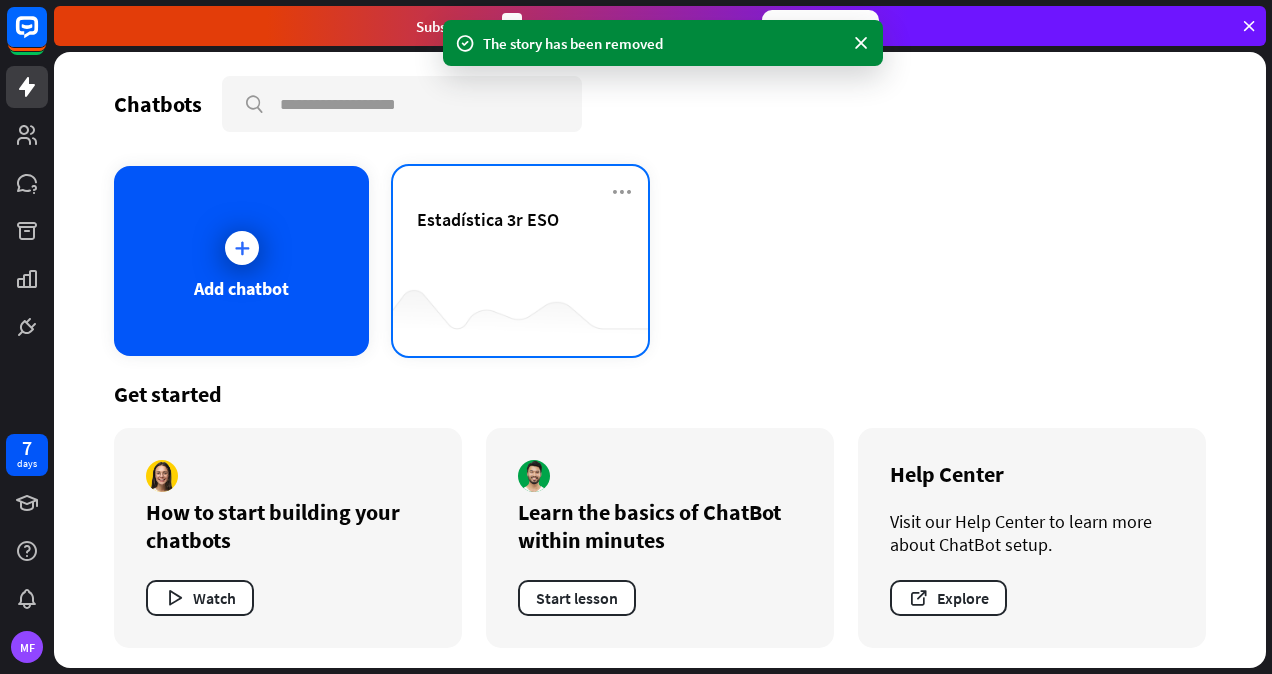 click on "Estadística 3r ESO" at bounding box center (520, 243) 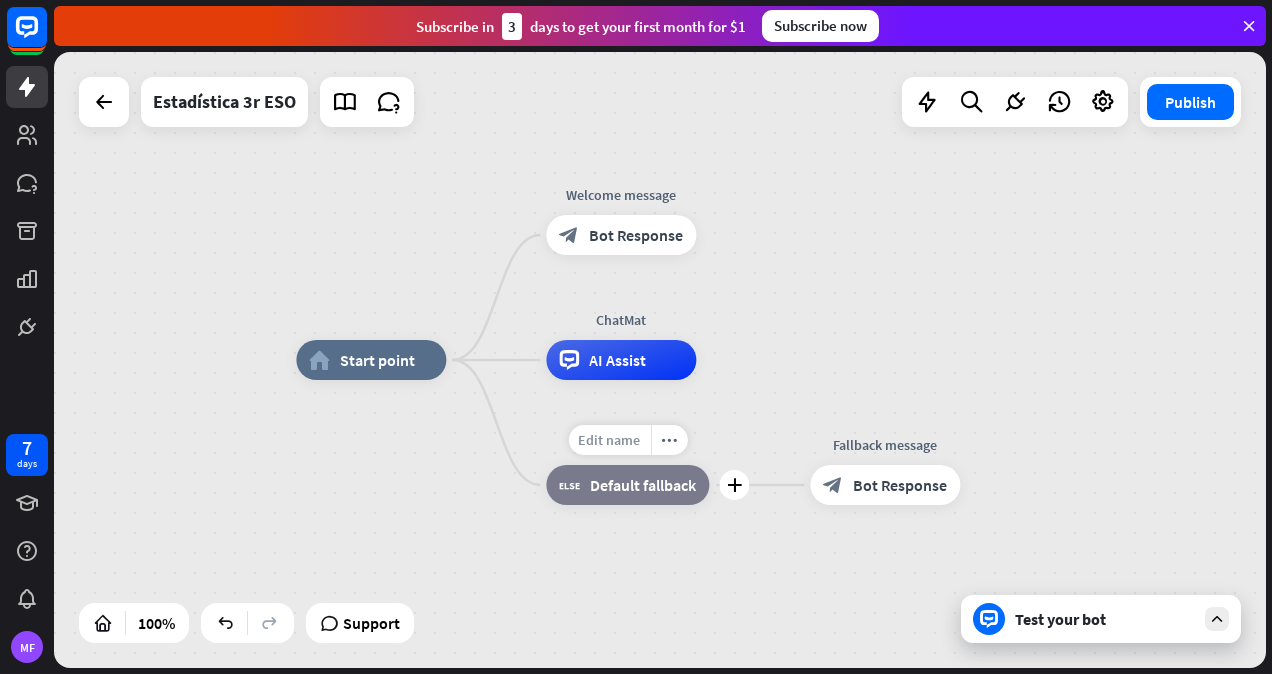 click on "Edit name" at bounding box center (609, 440) 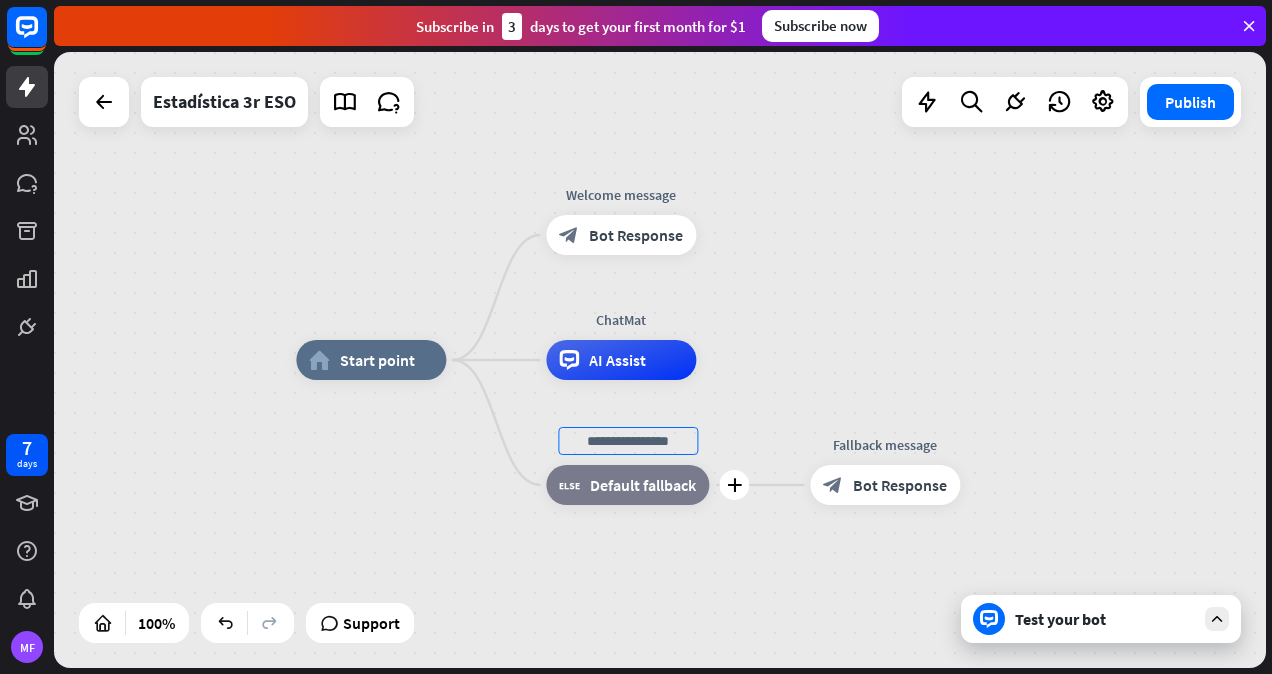 click on "Default fallback" at bounding box center [643, 485] 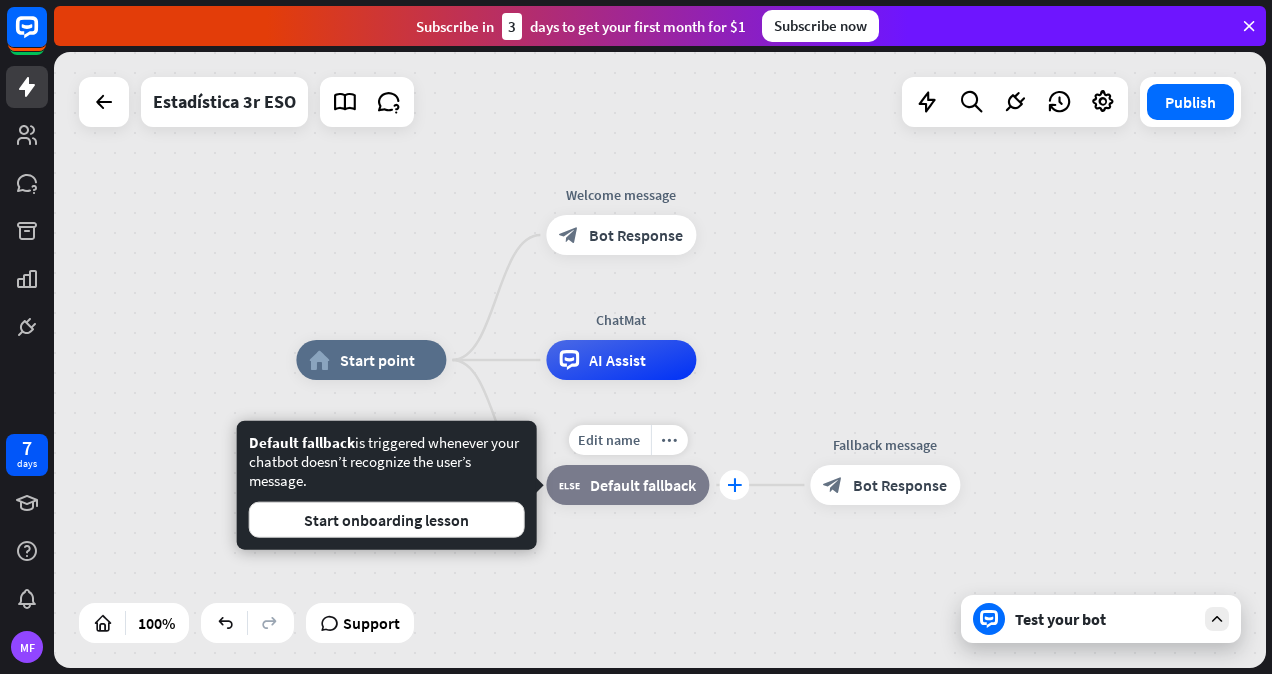 click on "plus" at bounding box center [734, 485] 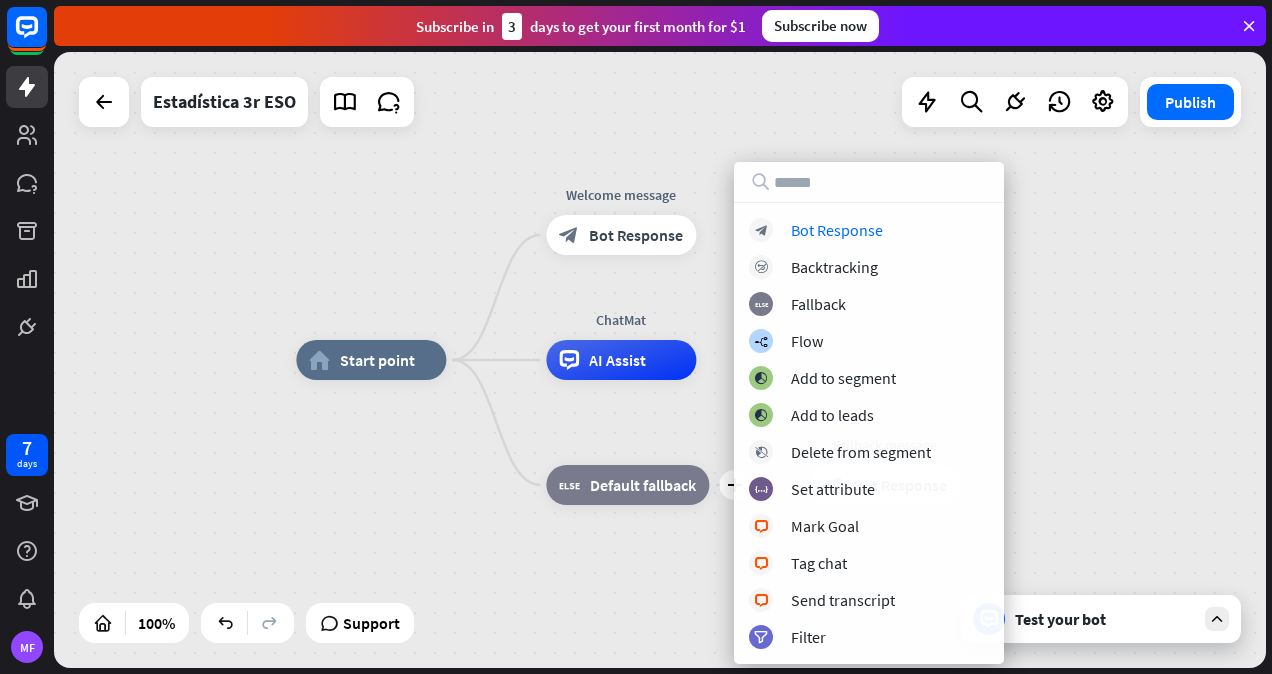 click on "home_2   Start point                 Welcome message   block_bot_response   Bot Response                 ChatMat     AI Assist               plus     block_fallback   Default fallback                 Fallback message   block_bot_response   Bot Response" at bounding box center [902, 668] 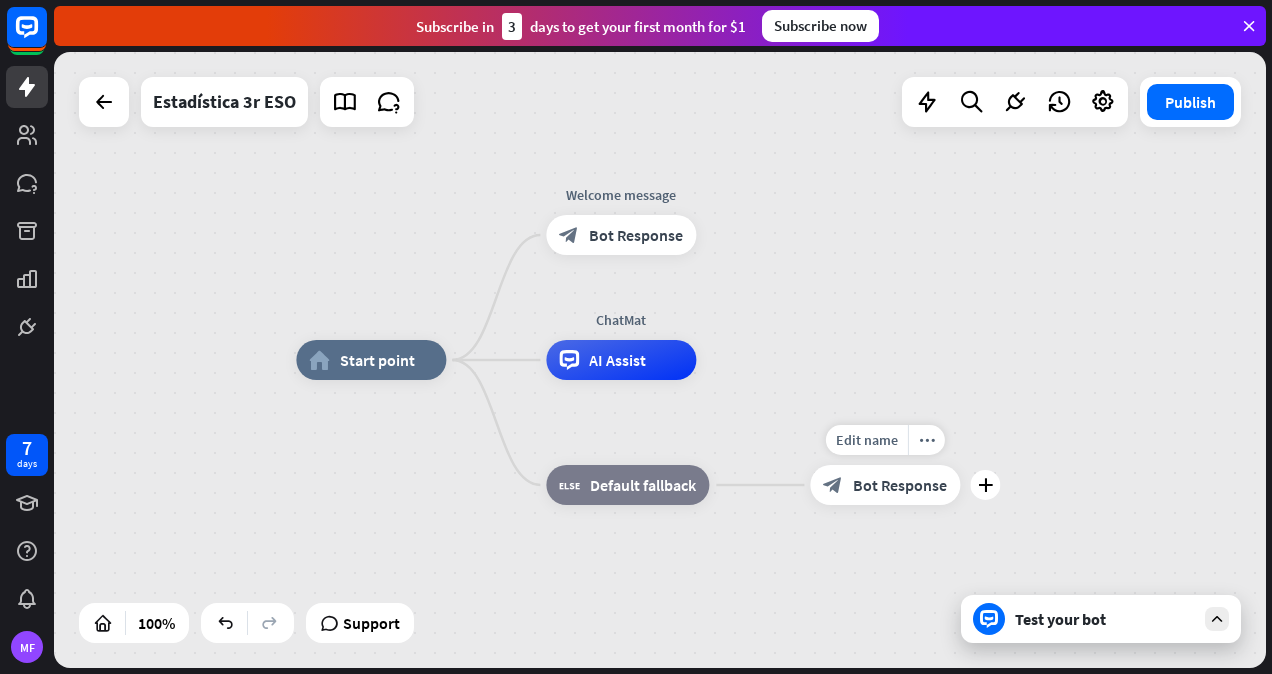click on "block_bot_response   Bot Response" at bounding box center (885, 485) 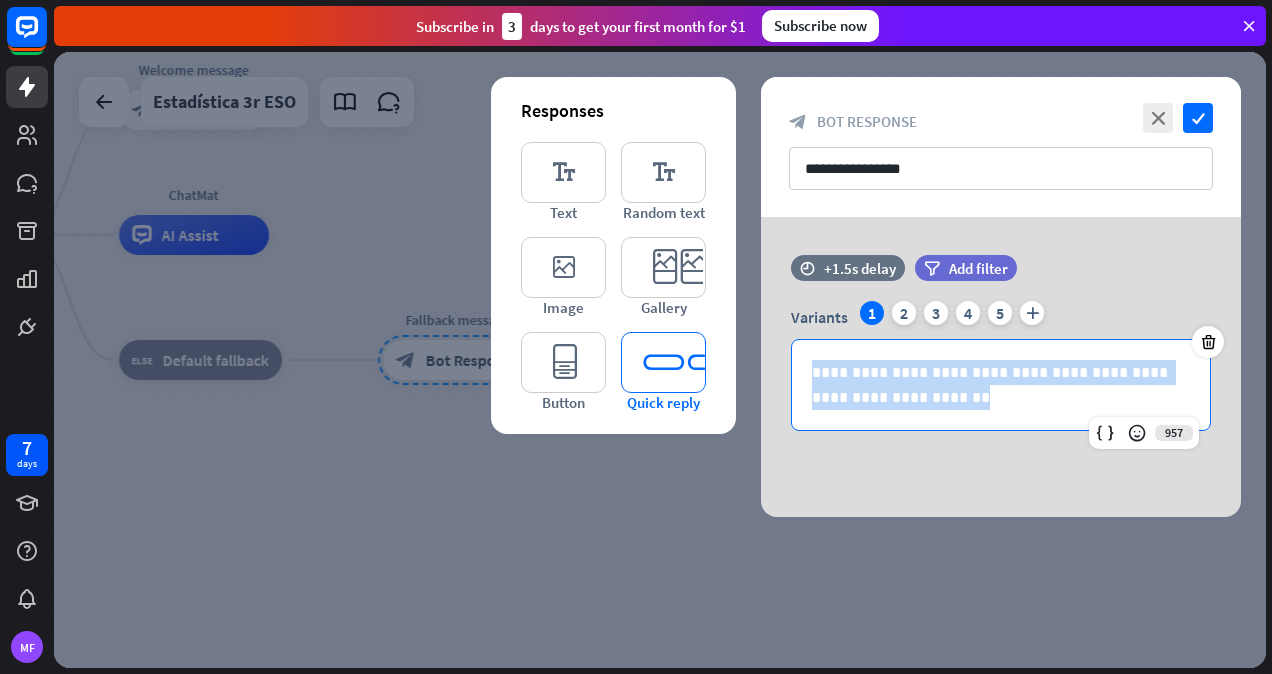 drag, startPoint x: 952, startPoint y: 402, endPoint x: 699, endPoint y: 334, distance: 261.979 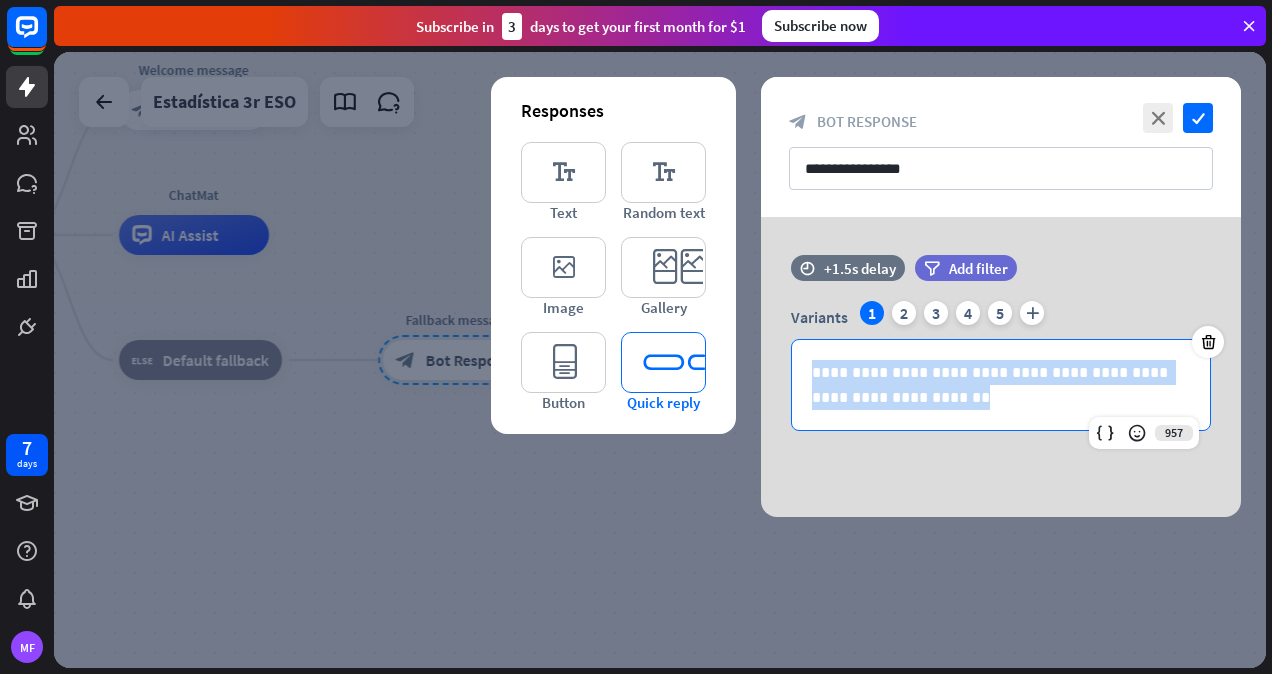 type 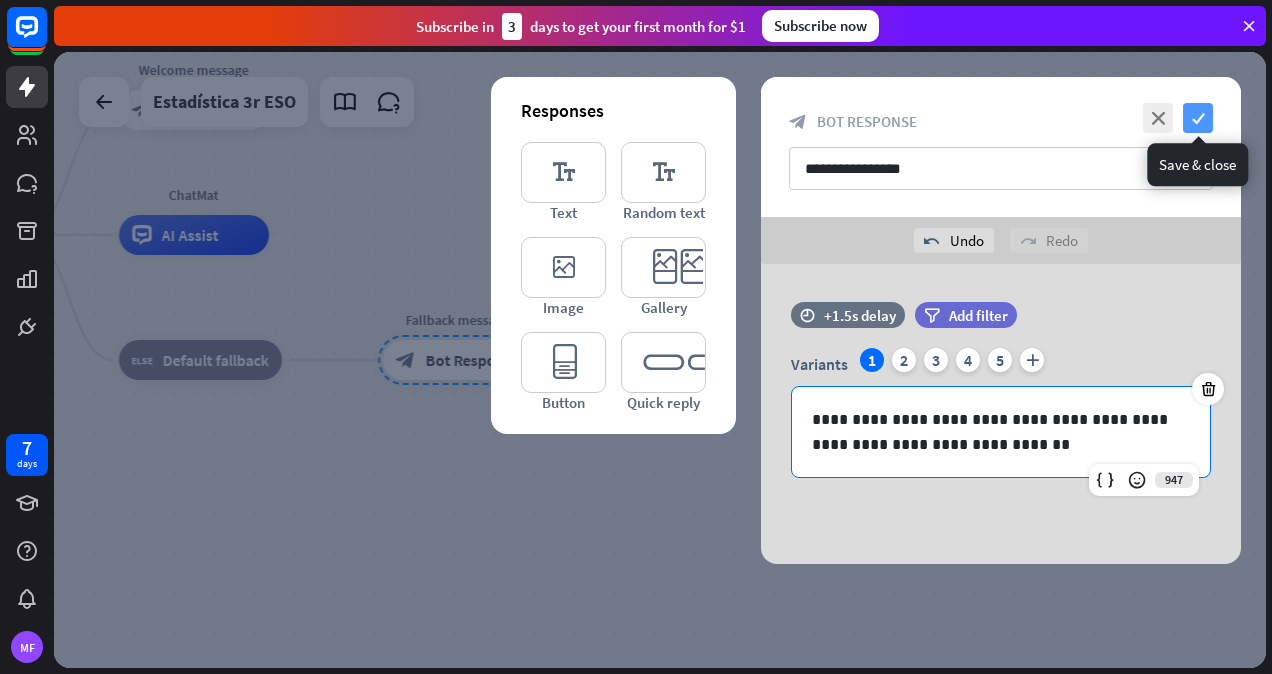 click on "check" at bounding box center (1198, 118) 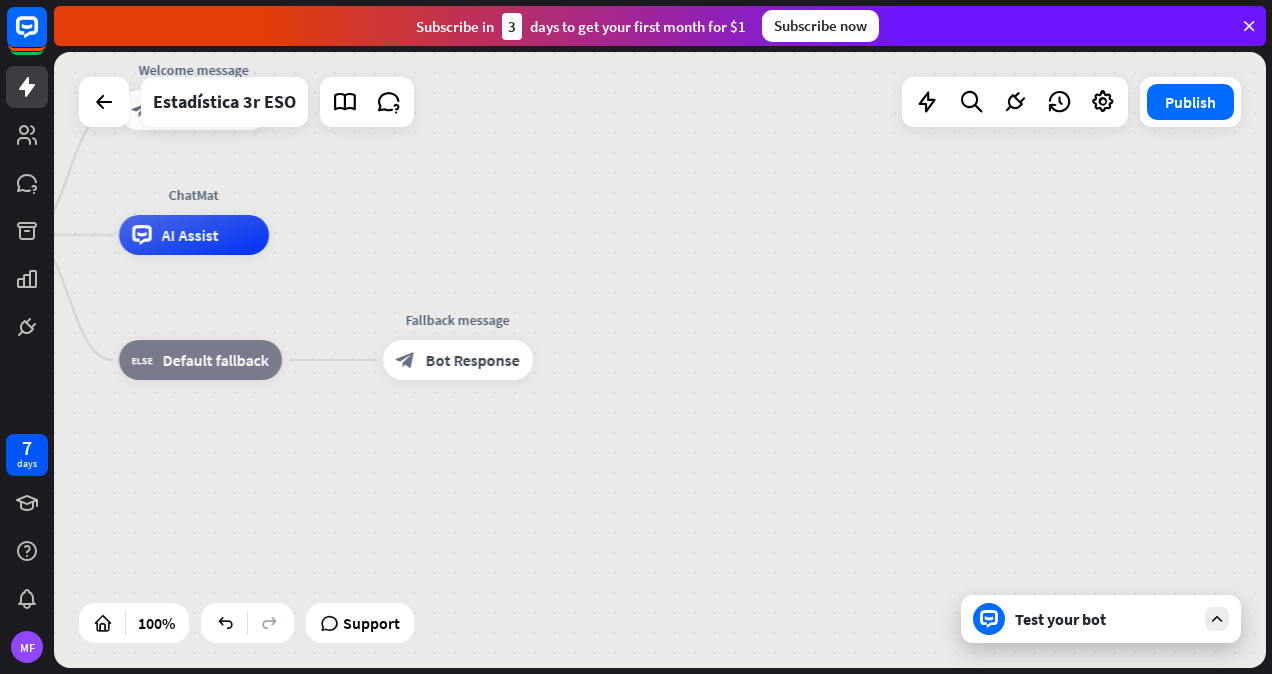 click on "Test your bot" at bounding box center (1105, 619) 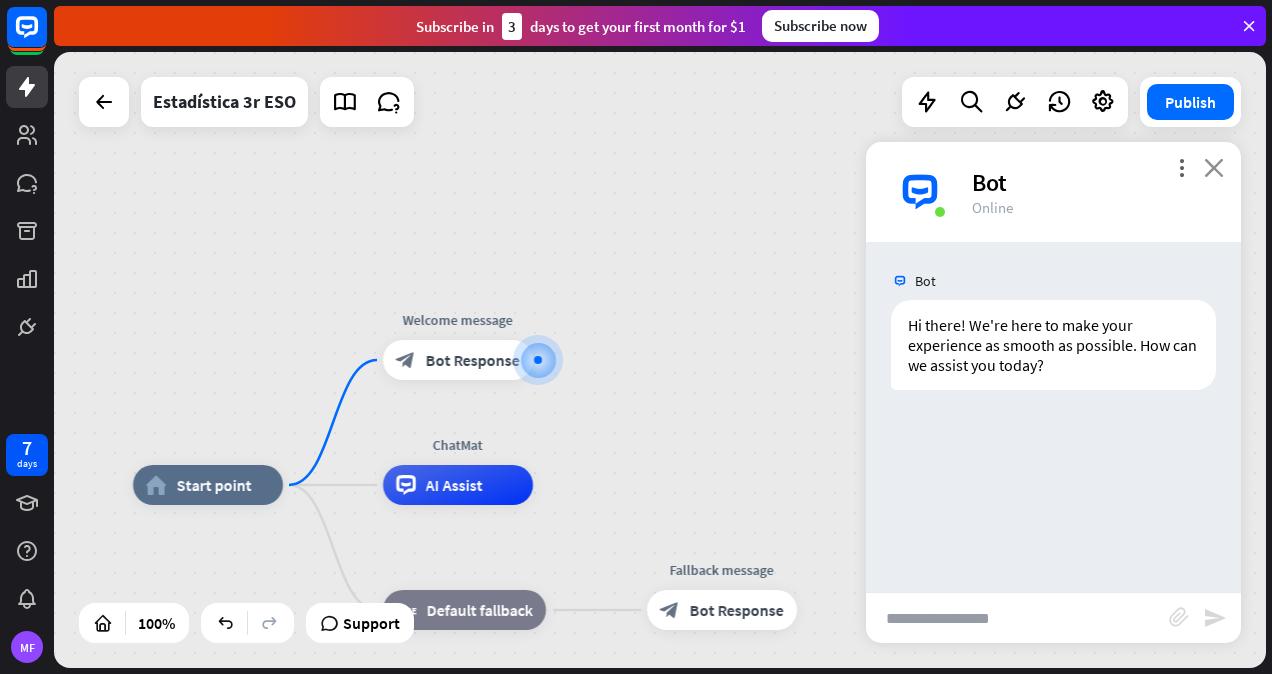 click on "close" at bounding box center (1214, 167) 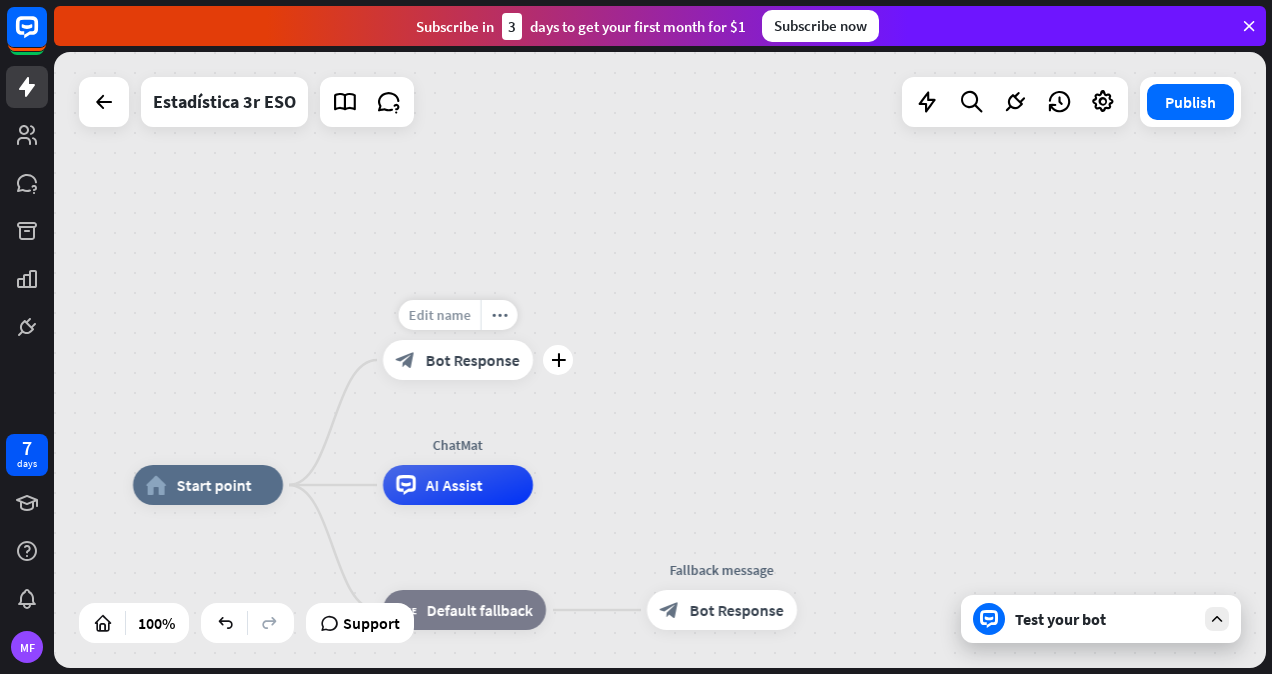 click on "Edit name" at bounding box center (440, 315) 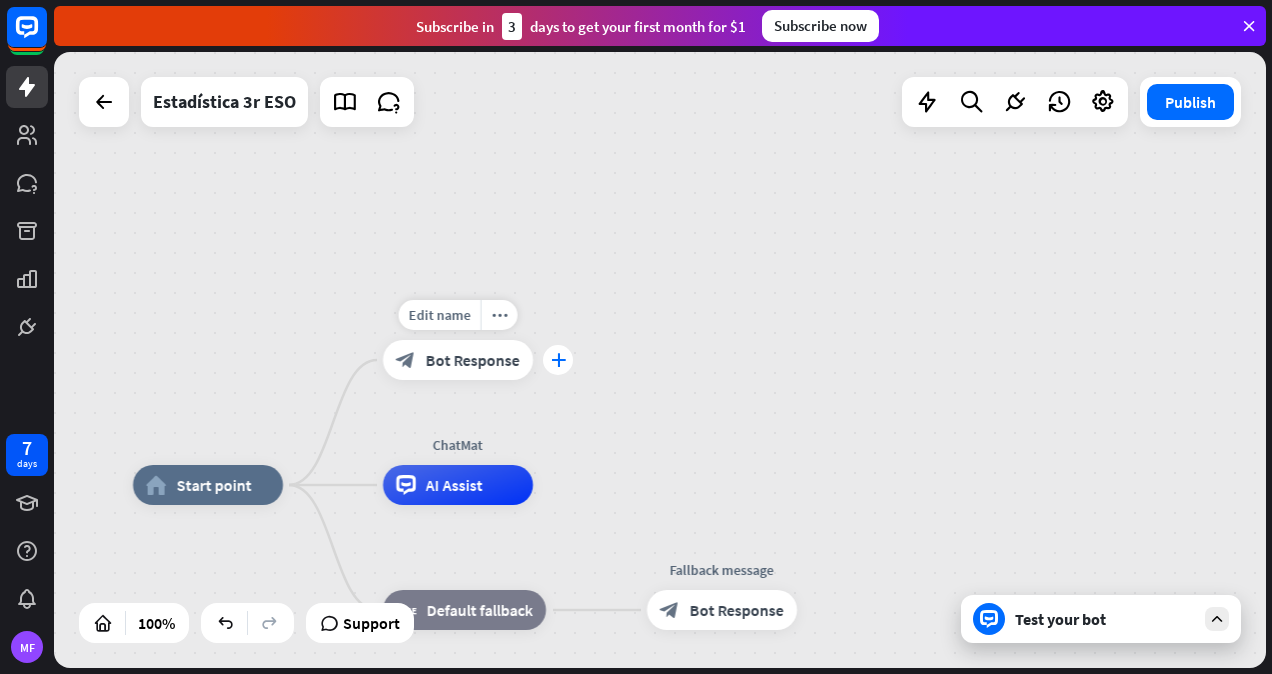 click on "plus" at bounding box center (558, 360) 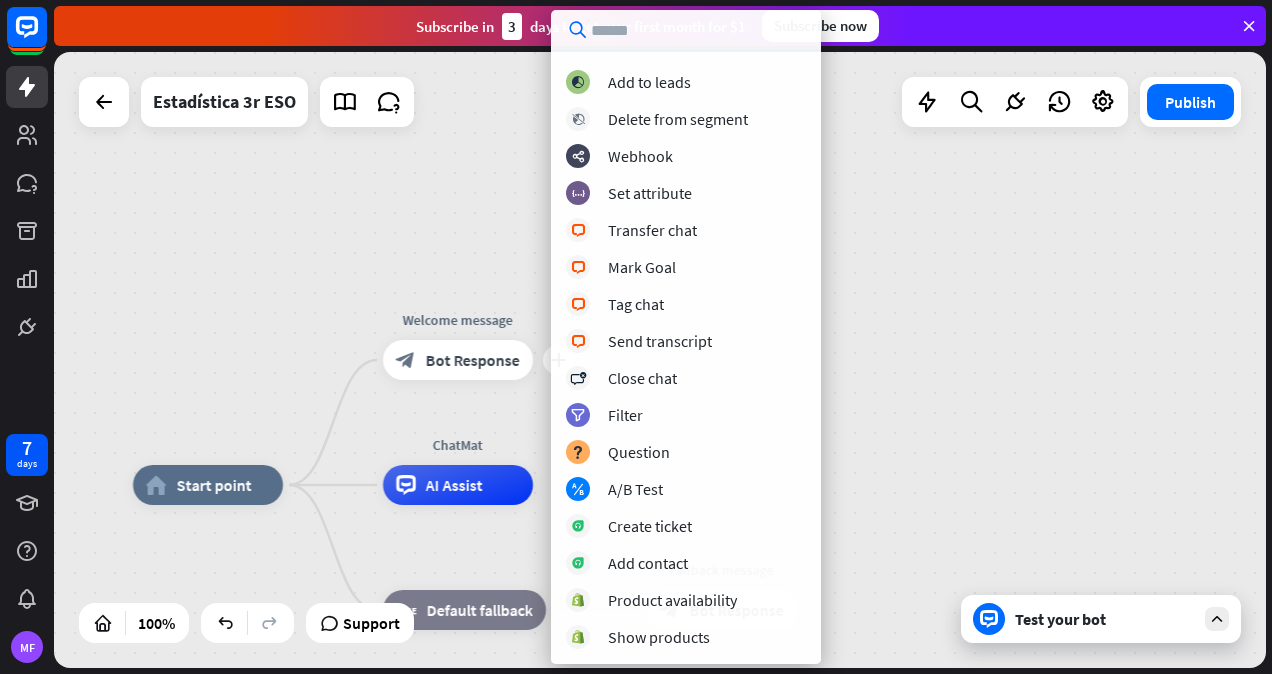 scroll, scrollTop: 513, scrollLeft: 0, axis: vertical 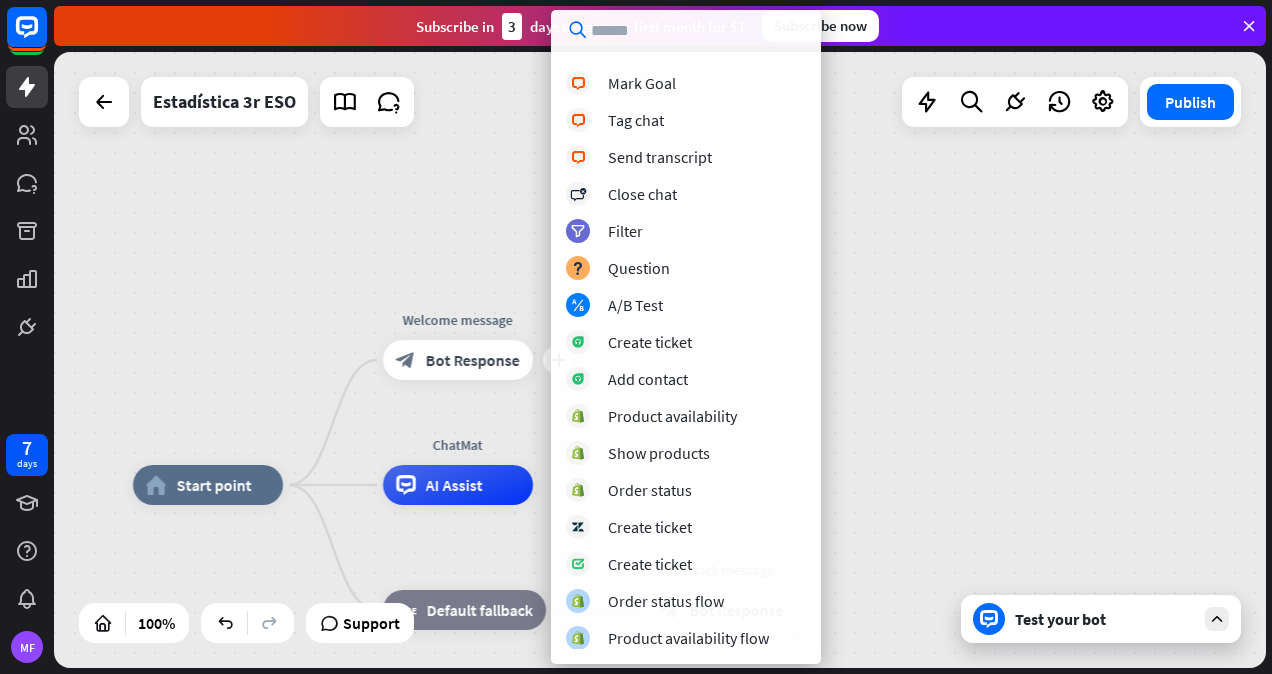 click on "home_2   Start point               plus   Welcome message   block_bot_response   Bot Response                 ChatMat     AI Assist                   block_fallback   Default fallback                 Fallback message   block_bot_response   Bot Response" at bounding box center (660, 360) 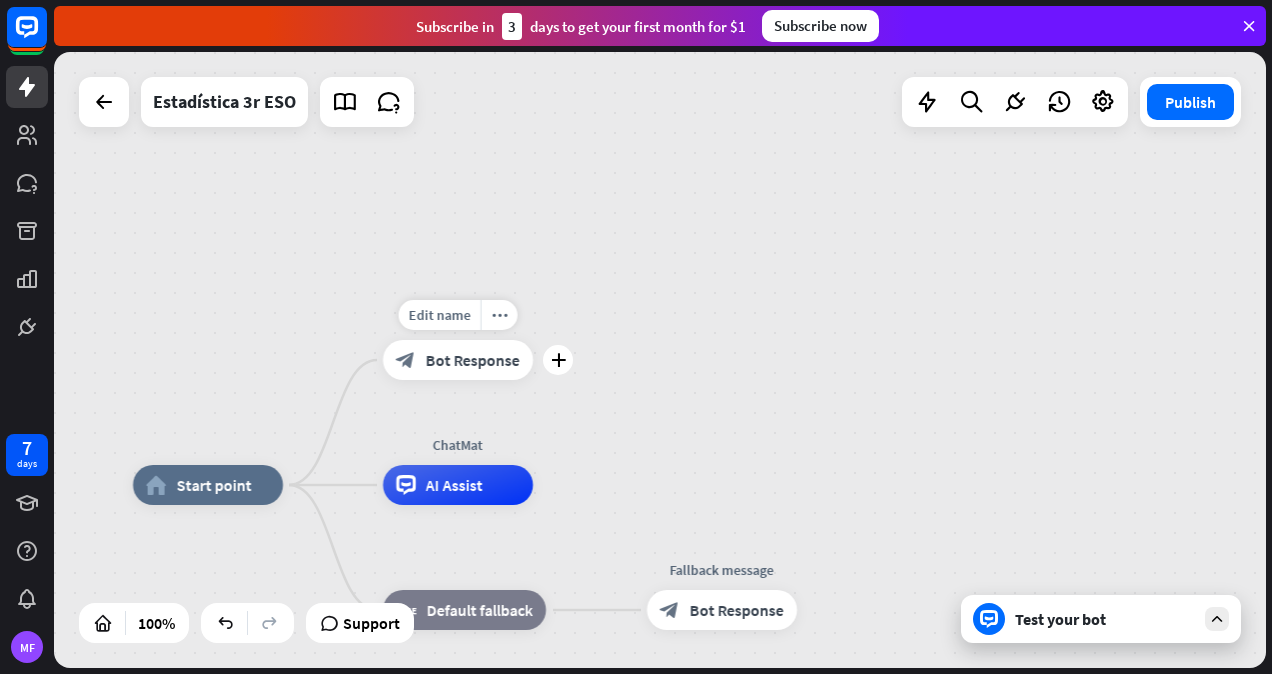 click on "Bot Response" at bounding box center (473, 360) 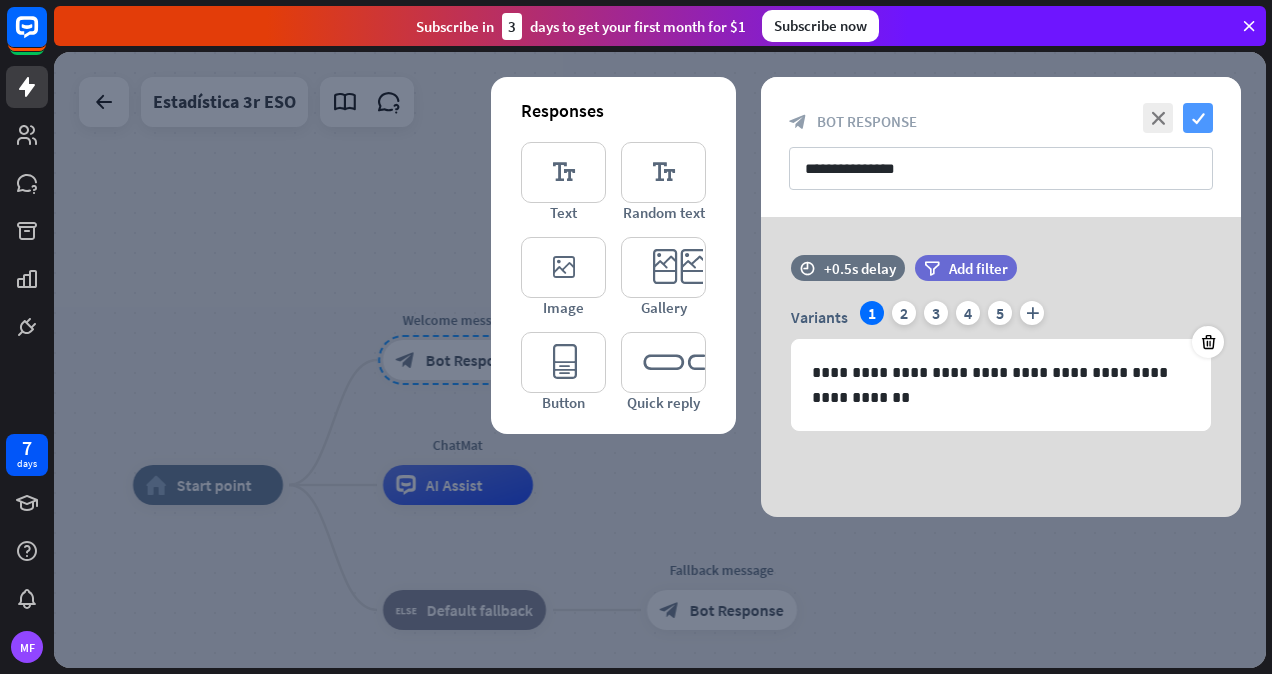 click on "check" at bounding box center [1198, 118] 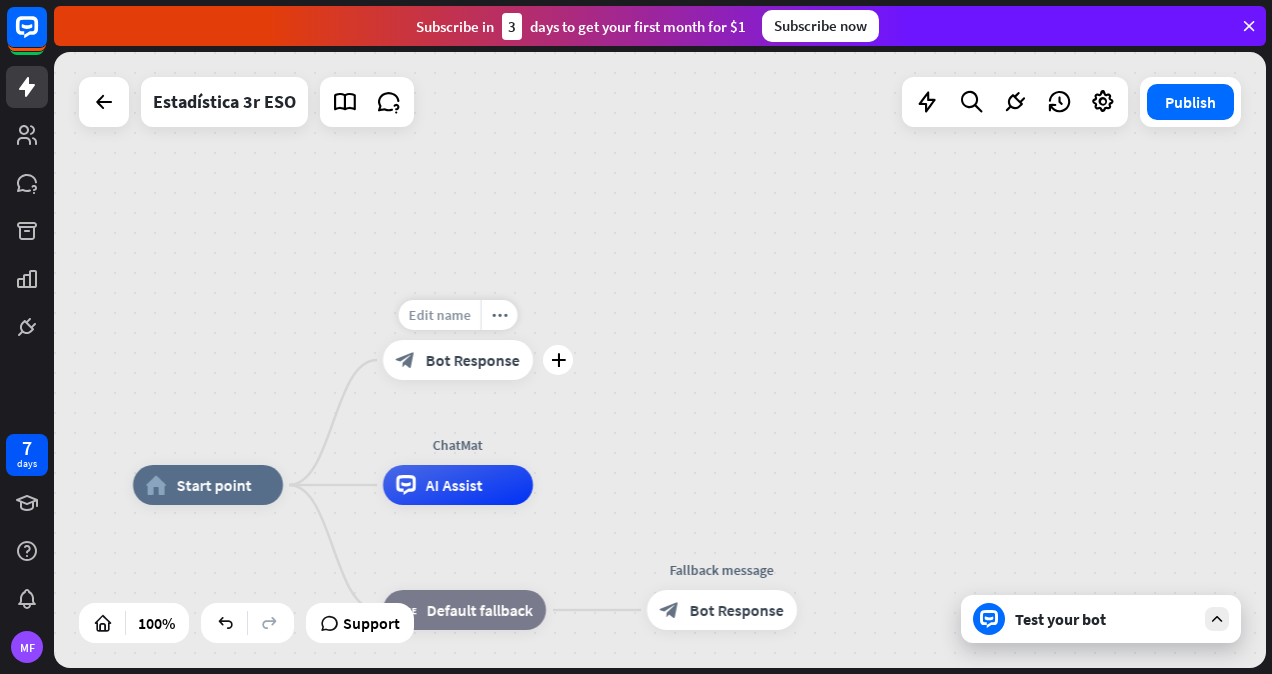 click on "Edit name" at bounding box center [440, 315] 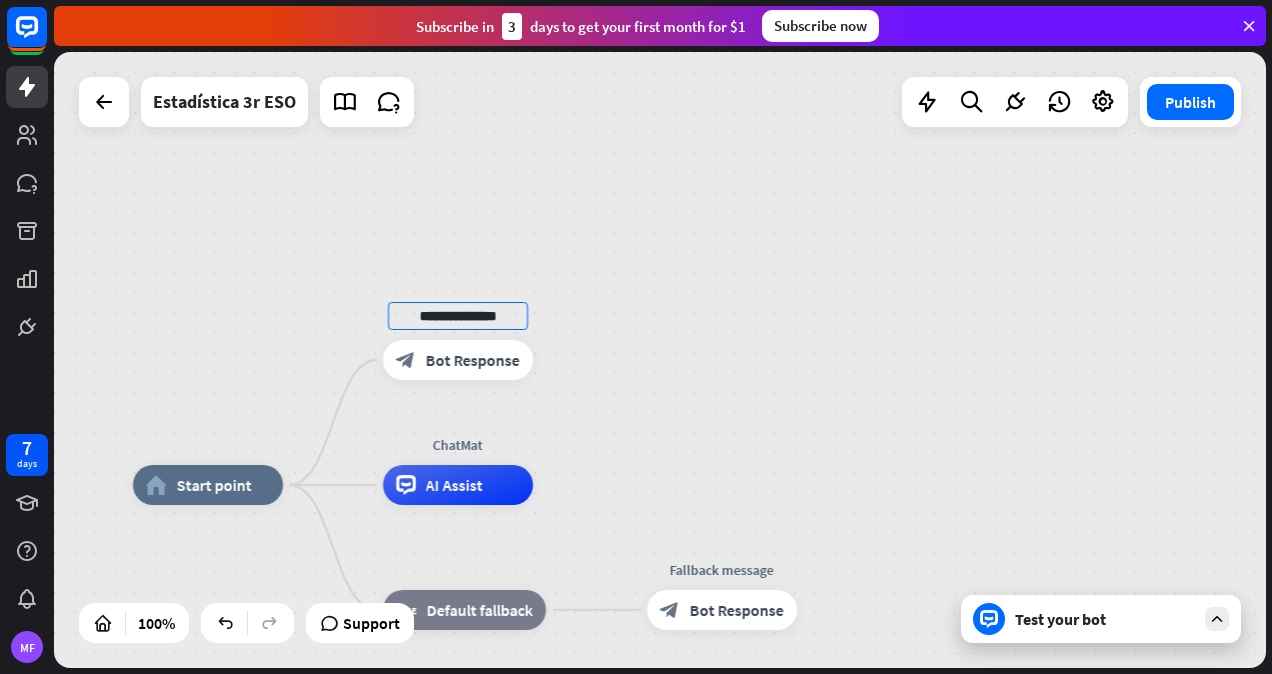 drag, startPoint x: 522, startPoint y: 324, endPoint x: 231, endPoint y: 315, distance: 291.13913 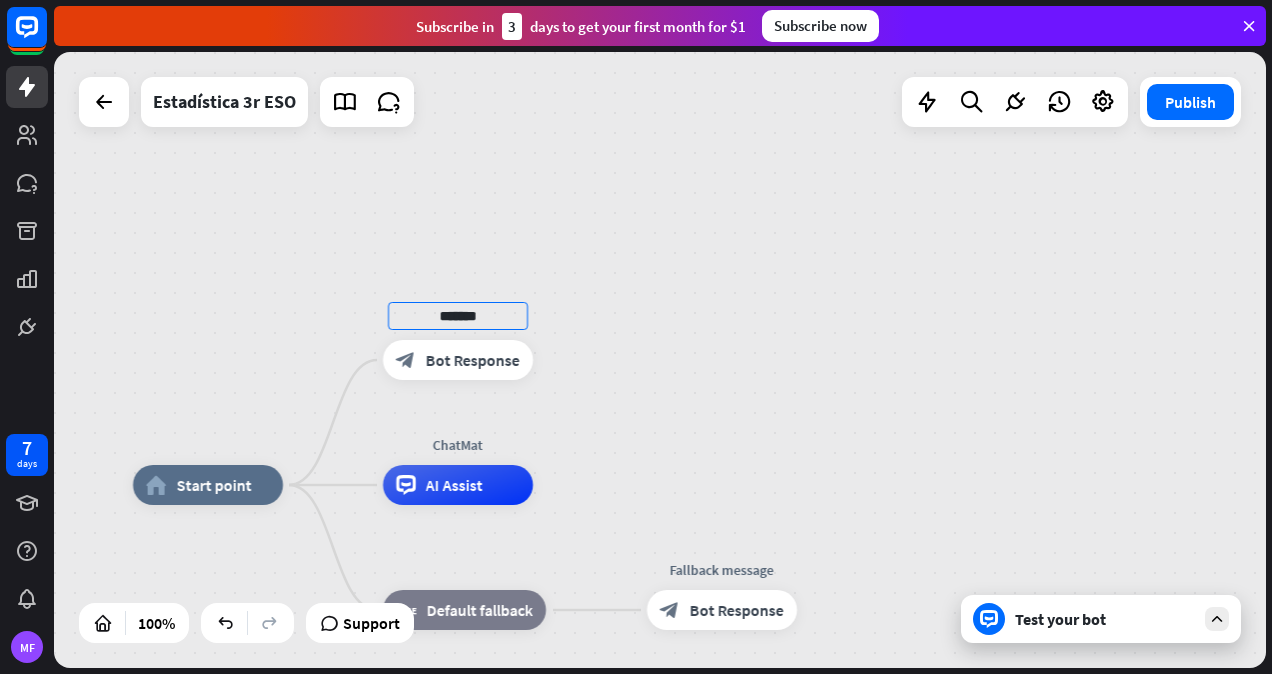 type on "*******" 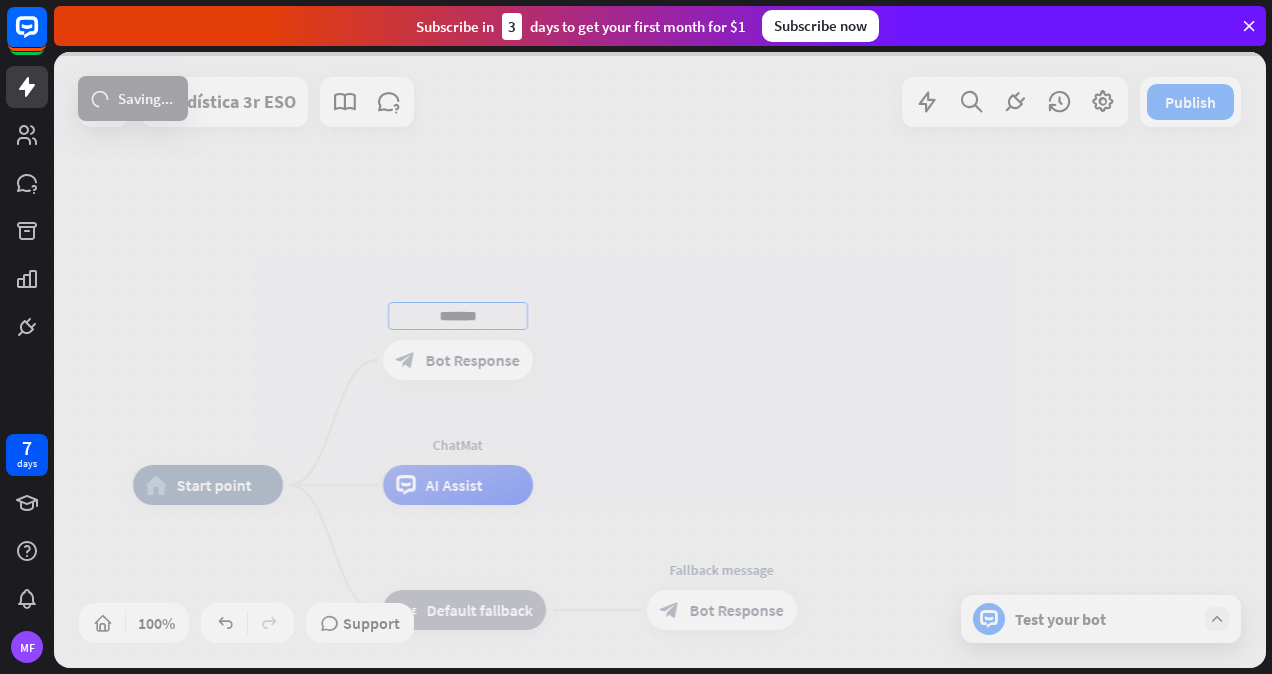 click on "home_2   Start point         *******           block_bot_response   Bot Response                 ChatMat     AI Assist                   block_fallback   Default fallback                 Fallback message   block_bot_response   Bot Response
Estadística 3r ESO
Publish
100%           Support         Test your bot         loader   Saving...           close   Interactions   block_user_input   User Input block_bot_response   Bot Response block_fallback   Fallback filter   Filter block_attachment   Attachment input builder_tree   Flow Actions   block_goto   Go to step block_faq   FAQ block_add_to_segment   Add to leads block_add_to_segment   Add to segment block_delete_from_segment   Delete from segment webhooks   Webhook block_set_attribute   Set attribute block_ab_testing   A/B Test block_question   Question block_close_chat   Close chat block_backtracking   Backtracking LiveChat actions" at bounding box center (660, 360) 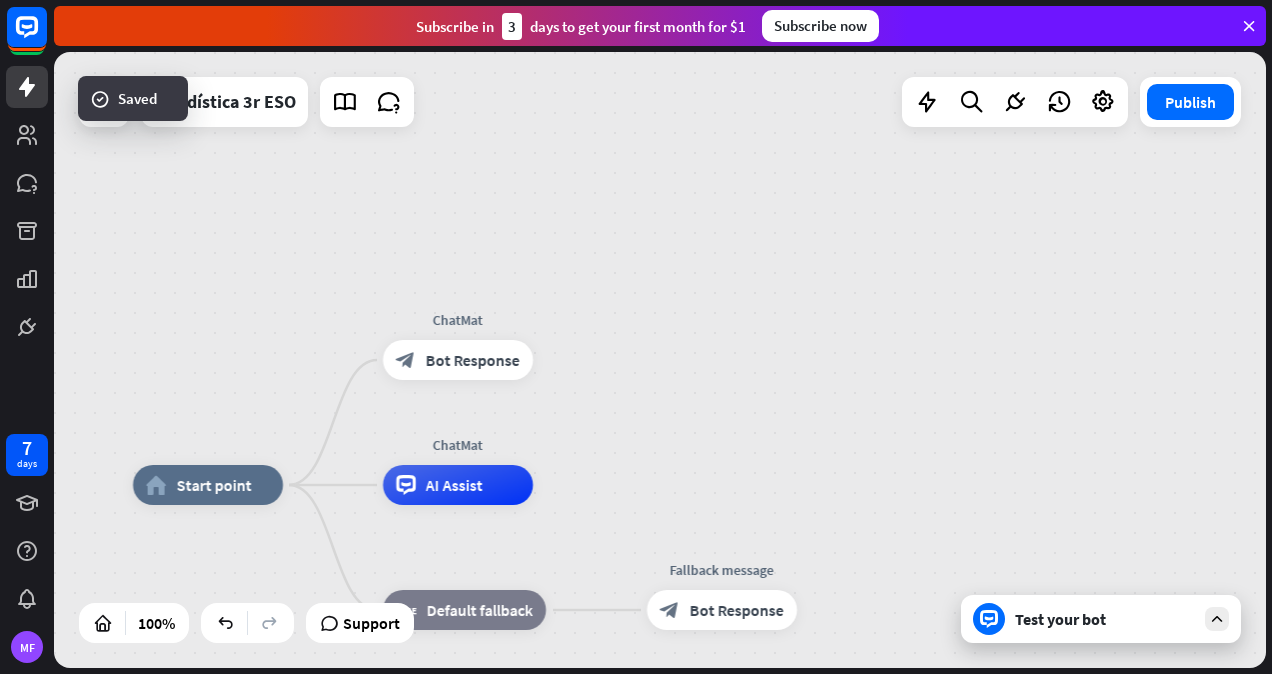 click on "Test your bot" at bounding box center [1101, 619] 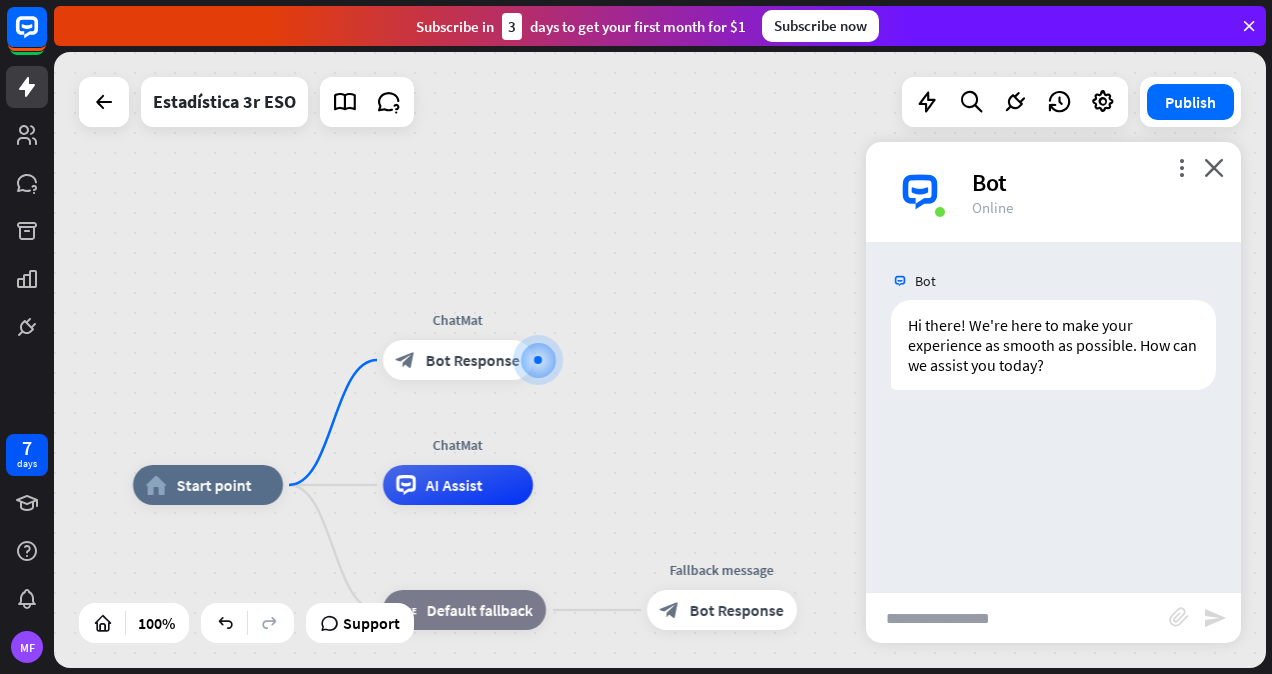 click at bounding box center [1017, 618] 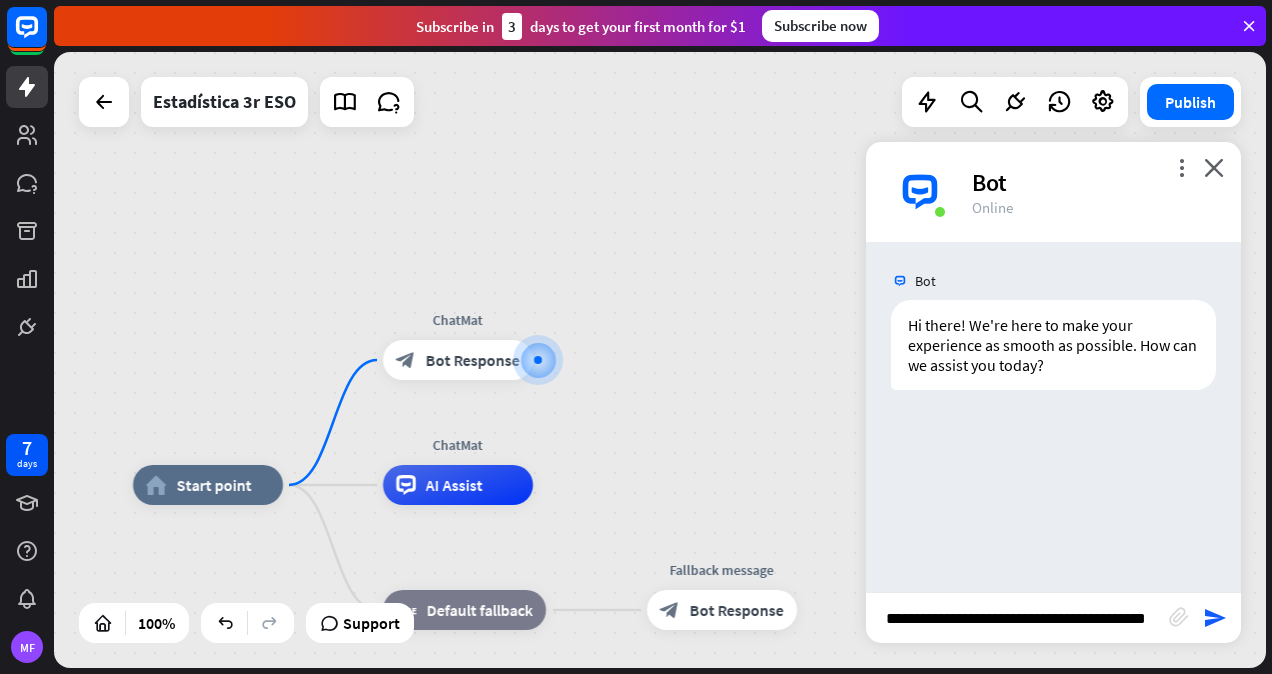 type on "**********" 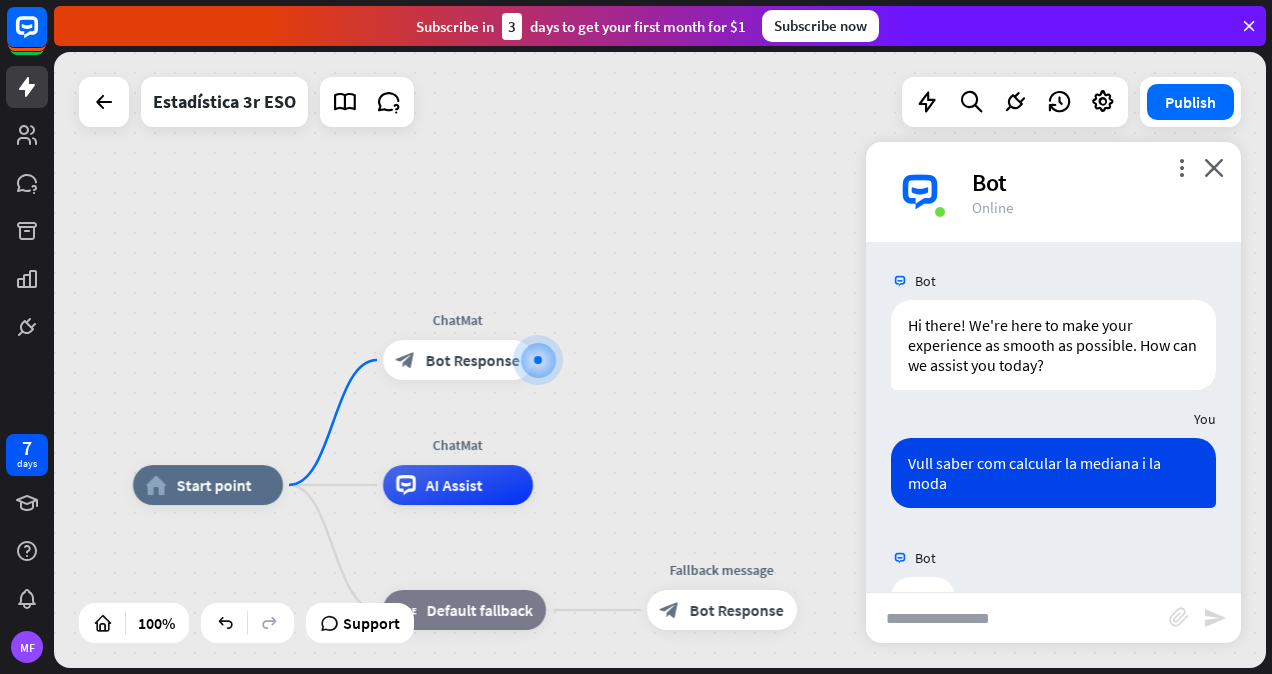 scroll, scrollTop: 0, scrollLeft: 0, axis: both 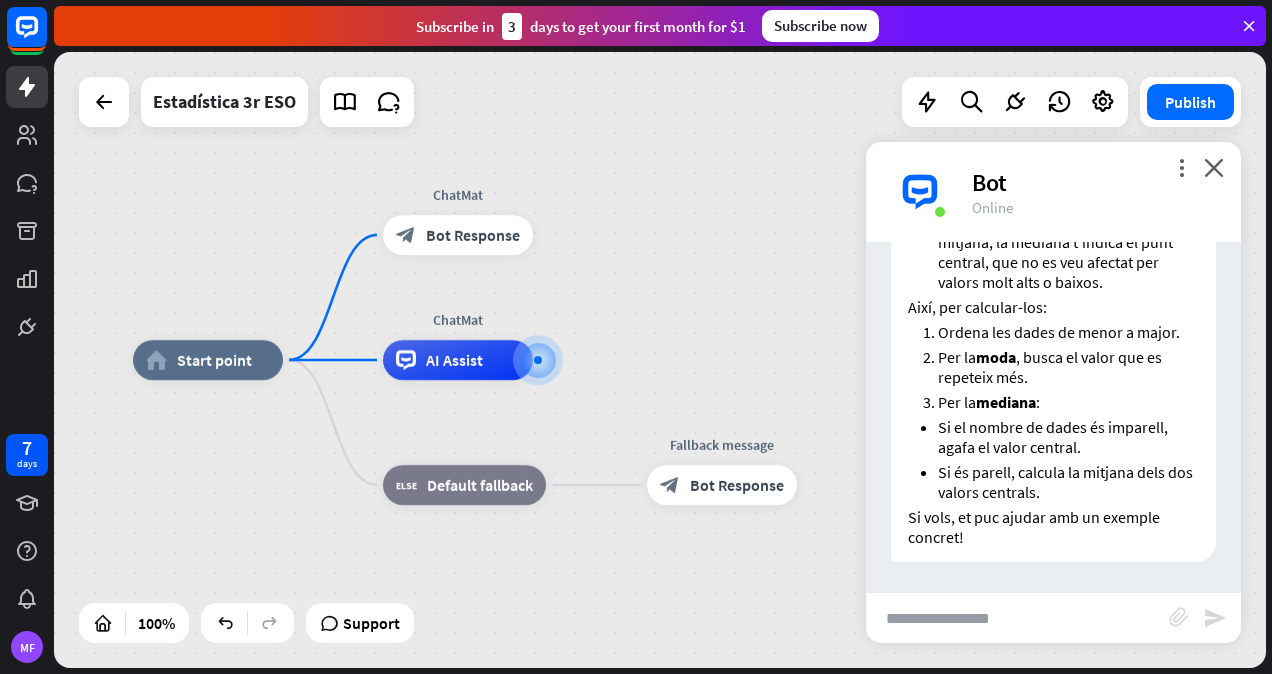 click at bounding box center [1017, 618] 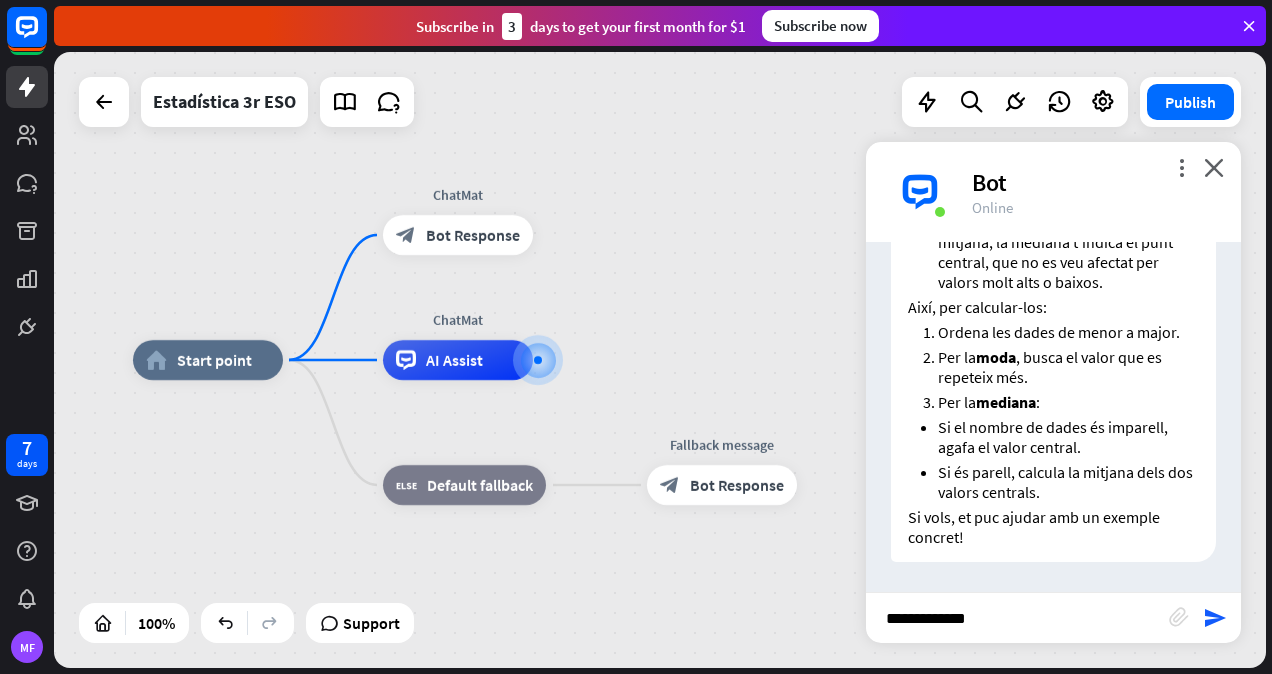 type on "**********" 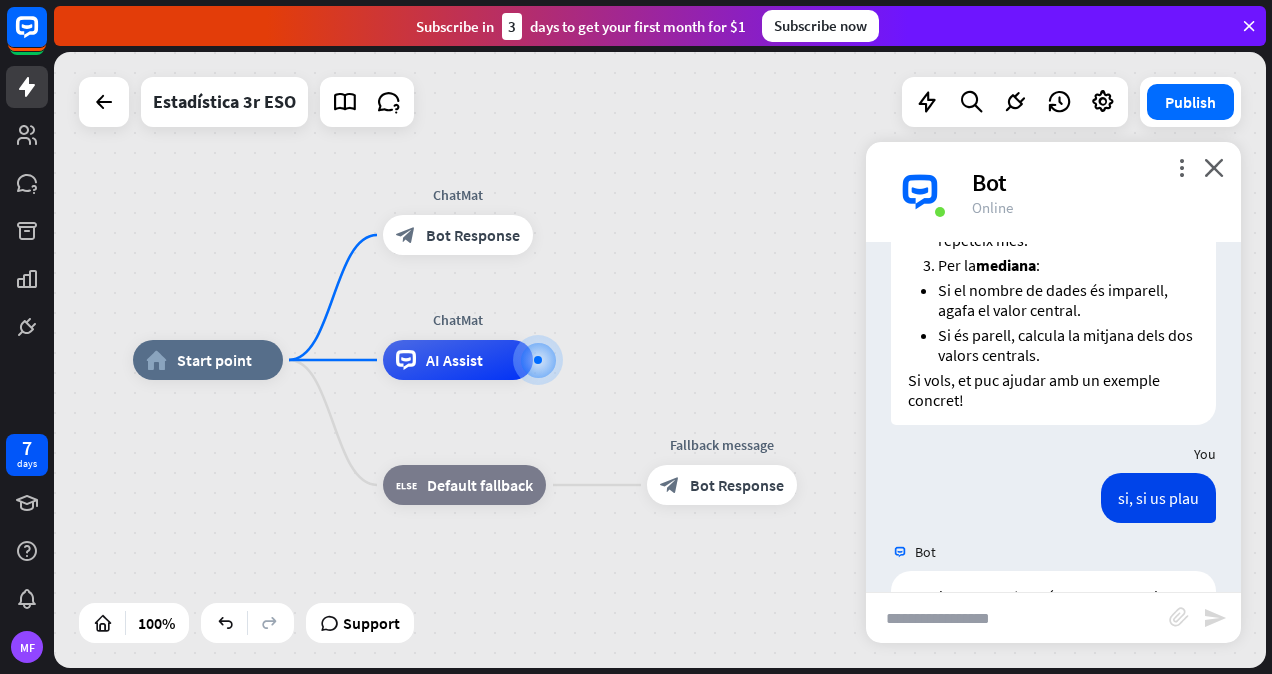 scroll, scrollTop: 1384, scrollLeft: 0, axis: vertical 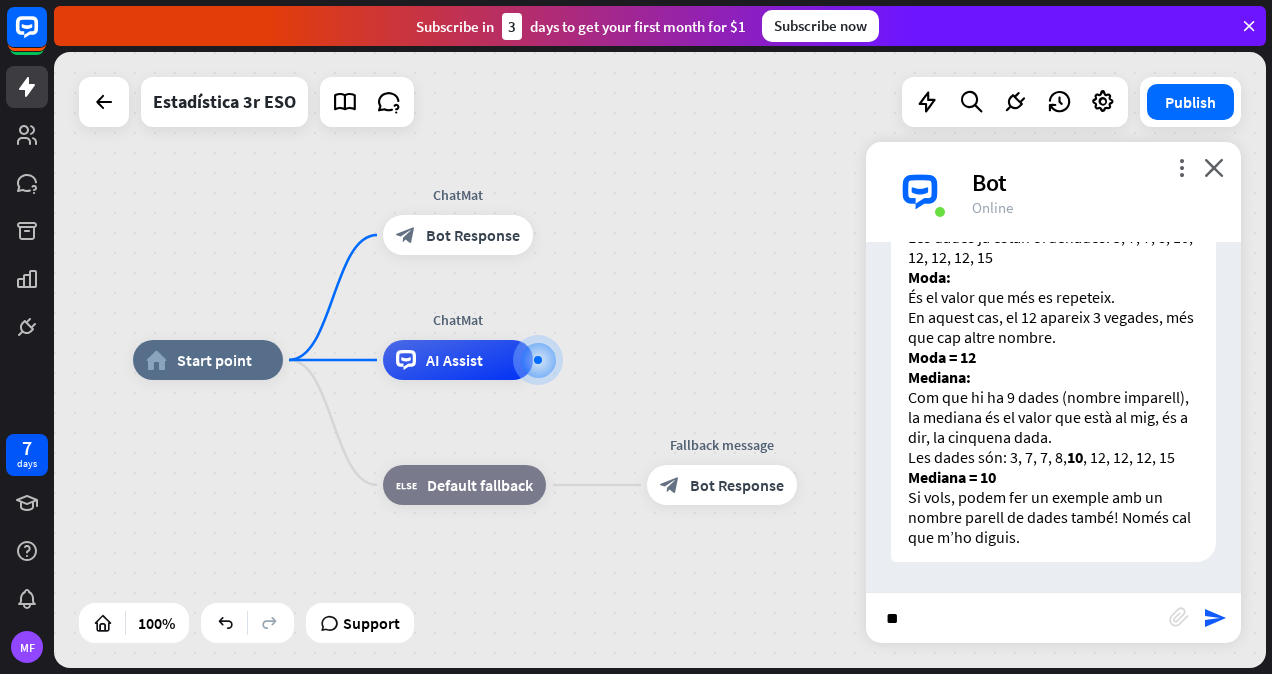type on "*" 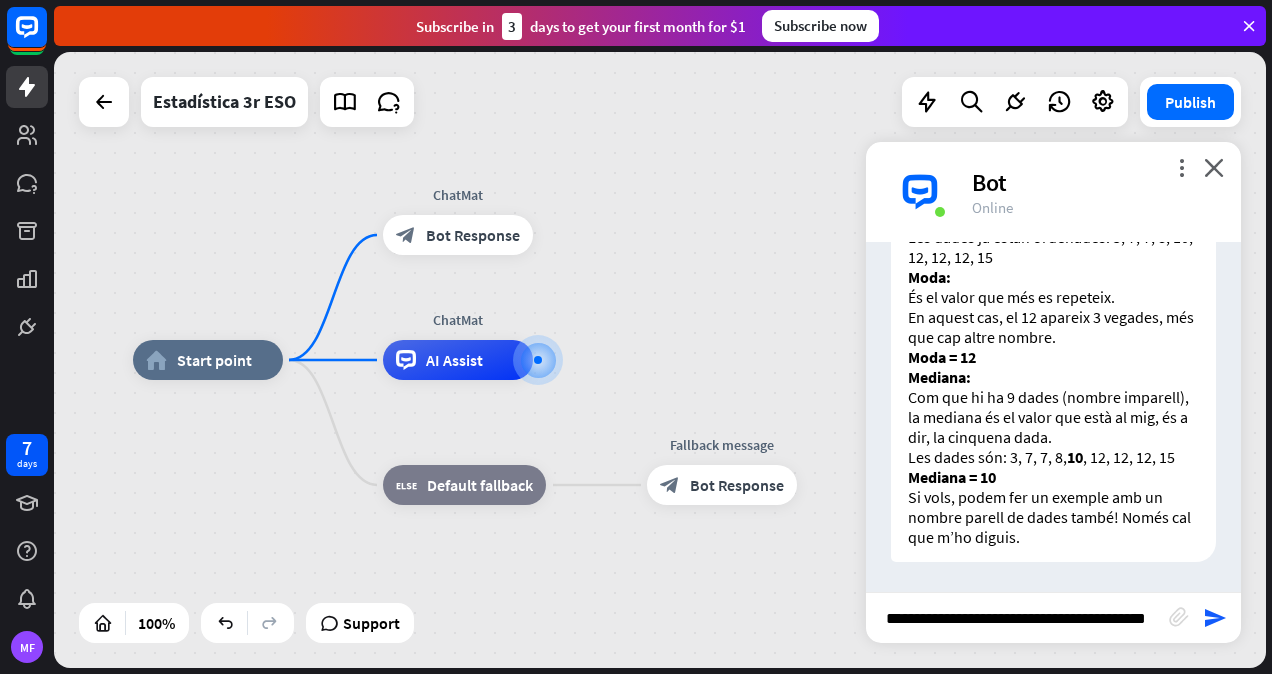 scroll, scrollTop: 0, scrollLeft: 18, axis: horizontal 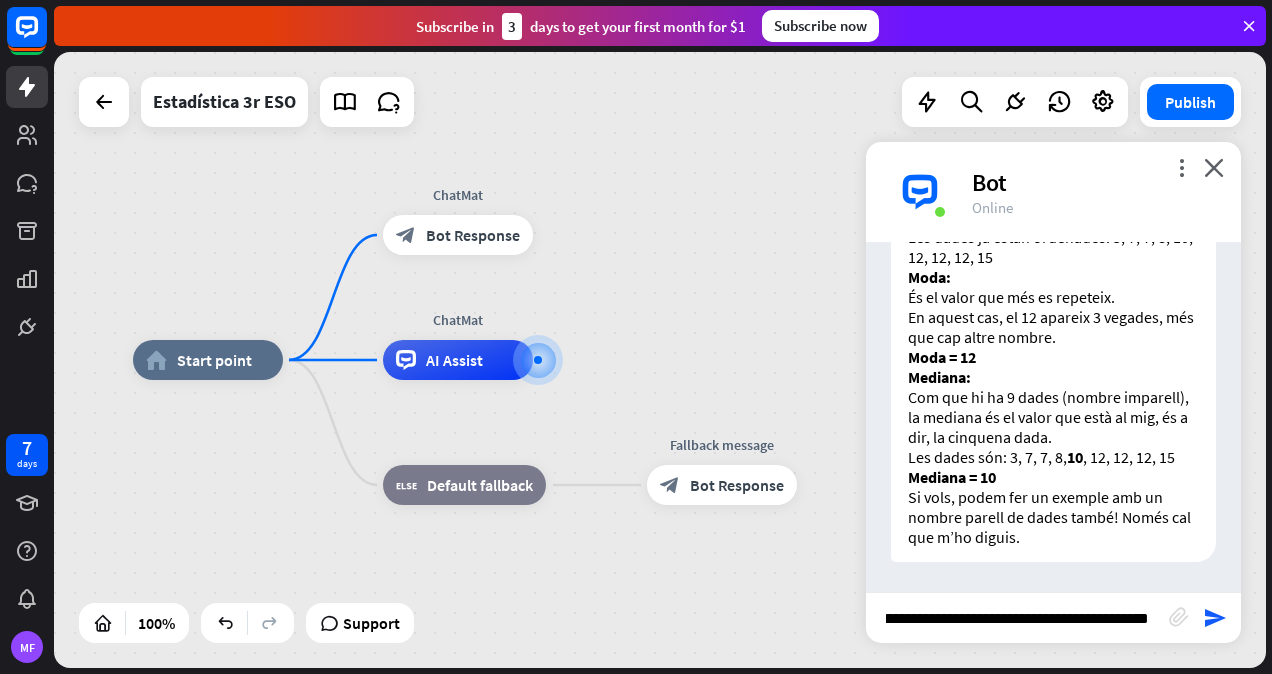 type on "**********" 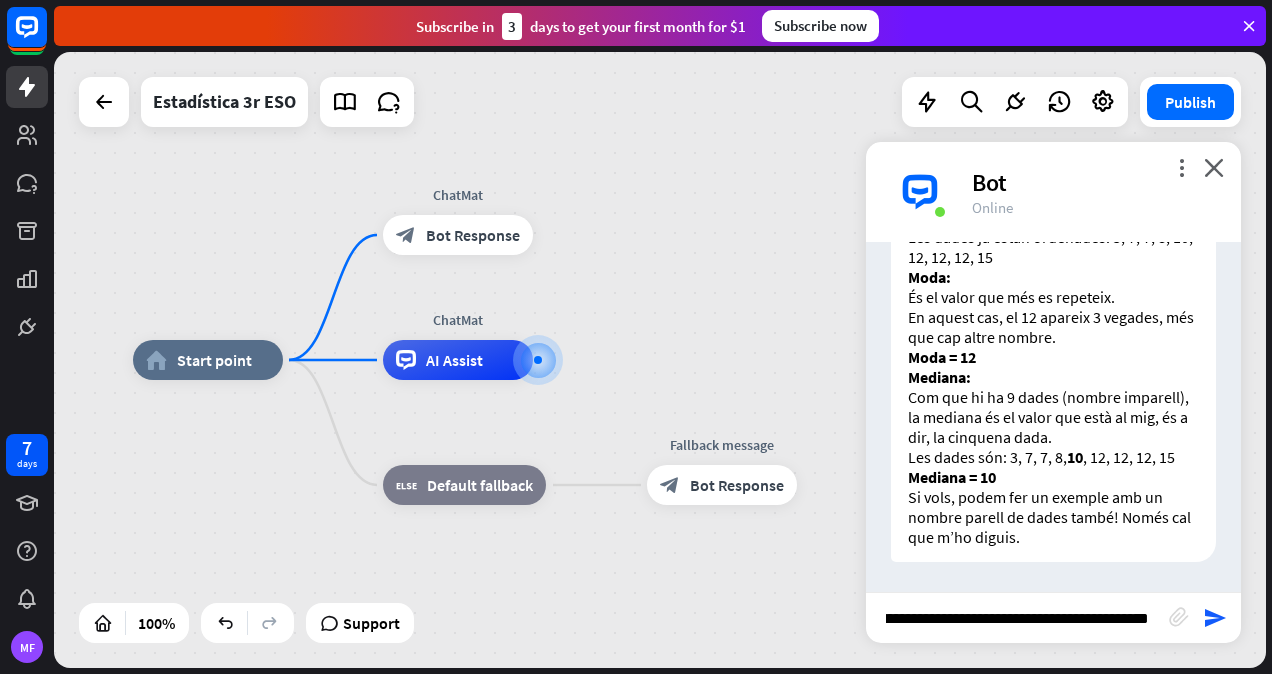 scroll, scrollTop: 0, scrollLeft: 132, axis: horizontal 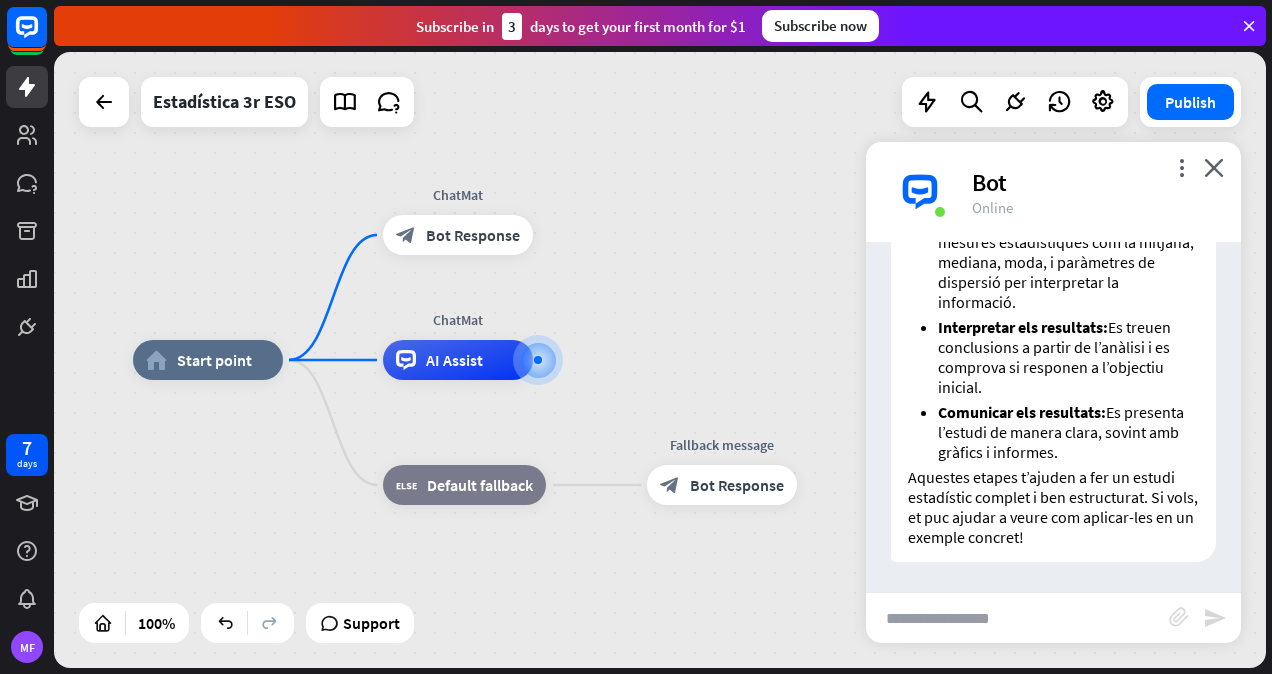 click at bounding box center [1017, 618] 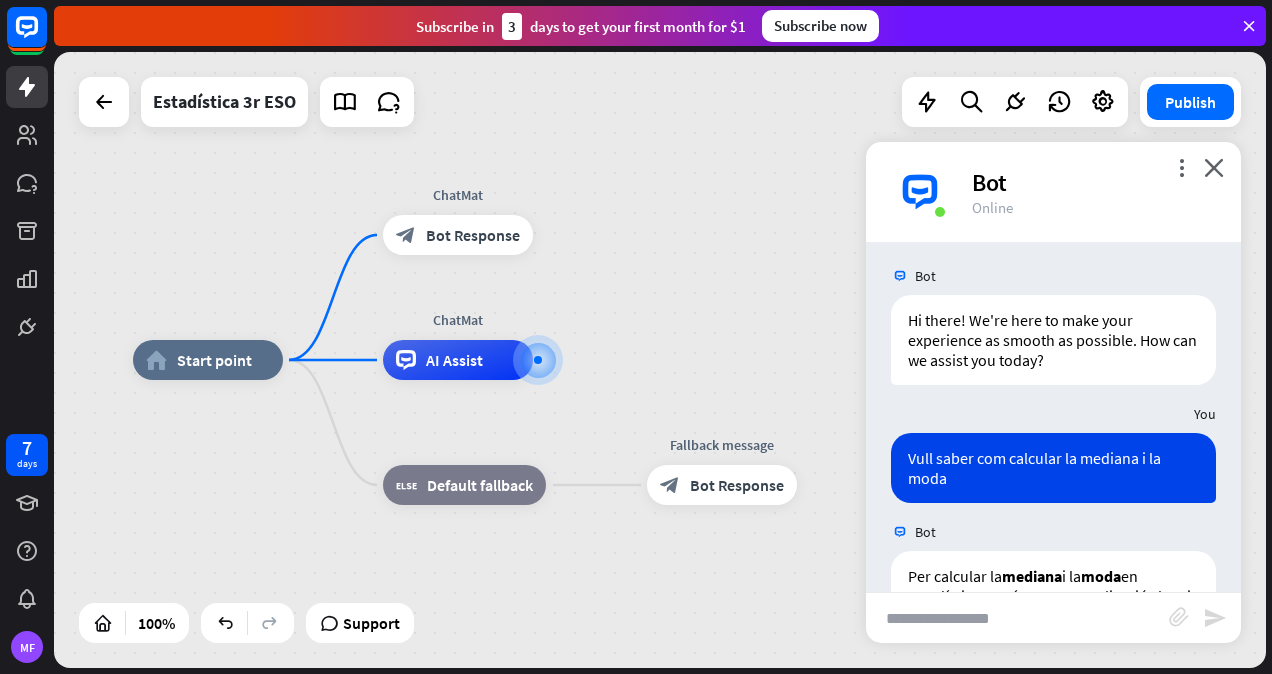 scroll, scrollTop: 0, scrollLeft: 0, axis: both 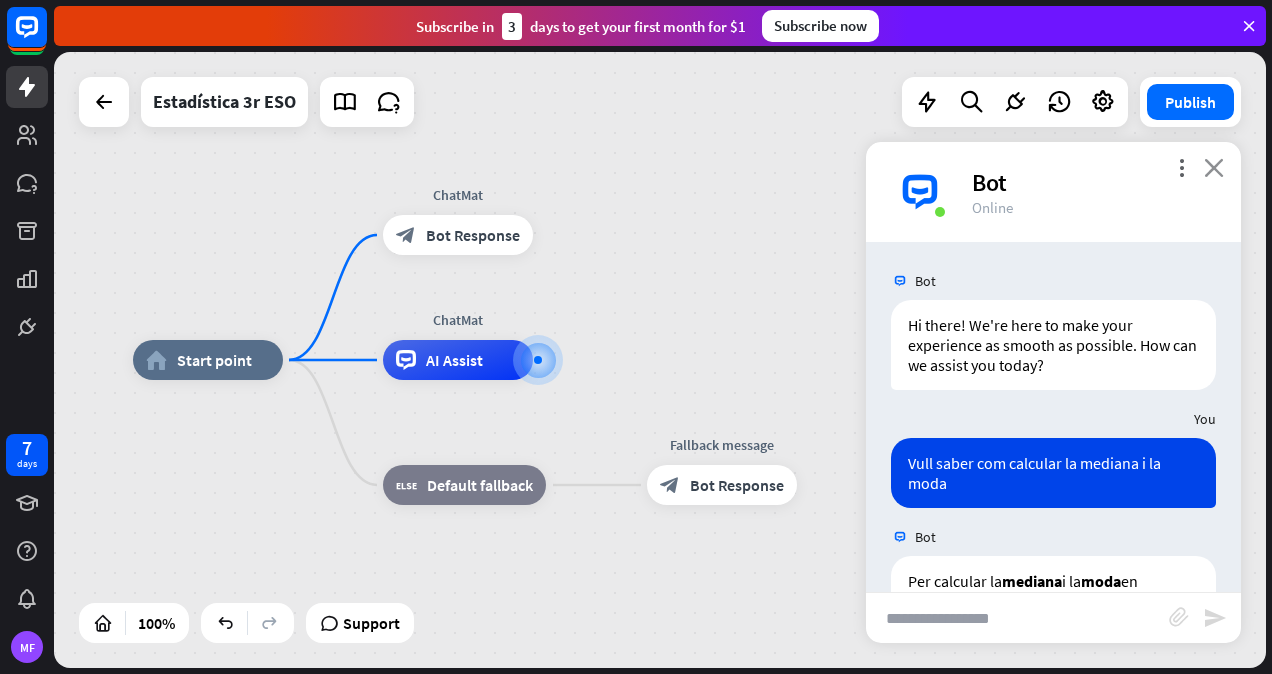 click on "close" at bounding box center (1214, 167) 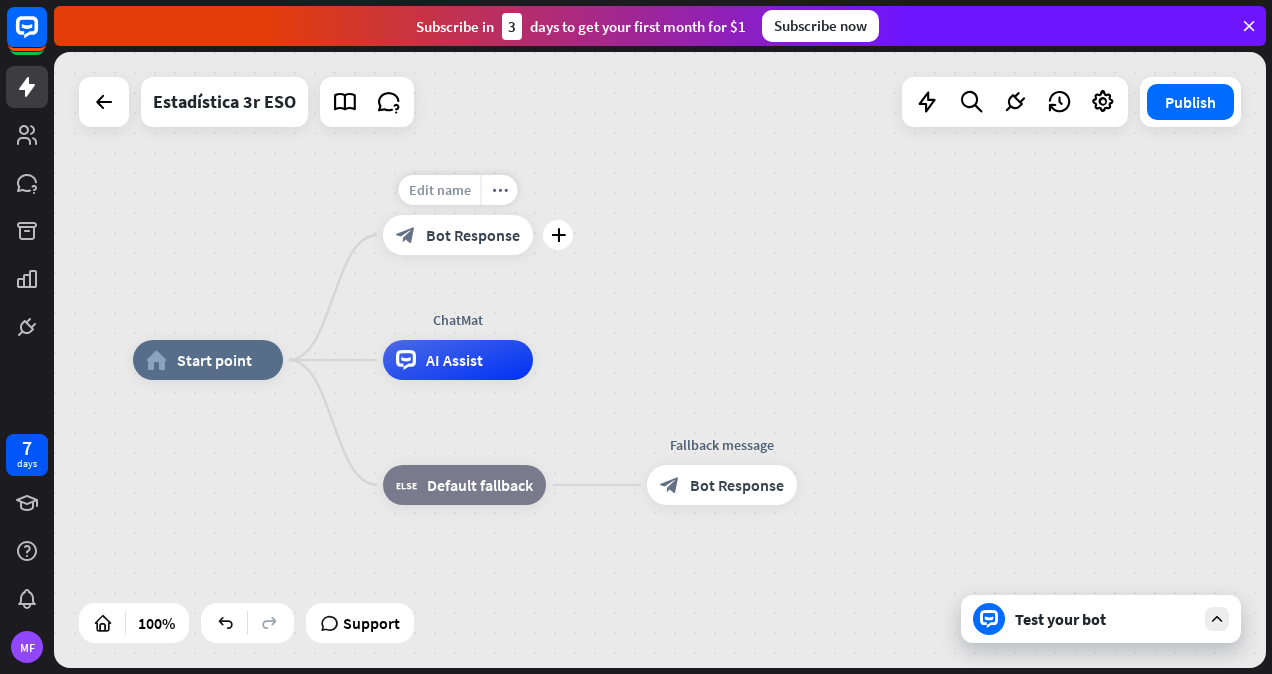 click on "Edit name" at bounding box center [440, 190] 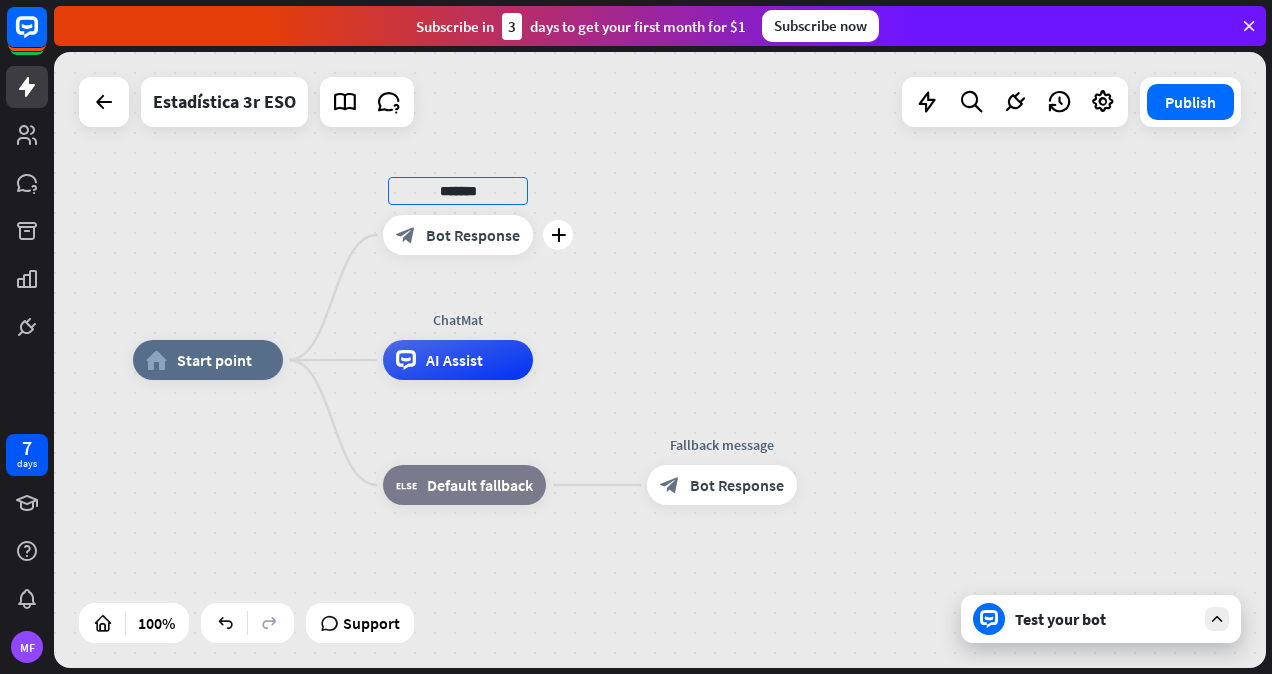 click on "Bot Response" at bounding box center [473, 235] 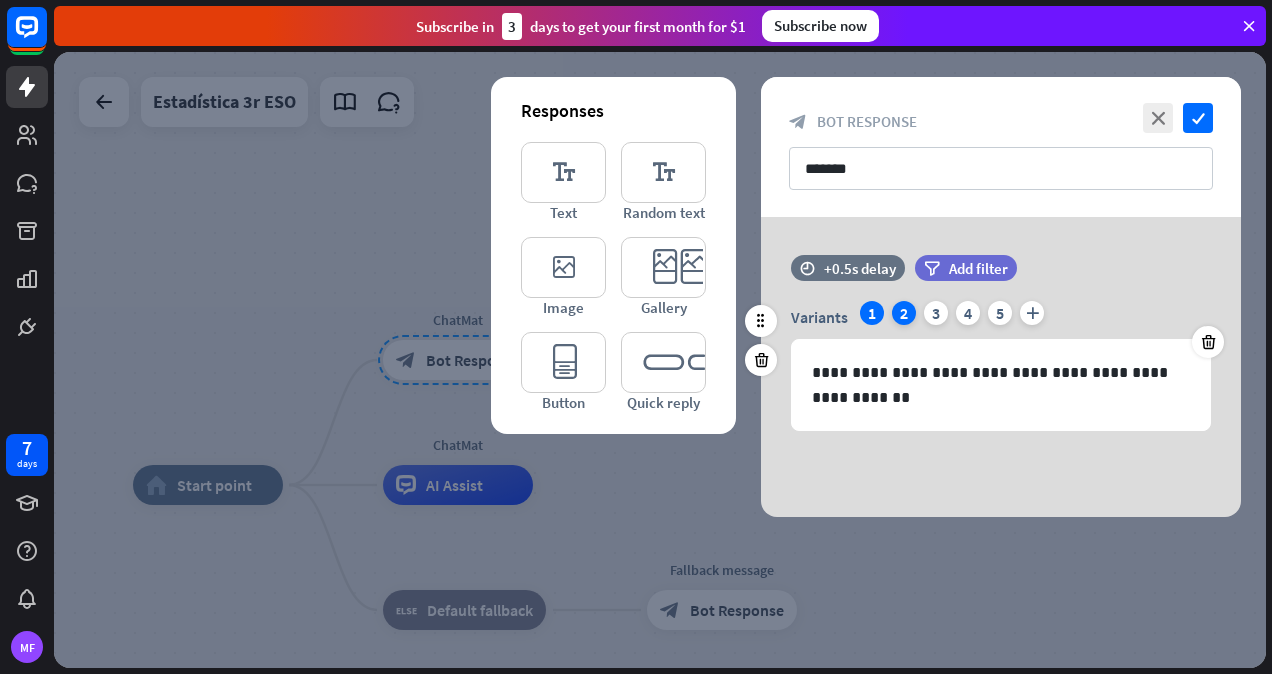 click on "2" at bounding box center (904, 313) 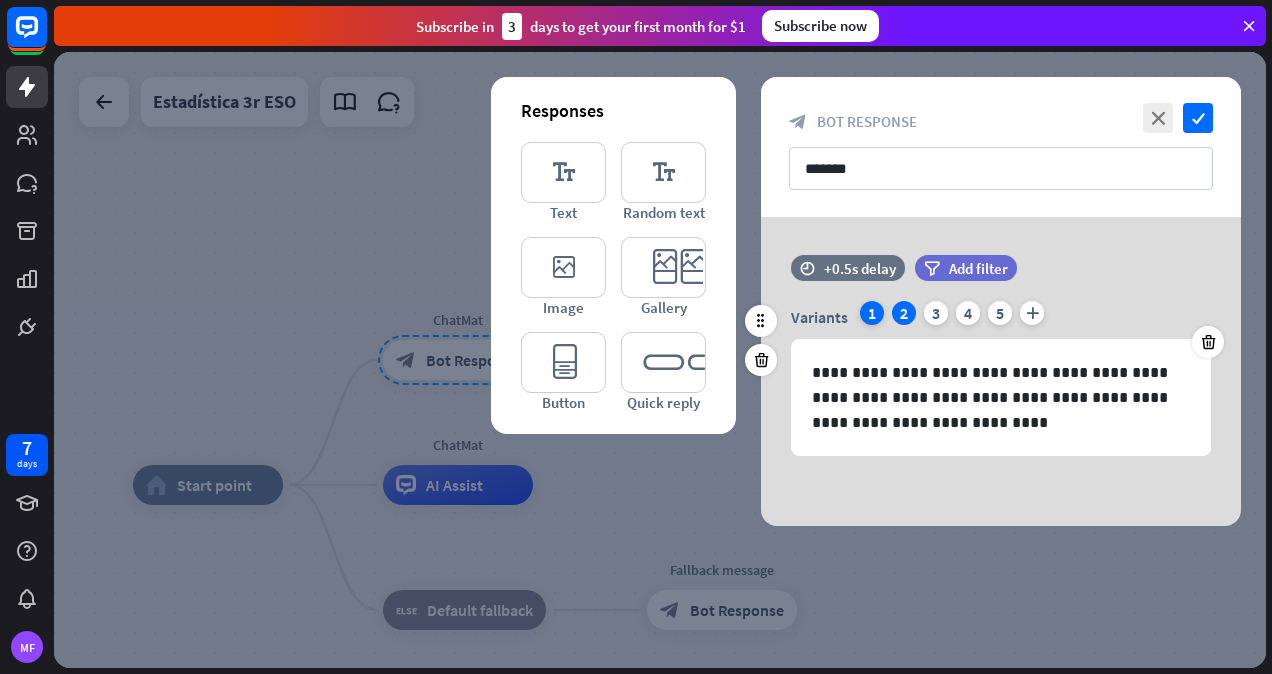 click on "1" at bounding box center (872, 313) 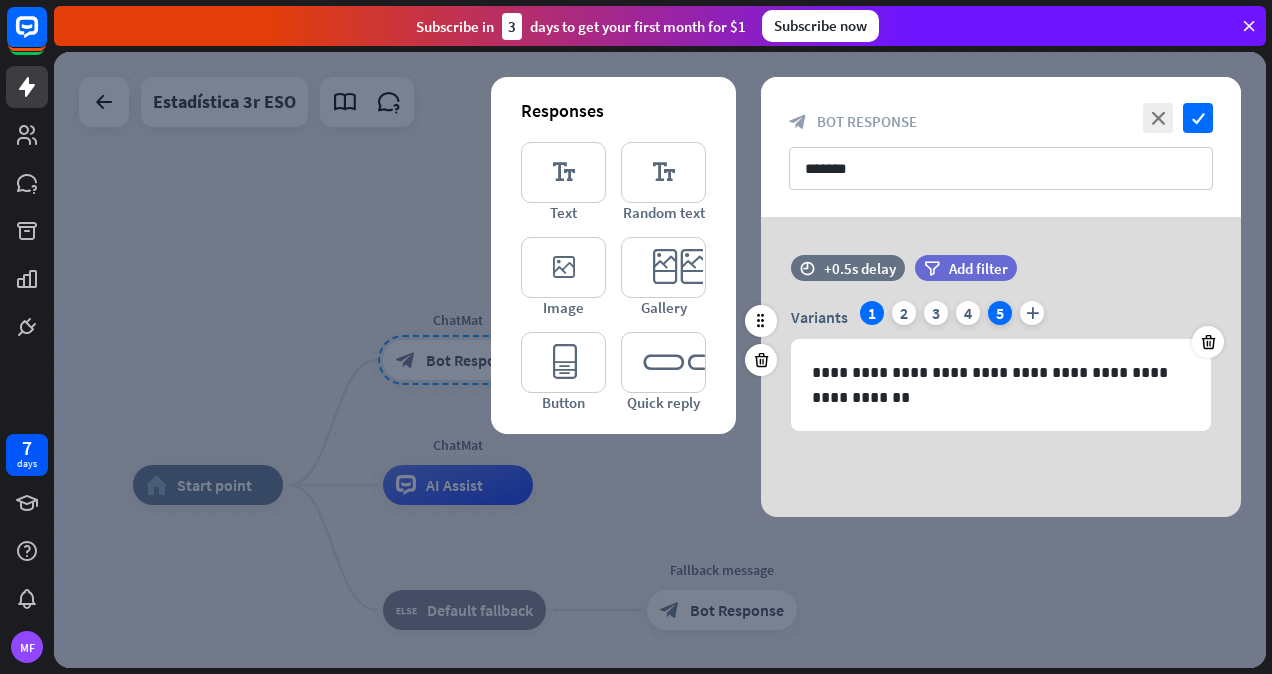 click on "5" at bounding box center [1000, 313] 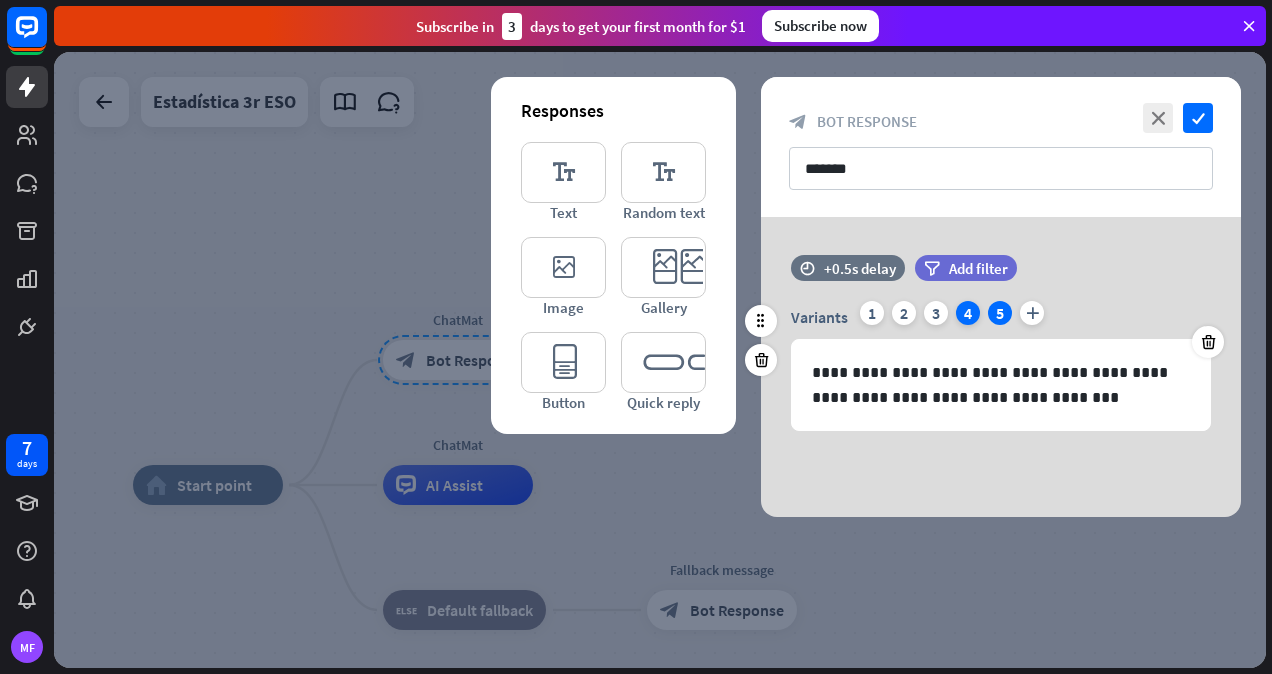 click on "4" at bounding box center [968, 313] 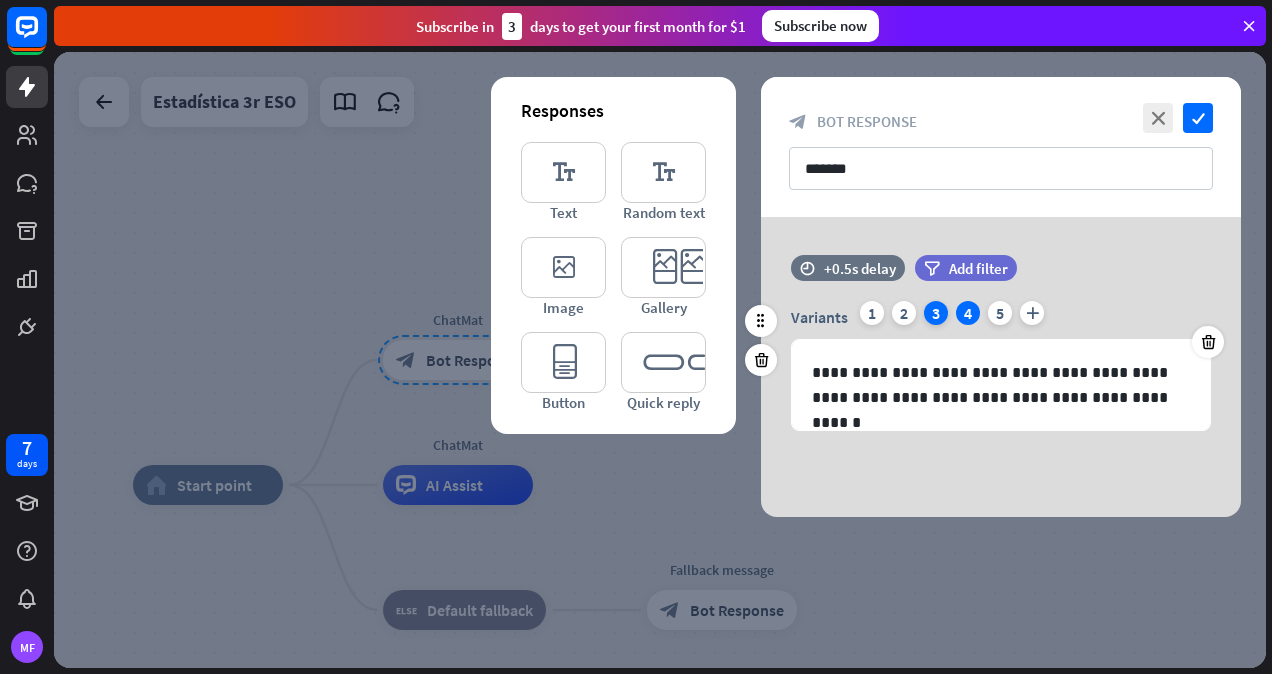 click on "3" at bounding box center (936, 313) 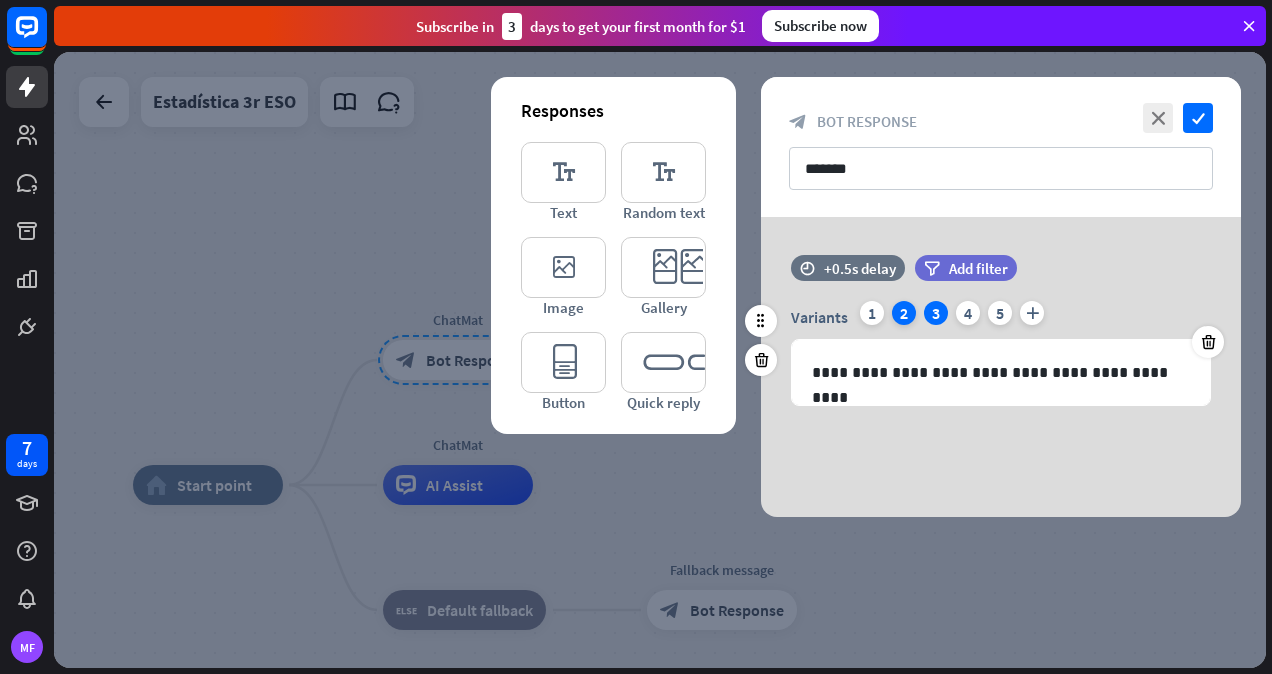 click on "2" at bounding box center (904, 313) 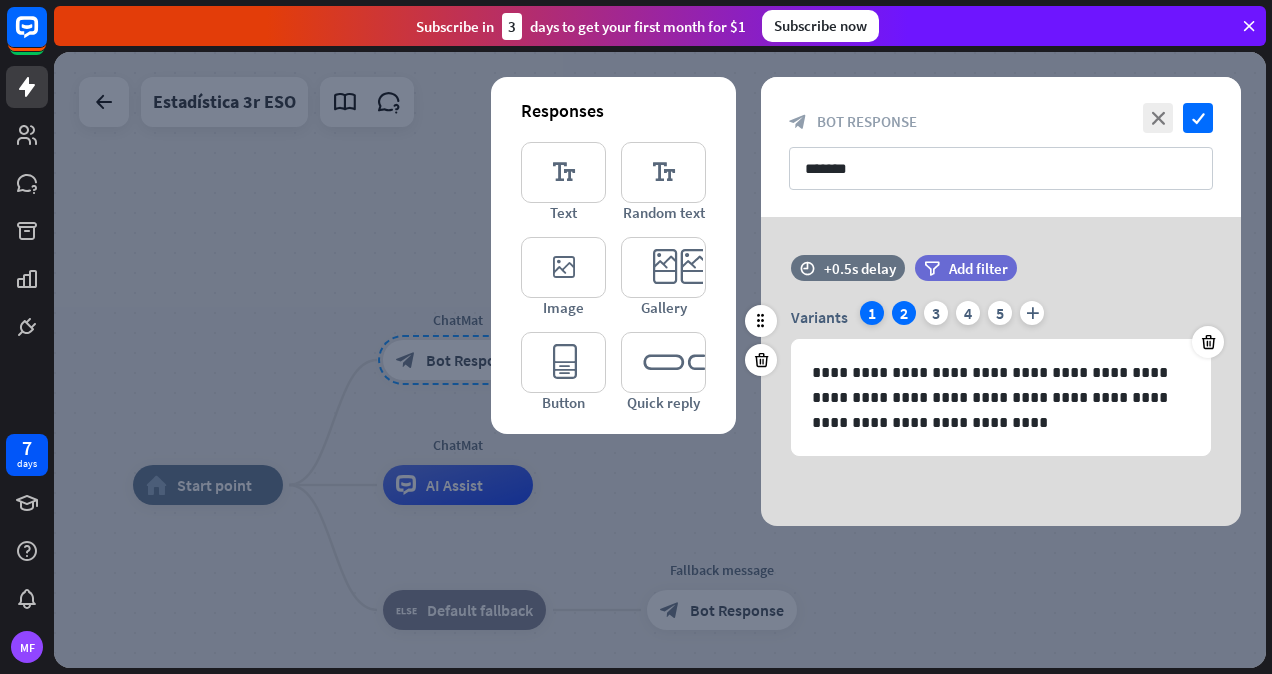 click on "1" at bounding box center [872, 313] 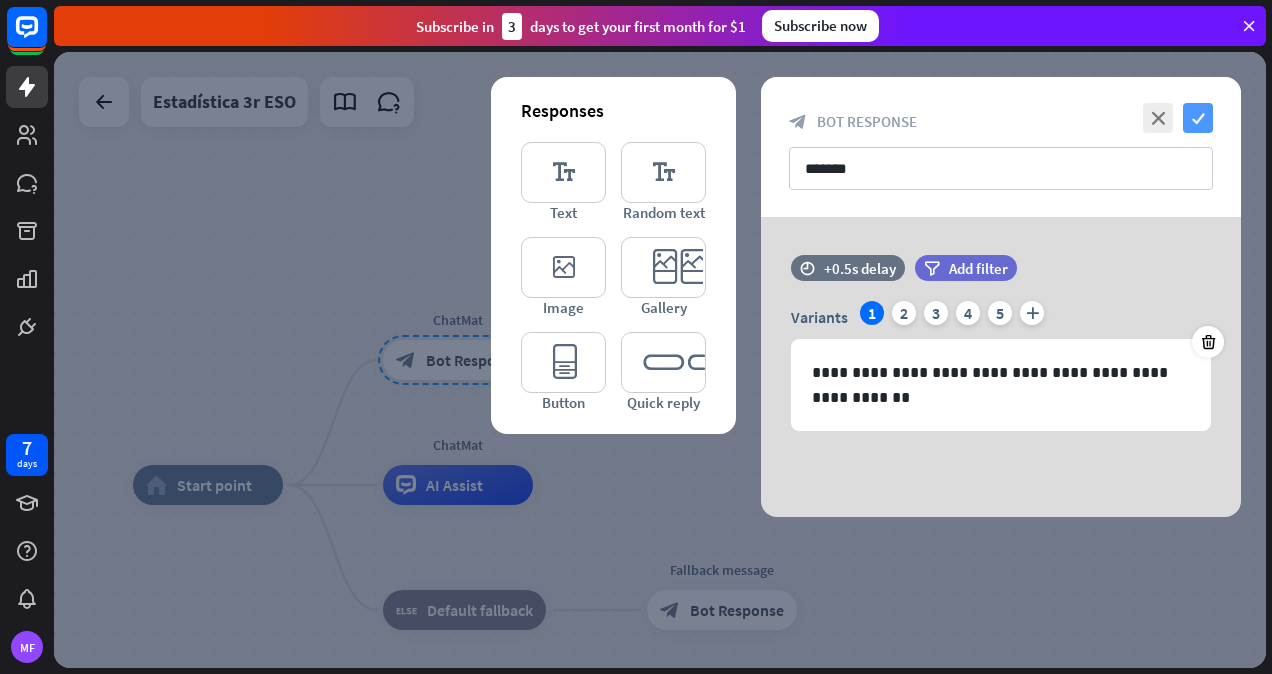 click on "check" at bounding box center (1198, 118) 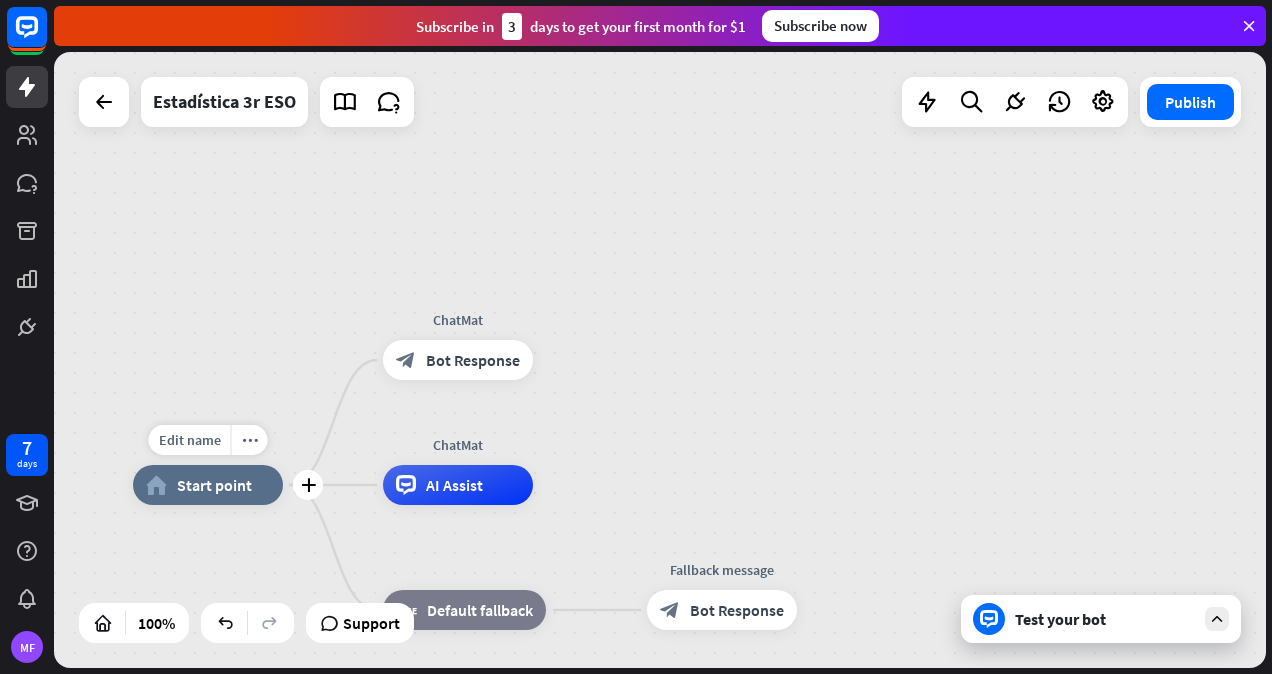 click on "Start point" at bounding box center (214, 485) 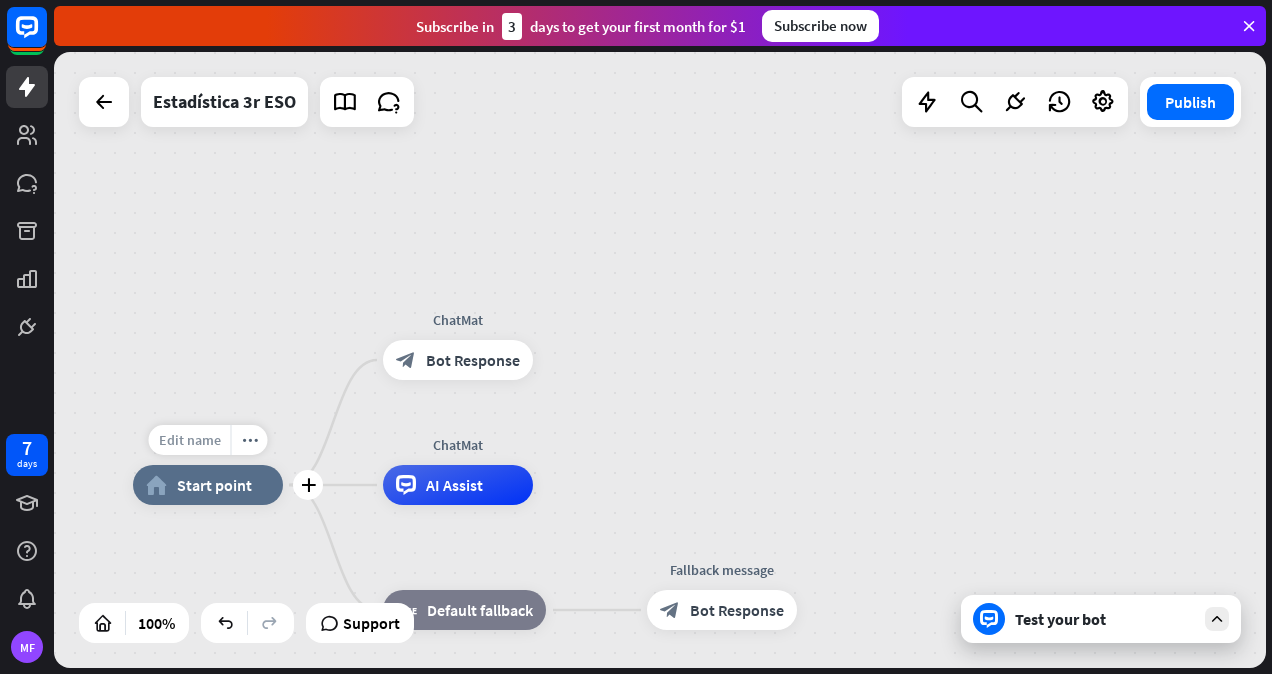 click on "Edit name" at bounding box center [190, 440] 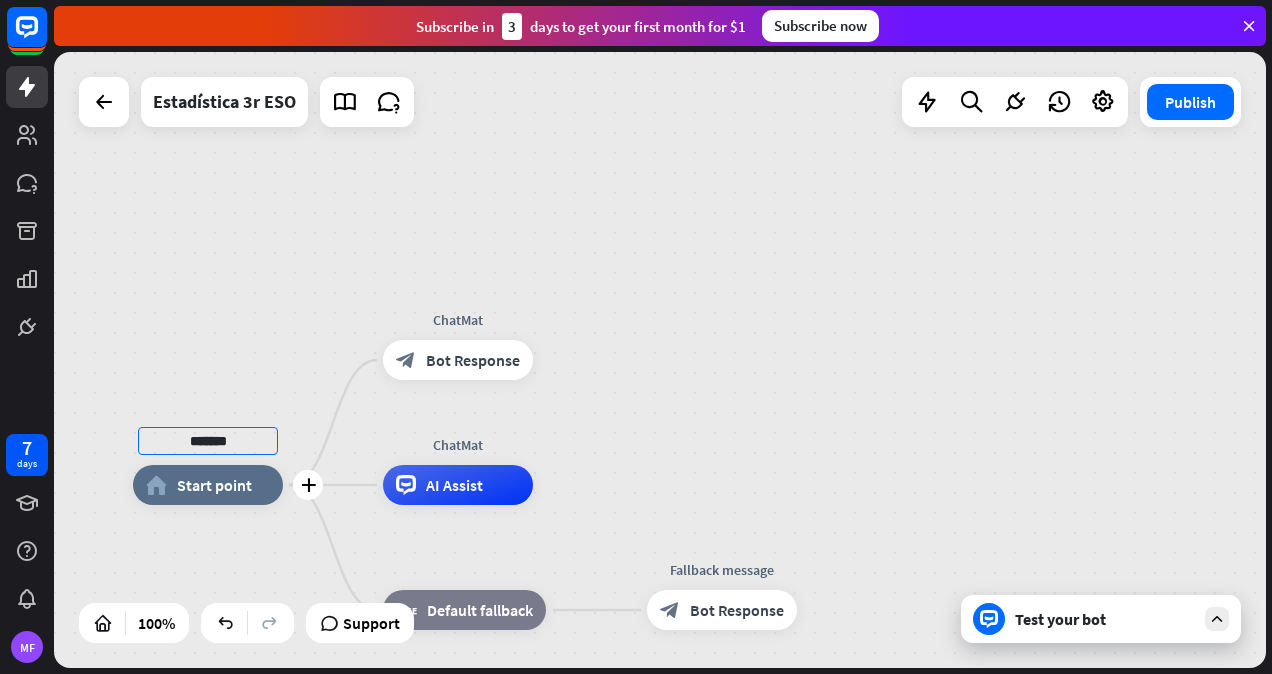 type on "*******" 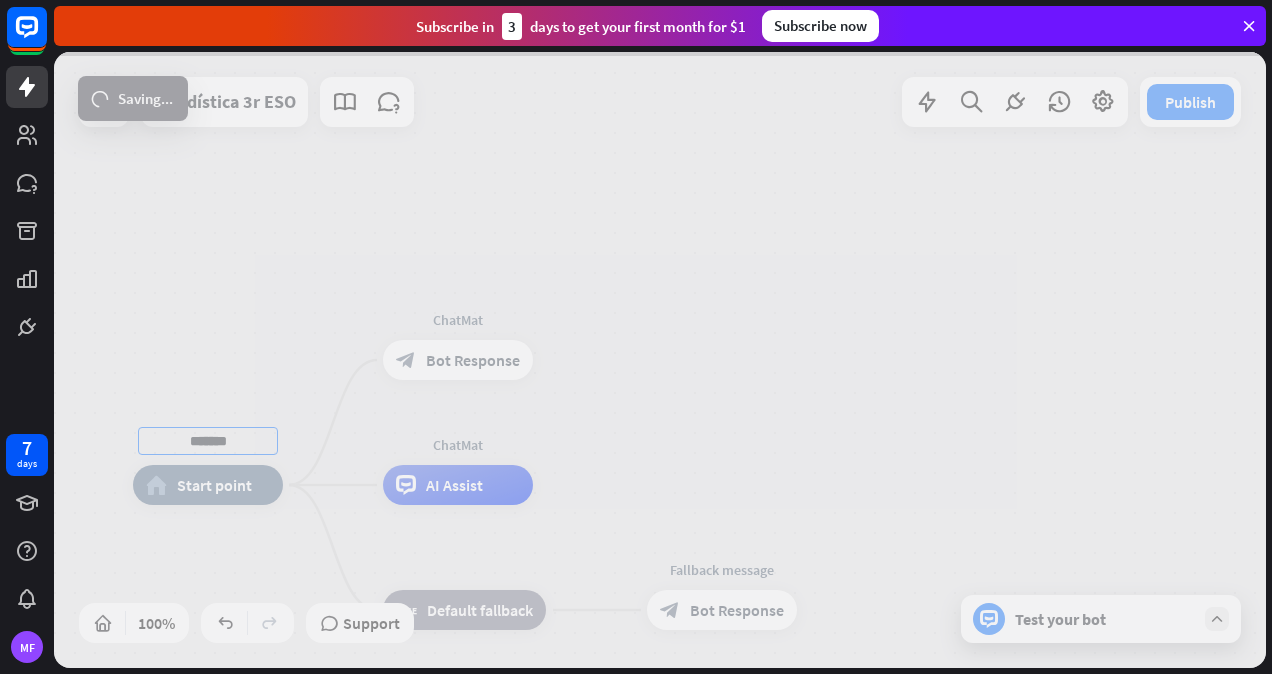click on "*******           home_2   Start point                 ChatMat   block_bot_response   Bot Response                 ChatMat     AI Assist                   block_fallback   Default fallback                 Fallback message   block_bot_response   Bot Response
Estadística 3r ESO
Publish
100%           Support         Test your bot         loader   Saving...           close   Interactions   block_user_input   User Input block_bot_response   Bot Response block_fallback   Fallback filter   Filter block_attachment   Attachment input builder_tree   Flow Actions   block_goto   Go to step block_faq   FAQ block_add_to_segment   Add to leads block_add_to_segment   Add to segment block_delete_from_segment   Delete from segment webhooks   Webhook block_set_attribute   Set attribute block_ab_testing   A/B Test block_question   Question block_close_chat   Close chat block_backtracking   Backtracking" at bounding box center (660, 360) 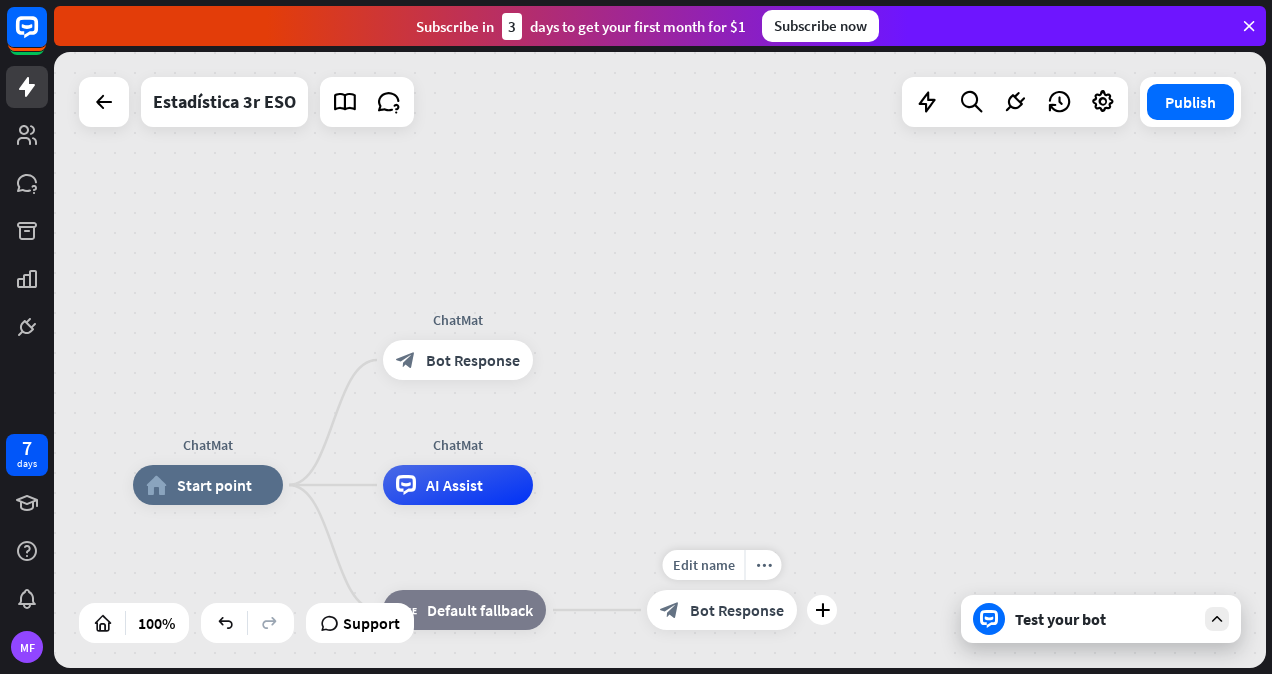click on "Edit name   more_horiz         plus     block_bot_response   Bot Response" at bounding box center [722, 610] 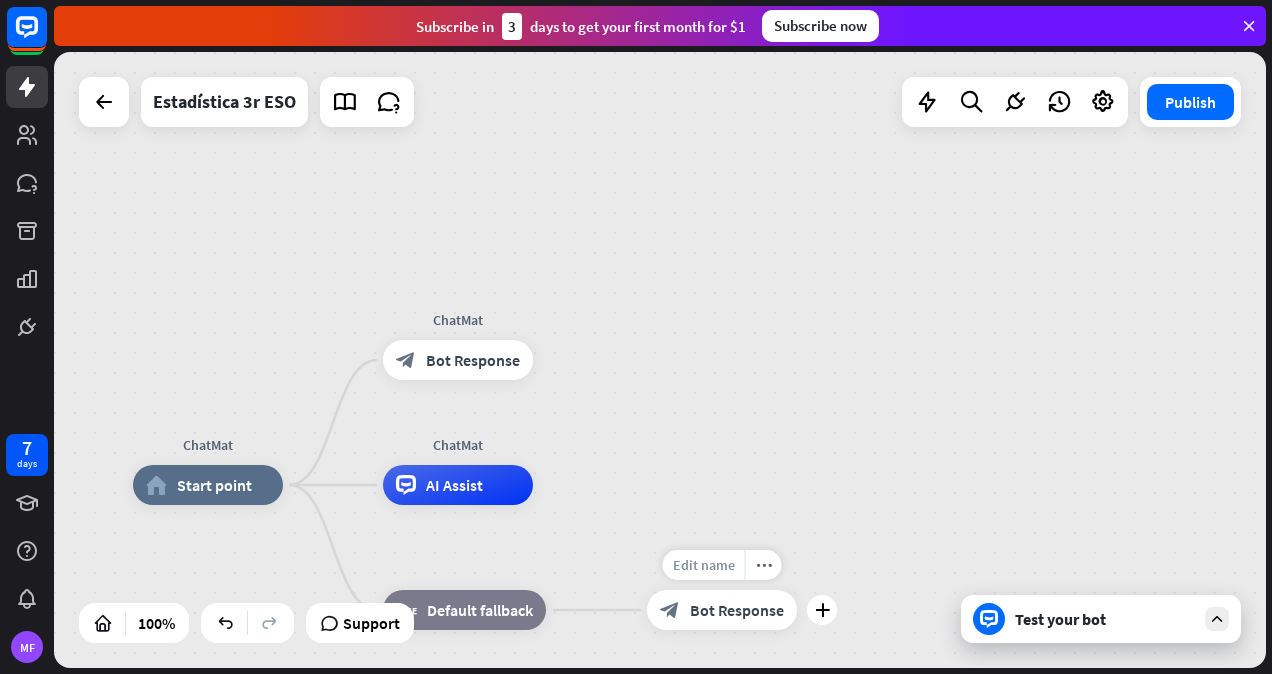 click on "Edit name" at bounding box center [704, 565] 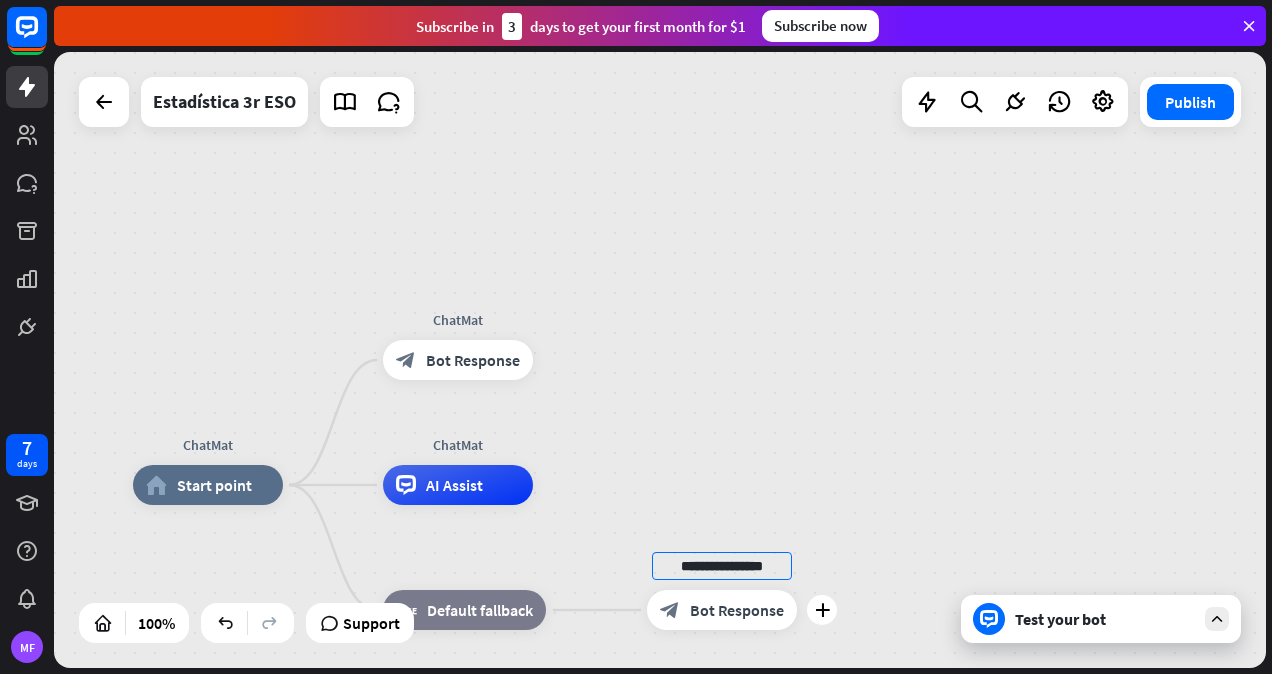 click on "**********" at bounding box center [722, 566] 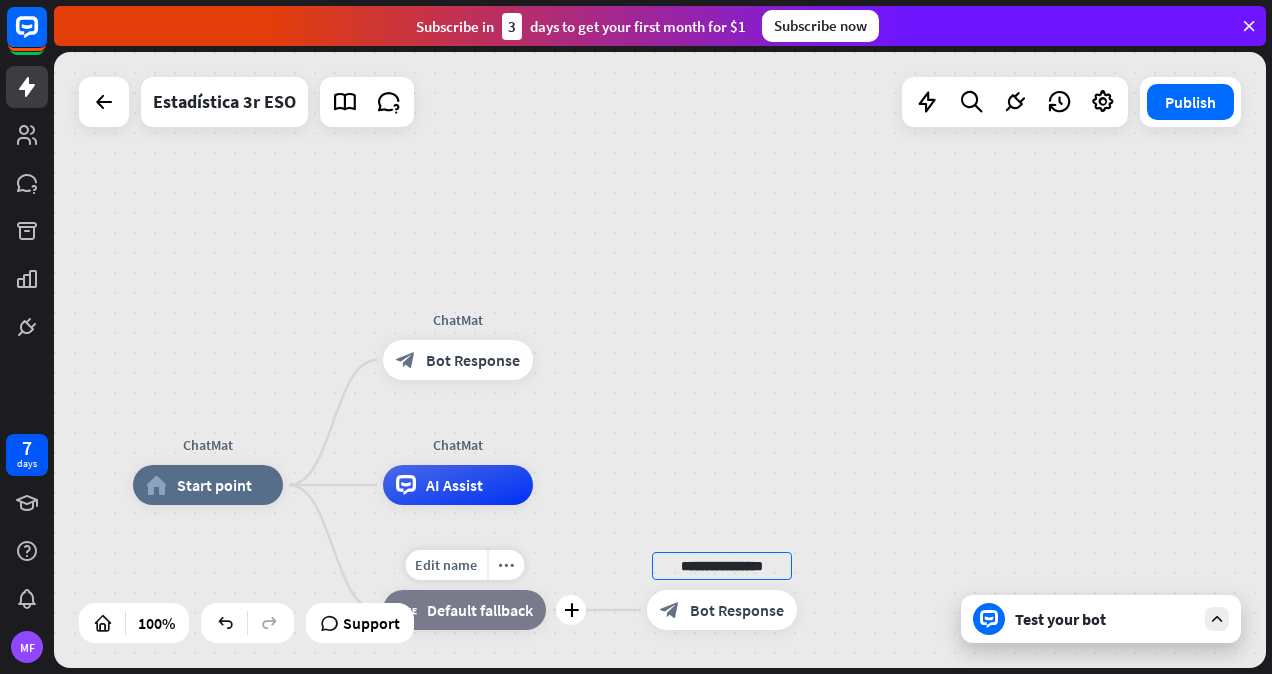 drag, startPoint x: 784, startPoint y: 570, endPoint x: 543, endPoint y: 556, distance: 241.4063 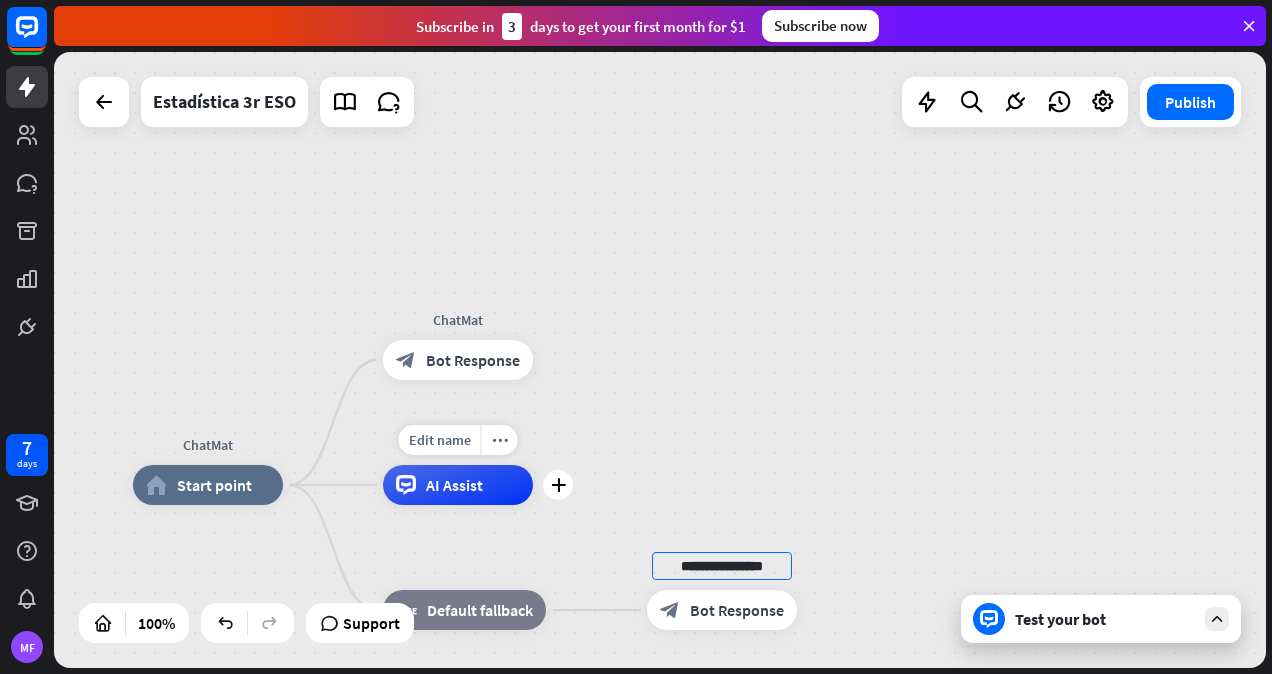 type on "*" 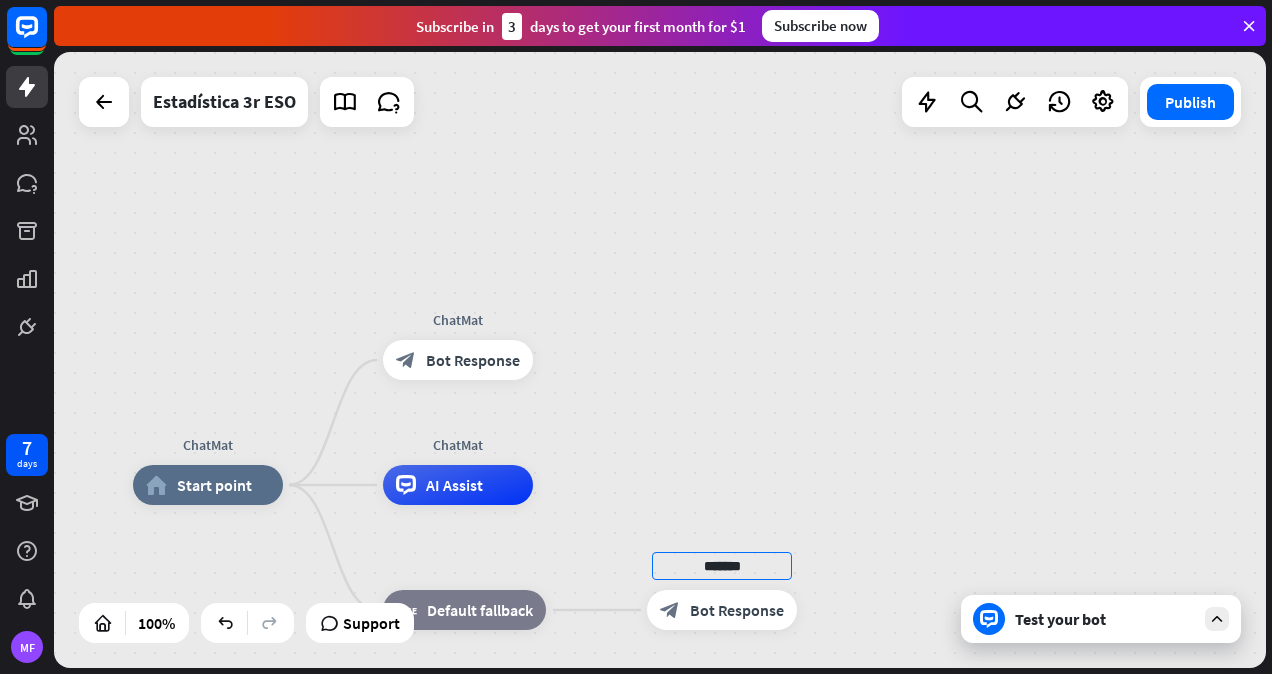type on "*******" 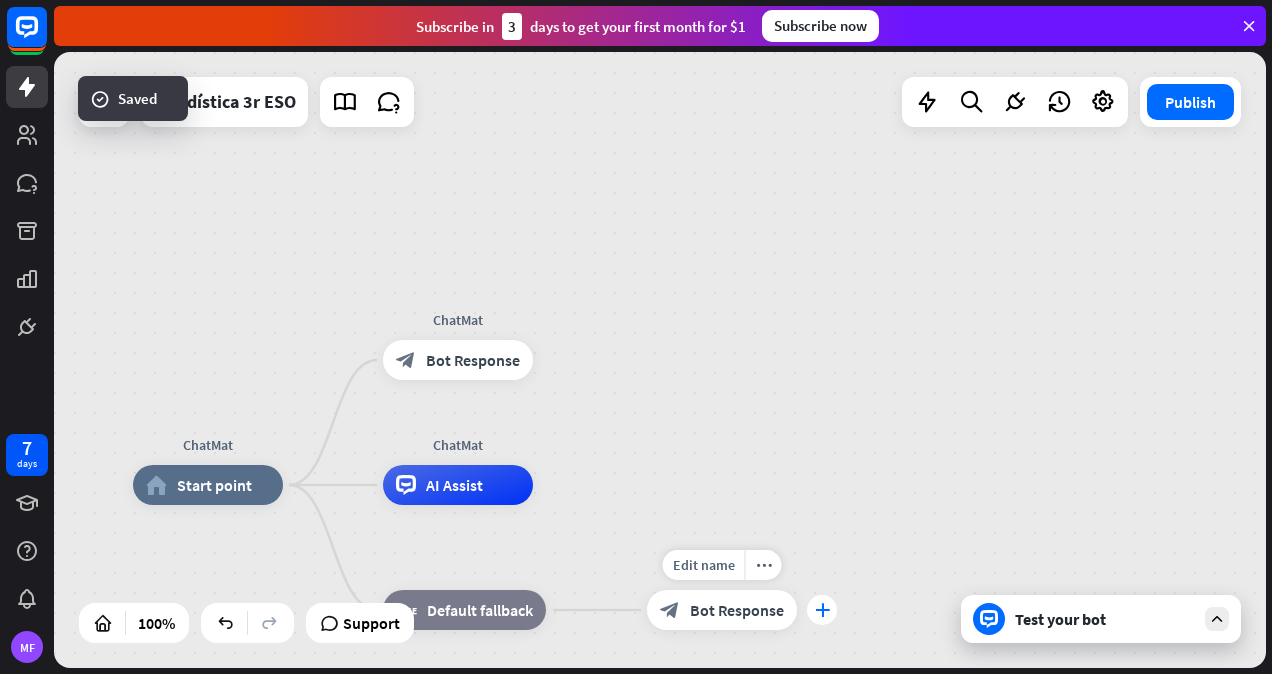 click on "plus" at bounding box center [822, 610] 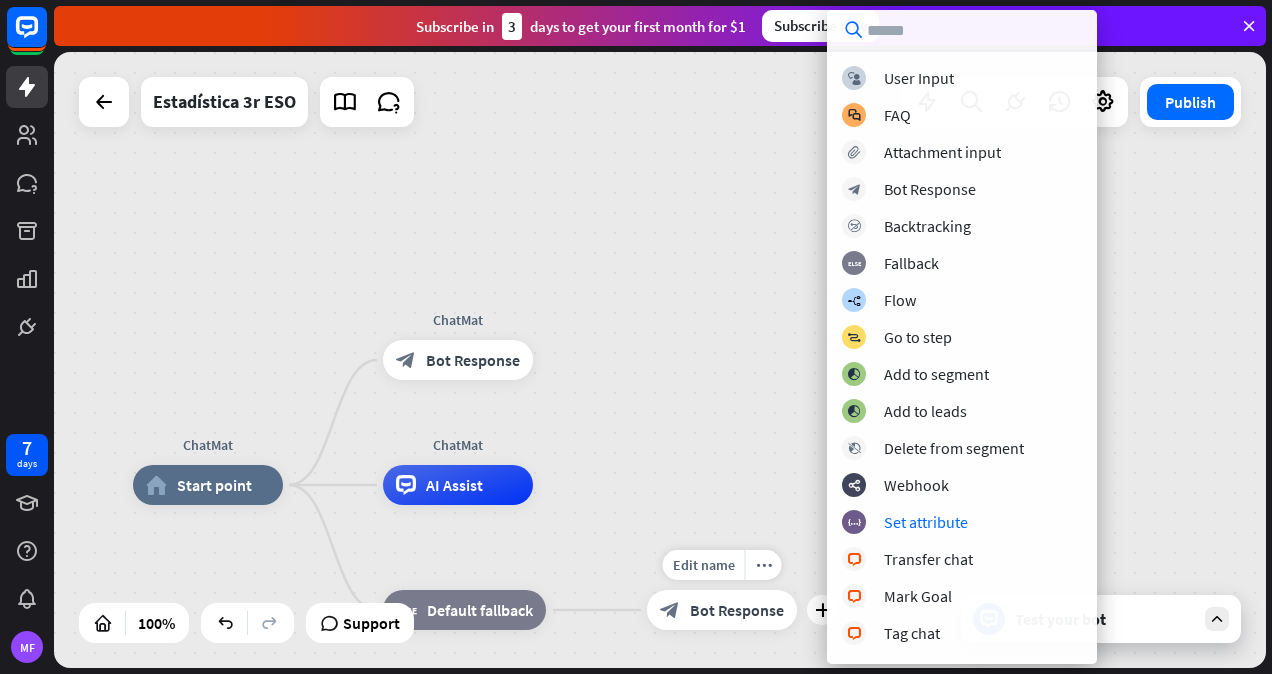 click on "Bot Response" at bounding box center (737, 610) 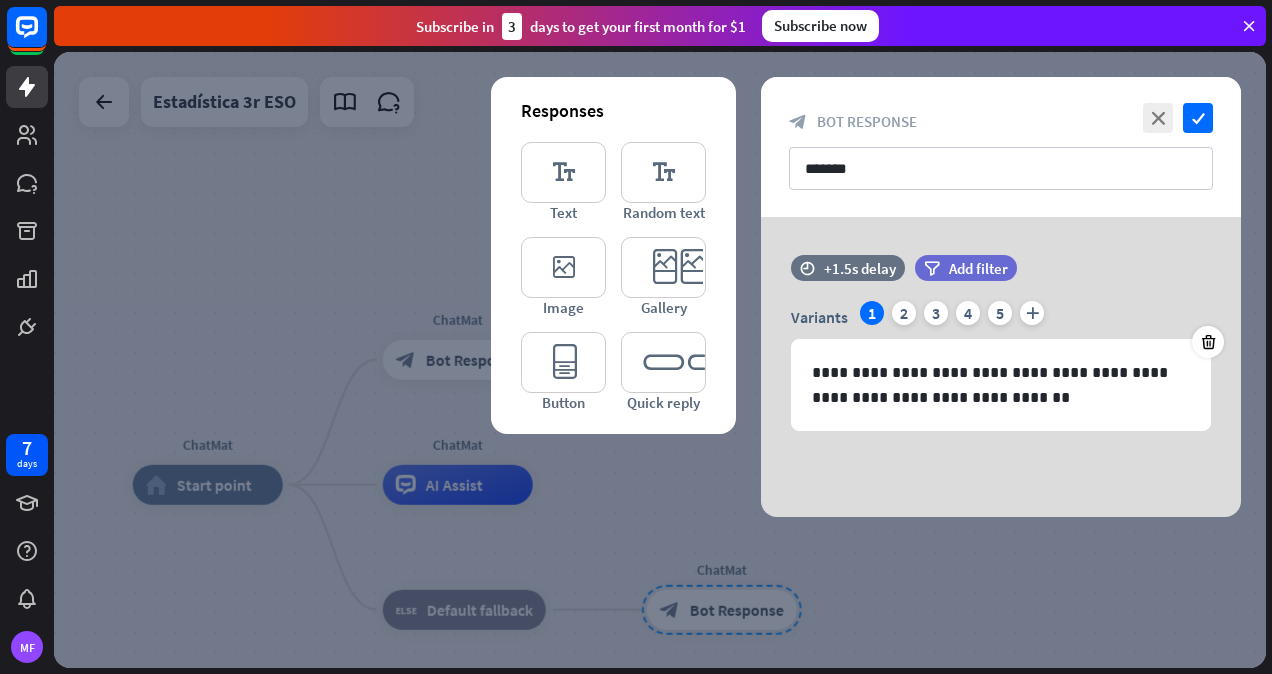 click at bounding box center [660, 360] 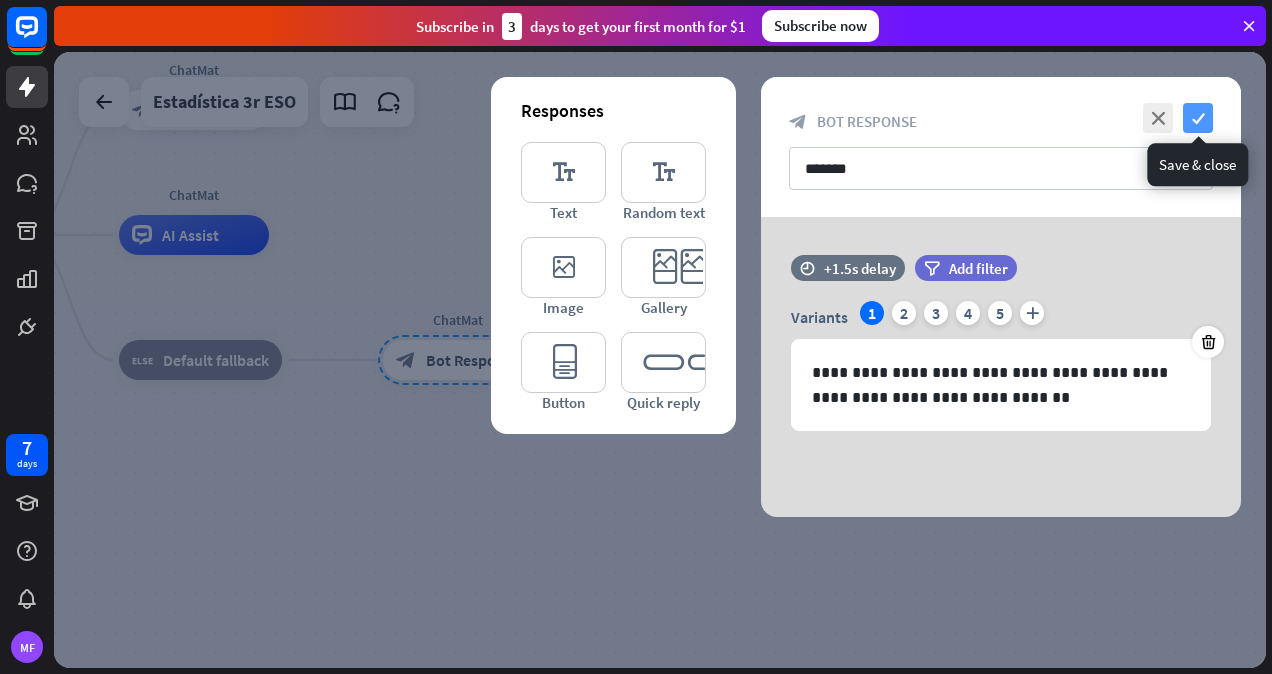 click on "check" at bounding box center (1198, 118) 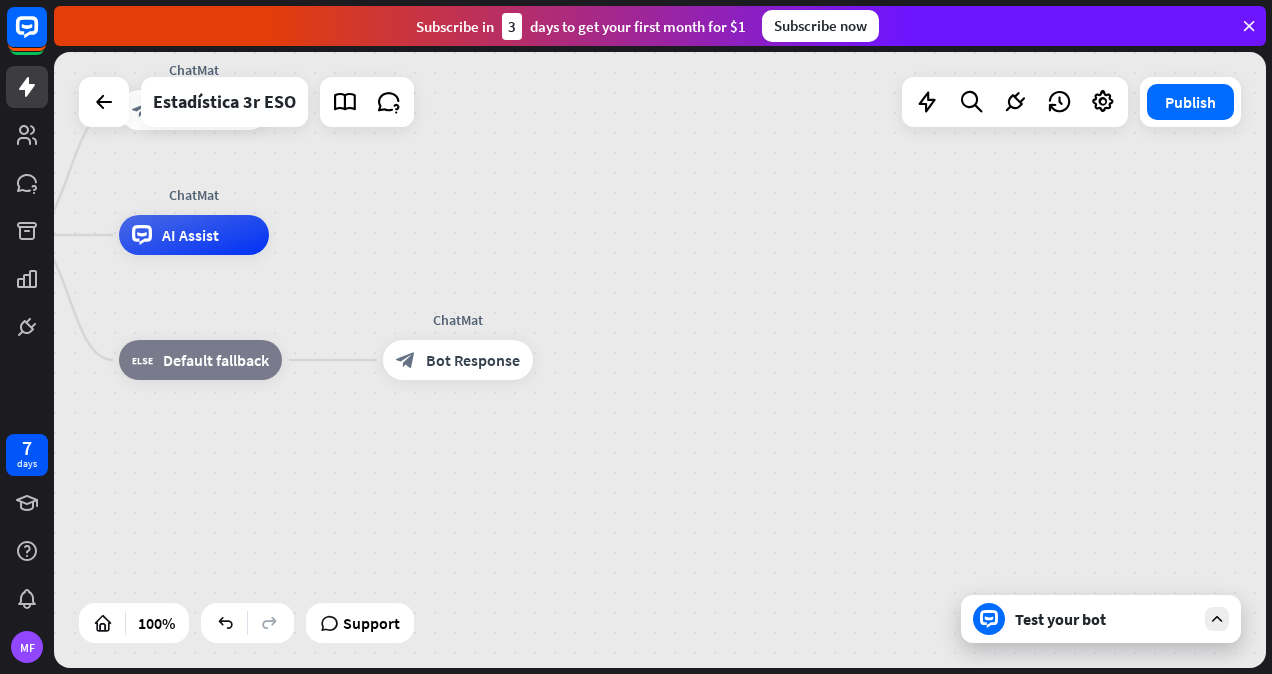 click on "Test your bot" at bounding box center (1101, 619) 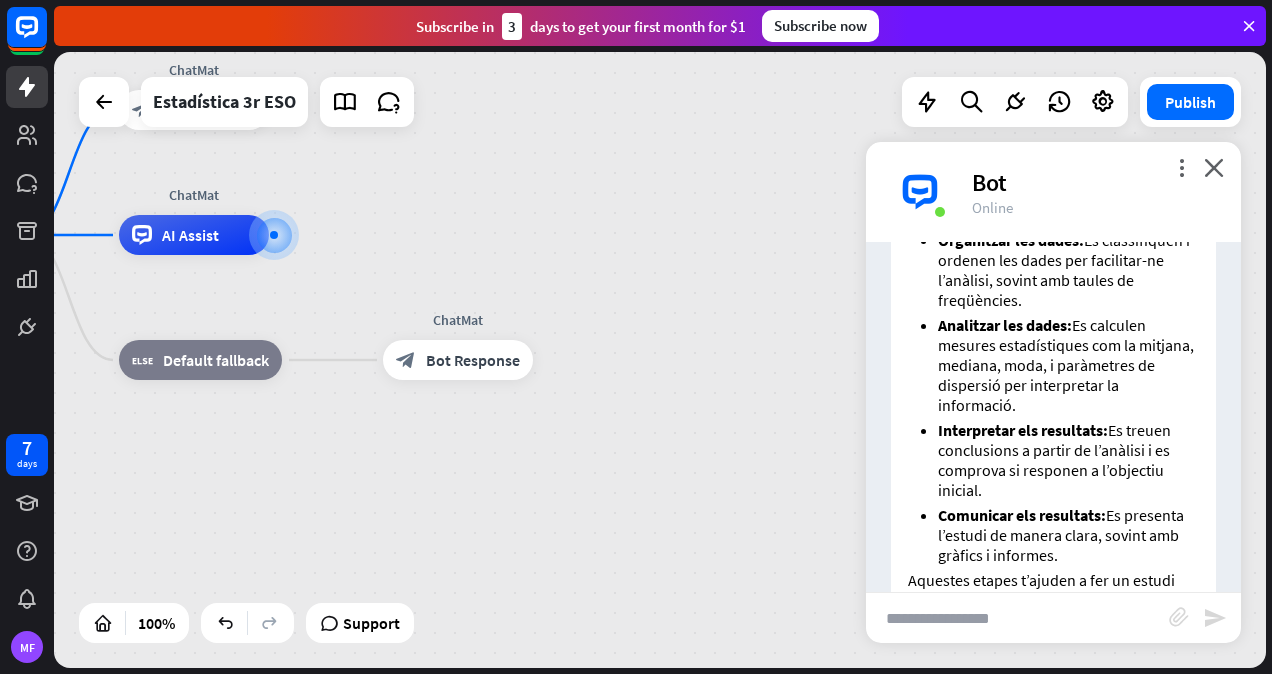 scroll, scrollTop: 2195, scrollLeft: 0, axis: vertical 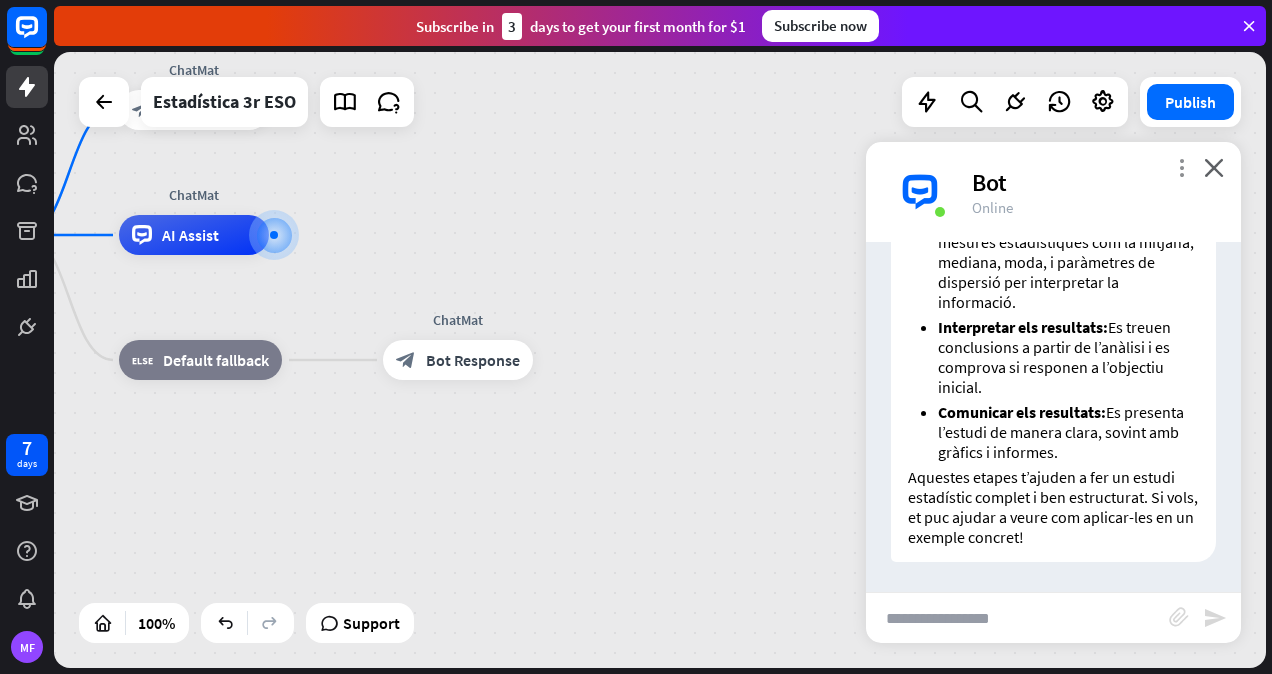 click on "more_vert" at bounding box center [1181, 167] 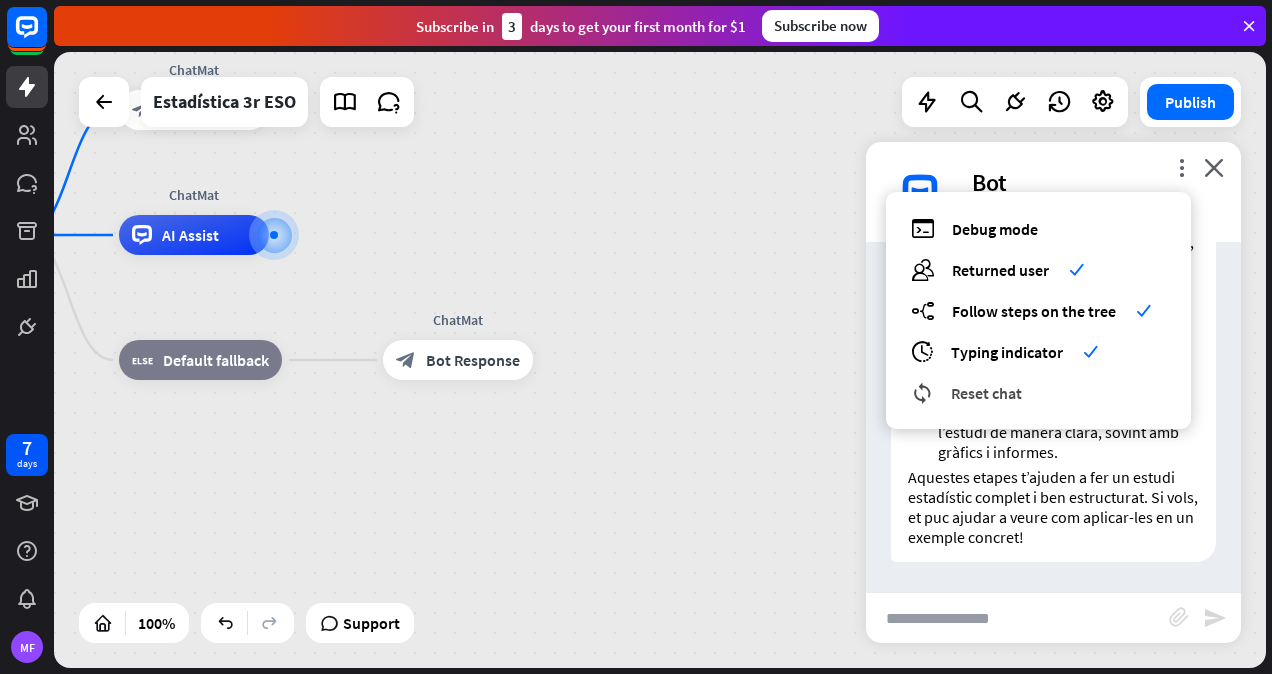 click on "Reset chat" at bounding box center (986, 393) 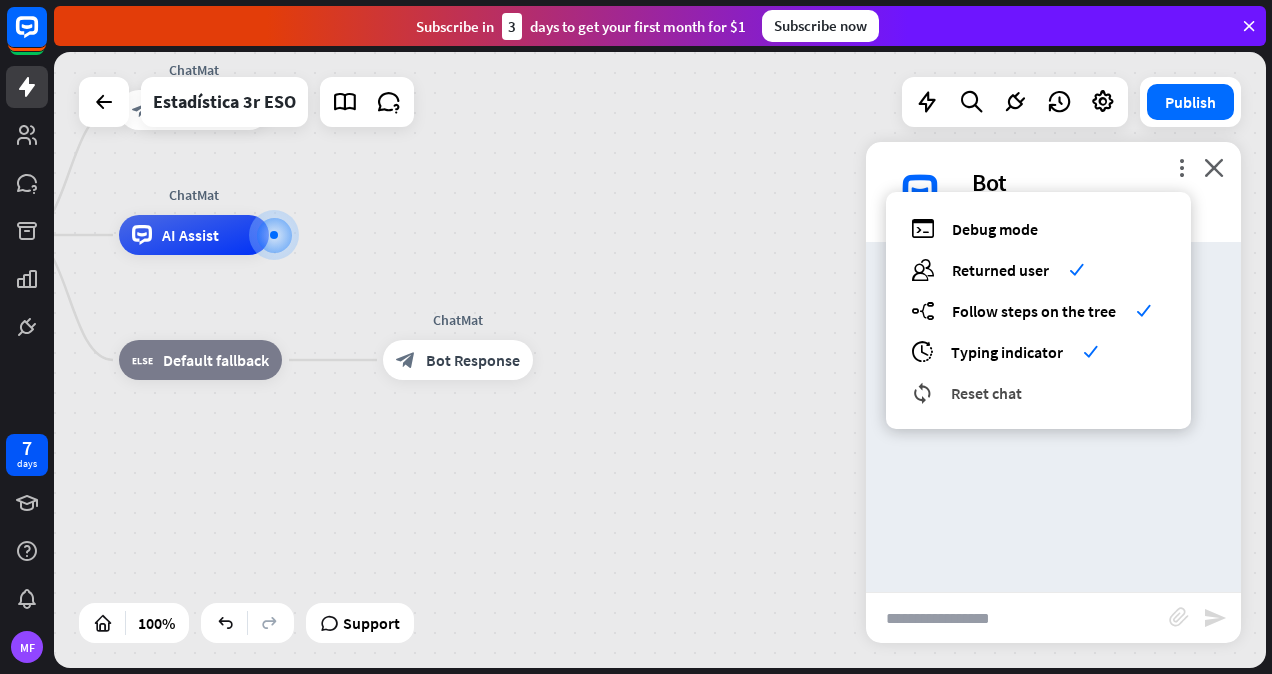 scroll, scrollTop: 0, scrollLeft: 0, axis: both 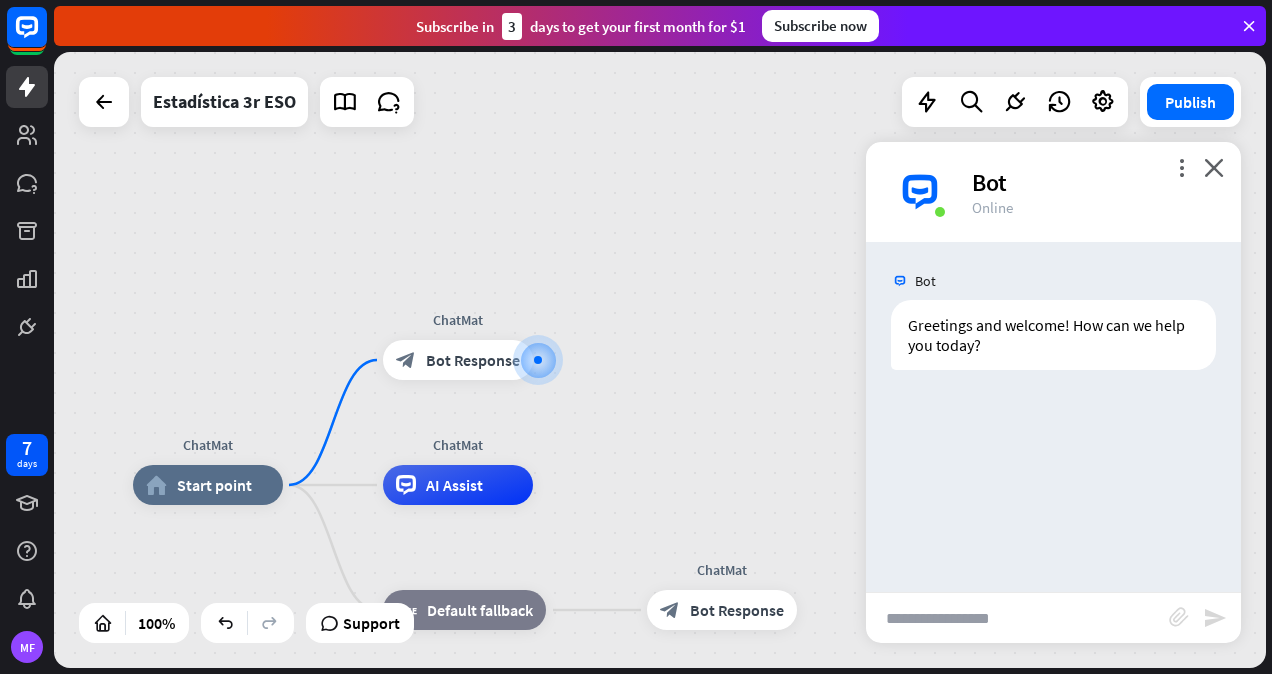 click at bounding box center [920, 192] 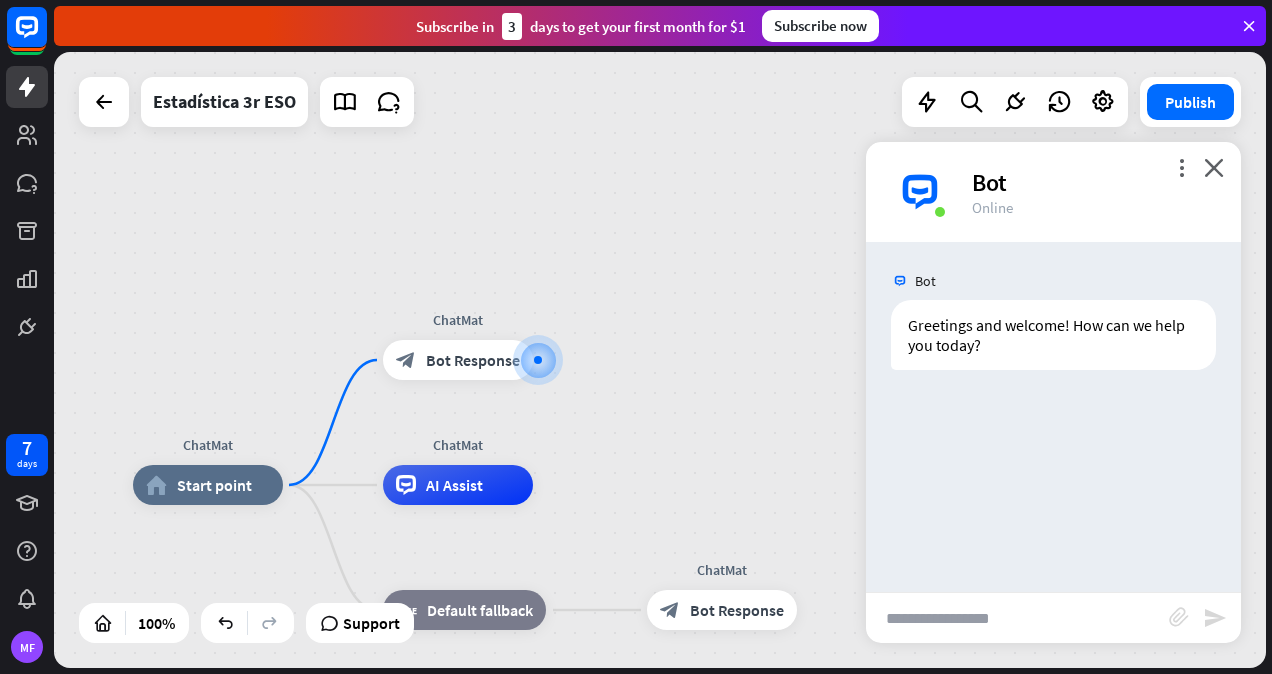 click on "more_vert
close
Bot
Online" at bounding box center [1053, 192] 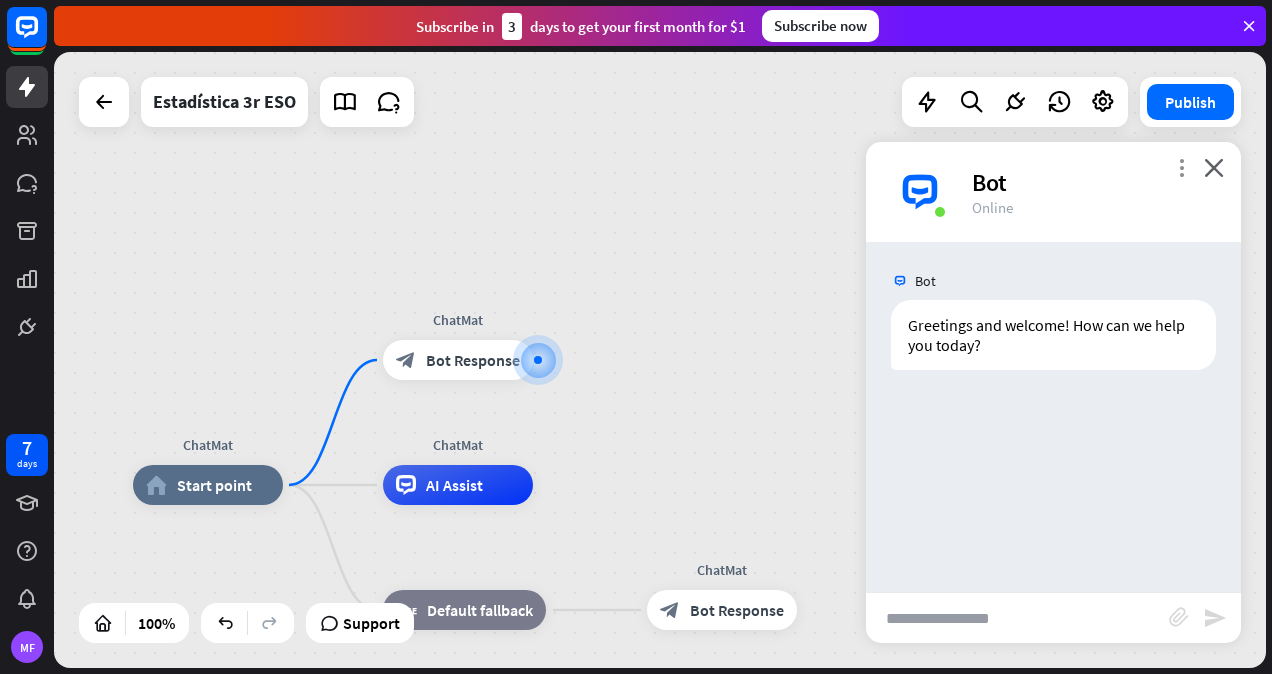 click on "more_vert" at bounding box center [1181, 167] 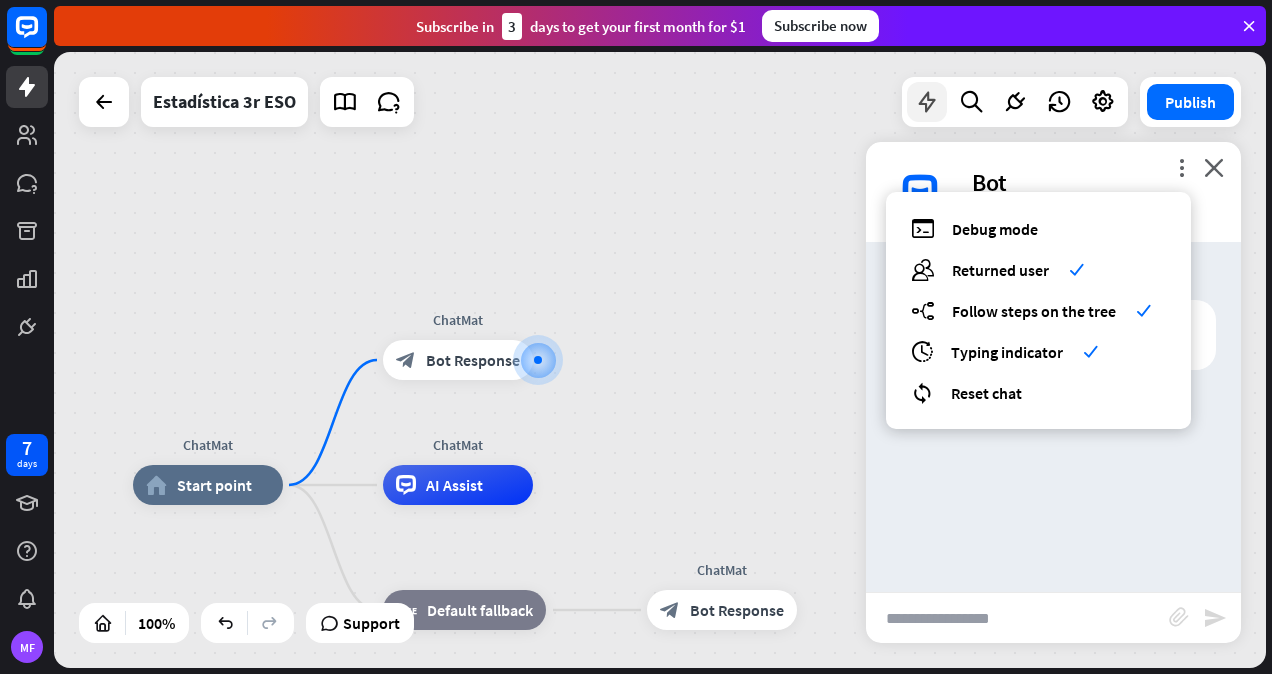 click at bounding box center (927, 102) 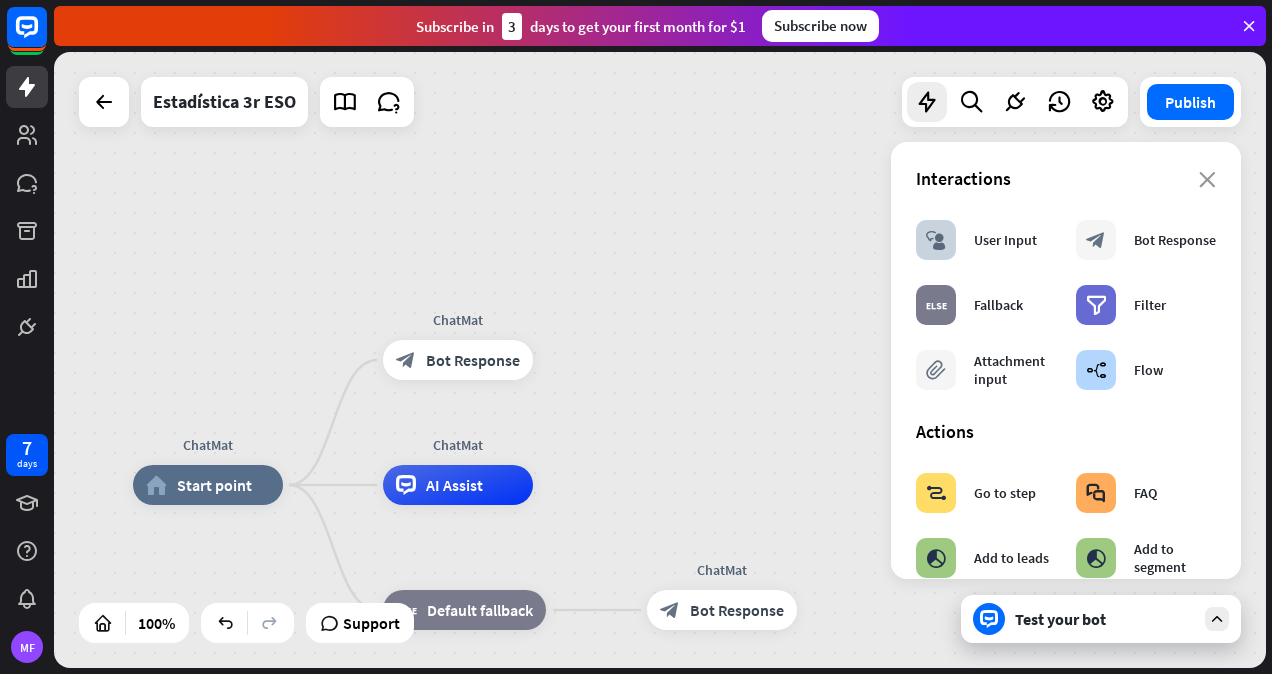 click on "ChatMat   home_2   Start point                 ChatMat   block_bot_response   Bot Response                 ChatMat     AI Assist                   block_fallback   Default fallback                 ChatMat   block_bot_response   Bot Response" at bounding box center (660, 360) 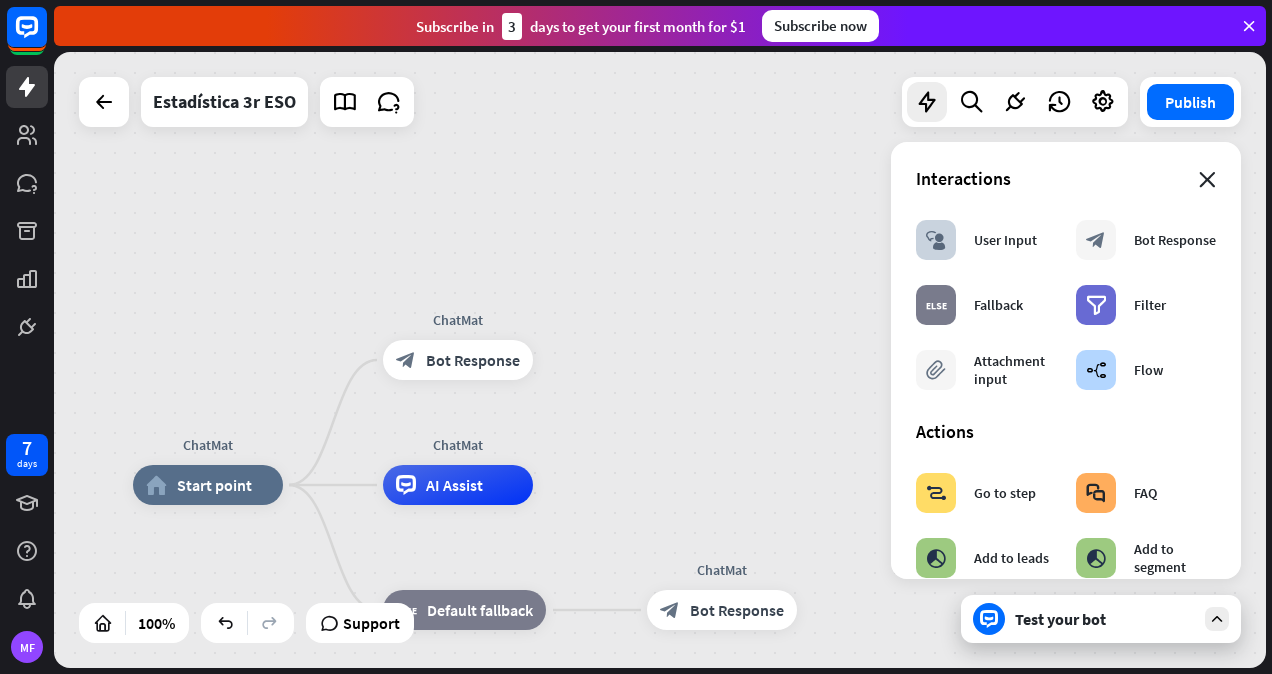 click on "close" at bounding box center (1207, 180) 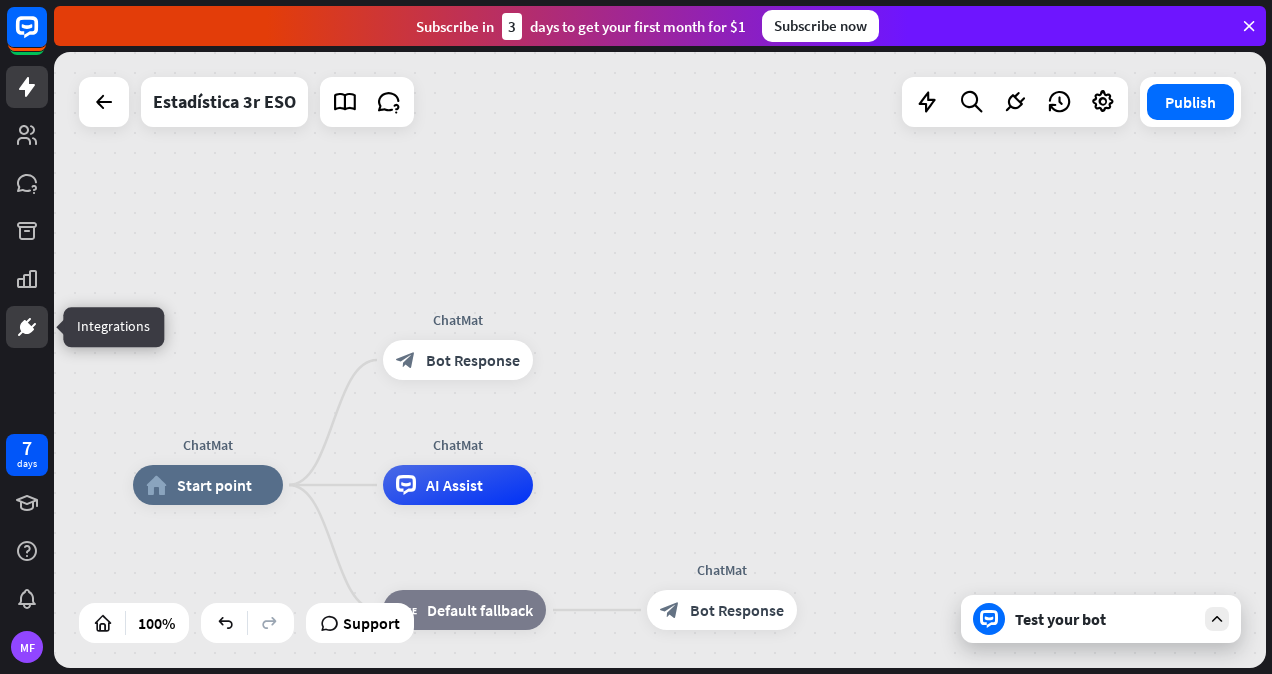 click 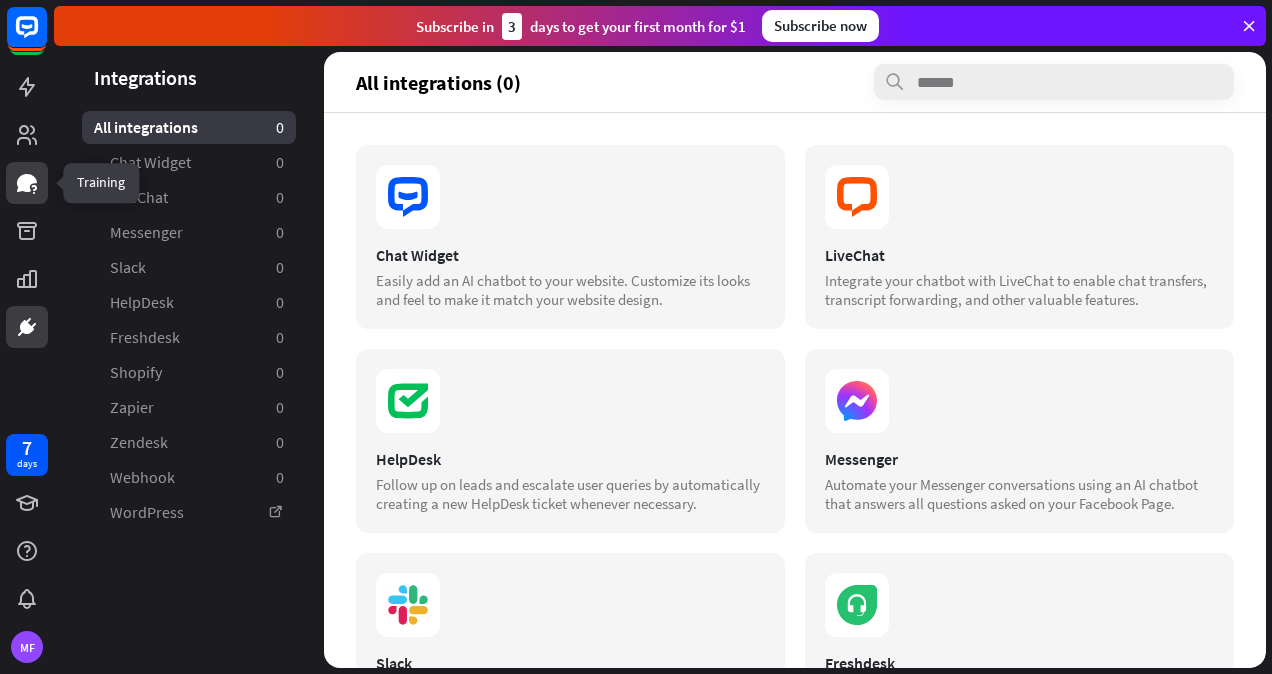 click 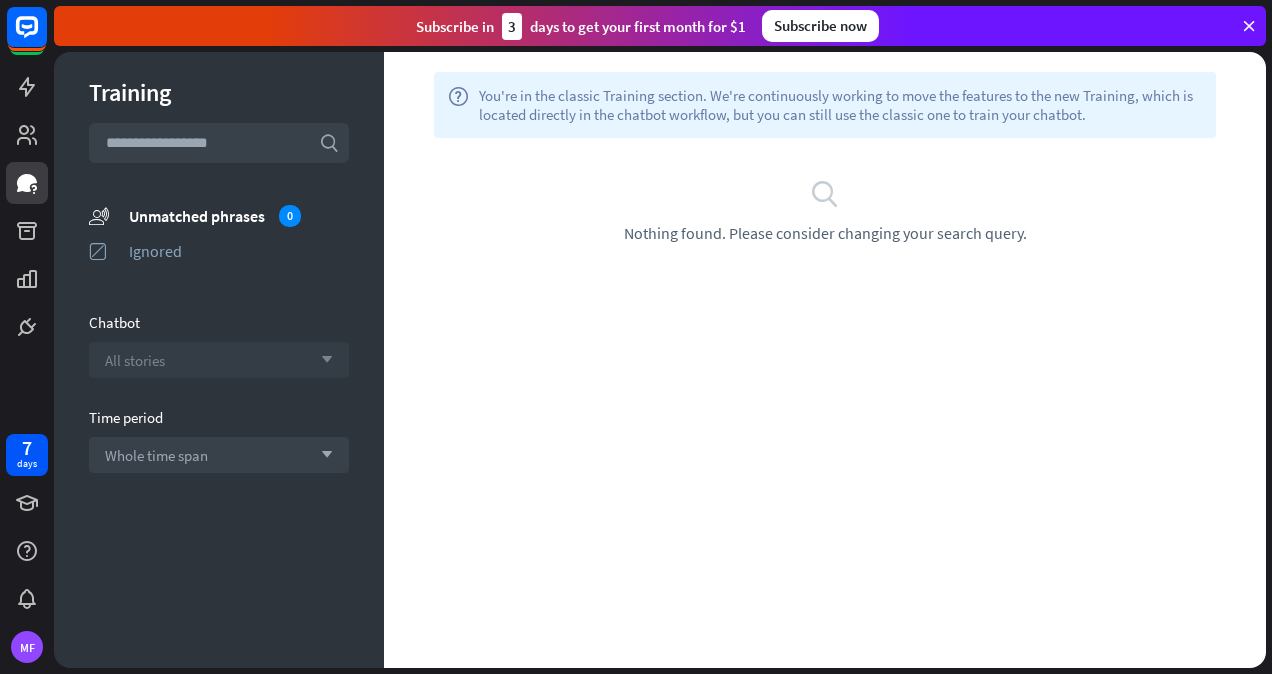 click on "All stories
arrow_down" at bounding box center (219, 360) 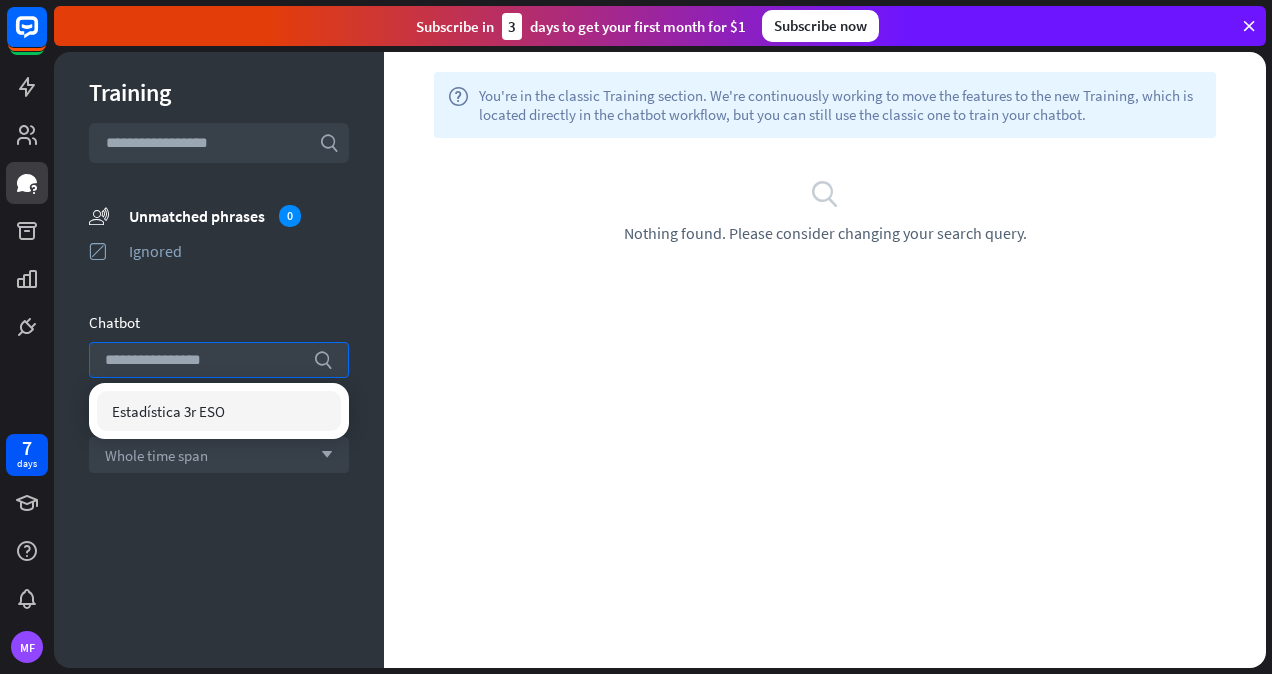 click on "Estadística 3r ESO" at bounding box center (219, 411) 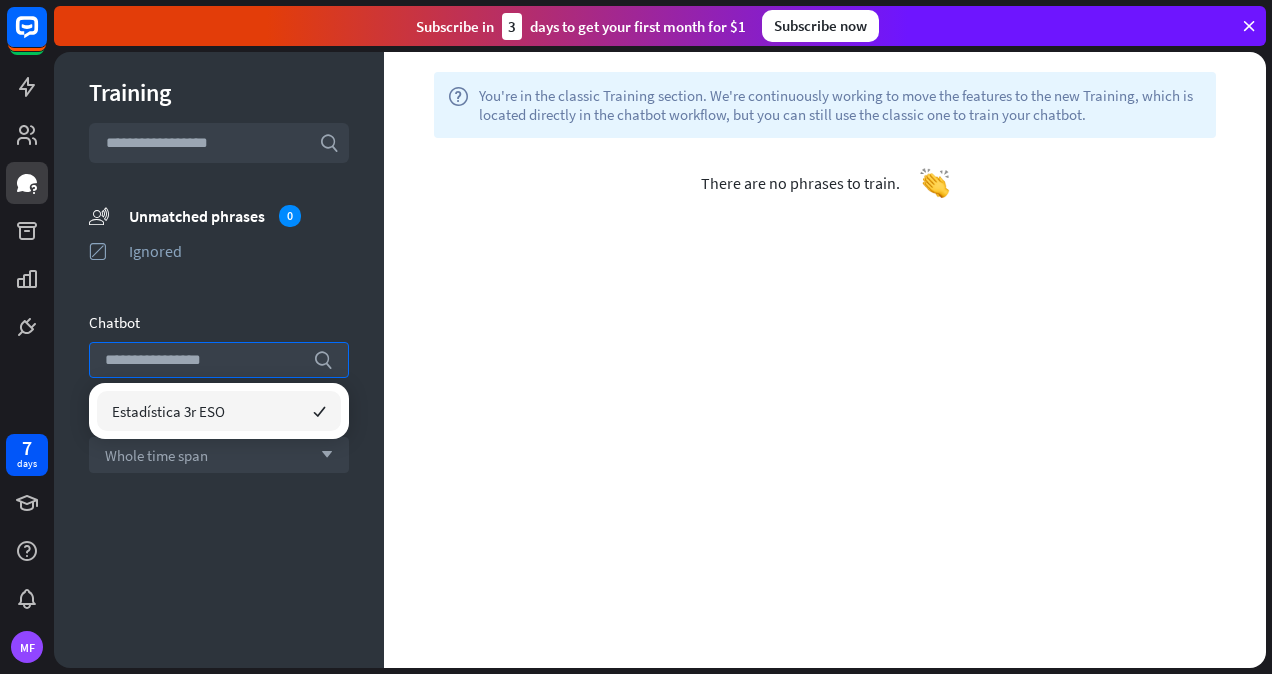 click on "Estadística 3r ESO" at bounding box center (168, 411) 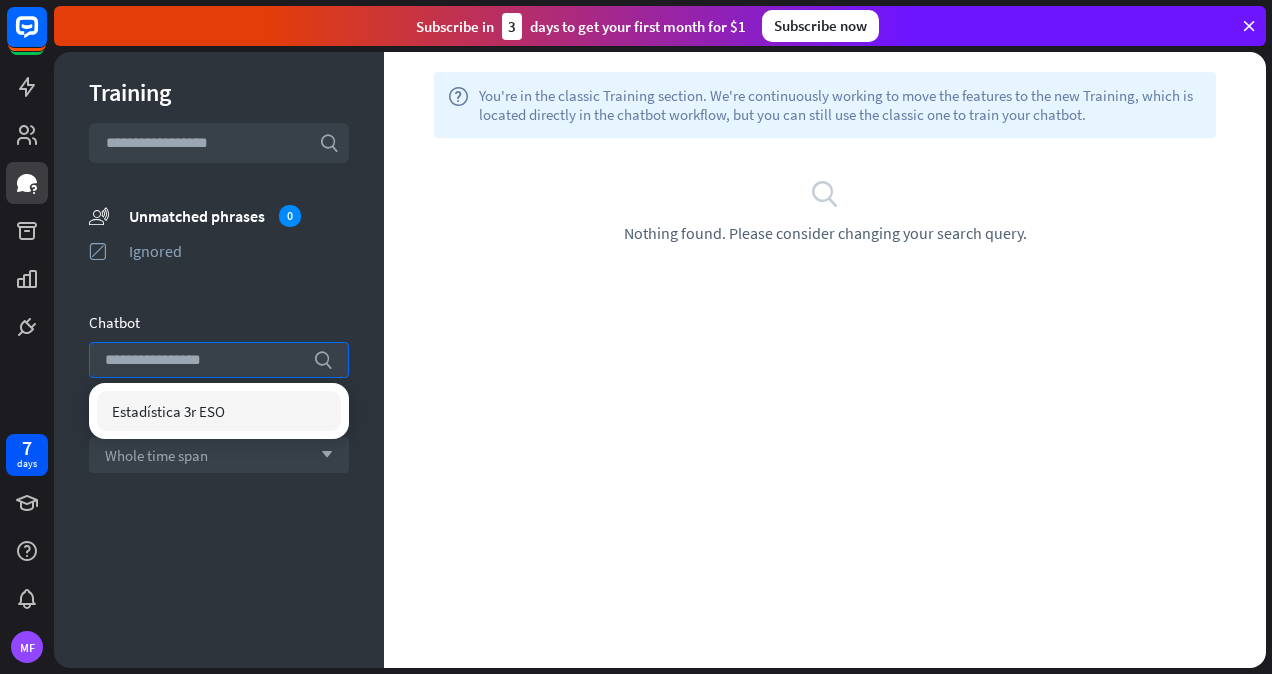 click on "unmatched_phrases
Unmatched phrases
0
ignored
Ignored" at bounding box center (219, 238) 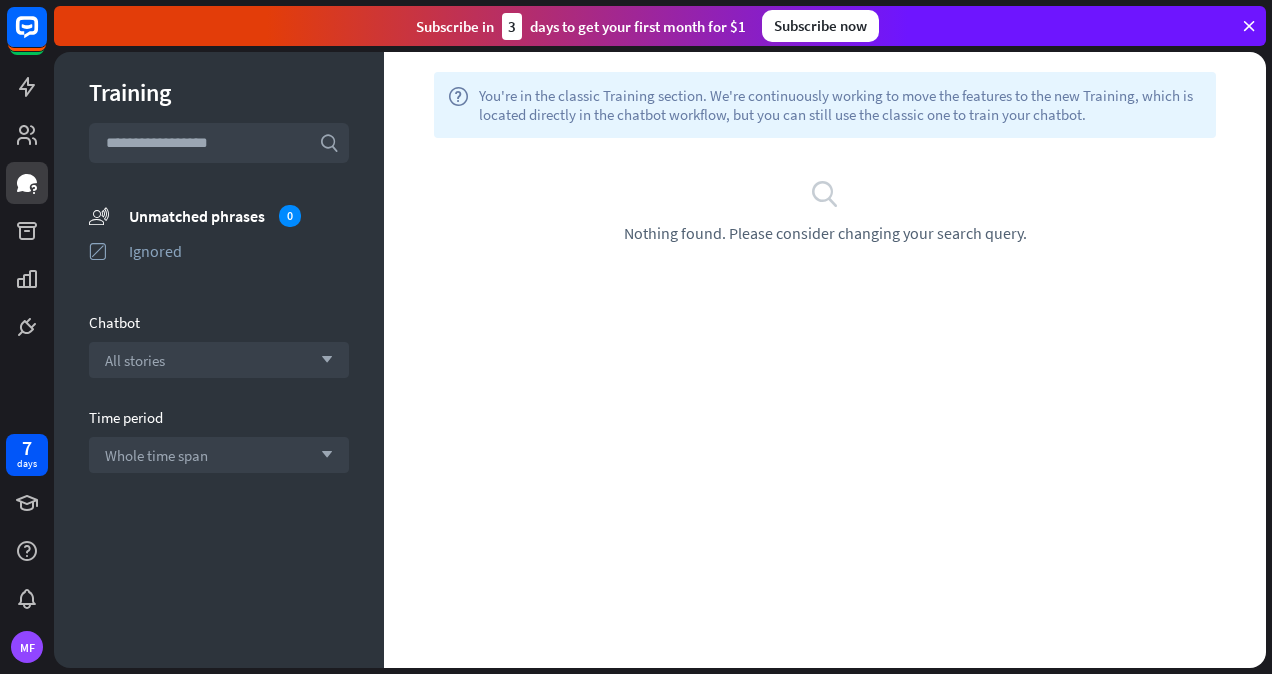 click on "search" at bounding box center [329, 143] 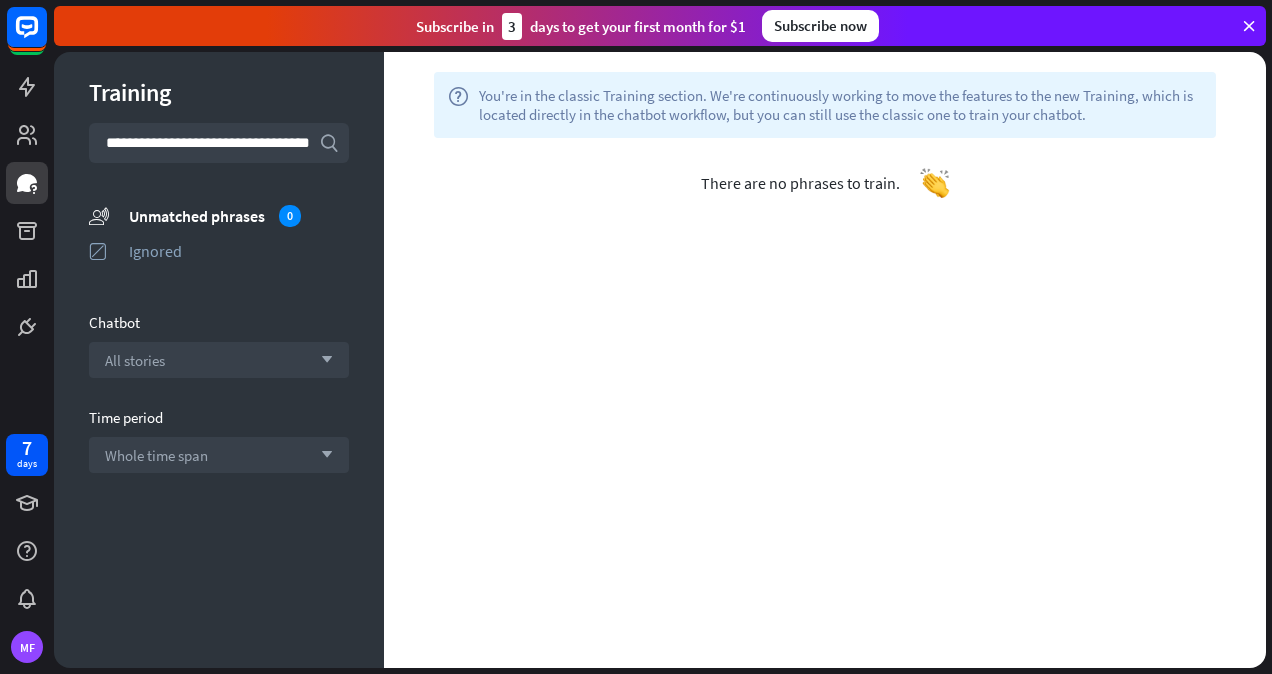 scroll, scrollTop: 0, scrollLeft: 13, axis: horizontal 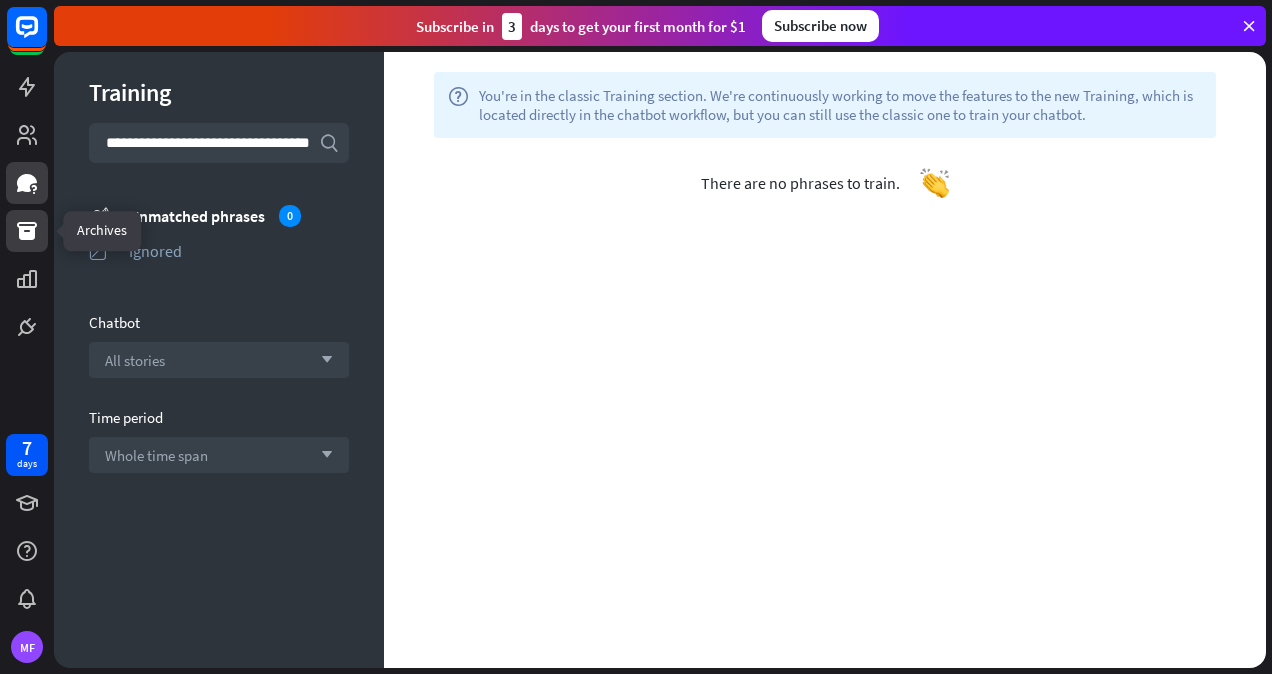 click 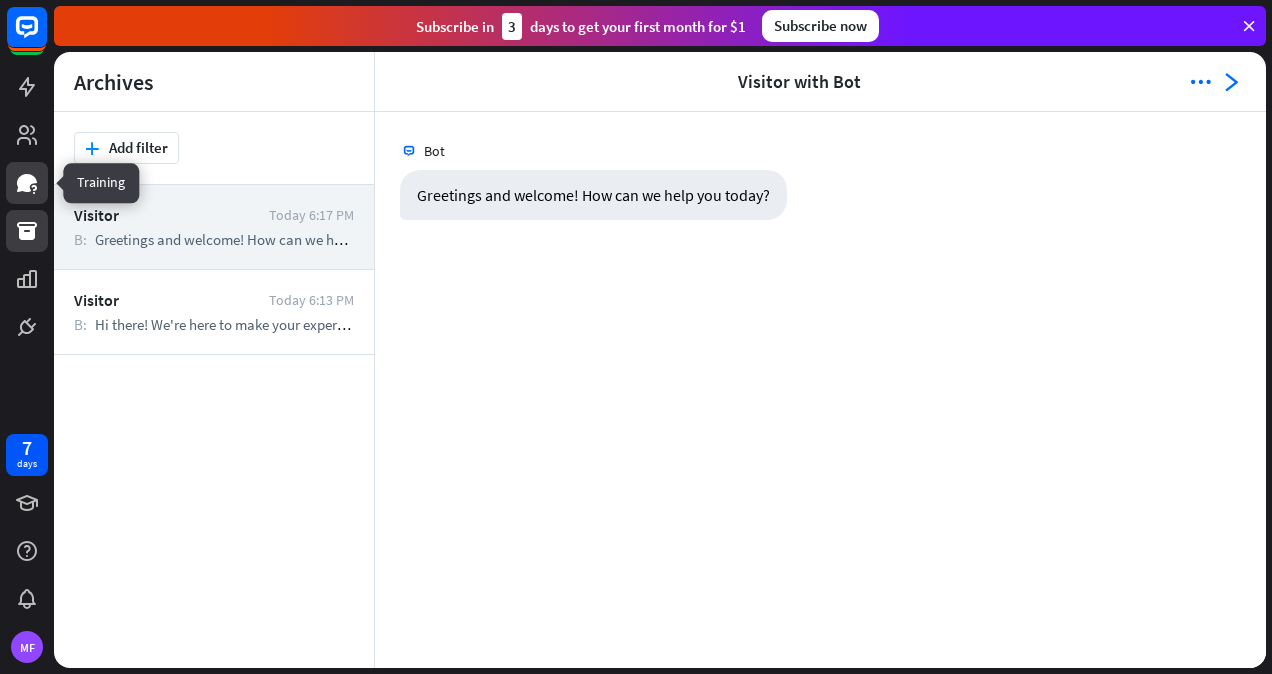 click 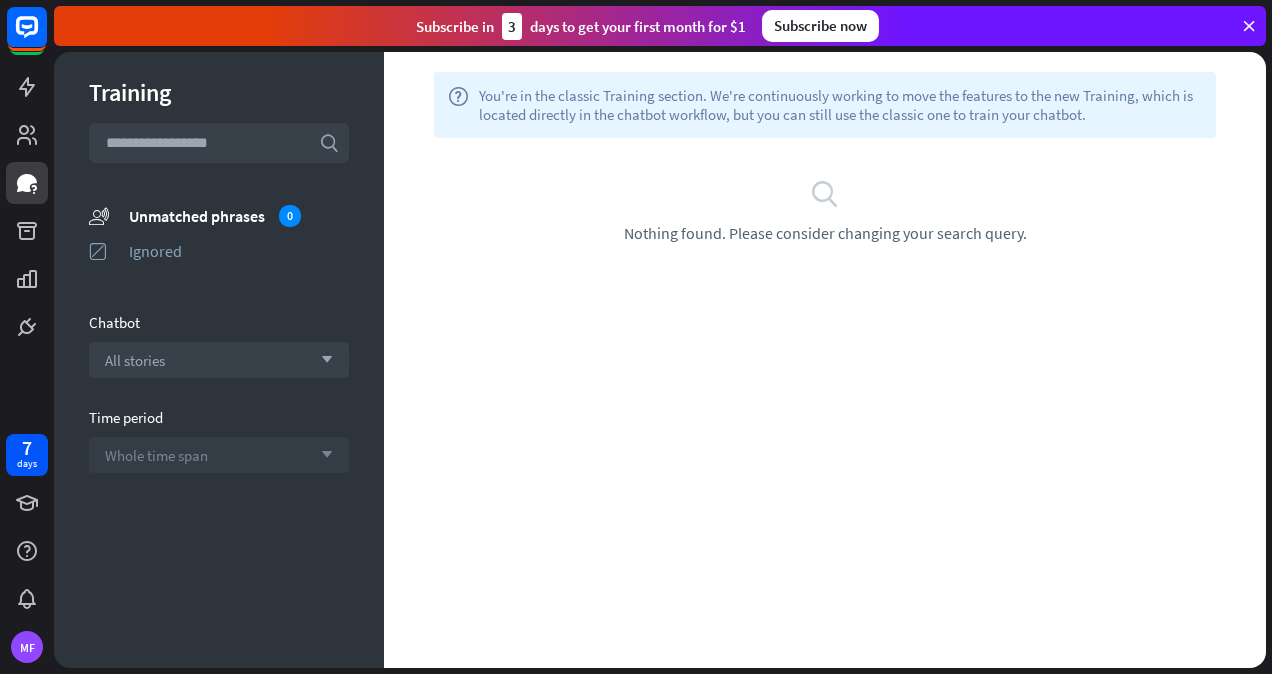 click on "Whole time span
arrow_down" at bounding box center [219, 455] 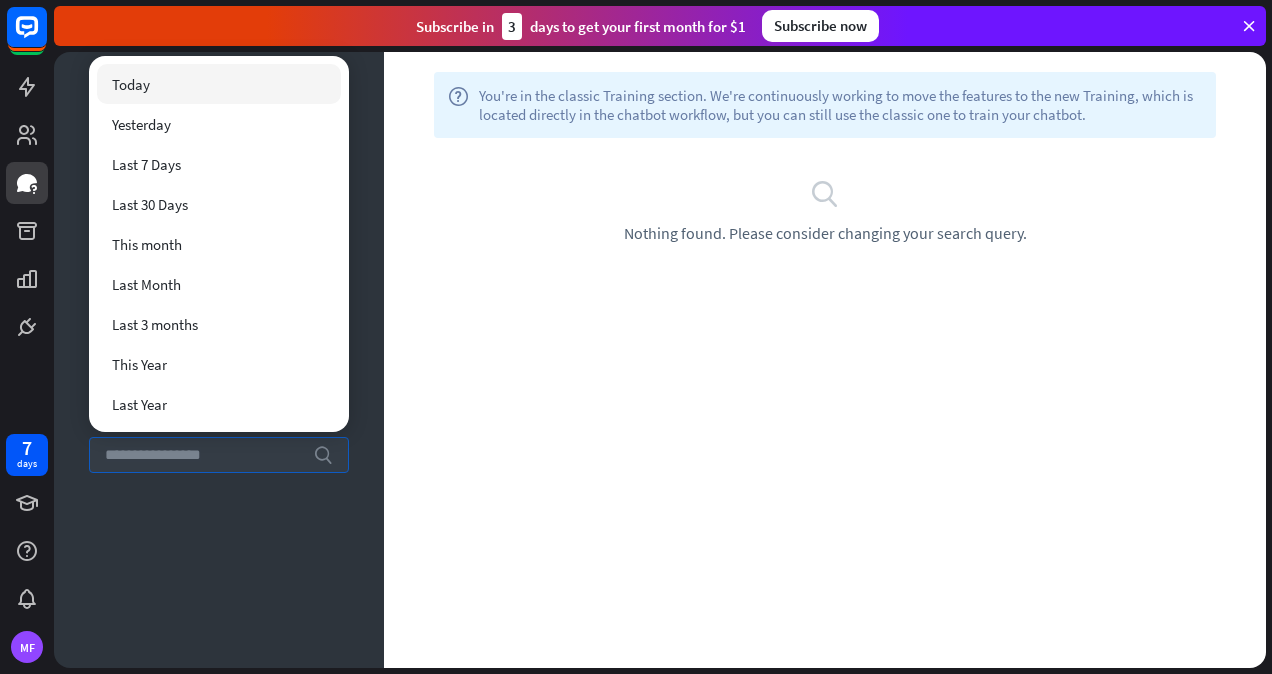 click at bounding box center [204, 455] 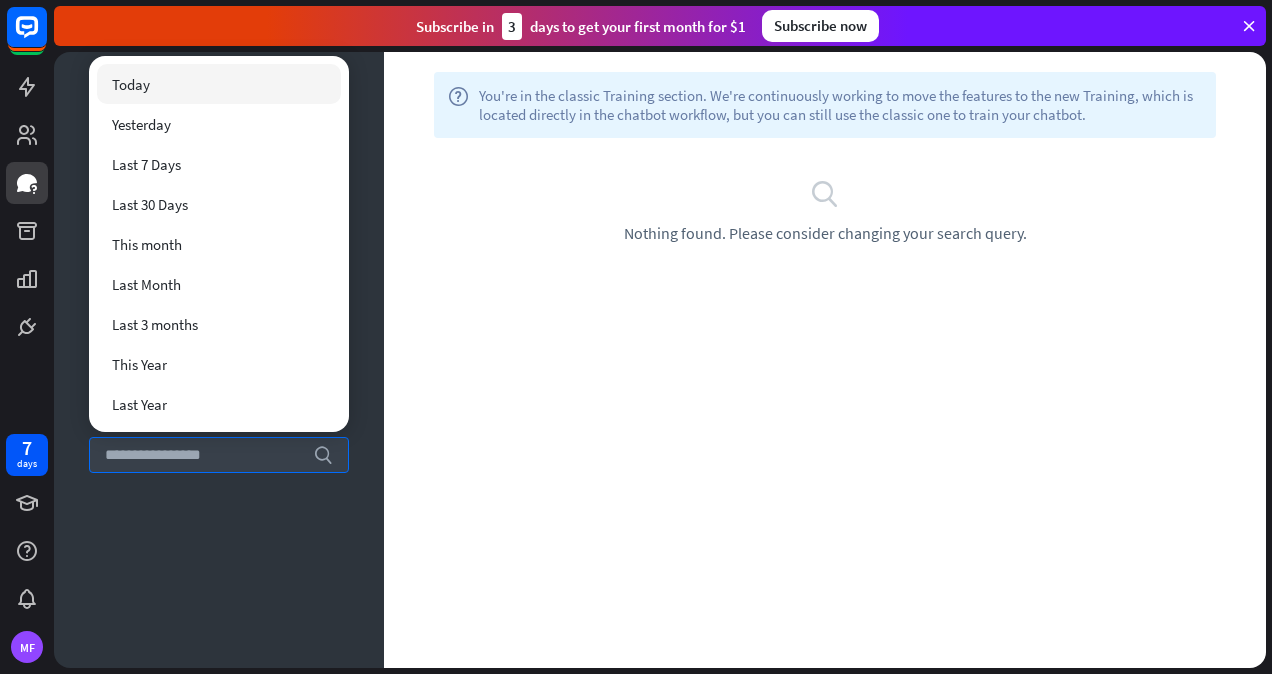 click on "Training
search     unmatched_phrases
Unmatched phrases
0
ignored
Ignored
Chatbot     All stories
arrow_down
Time period
search
Show results" at bounding box center (219, 360) 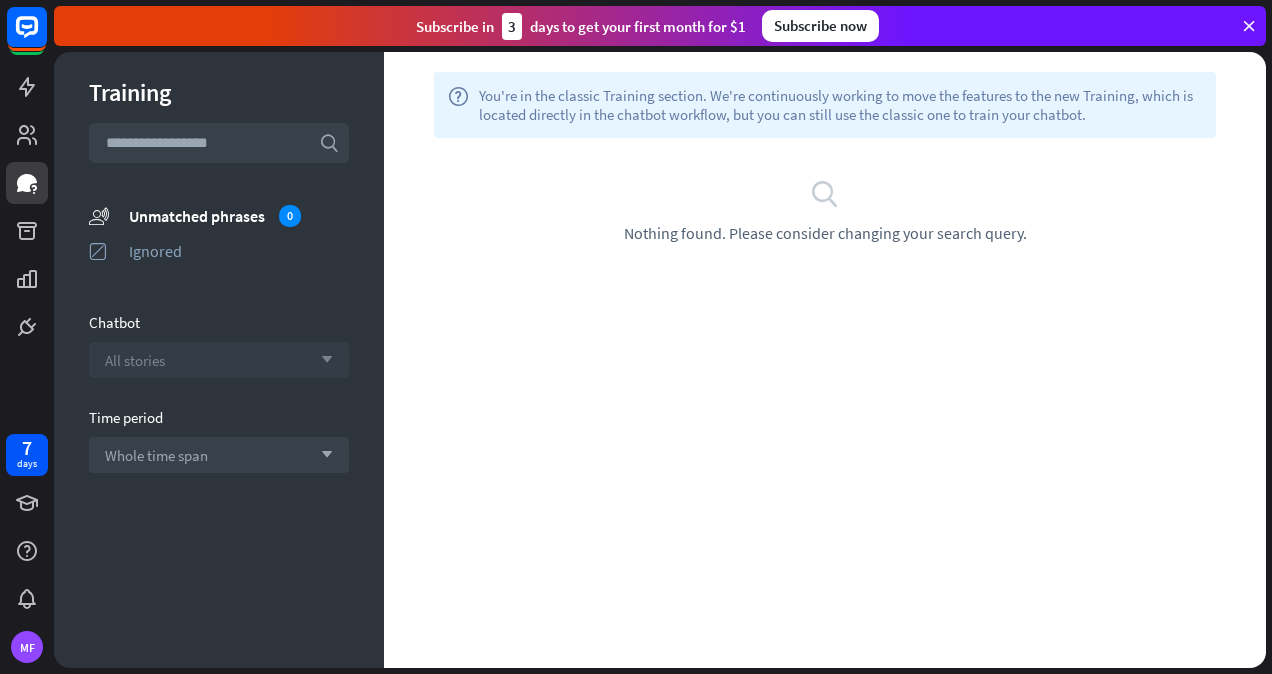 click on "All stories
arrow_down" at bounding box center [219, 360] 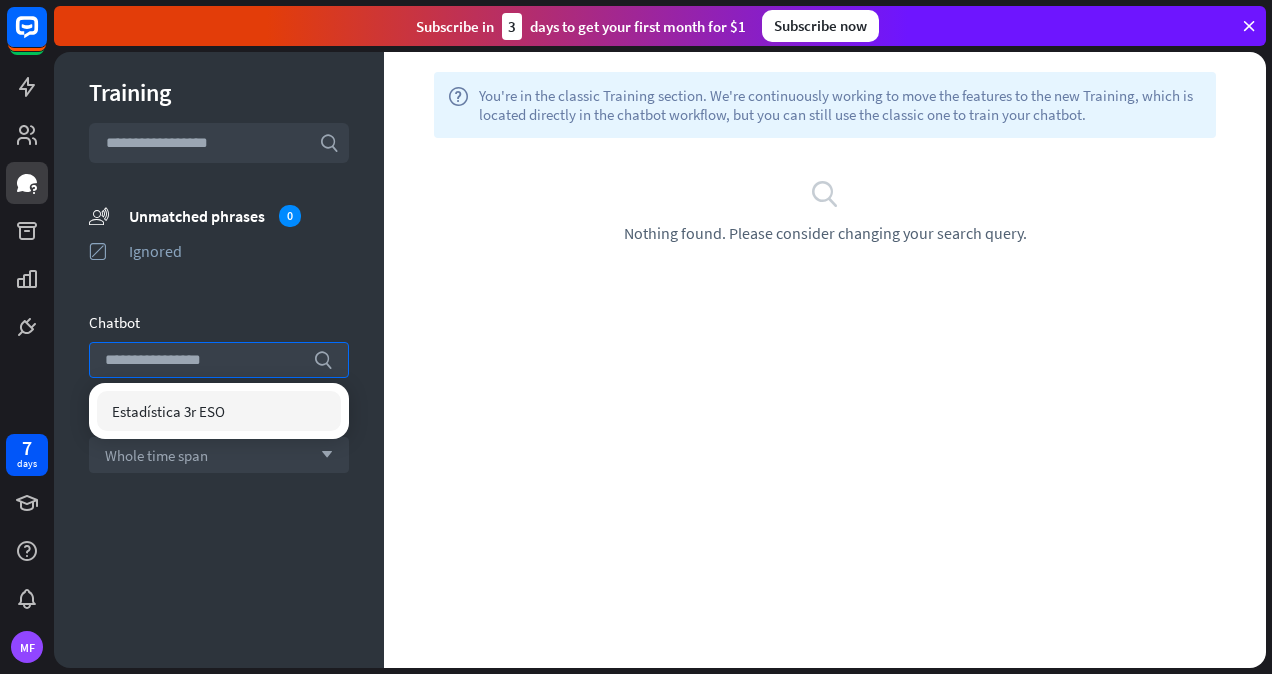 click on "Training
search     unmatched_phrases
Unmatched phrases
0
ignored
Ignored
Chatbot
search
Time period
Whole time span
arrow_down
Show results" at bounding box center [219, 360] 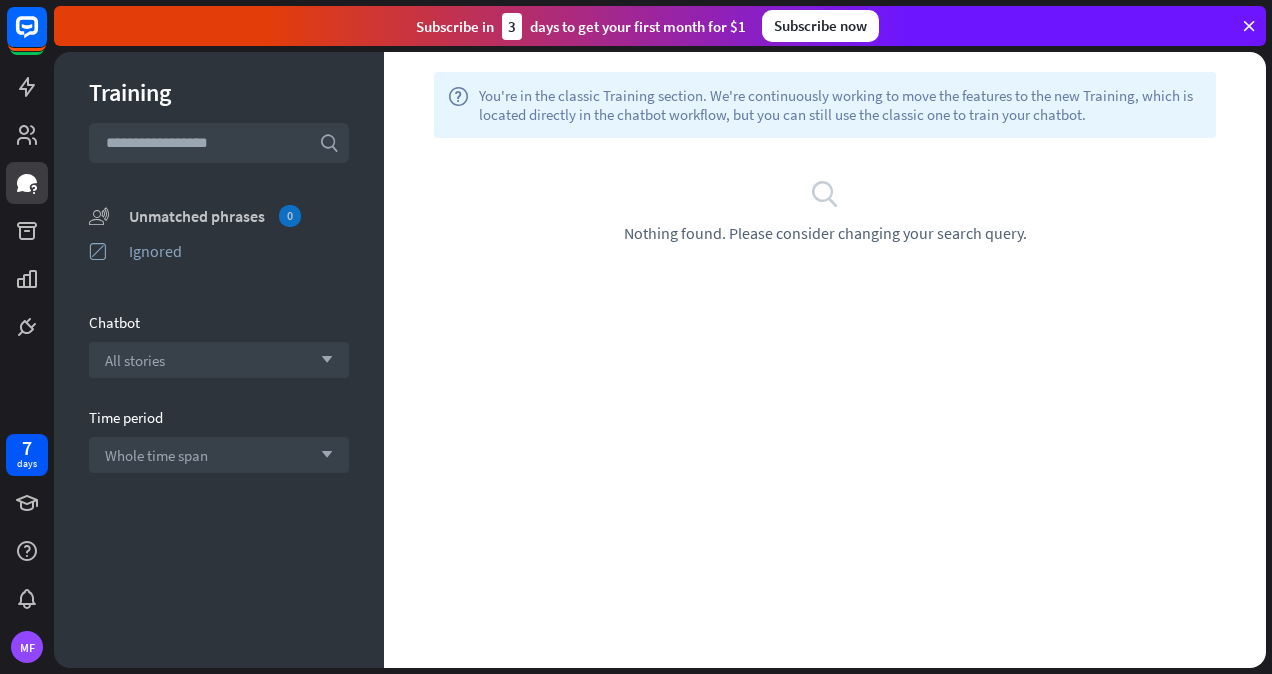 click on "0" at bounding box center (290, 216) 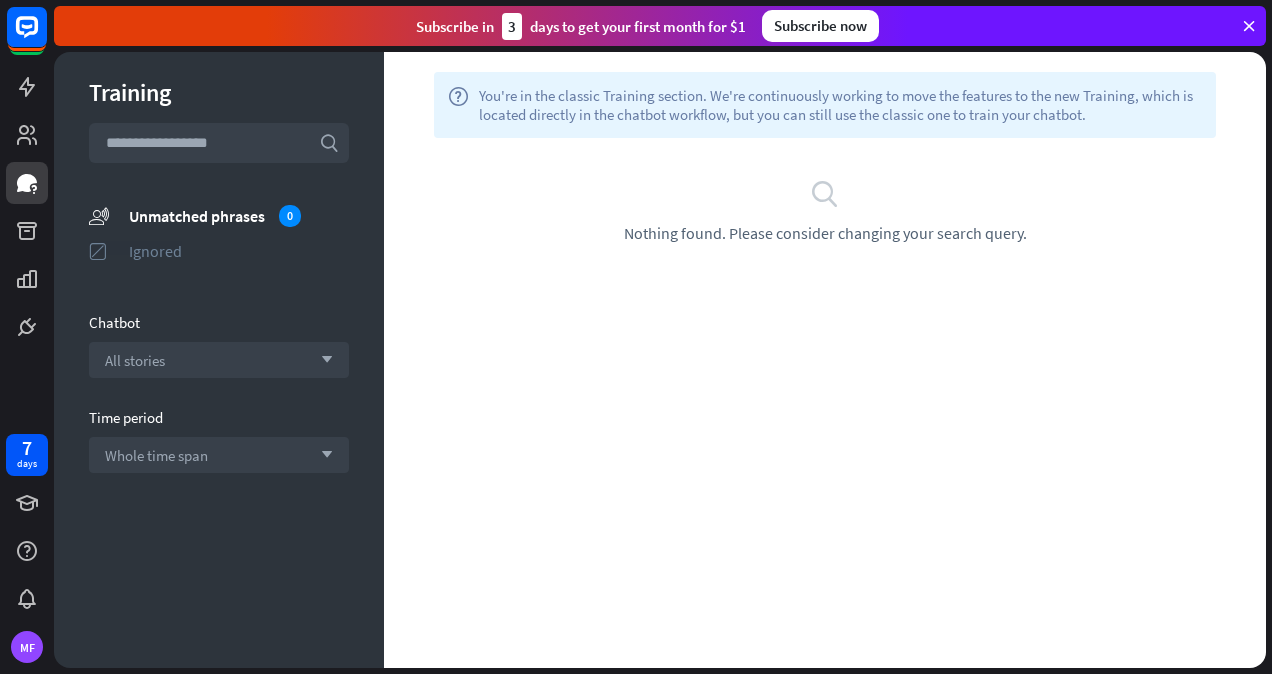 click on "Ignored" at bounding box center (239, 251) 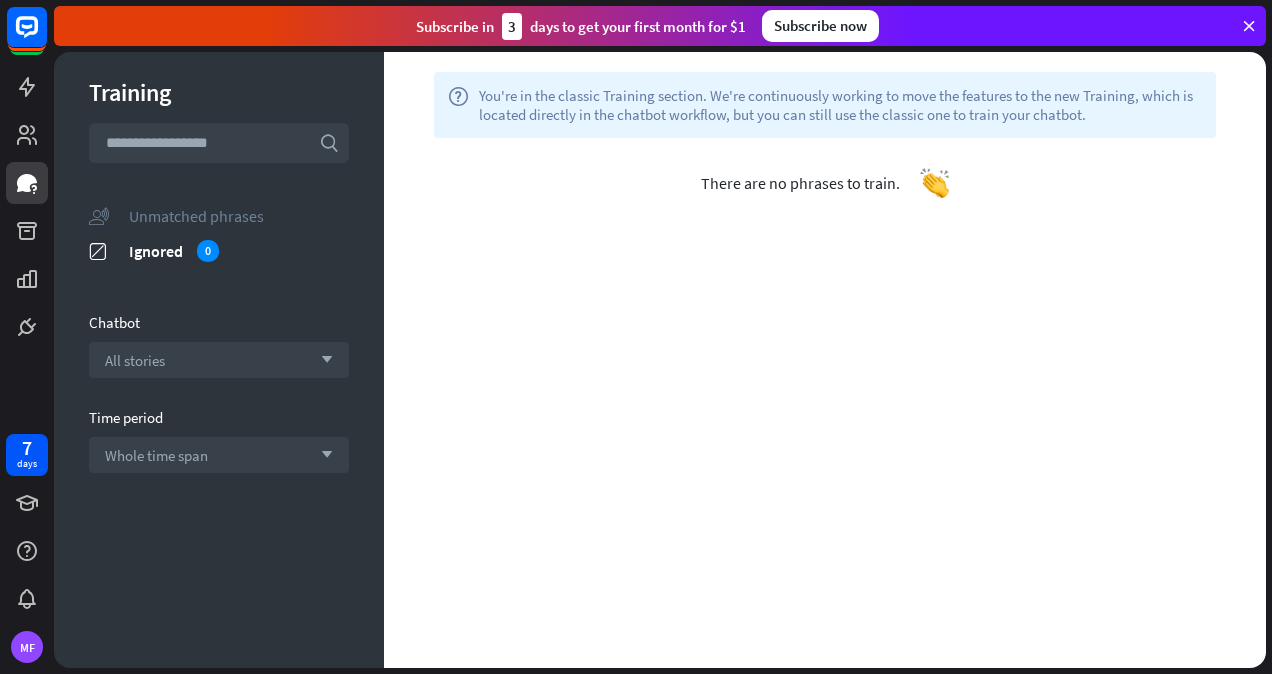 click on "Unmatched phrases" at bounding box center [239, 216] 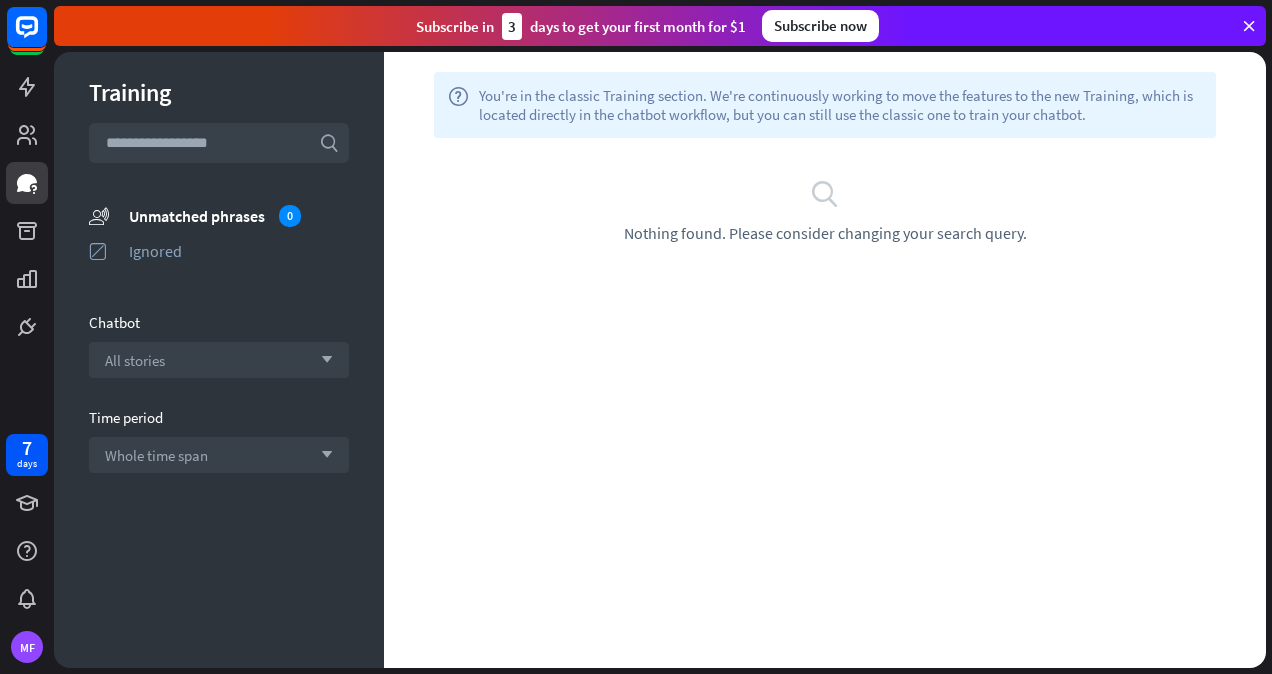 click on "search
Nothing found. Please consider changing your search query." at bounding box center [825, 210] 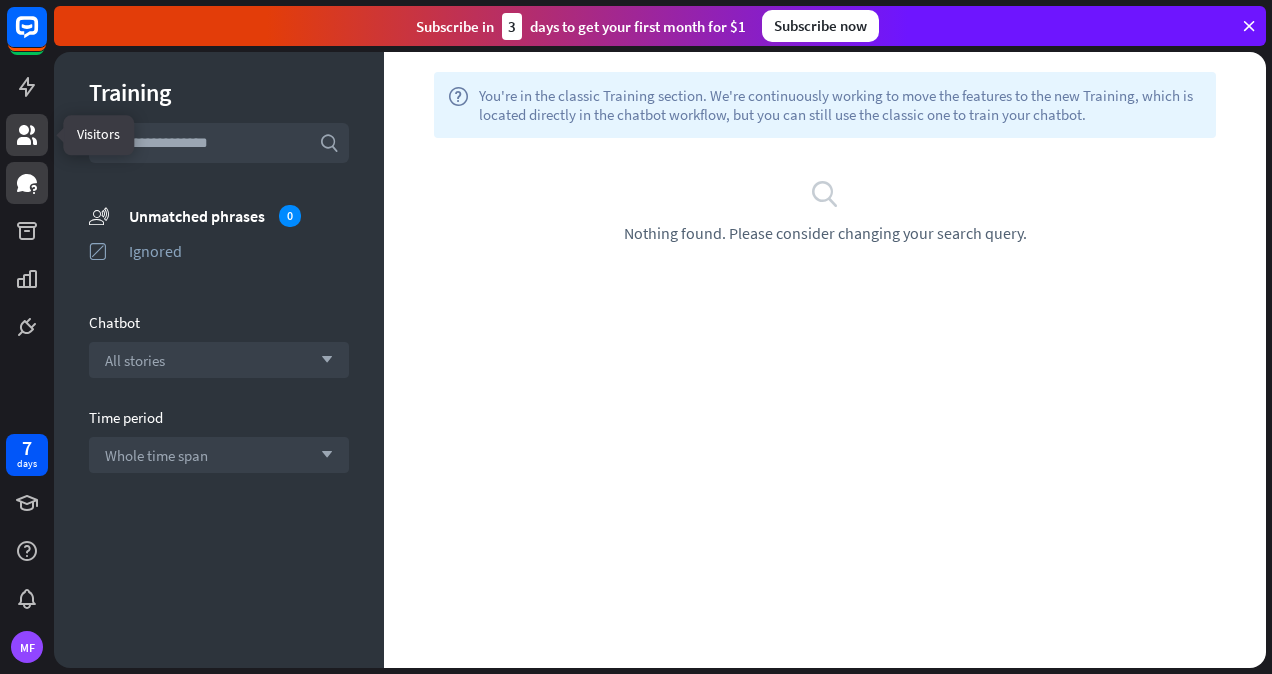 click 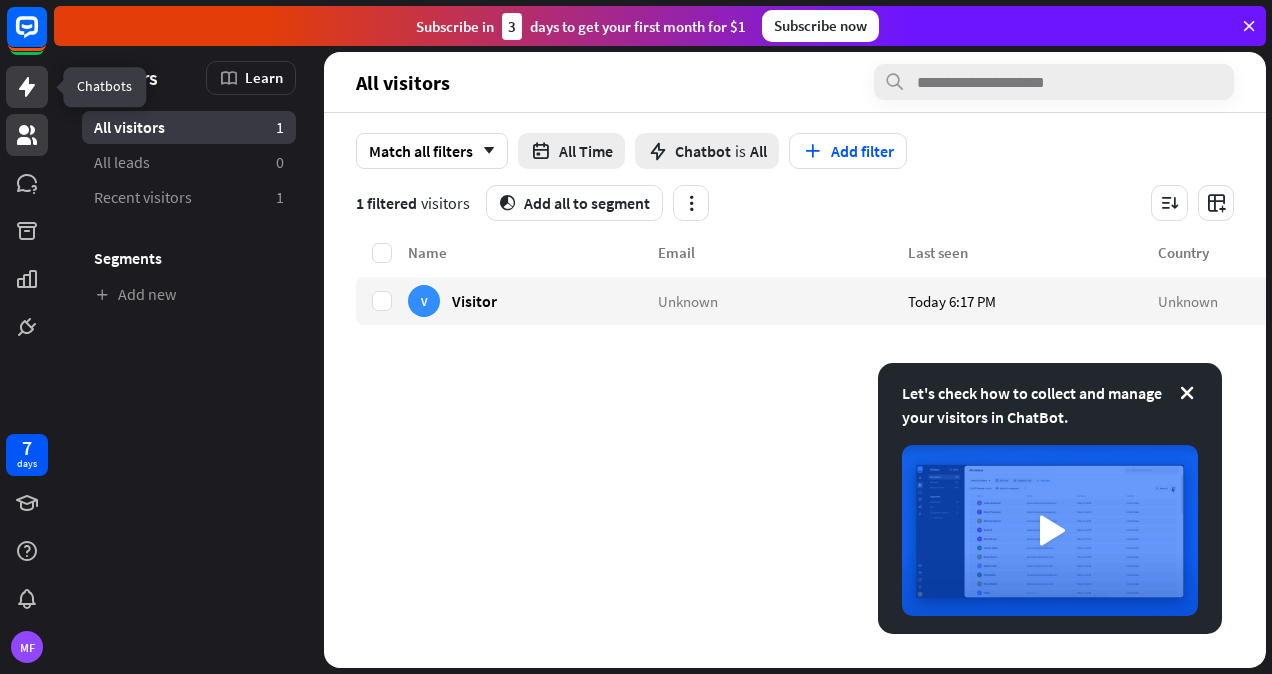 click 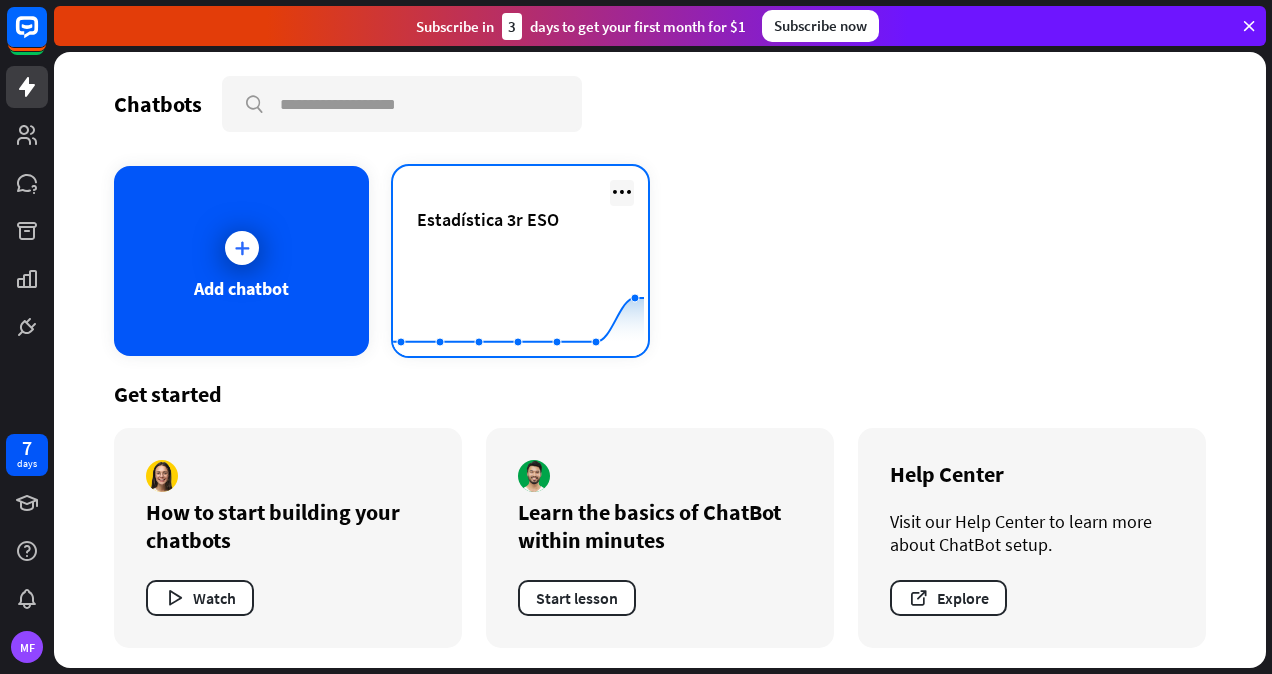 click at bounding box center (622, 192) 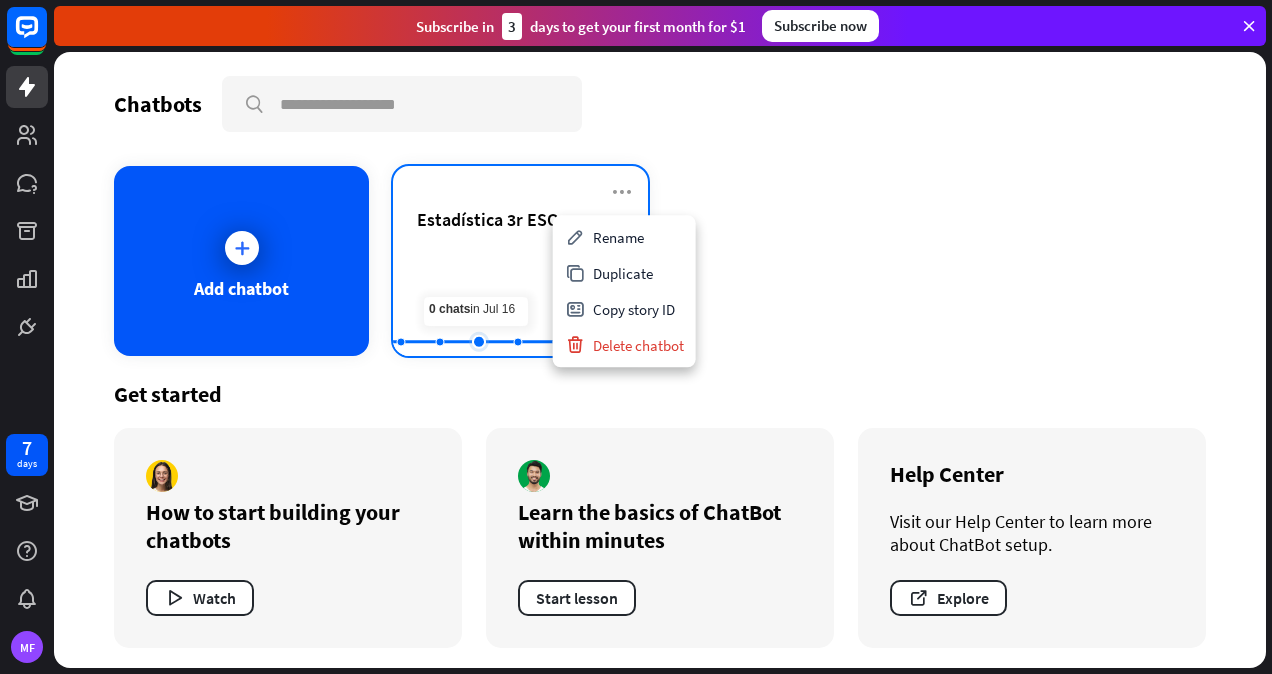 click 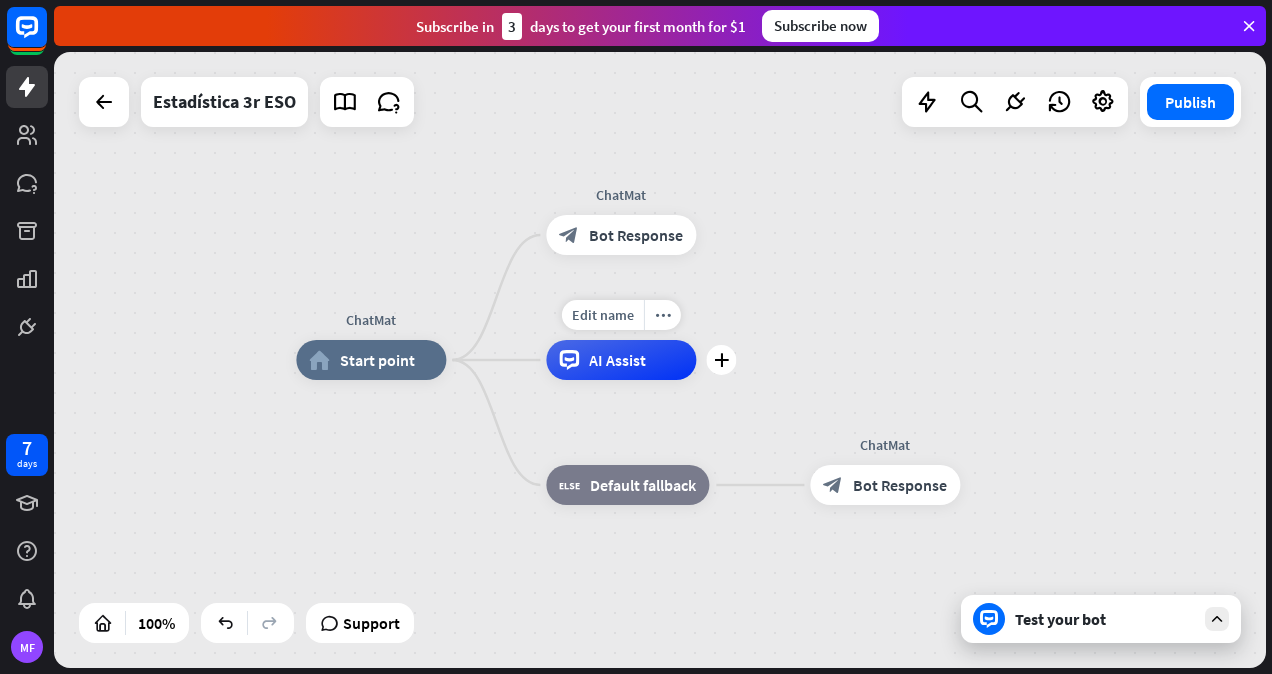 click on "AI Assist" at bounding box center [621, 360] 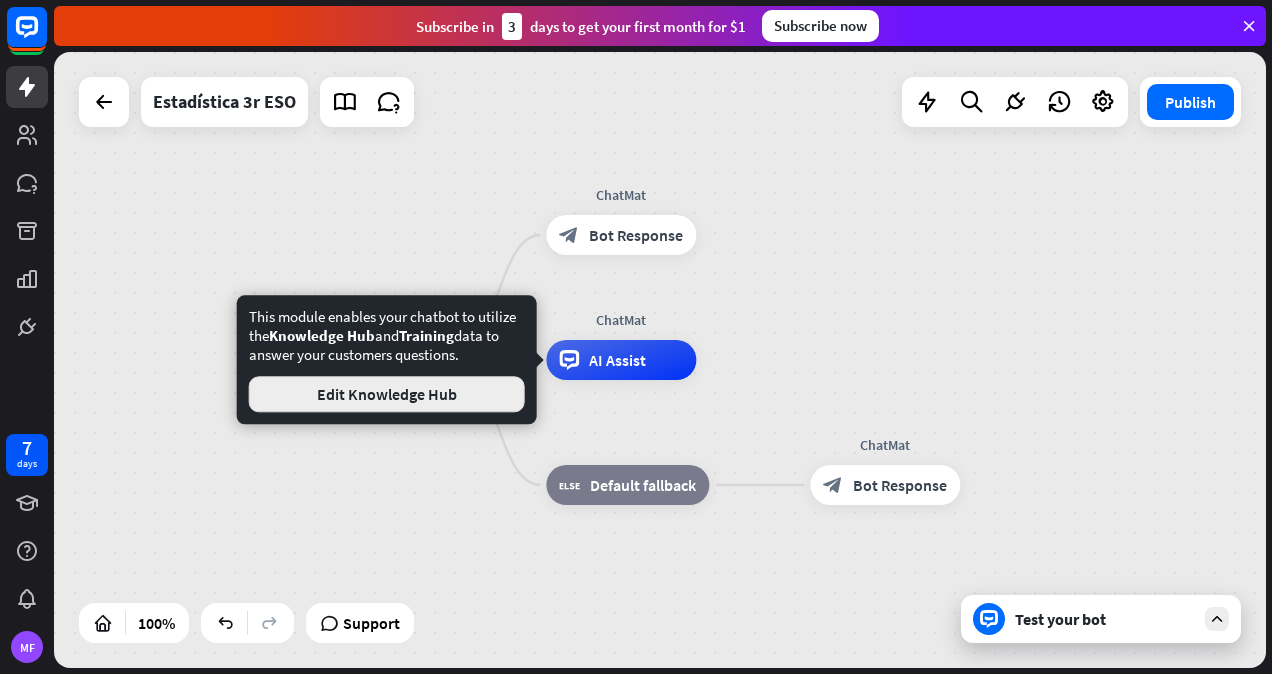 click on "Edit Knowledge Hub" at bounding box center (387, 394) 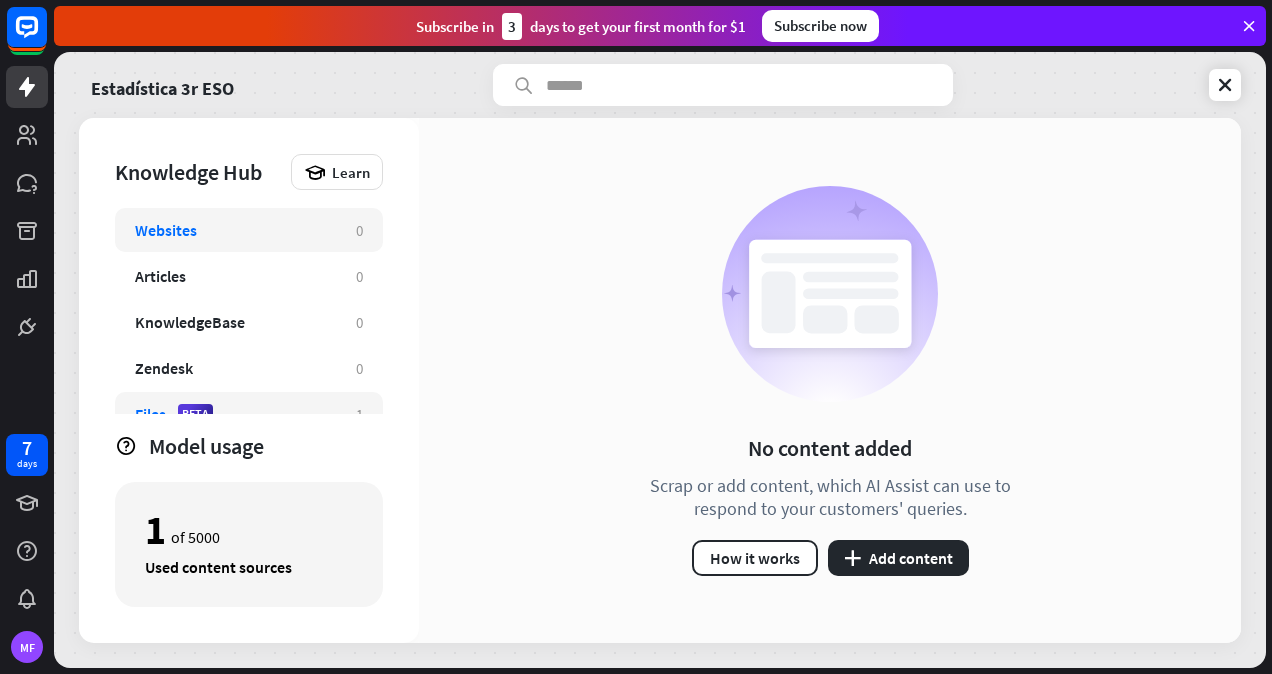 click on "Files
BETA
1" at bounding box center [249, 414] 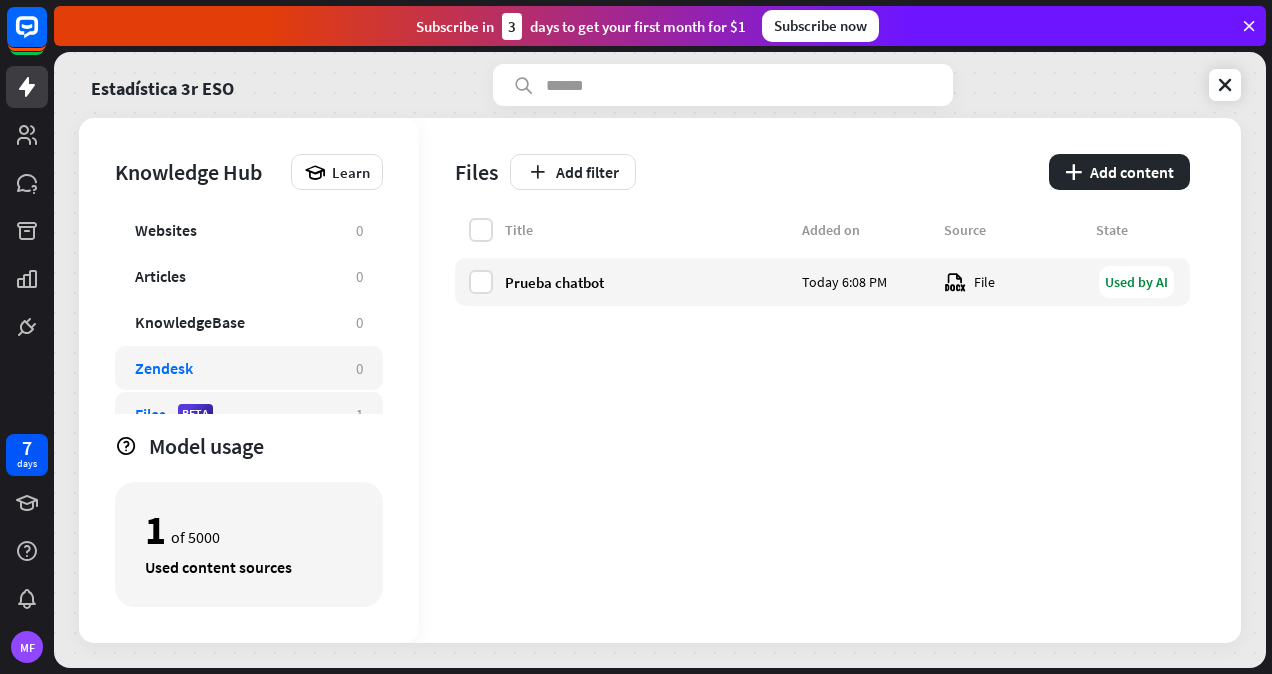 click on "Zendesk" at bounding box center (235, 368) 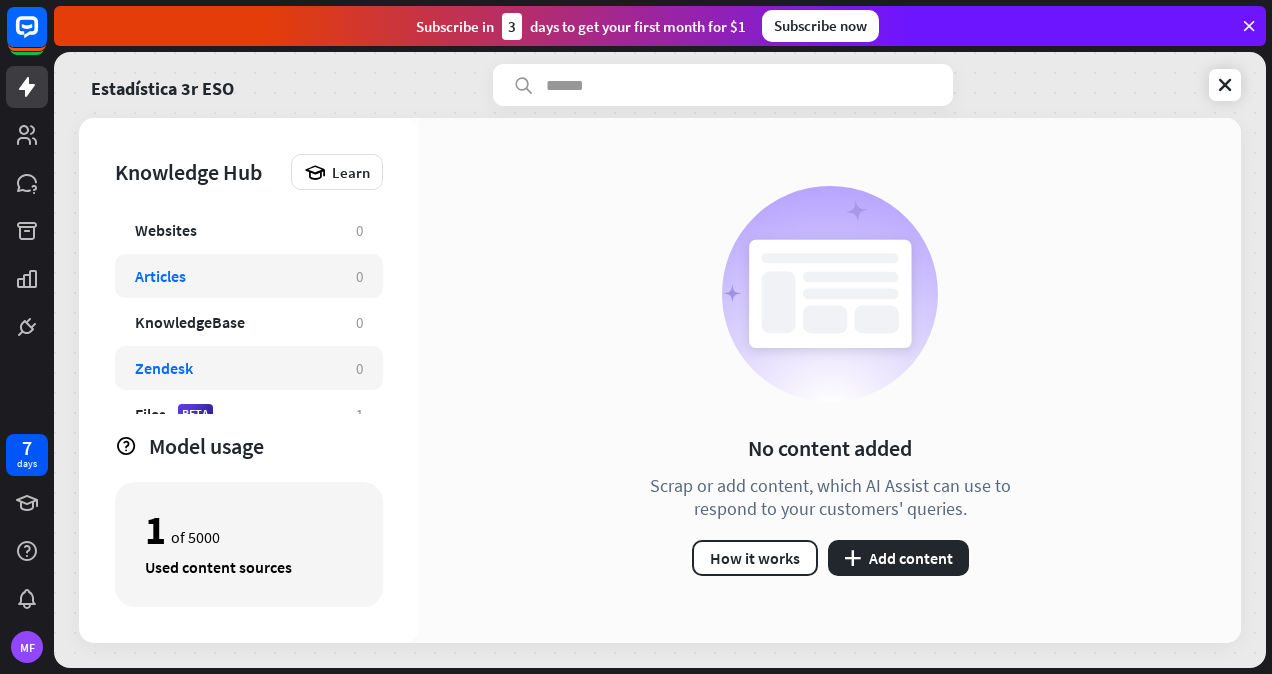 click on "Articles     0" at bounding box center [249, 276] 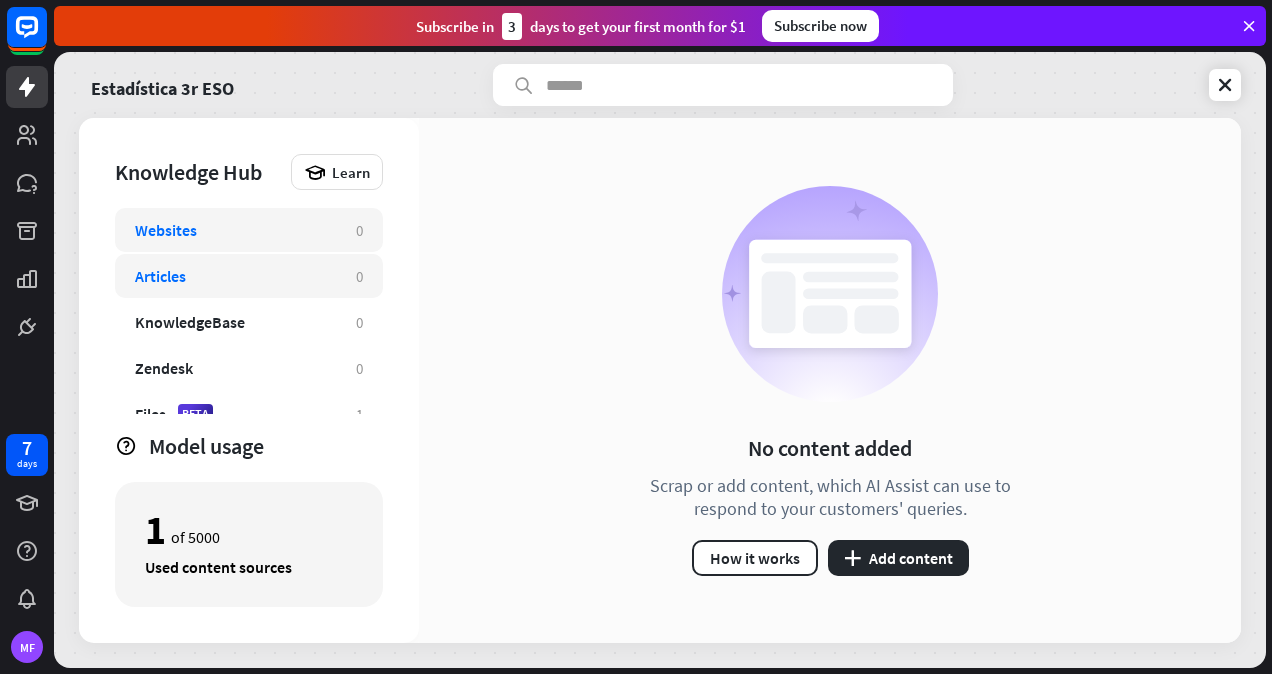 click on "Websites" at bounding box center (235, 230) 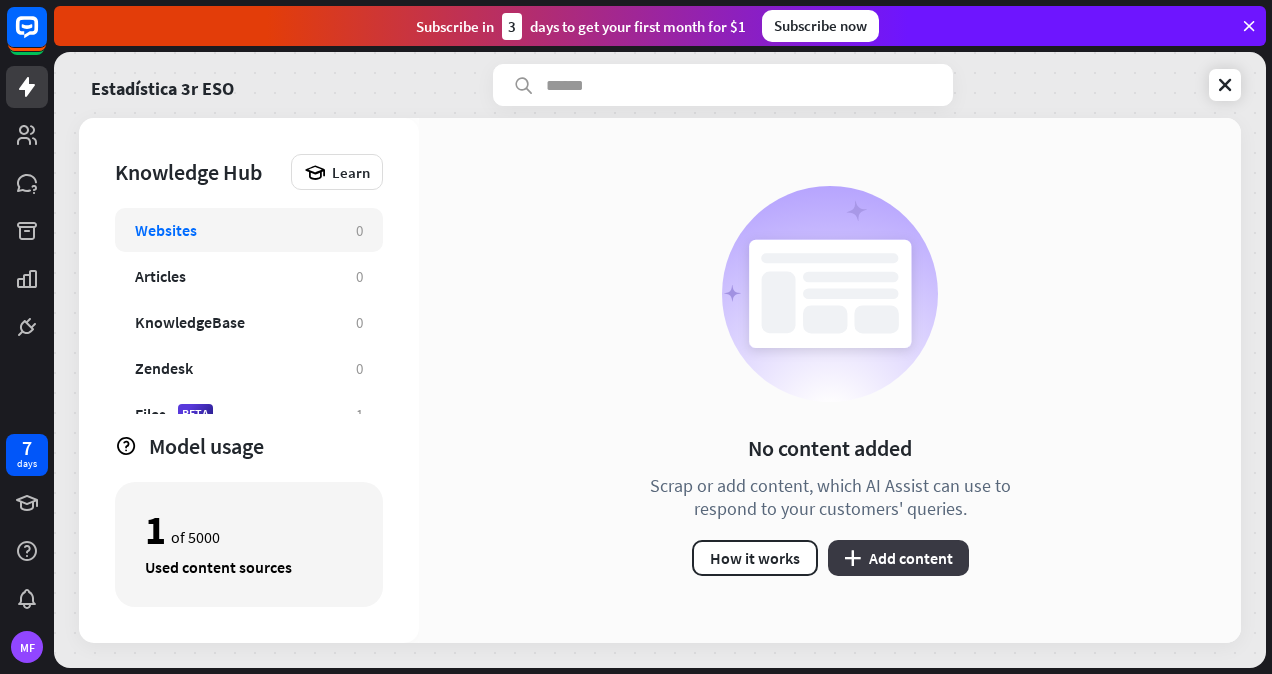 click on "plus
Add content" at bounding box center (898, 558) 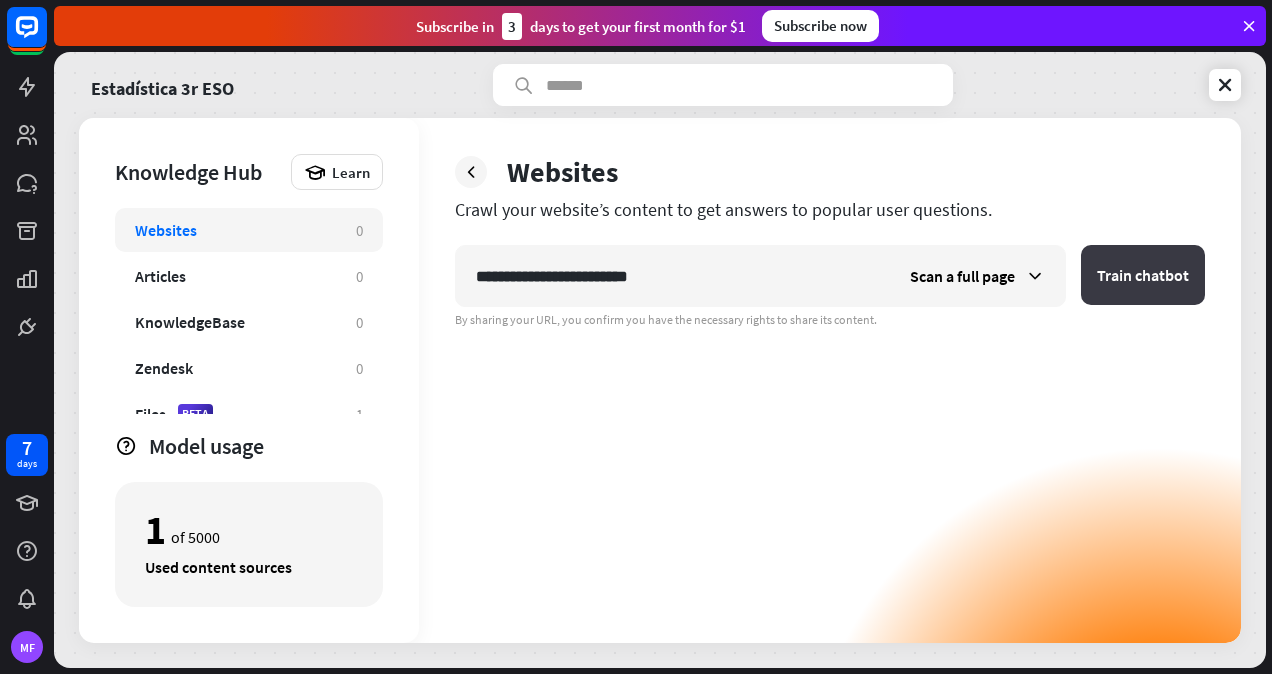 type on "**********" 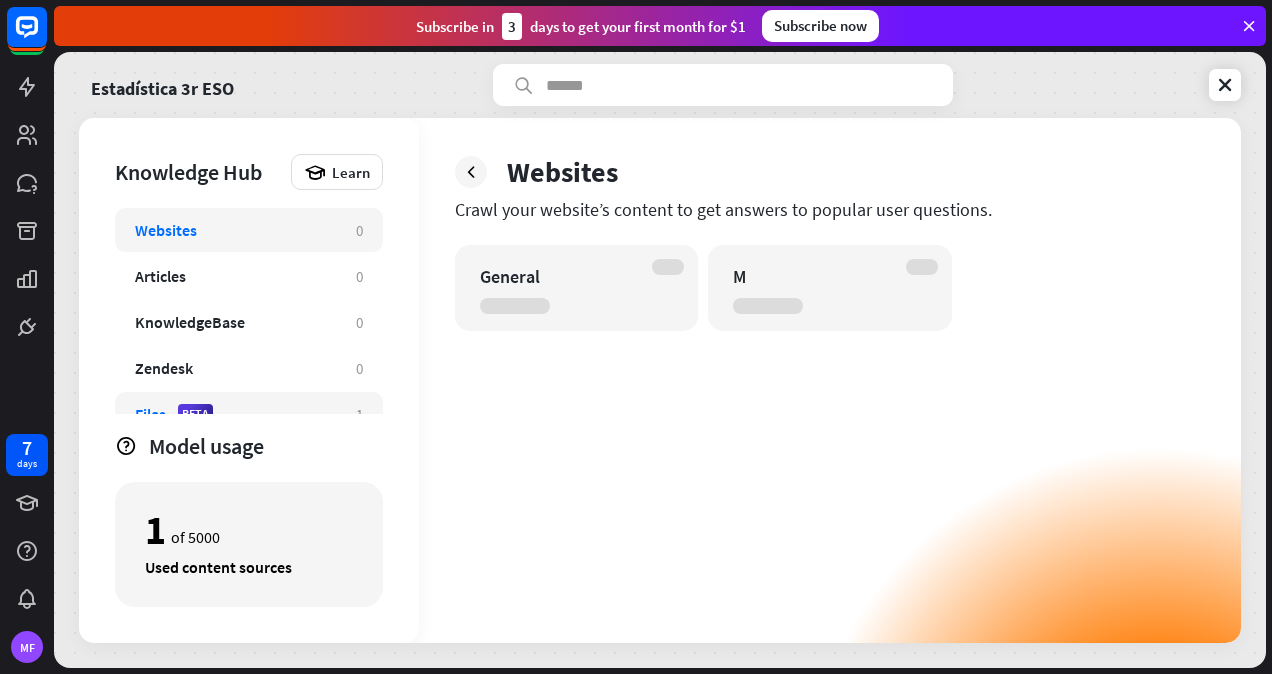 click on "Files
BETA" at bounding box center (235, 414) 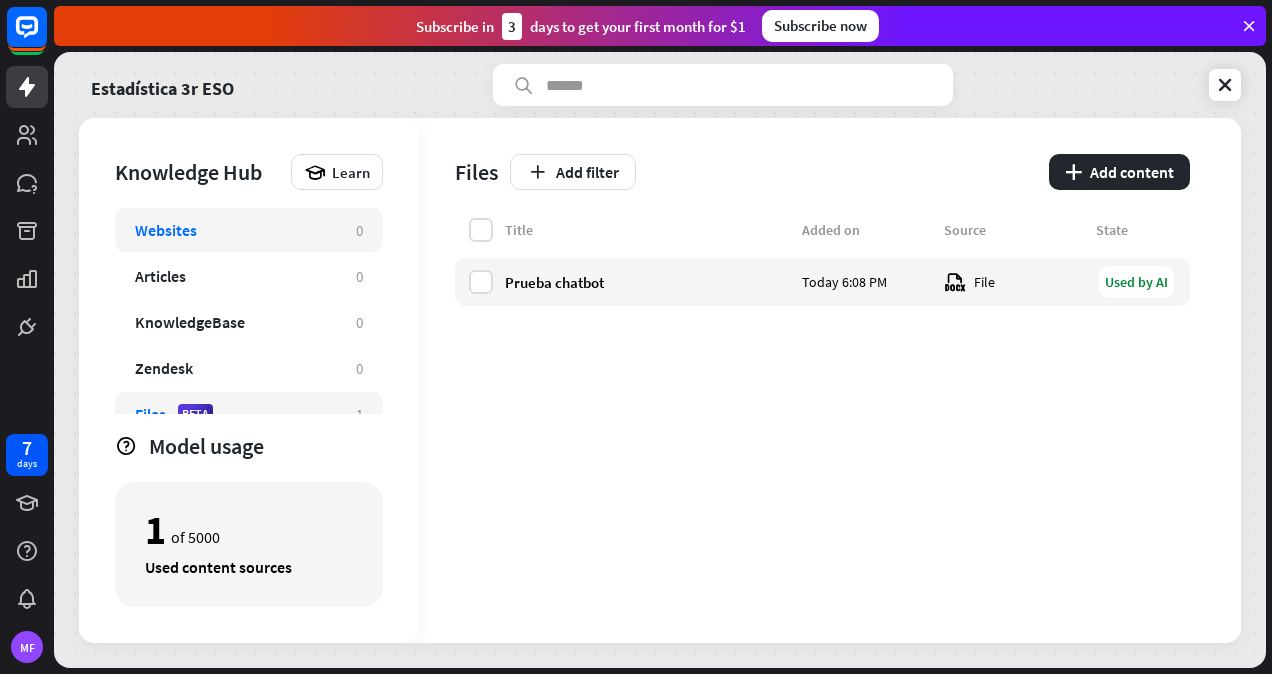click on "Websites     0" at bounding box center (249, 230) 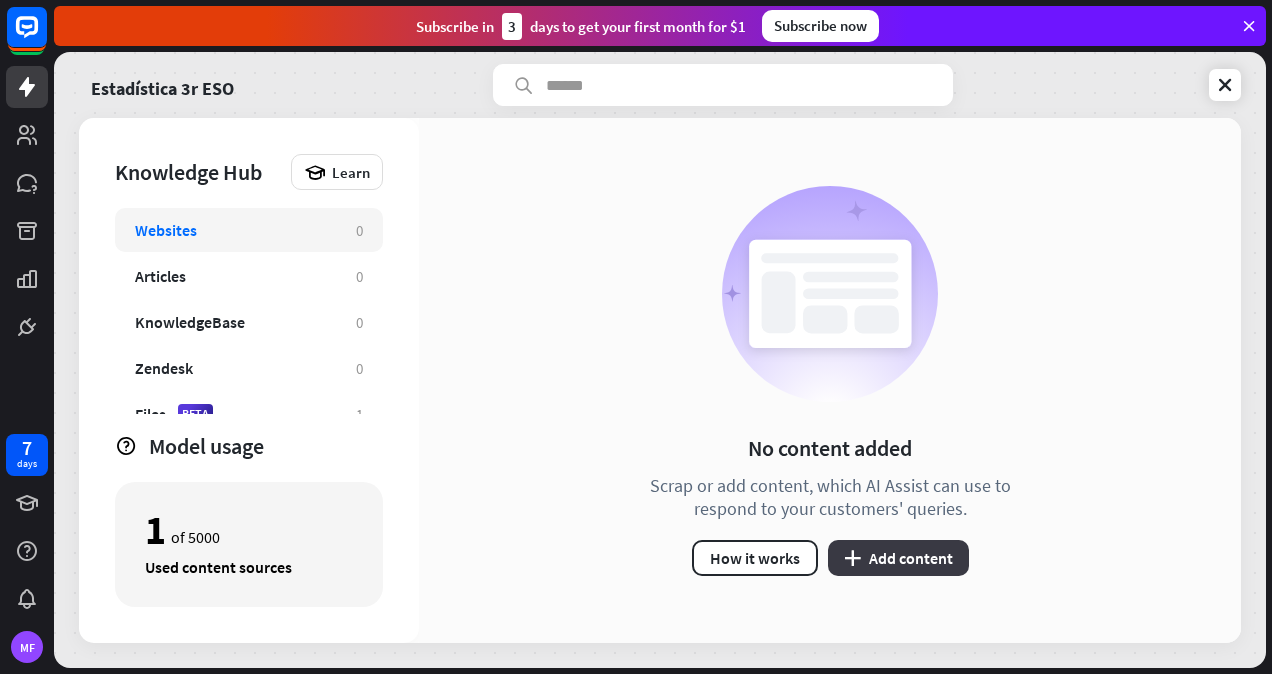 click on "plus
Add content" at bounding box center [898, 558] 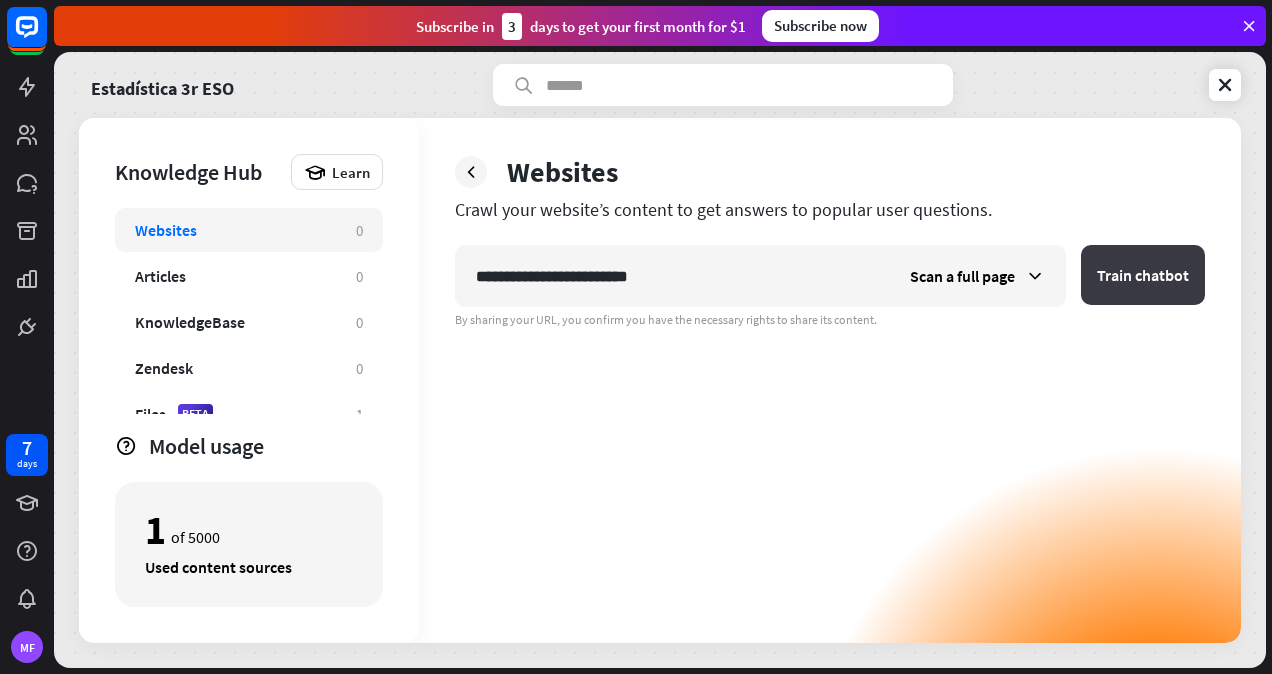 type on "**********" 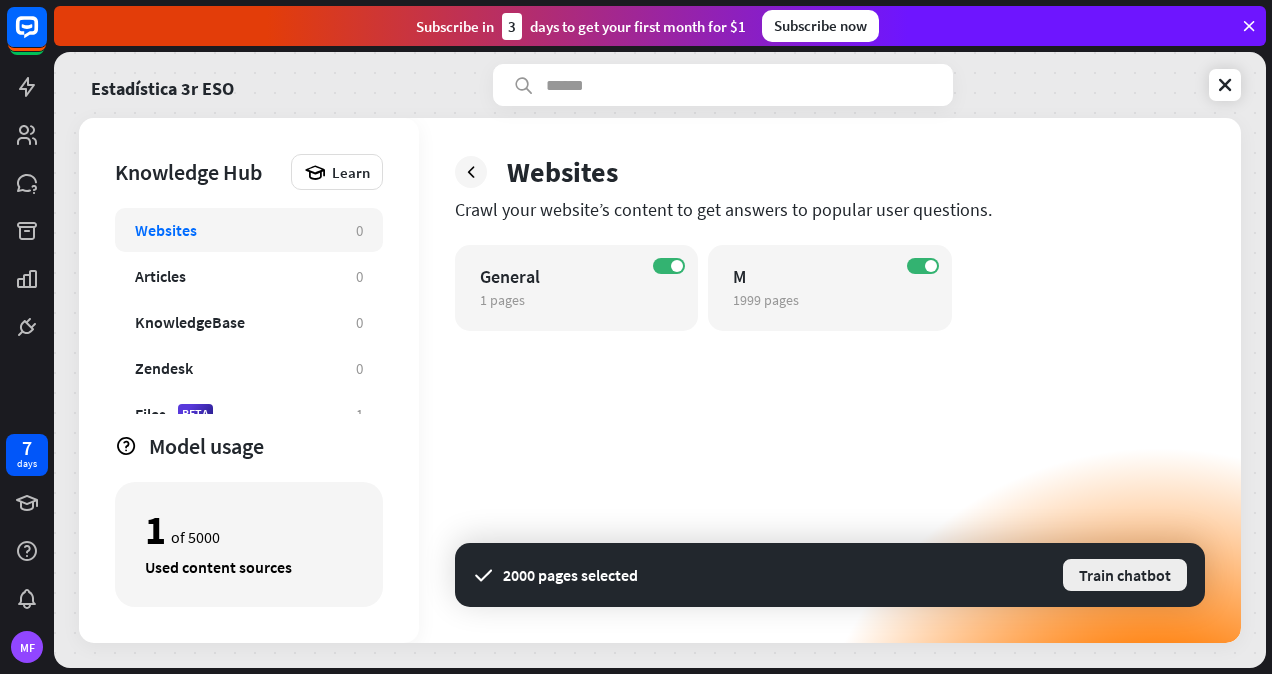 click on "Train chatbot" at bounding box center [1125, 575] 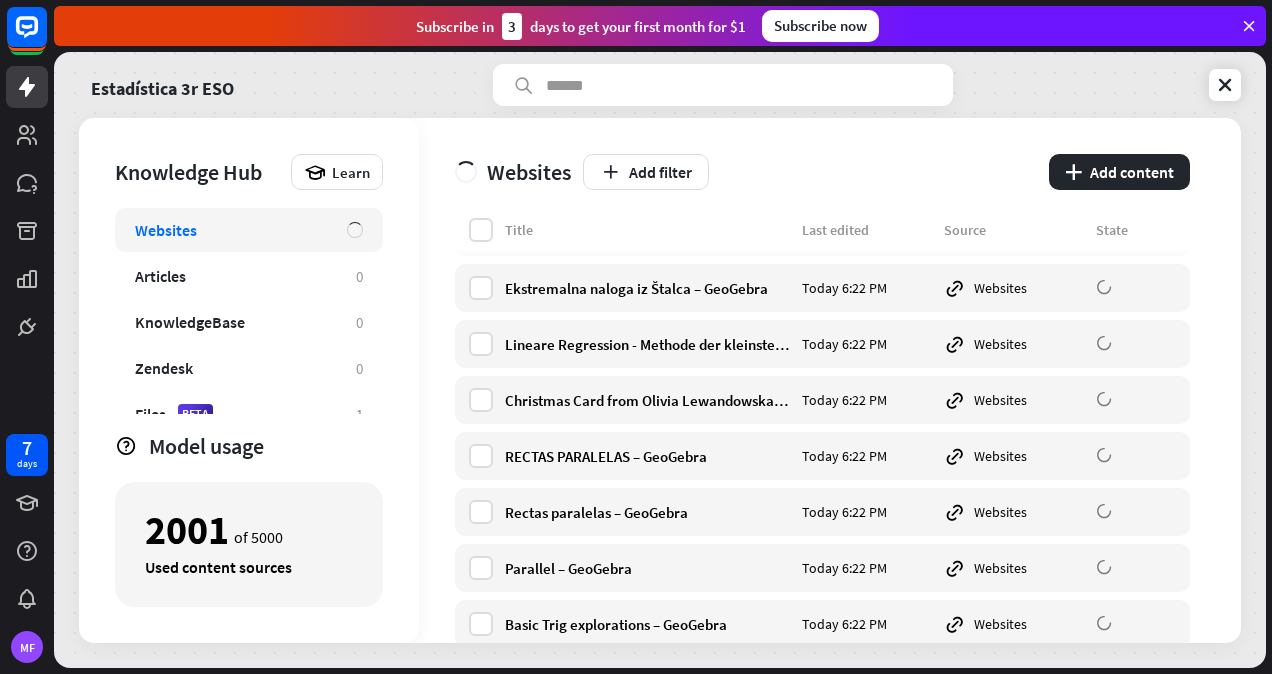 scroll, scrollTop: 0, scrollLeft: 0, axis: both 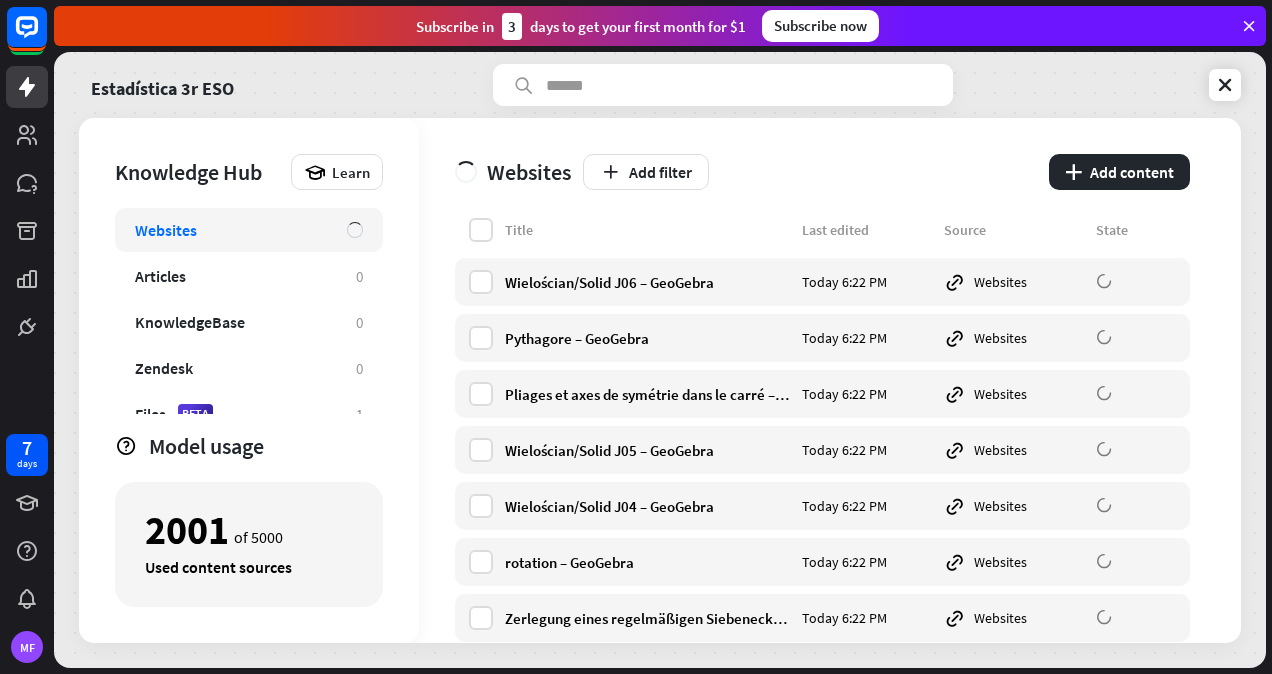 click on "Websites" at bounding box center (231, 230) 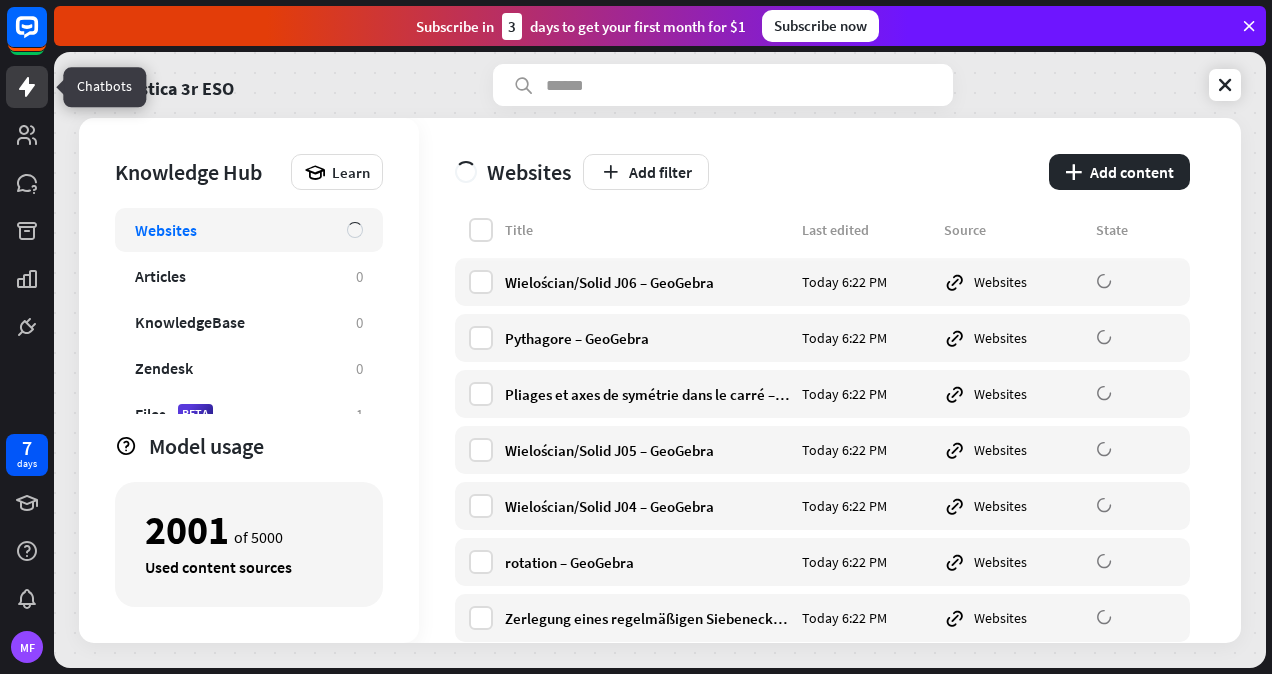 click 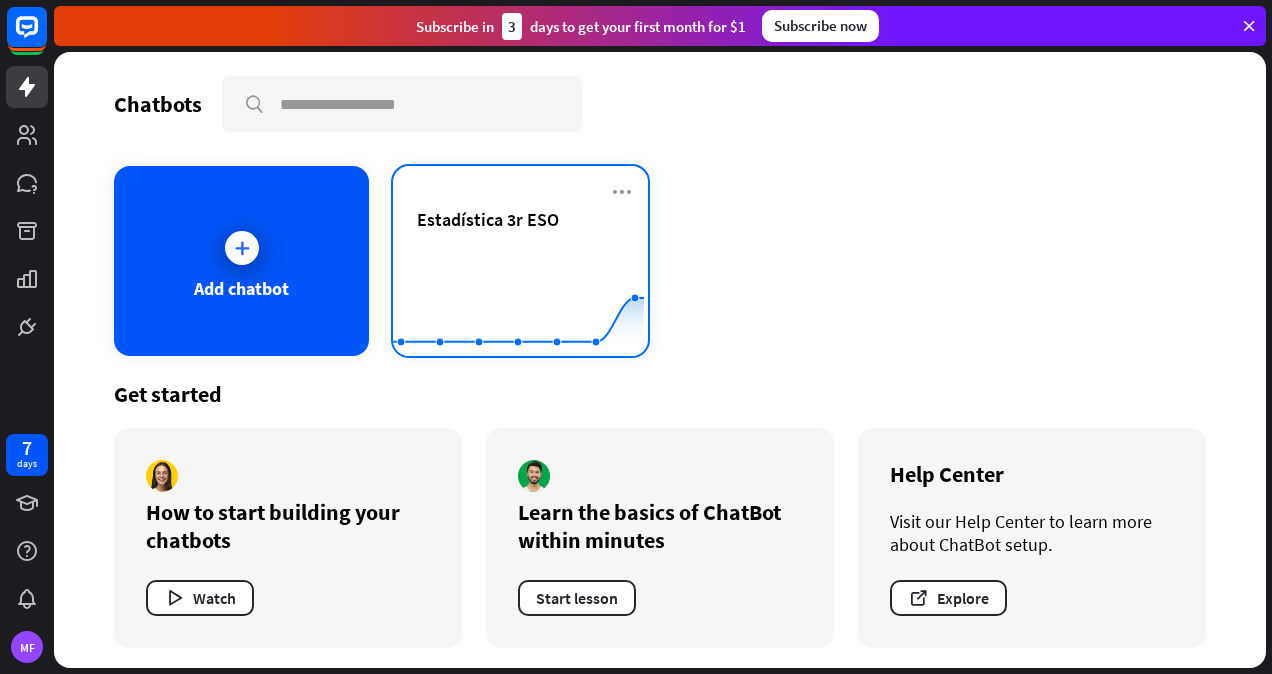 click on "Estadística 3r ESO" at bounding box center [520, 243] 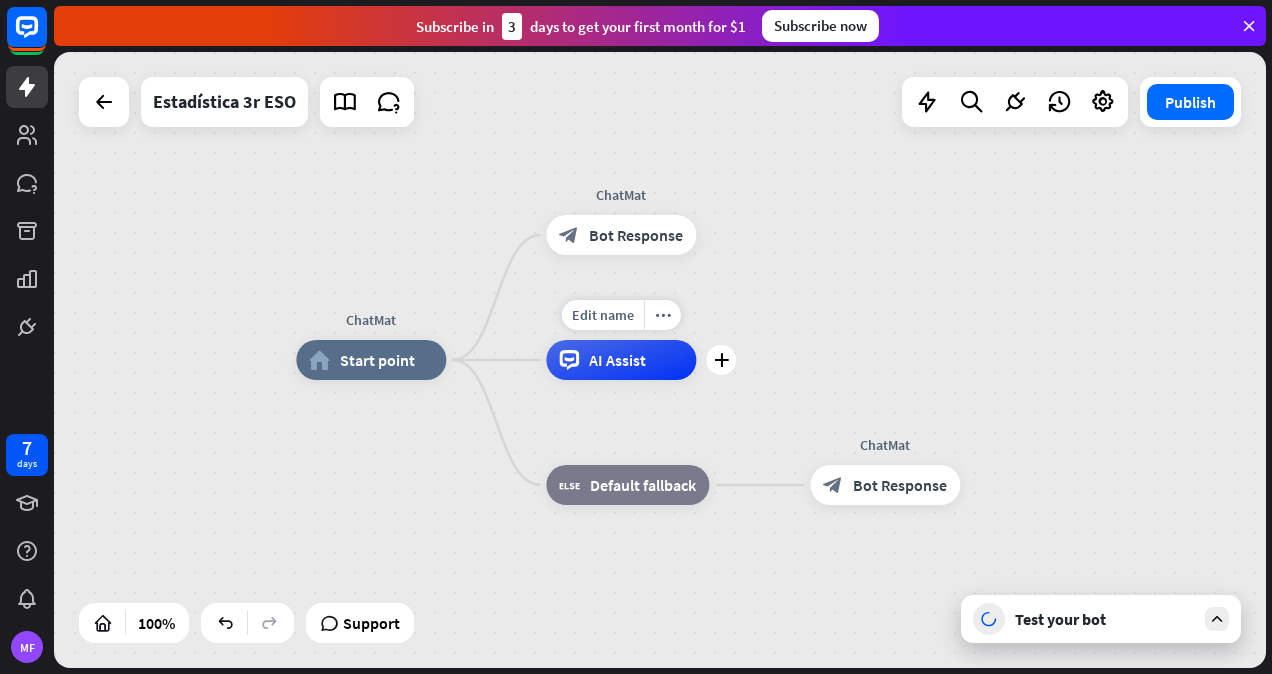 click on "AI Assist" at bounding box center [621, 360] 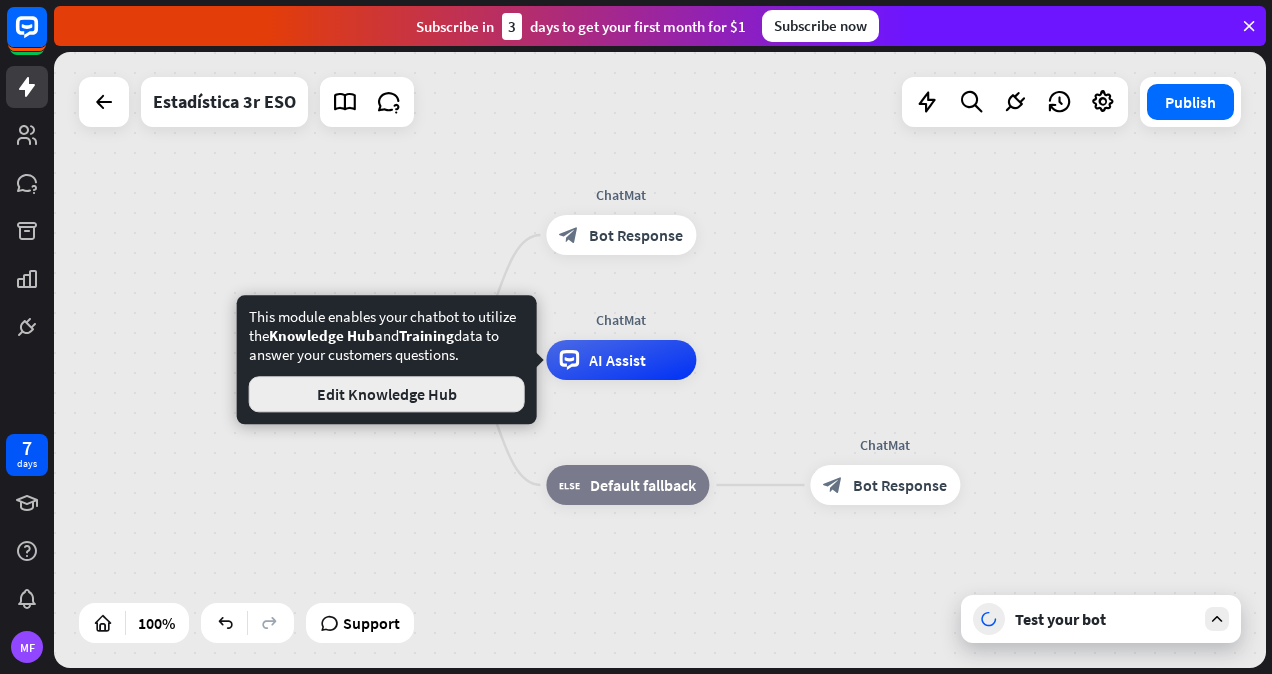 click on "Edit Knowledge Hub" at bounding box center (387, 394) 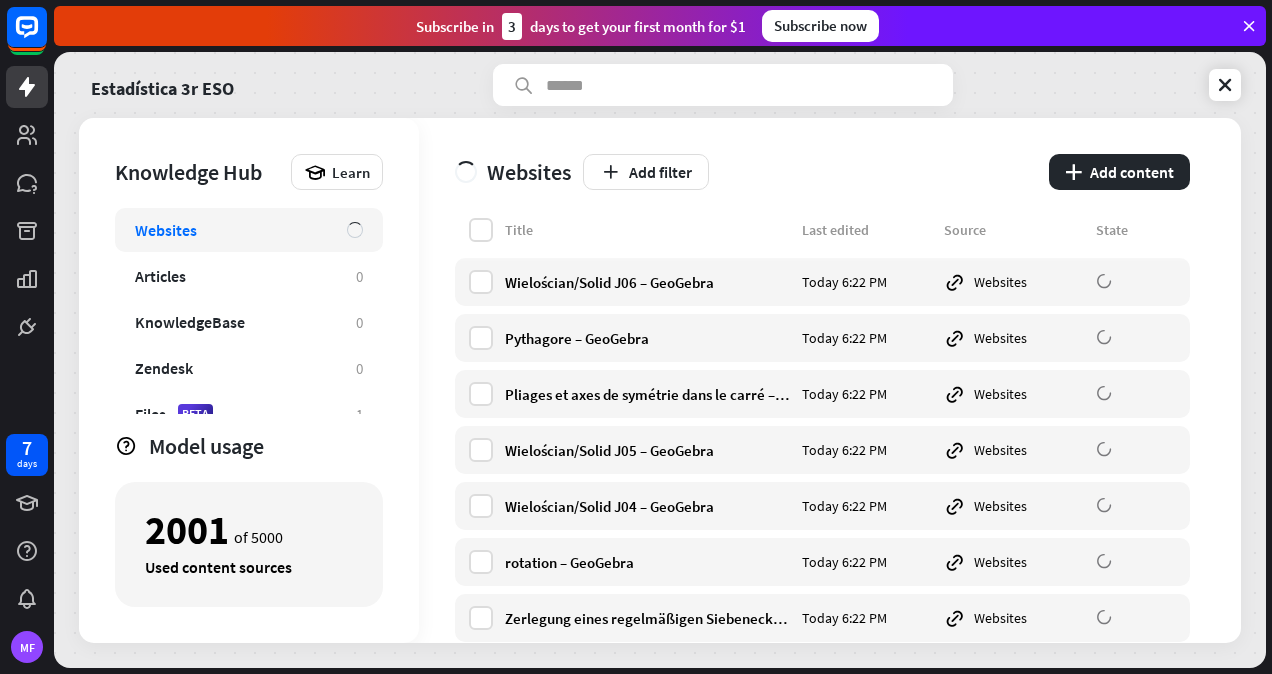 drag, startPoint x: 256, startPoint y: 234, endPoint x: 872, endPoint y: 189, distance: 617.6415 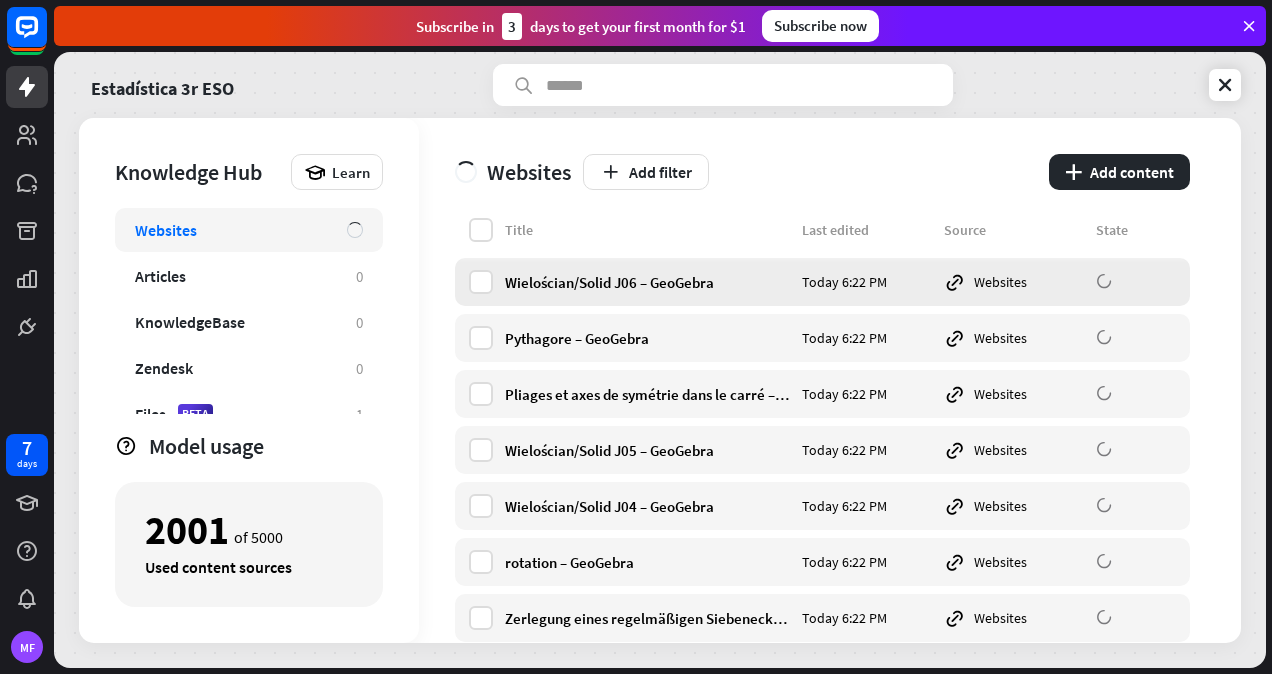 click on "Wielościan/Solid J06 – GeoGebra
Today 6:22 PM
Websites" at bounding box center [822, 282] 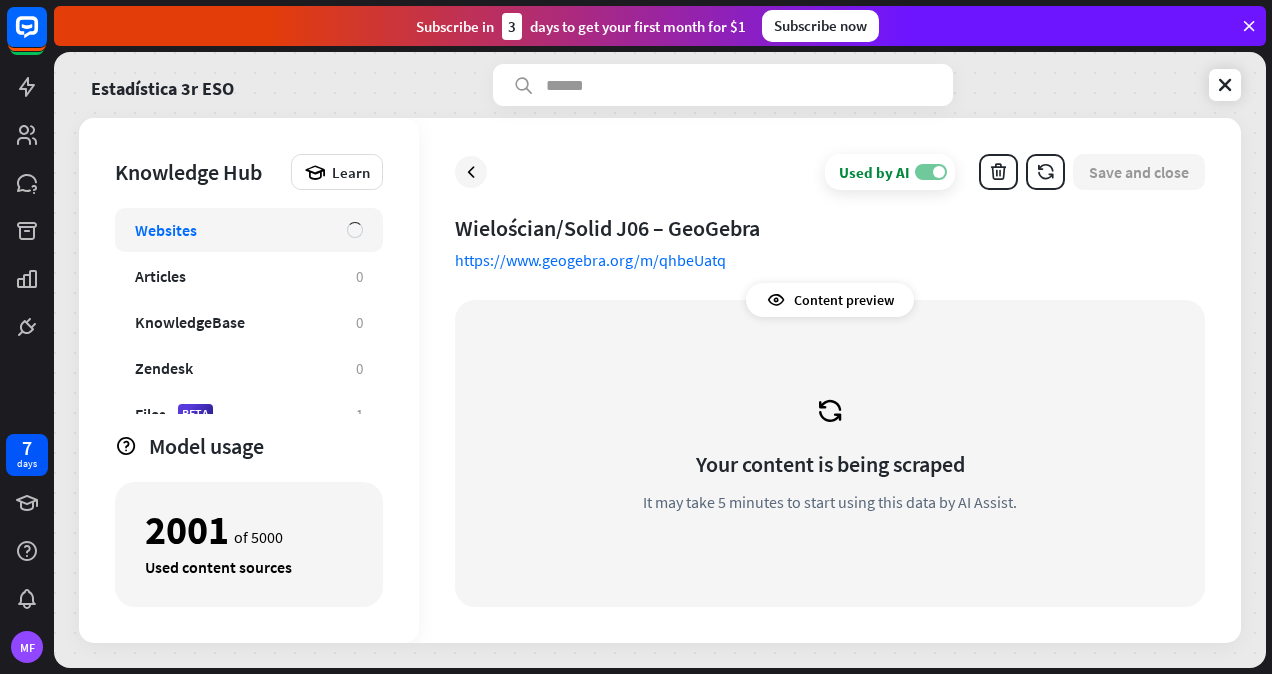 click on "ON" at bounding box center [931, 172] 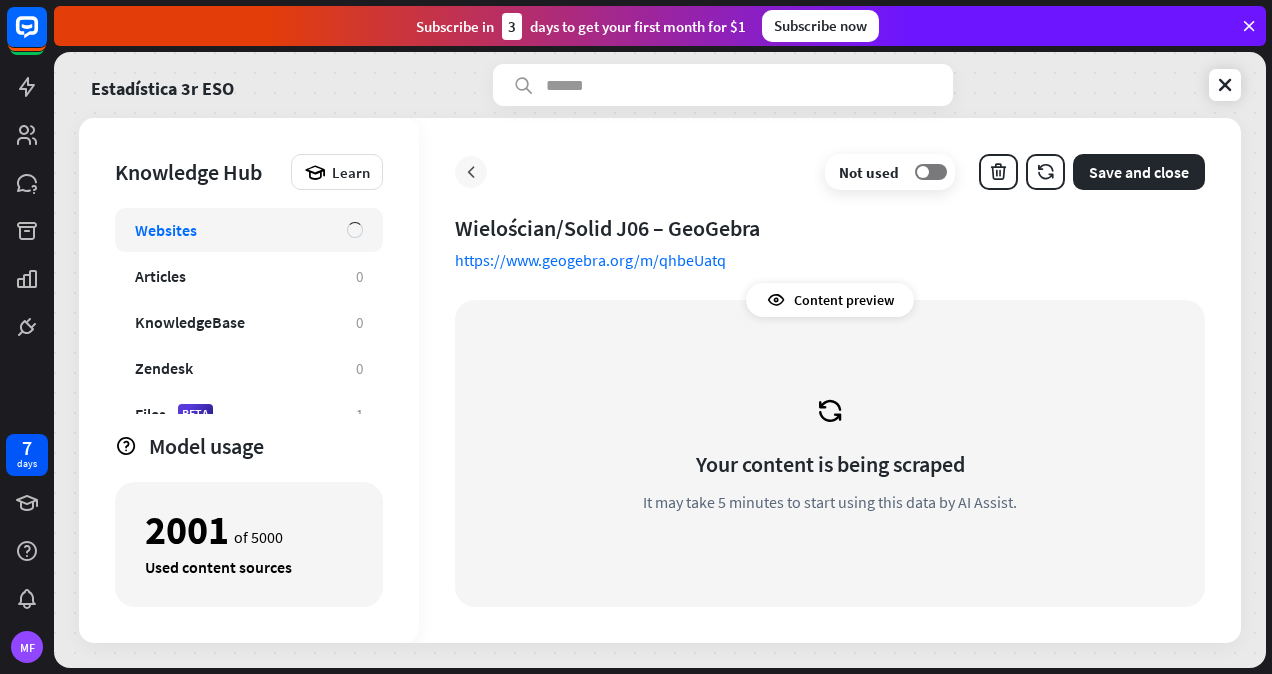 click at bounding box center (471, 172) 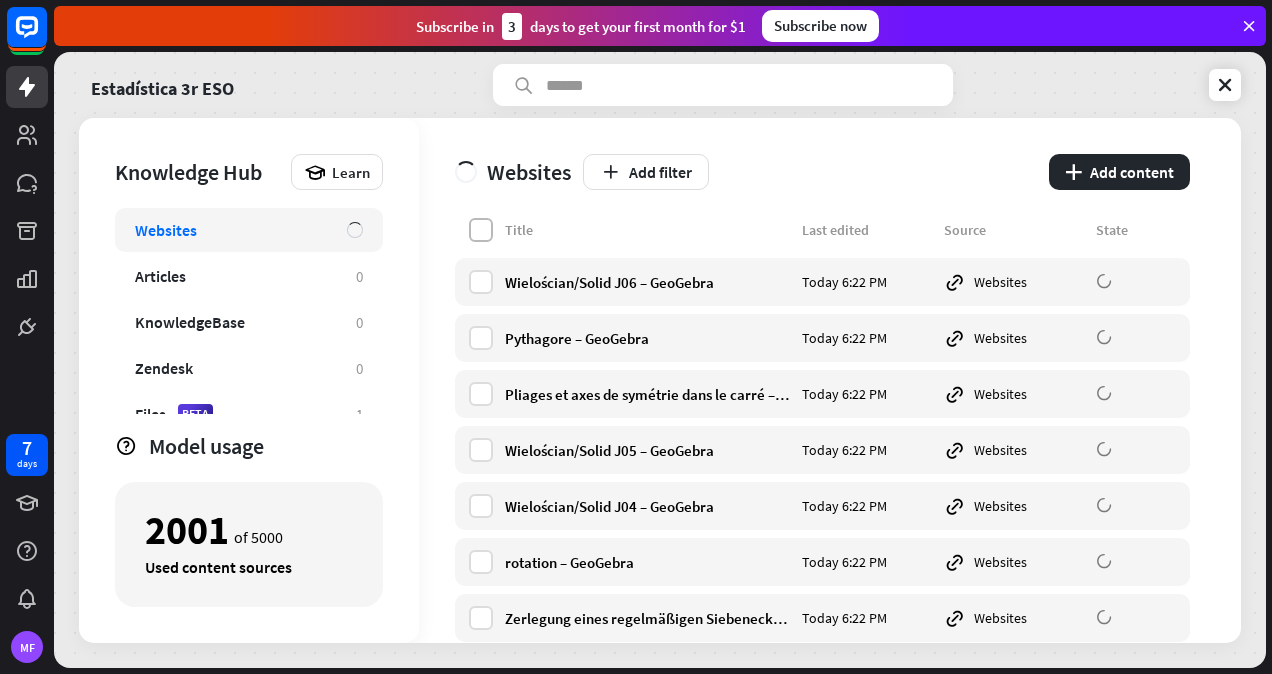 click at bounding box center (481, 230) 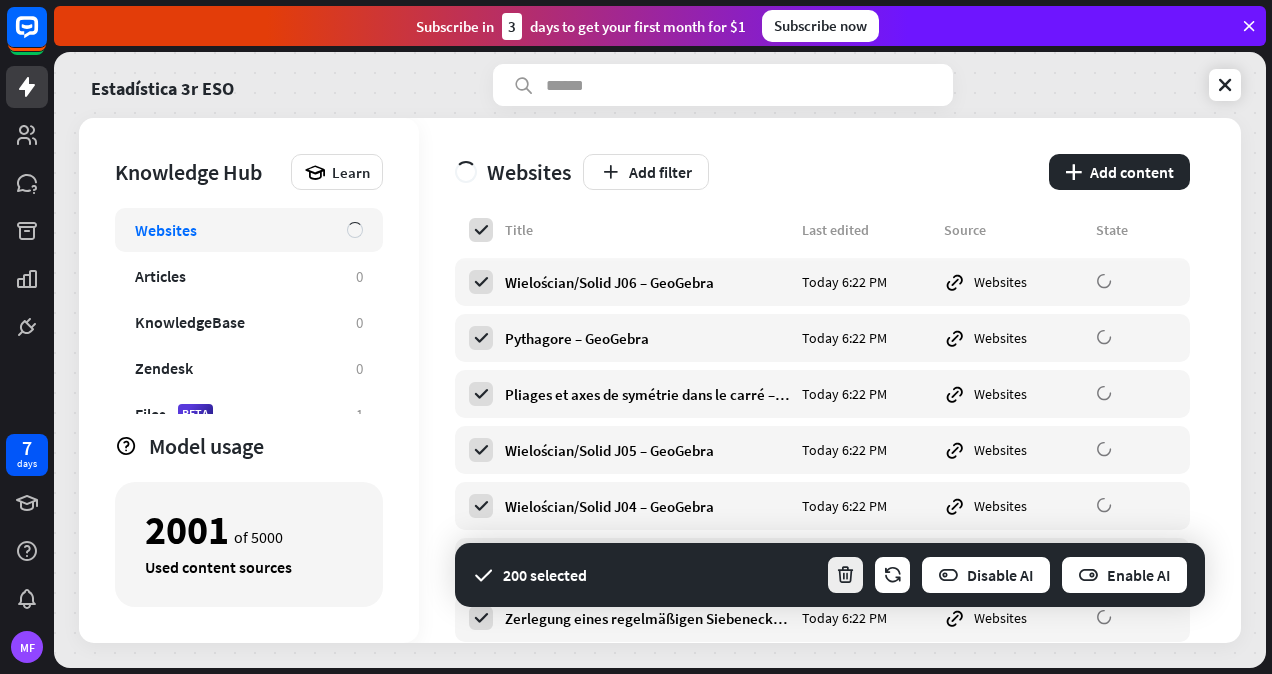 click at bounding box center (845, 575) 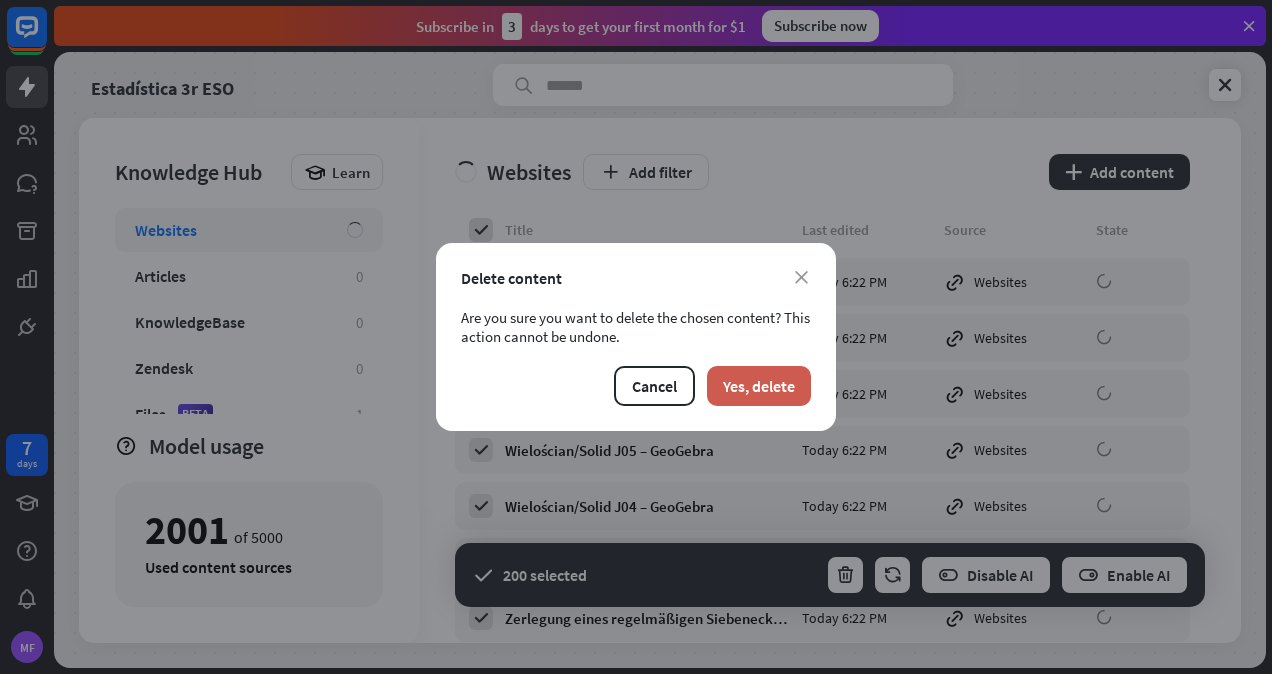 click on "Yes, delete" at bounding box center (759, 386) 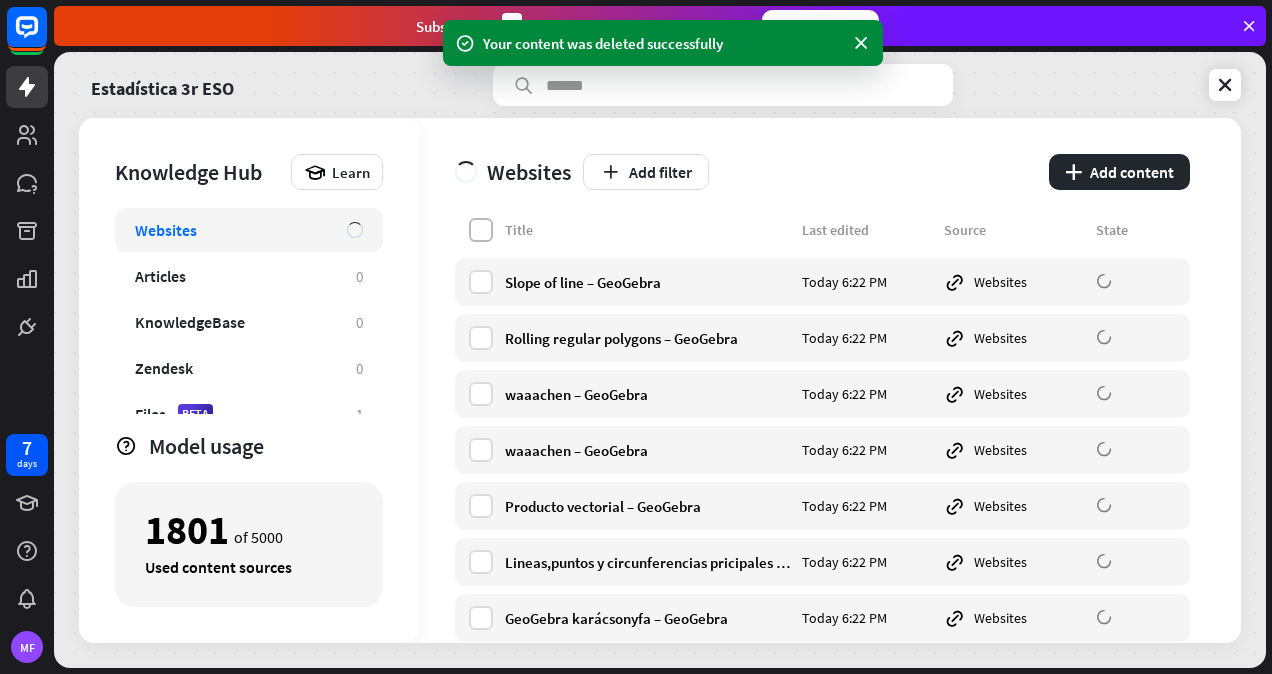click at bounding box center (481, 230) 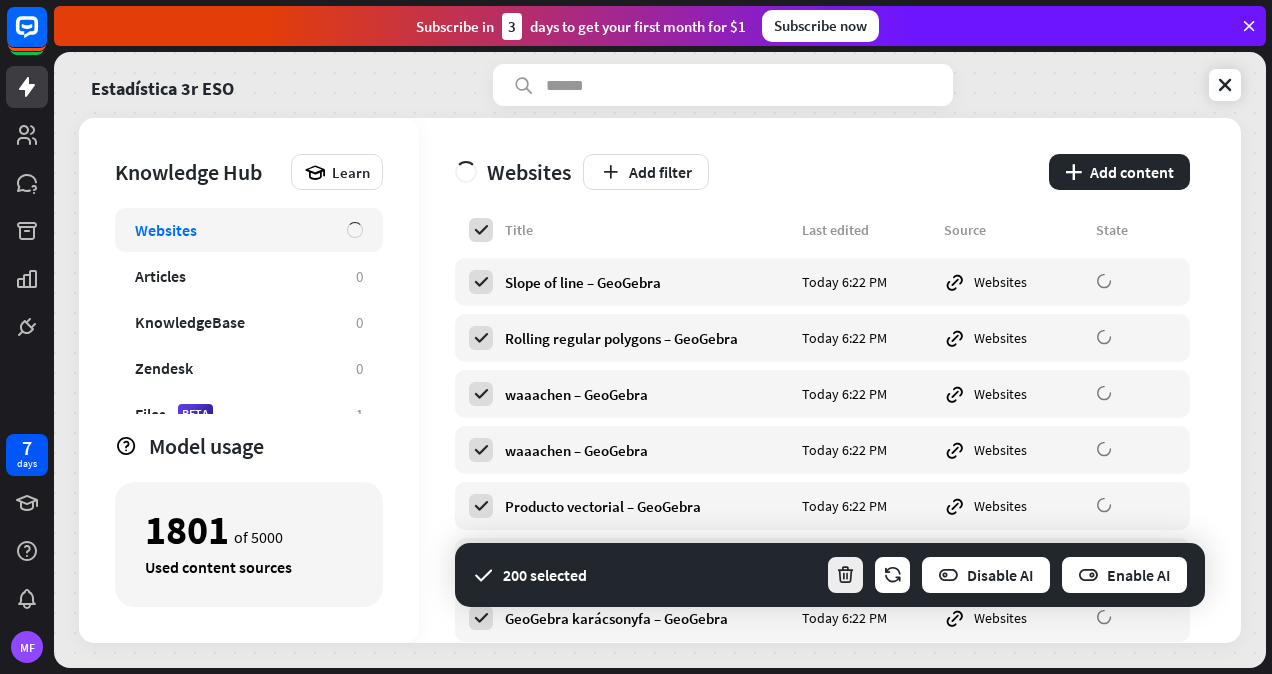 click at bounding box center [845, 575] 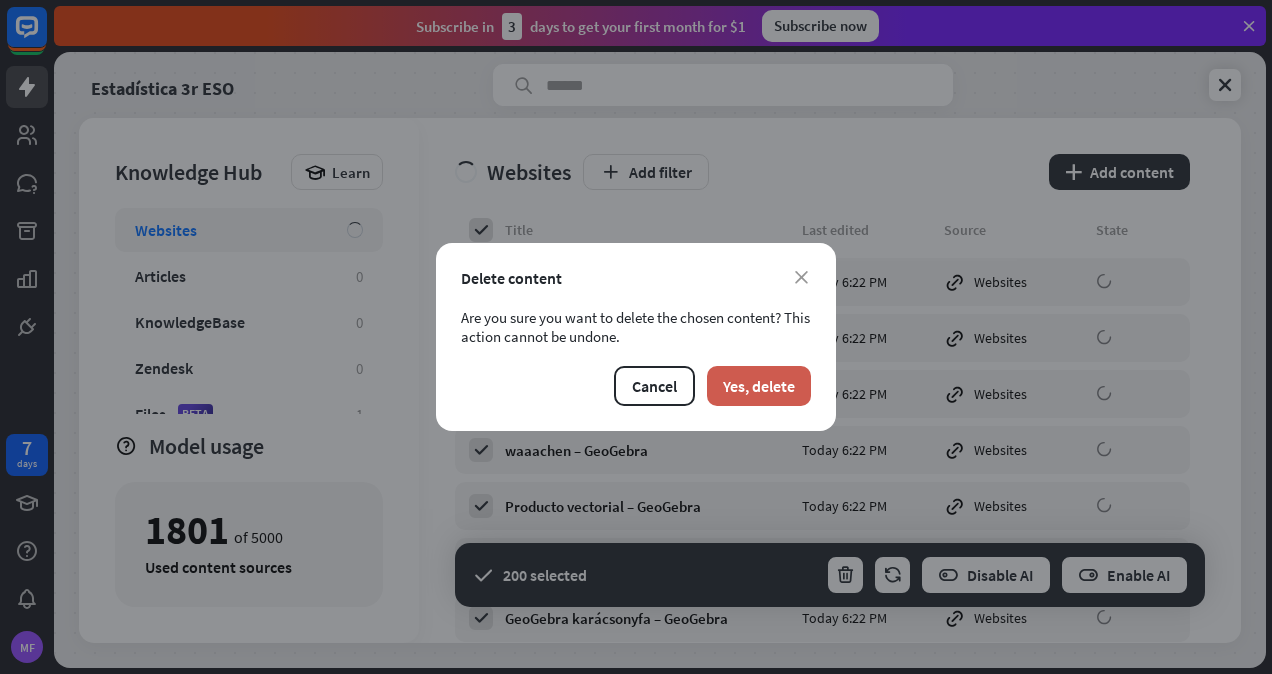 click on "Yes, delete" at bounding box center [759, 386] 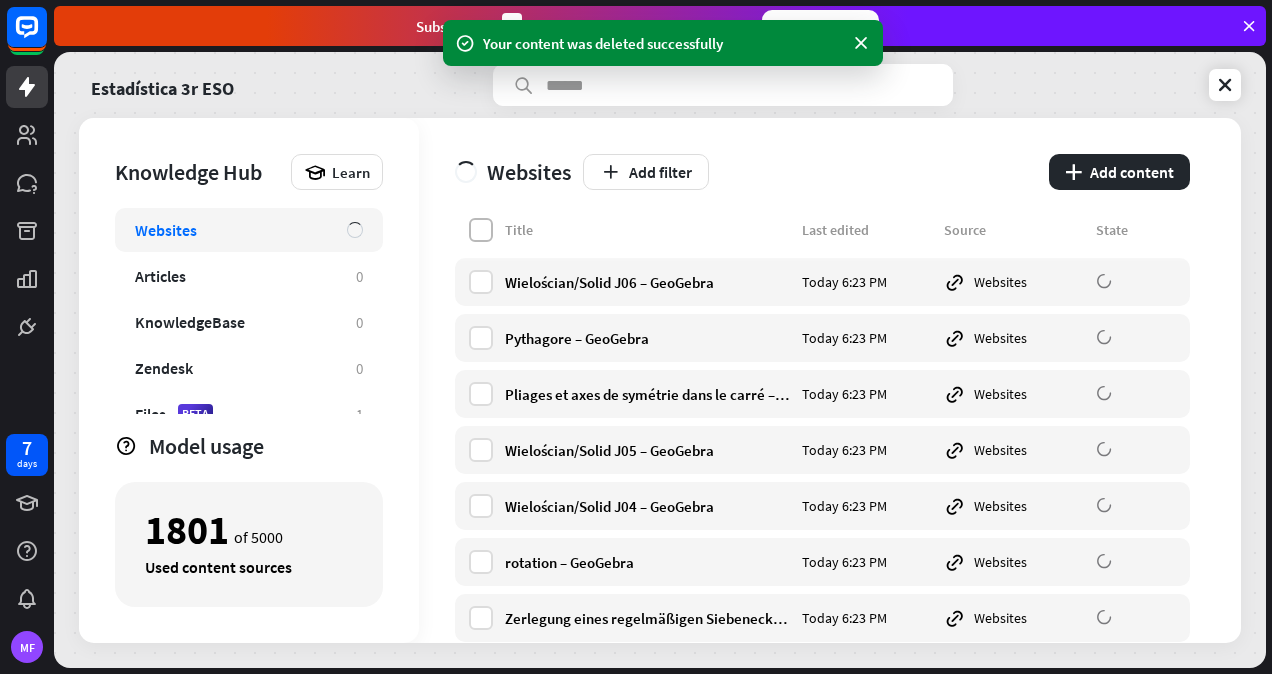 click at bounding box center [481, 230] 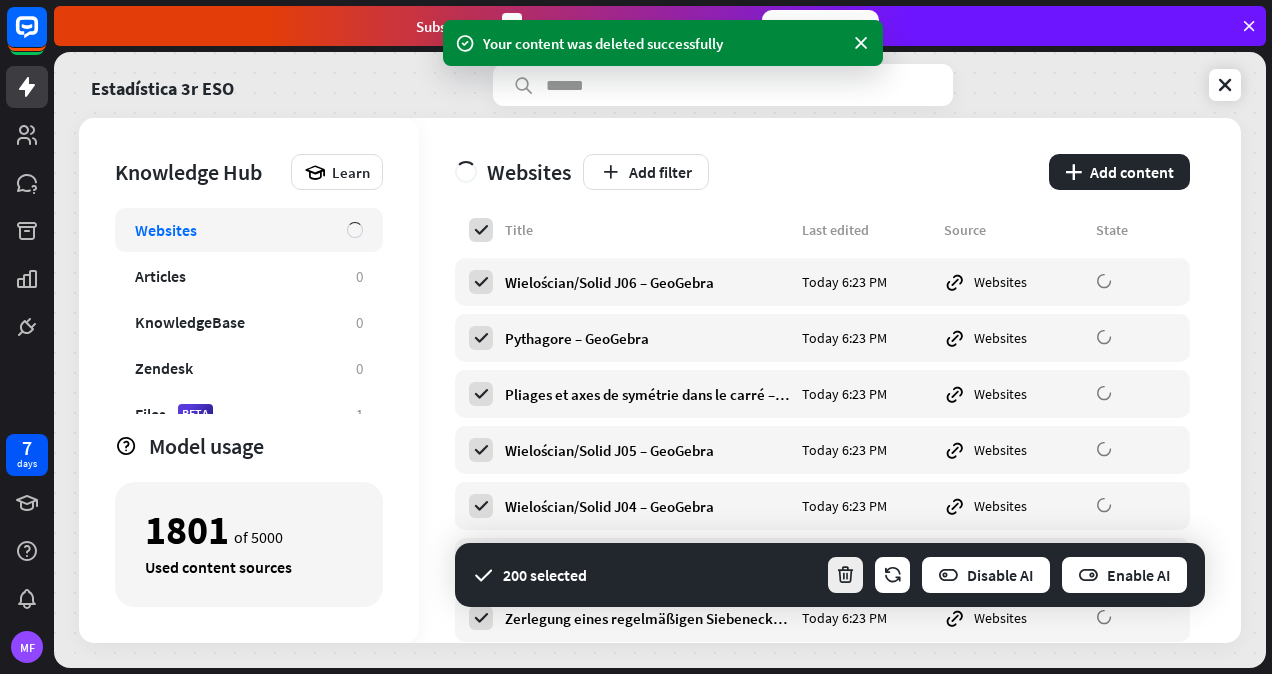 click at bounding box center [845, 575] 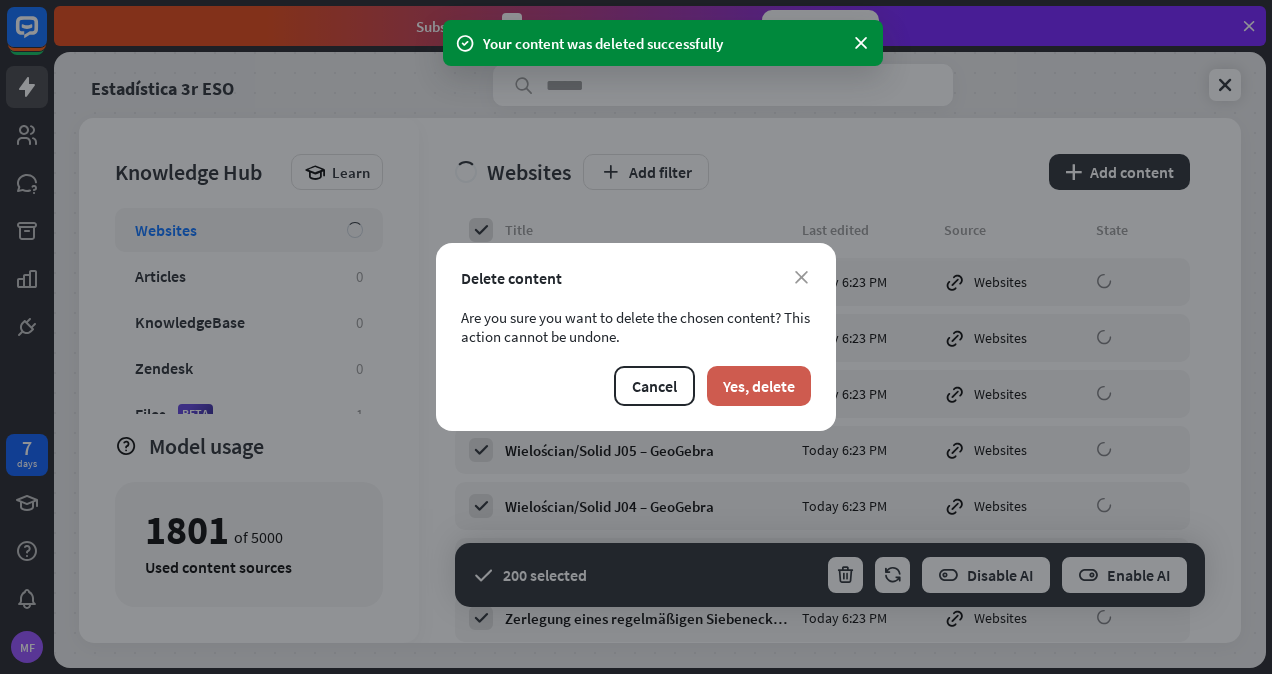 click on "Yes, delete" at bounding box center (759, 386) 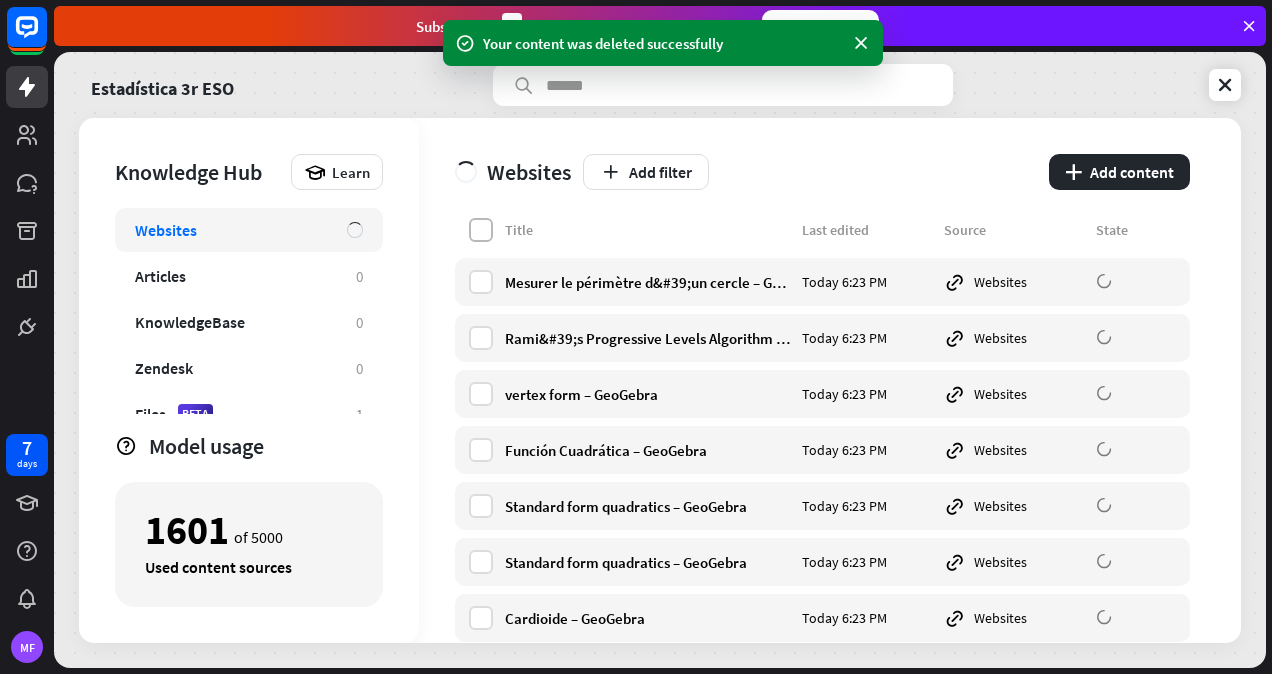 click at bounding box center [481, 230] 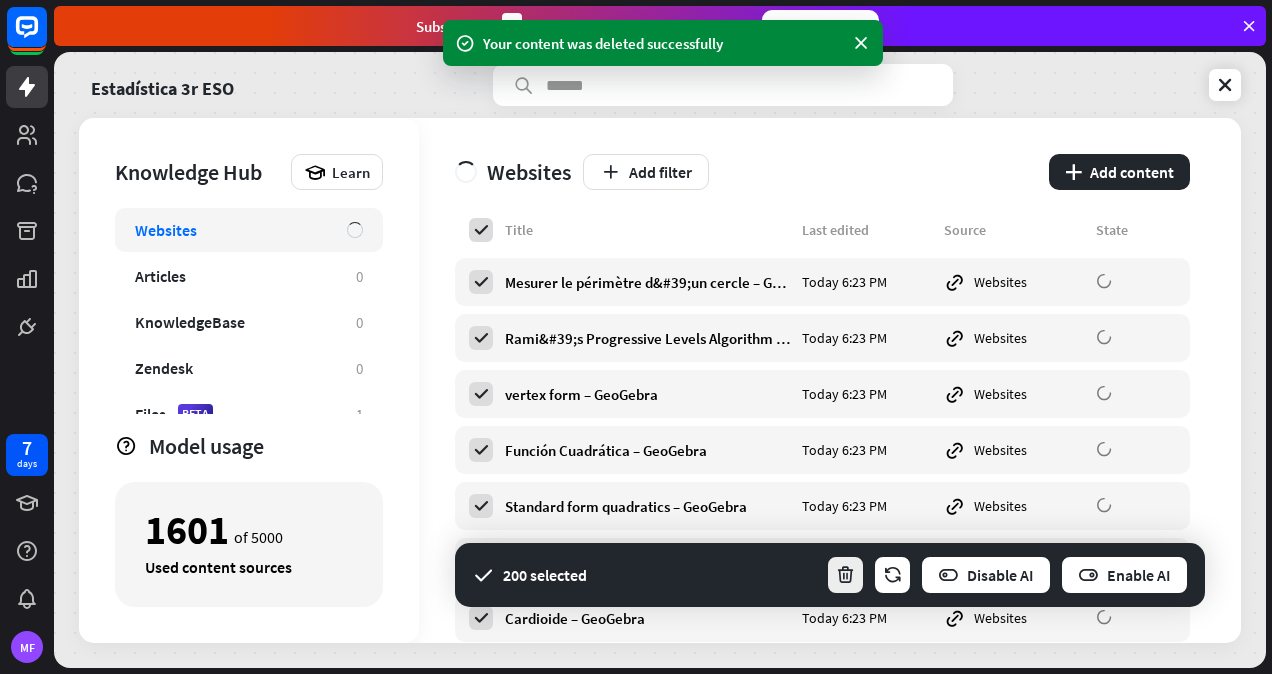 click at bounding box center [845, 575] 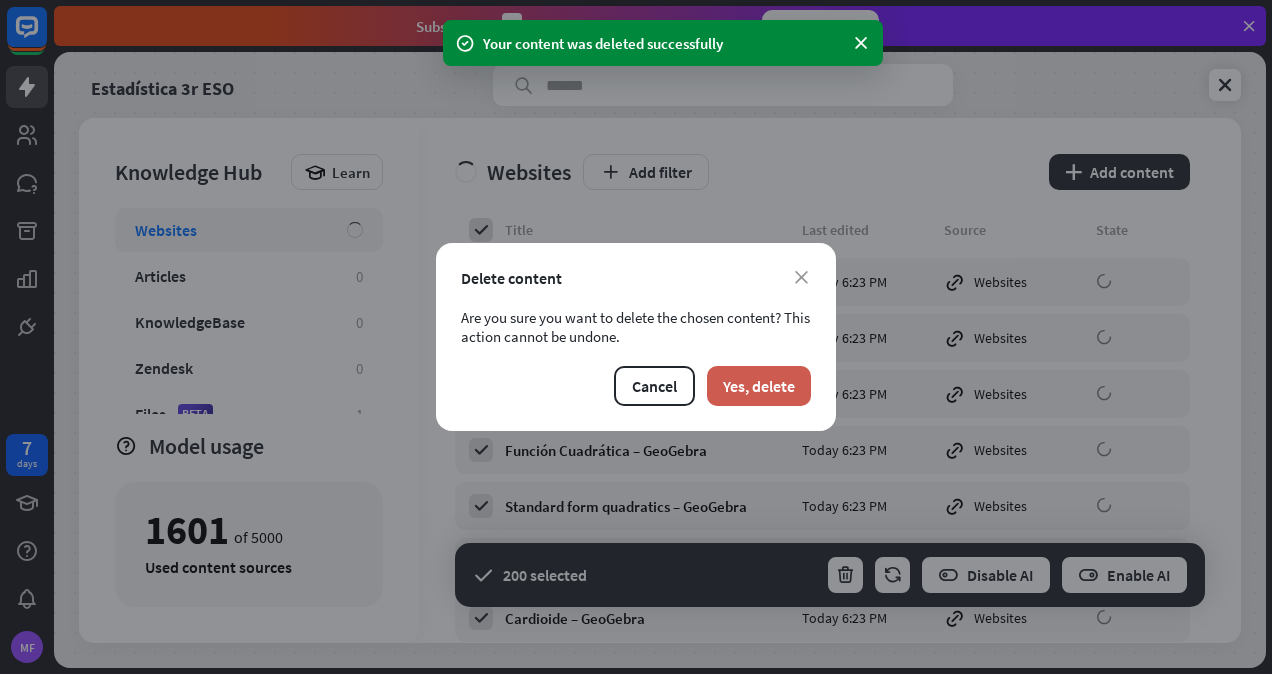click on "Yes, delete" at bounding box center [759, 386] 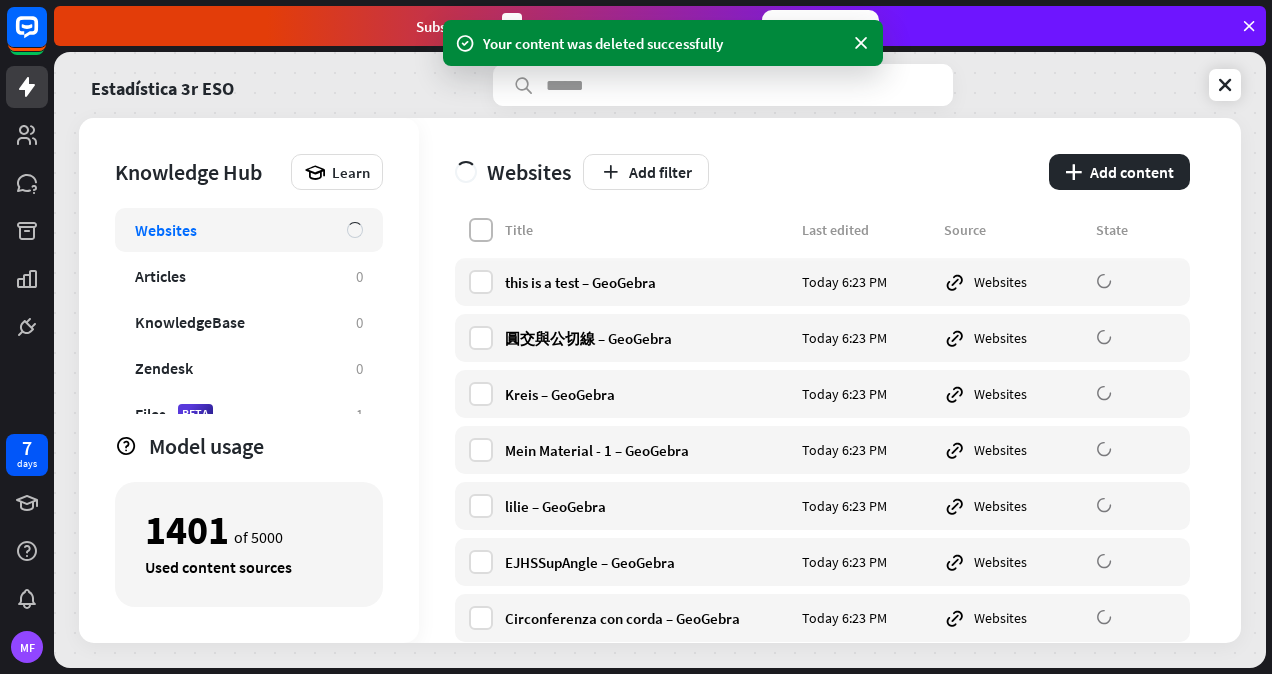 click at bounding box center [481, 230] 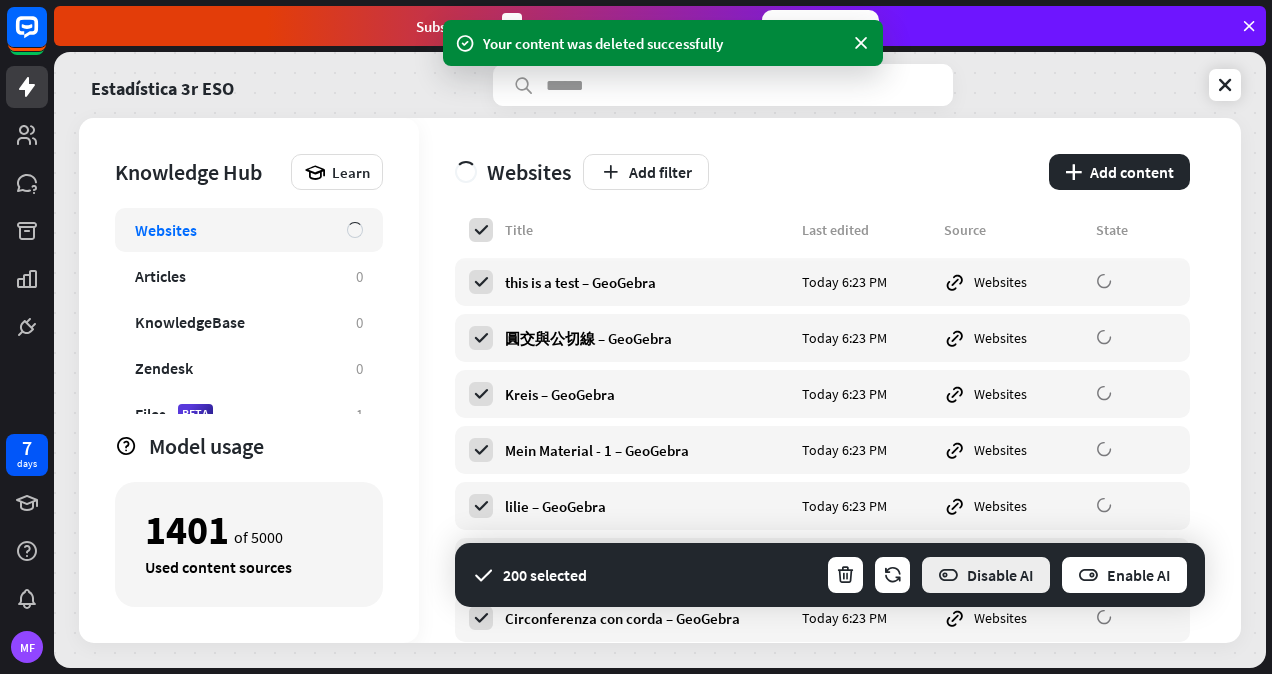 click on "Disable AI" at bounding box center (986, 575) 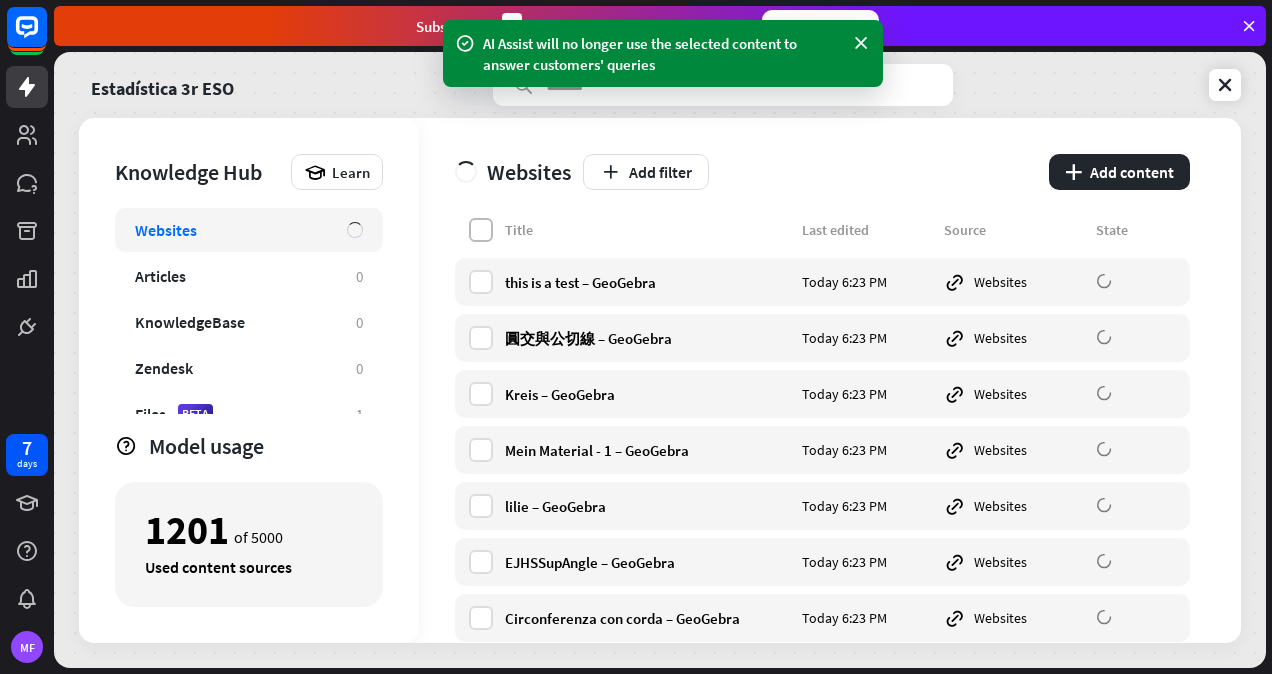 click at bounding box center (481, 230) 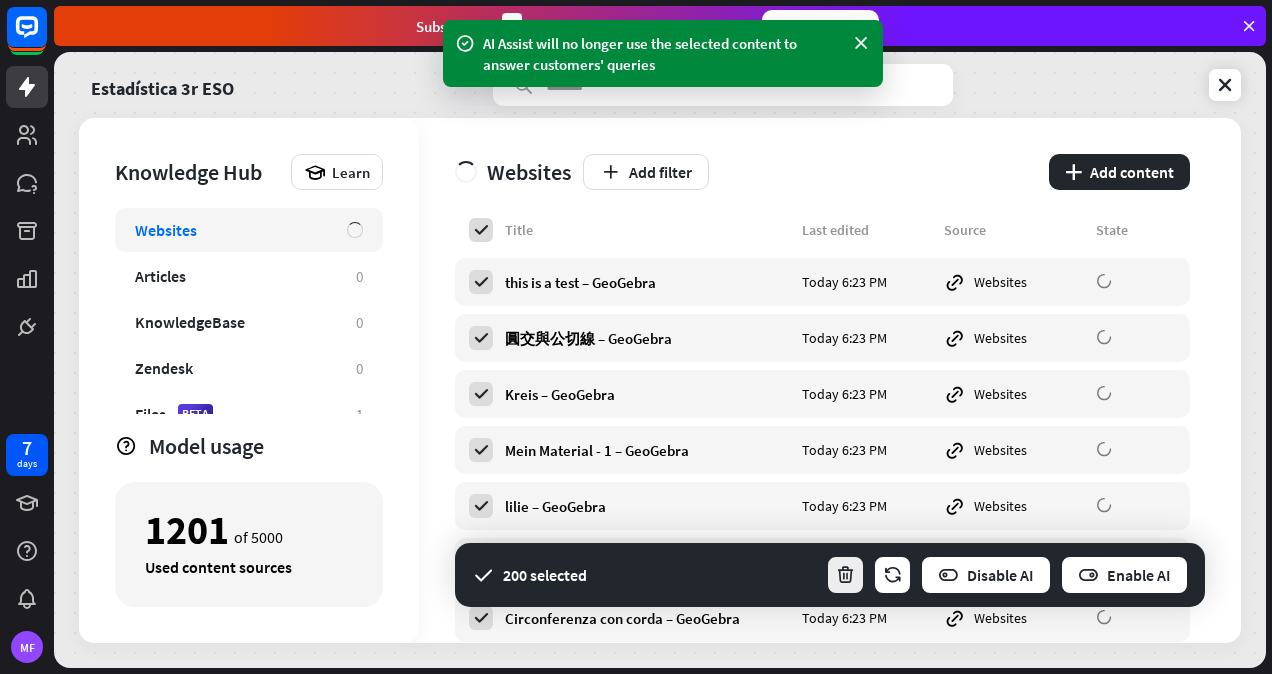 click at bounding box center (845, 575) 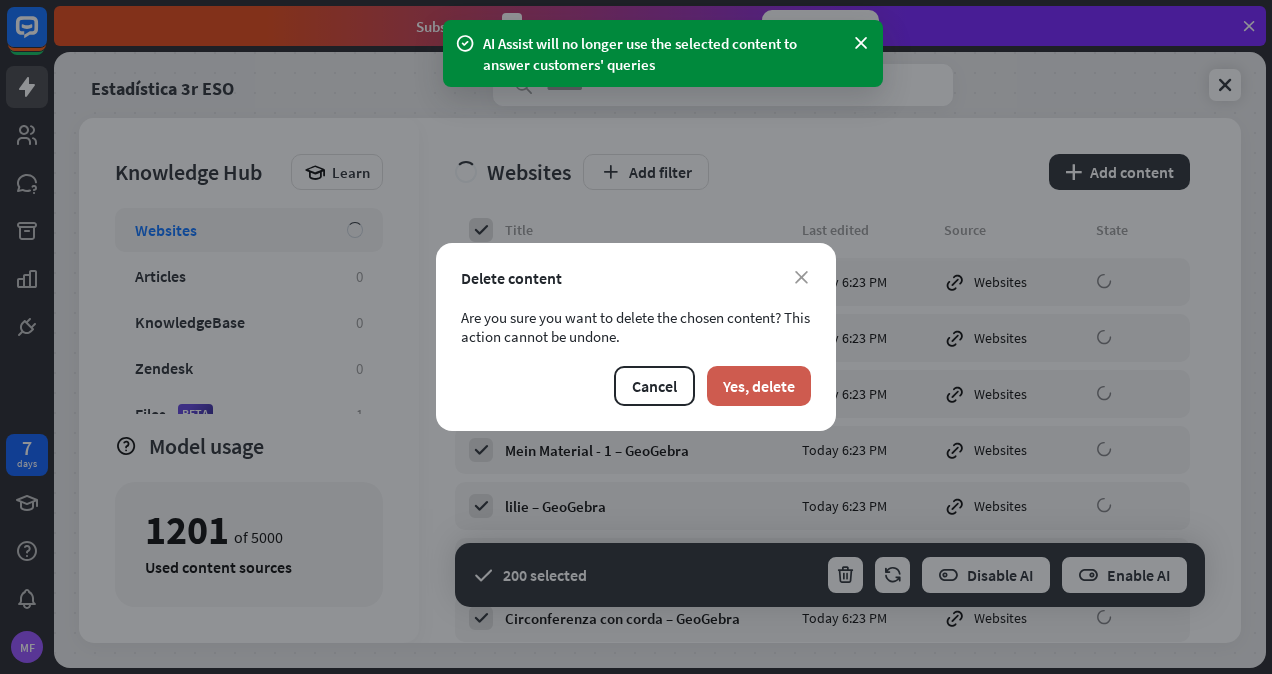 click on "Yes, delete" at bounding box center (759, 386) 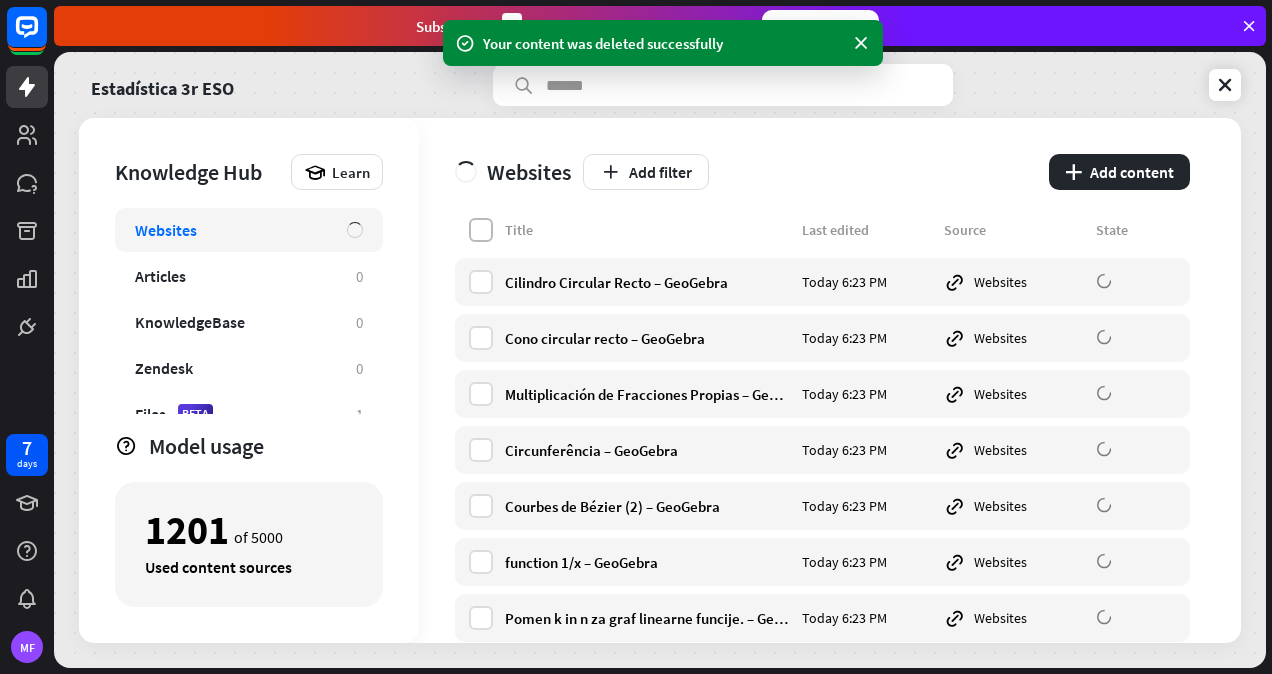 click at bounding box center [481, 230] 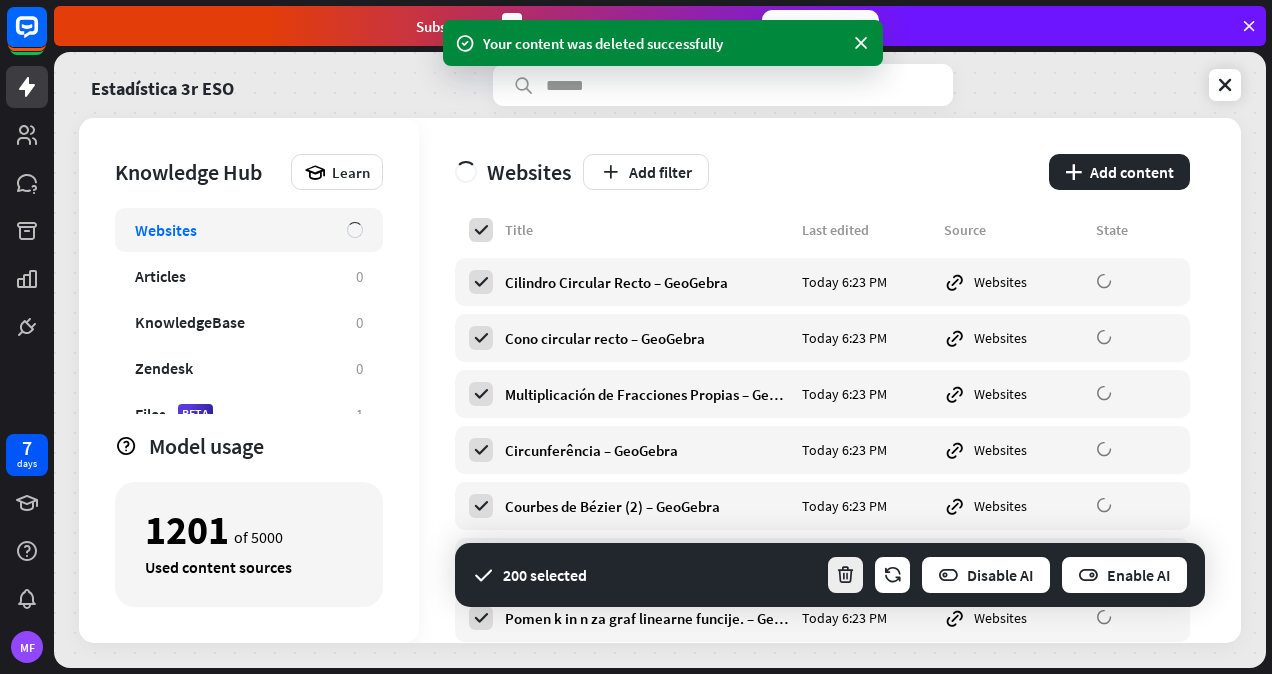 click at bounding box center [845, 575] 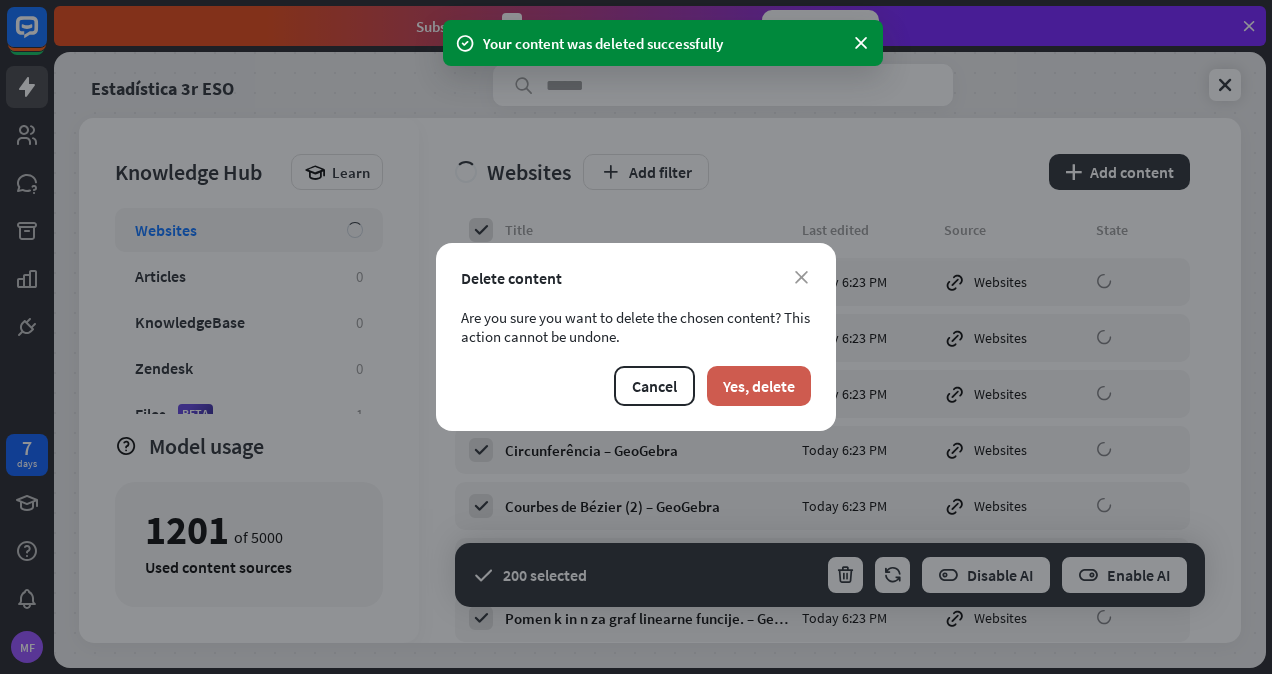 click on "Yes, delete" at bounding box center (759, 386) 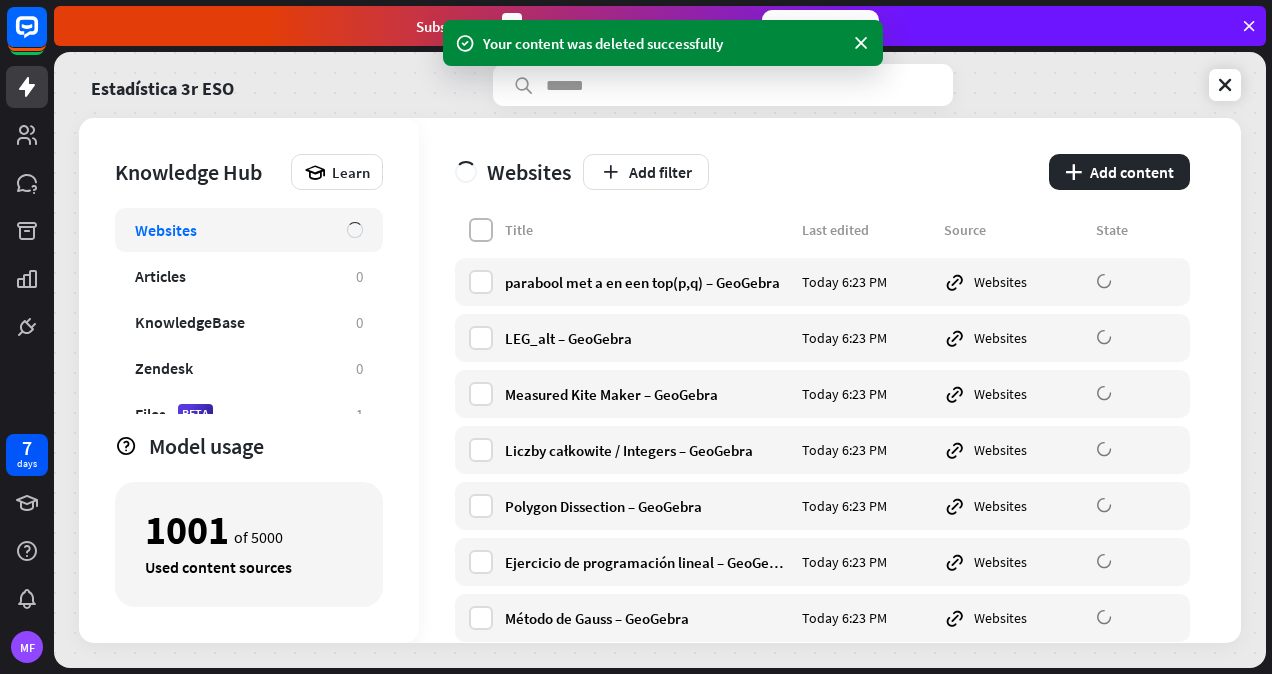 click at bounding box center (481, 230) 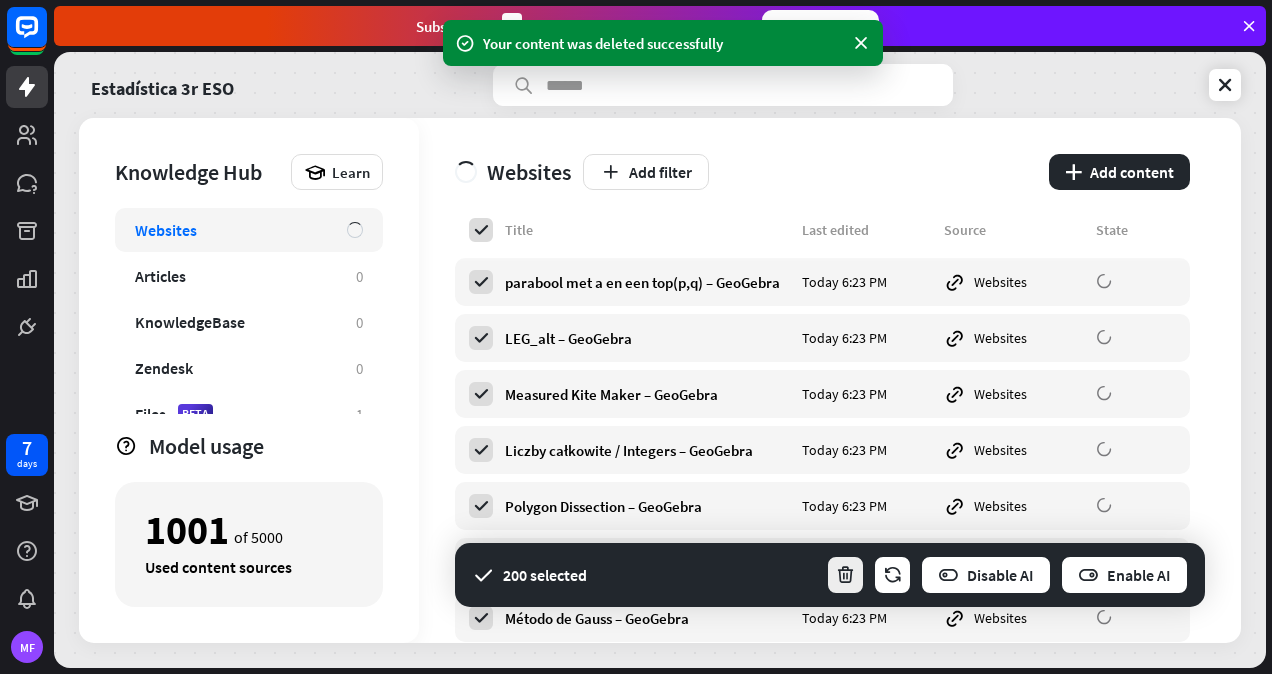 click at bounding box center [845, 575] 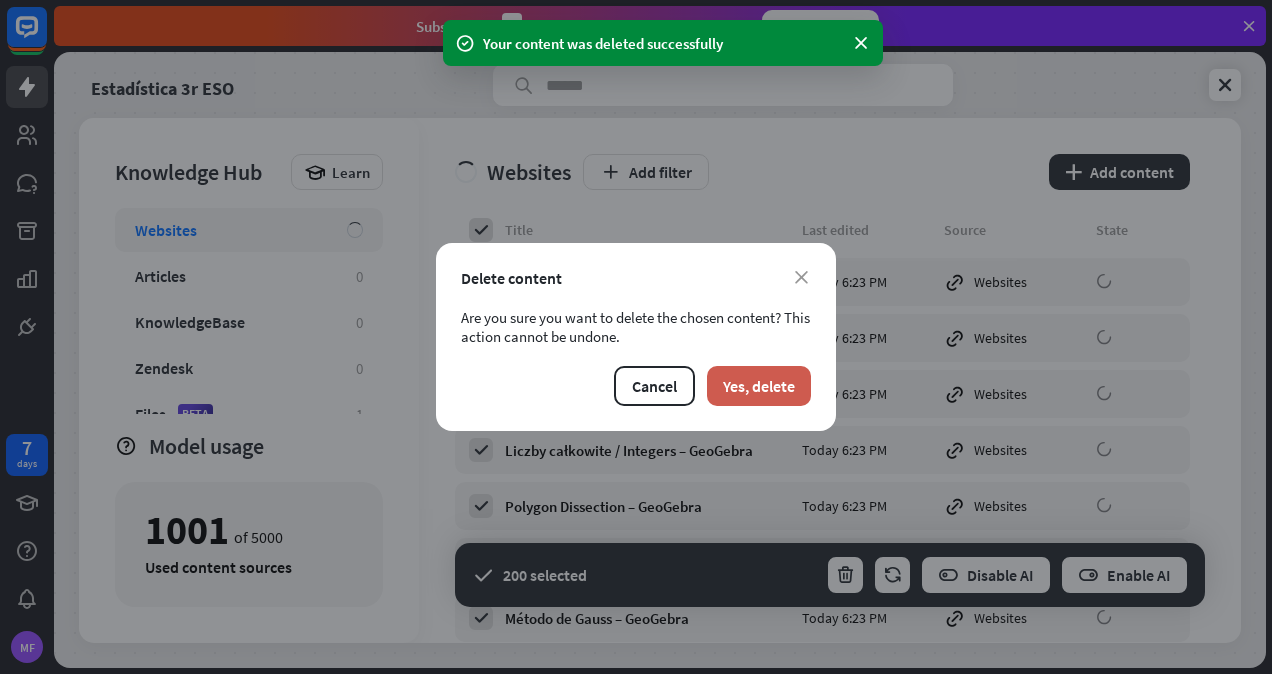 click on "Yes, delete" at bounding box center [759, 386] 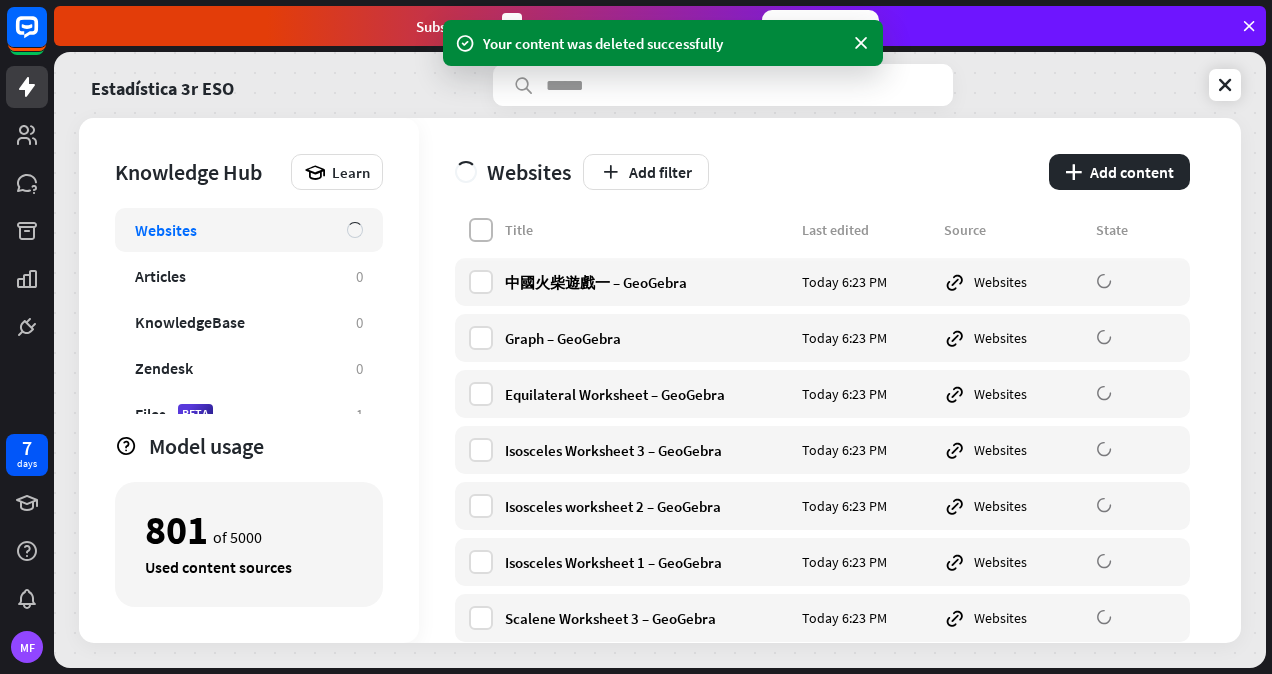 click at bounding box center [481, 230] 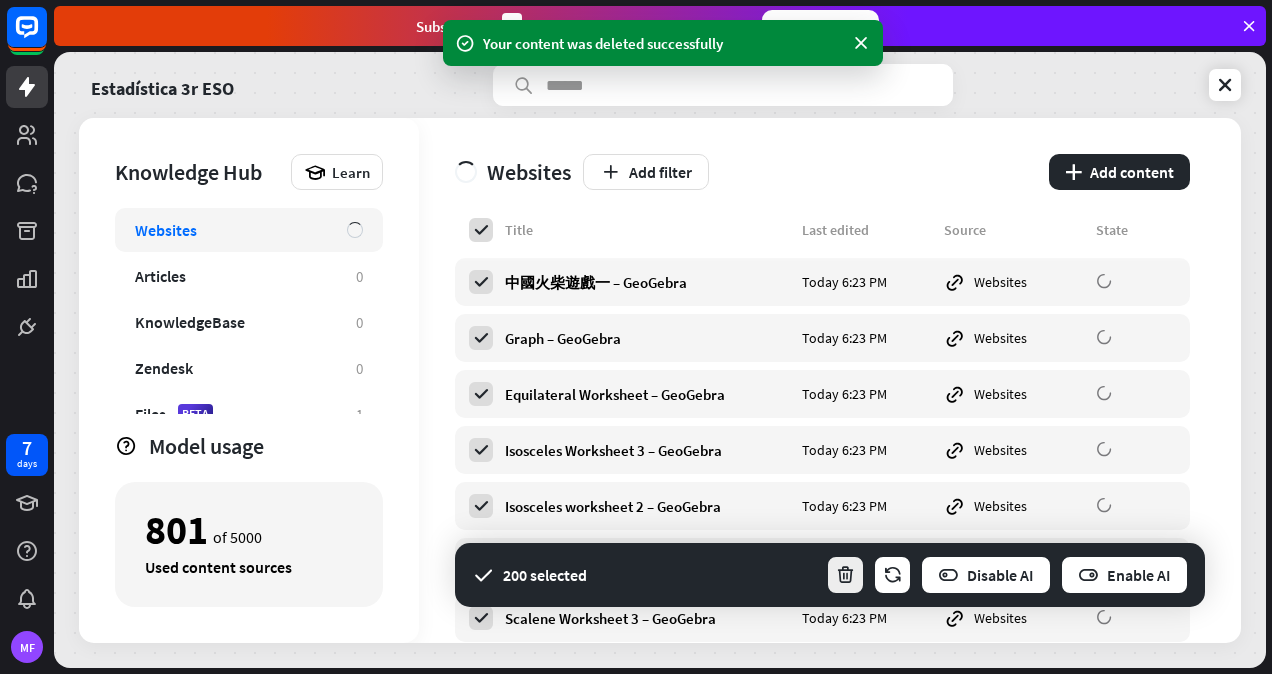 click at bounding box center [845, 575] 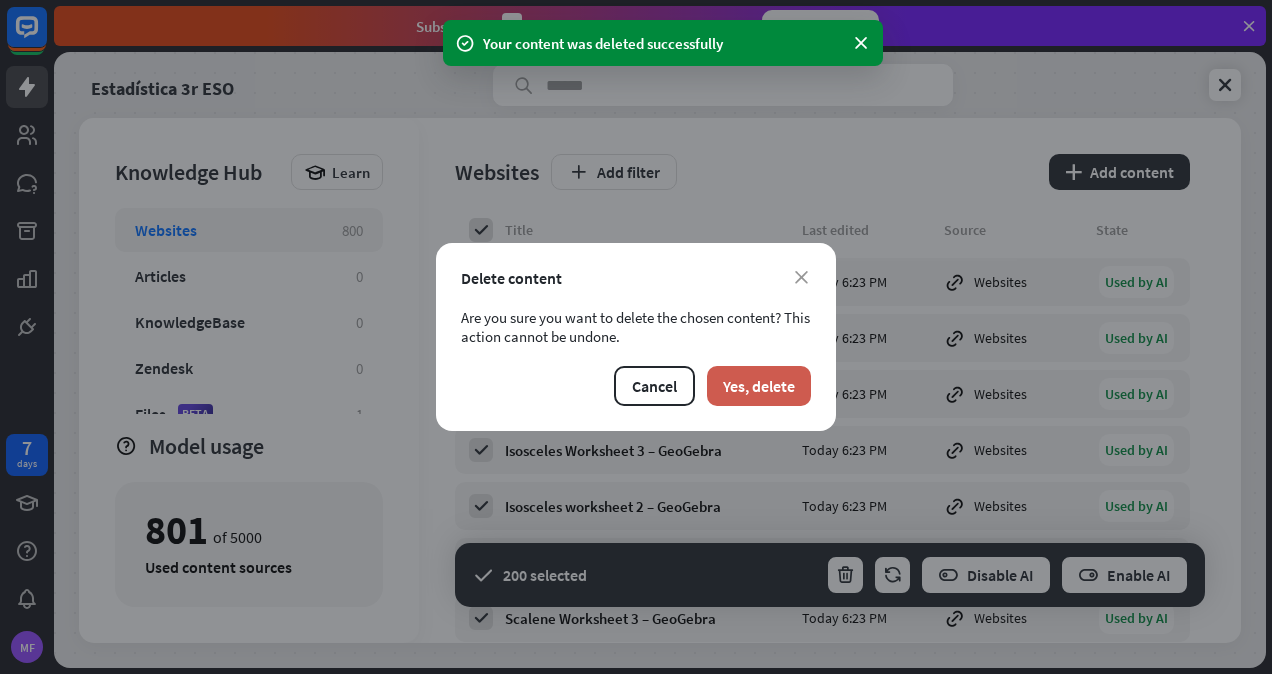 click on "Yes, delete" at bounding box center (759, 386) 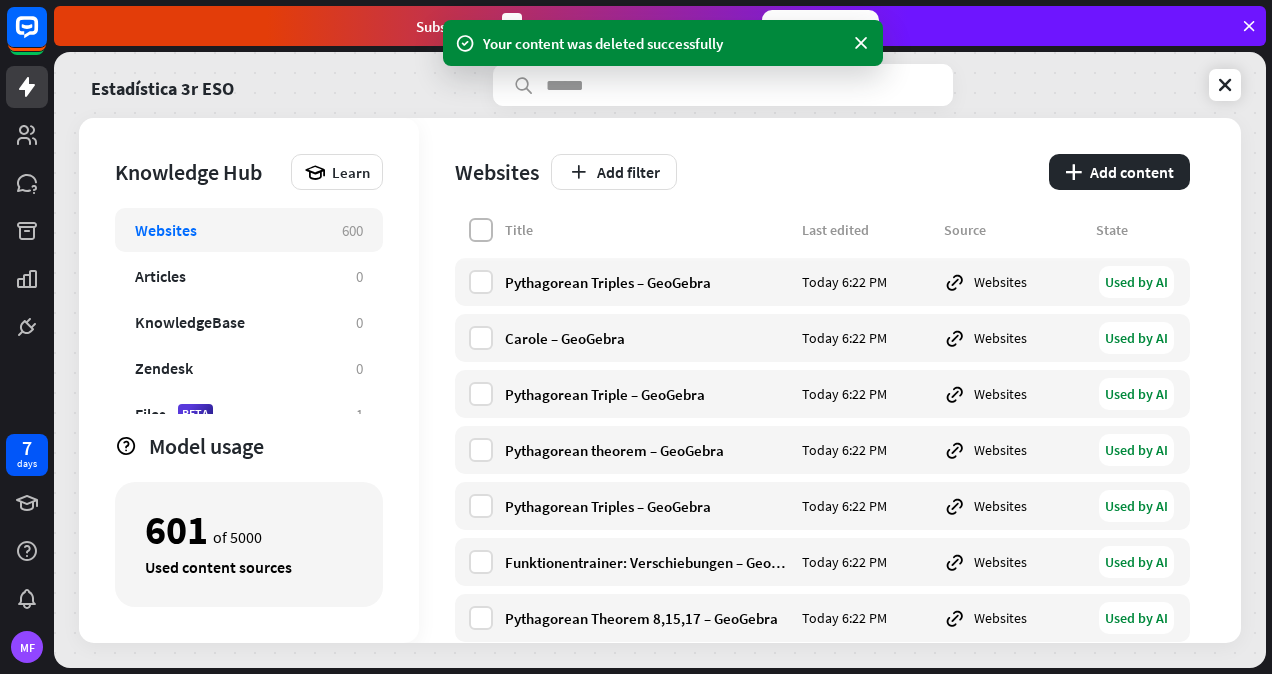 click at bounding box center (481, 230) 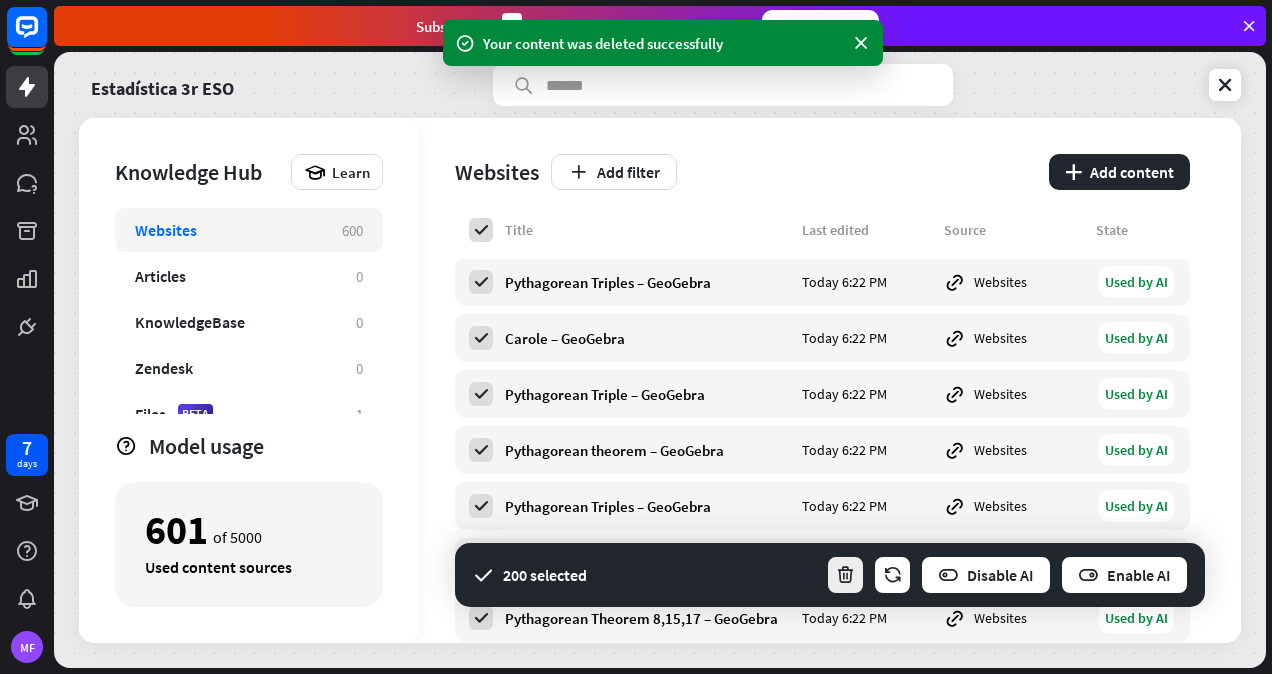 click at bounding box center [845, 575] 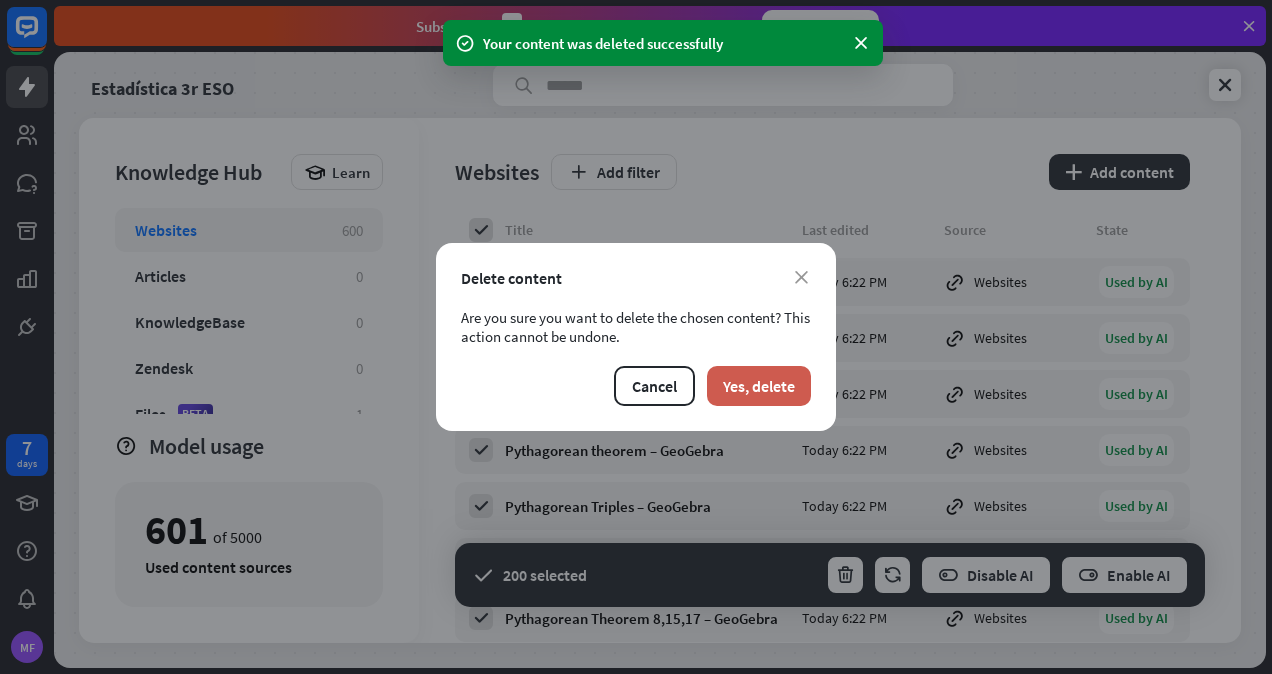 click on "Yes, delete" at bounding box center [759, 386] 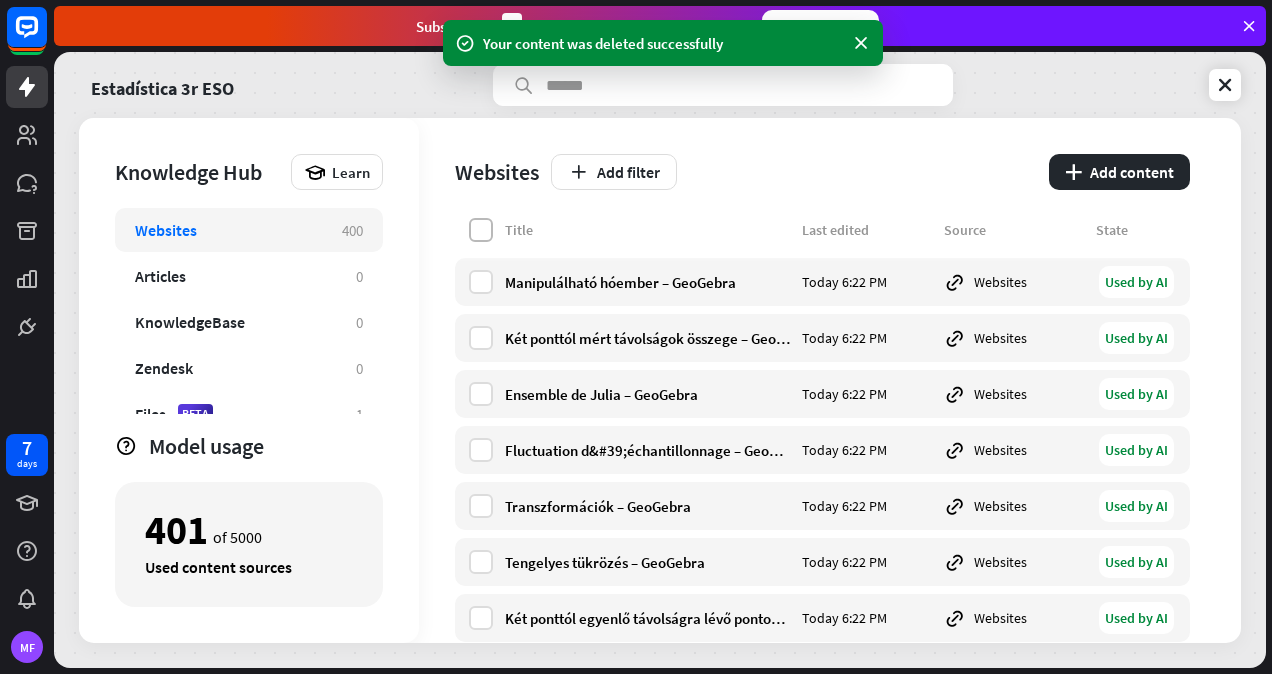 click at bounding box center [481, 230] 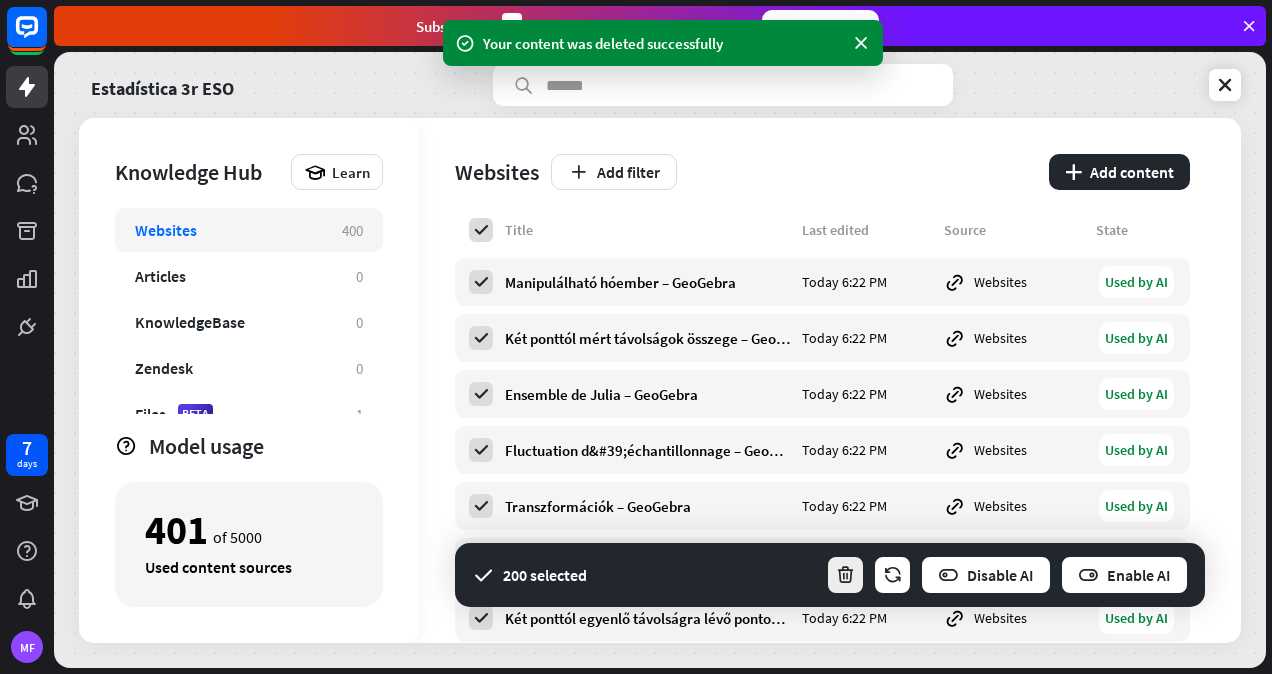 click at bounding box center [845, 575] 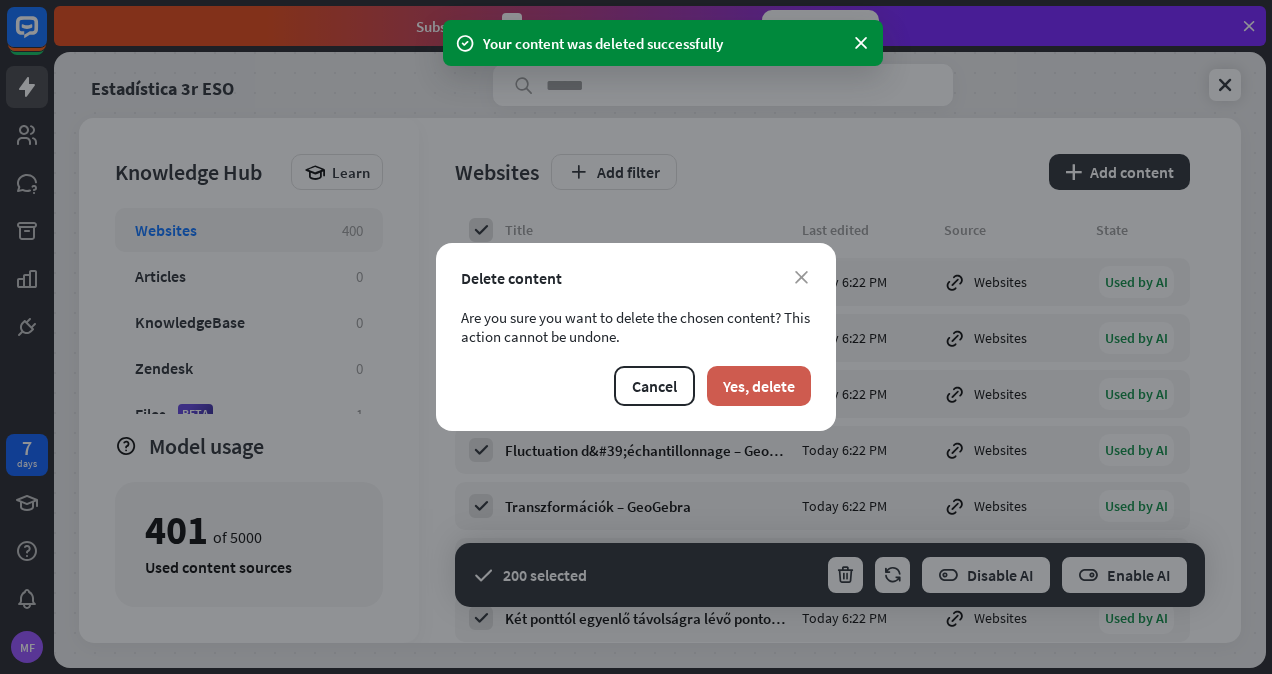 click on "Yes, delete" at bounding box center [759, 386] 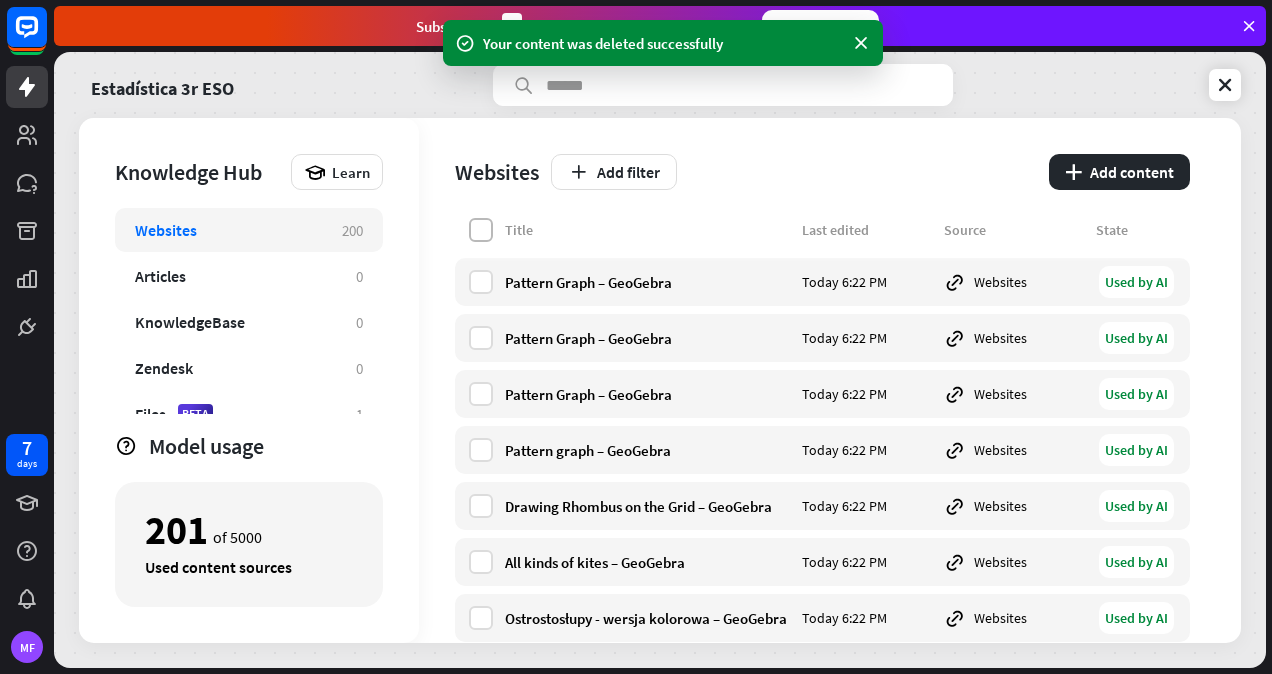 click at bounding box center [481, 230] 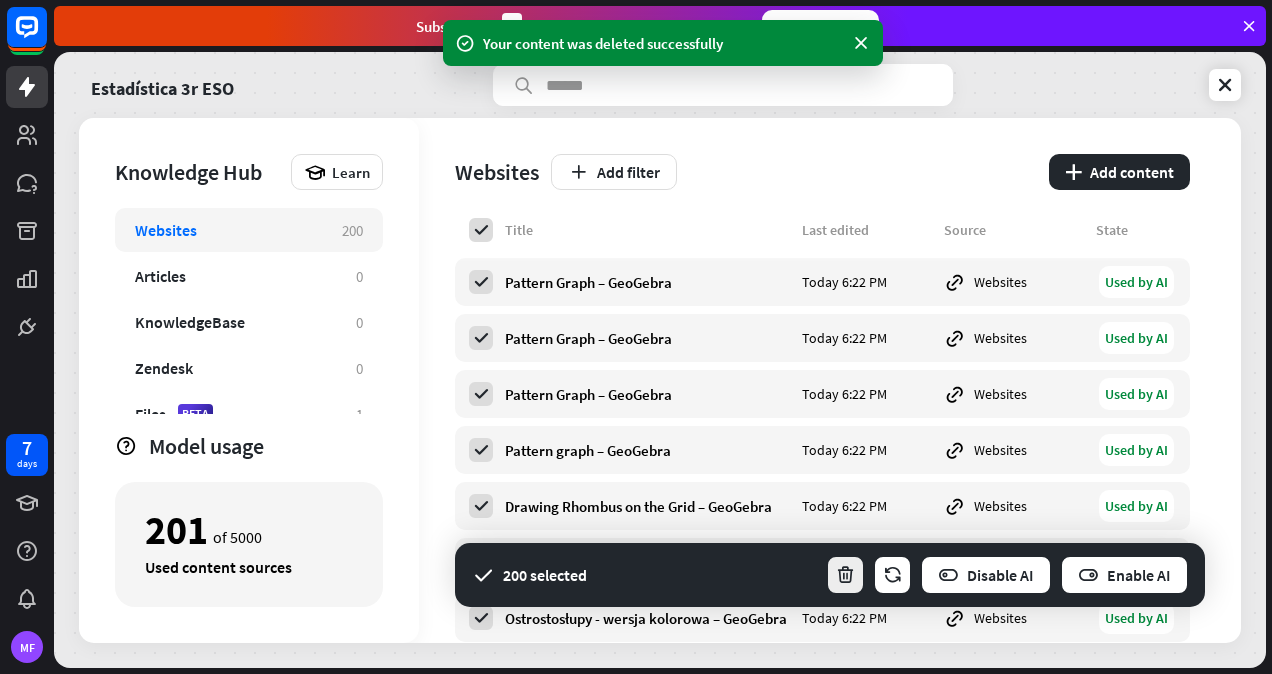 click at bounding box center [845, 575] 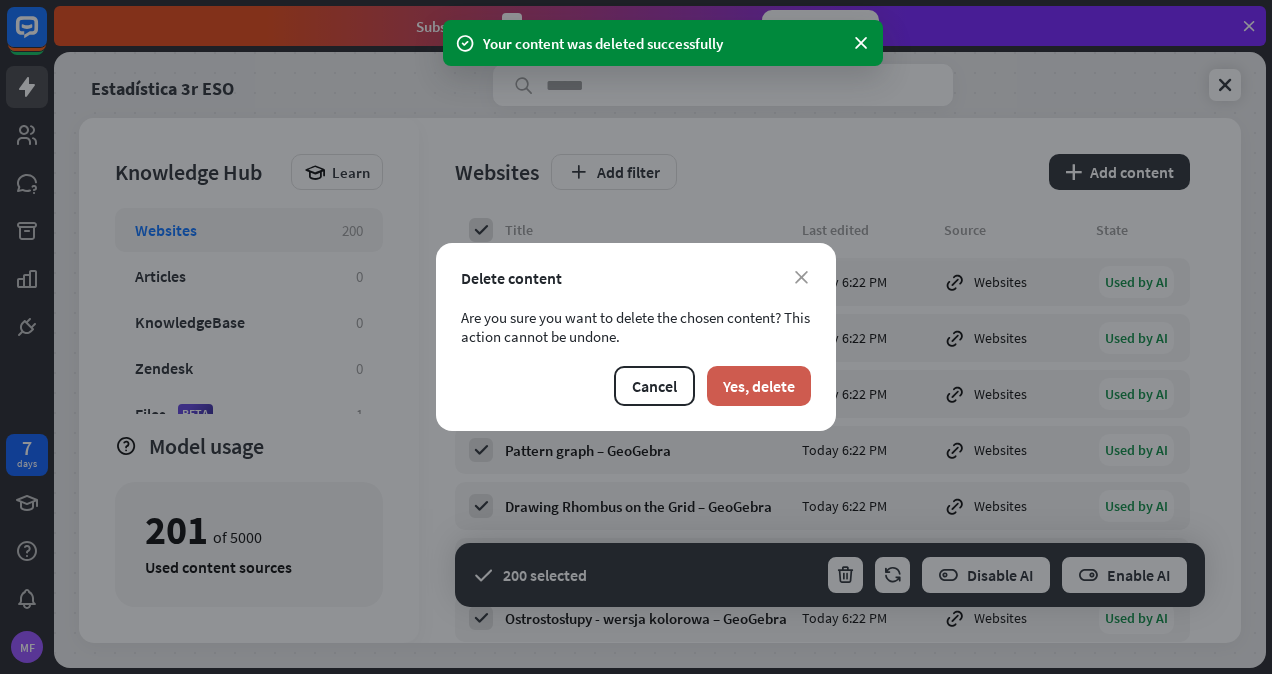 click on "Yes, delete" at bounding box center [759, 386] 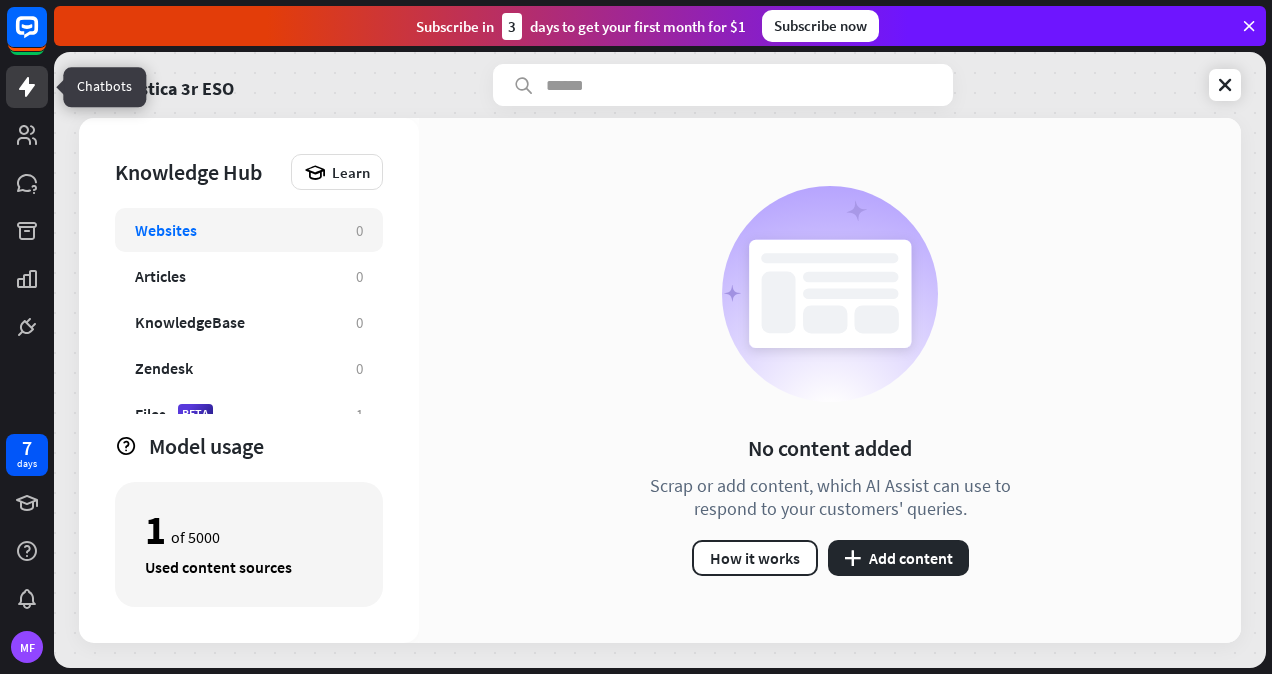 click 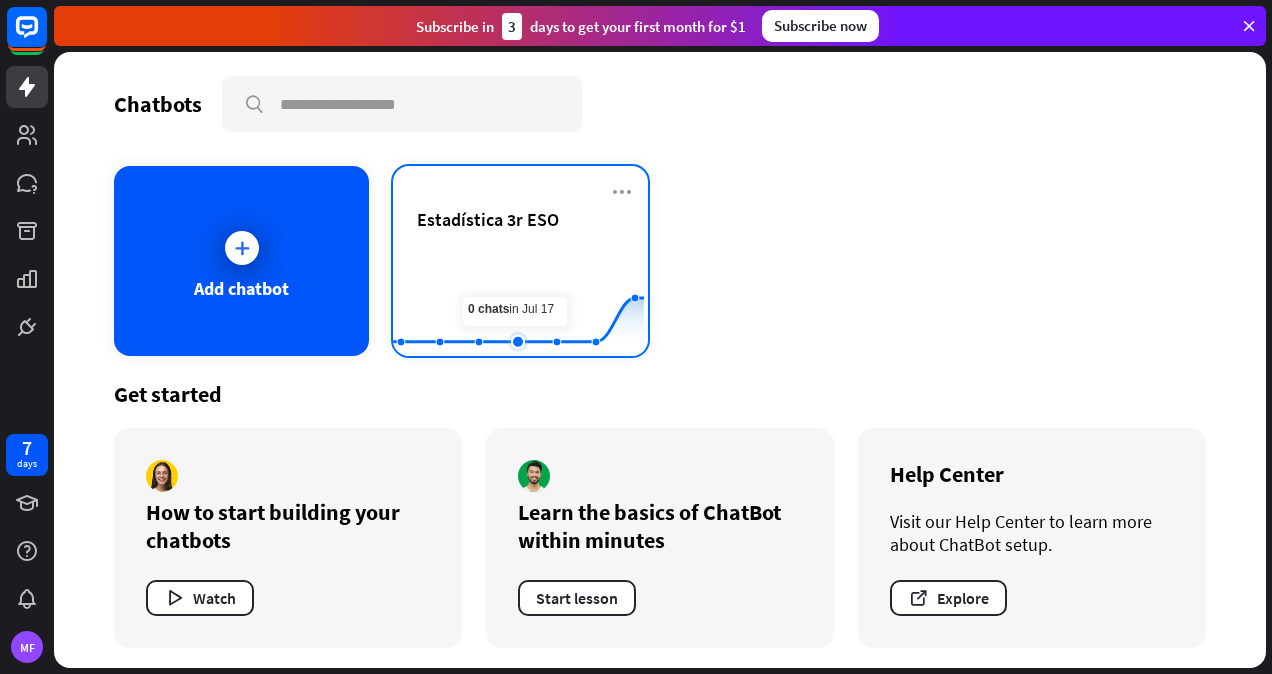 click 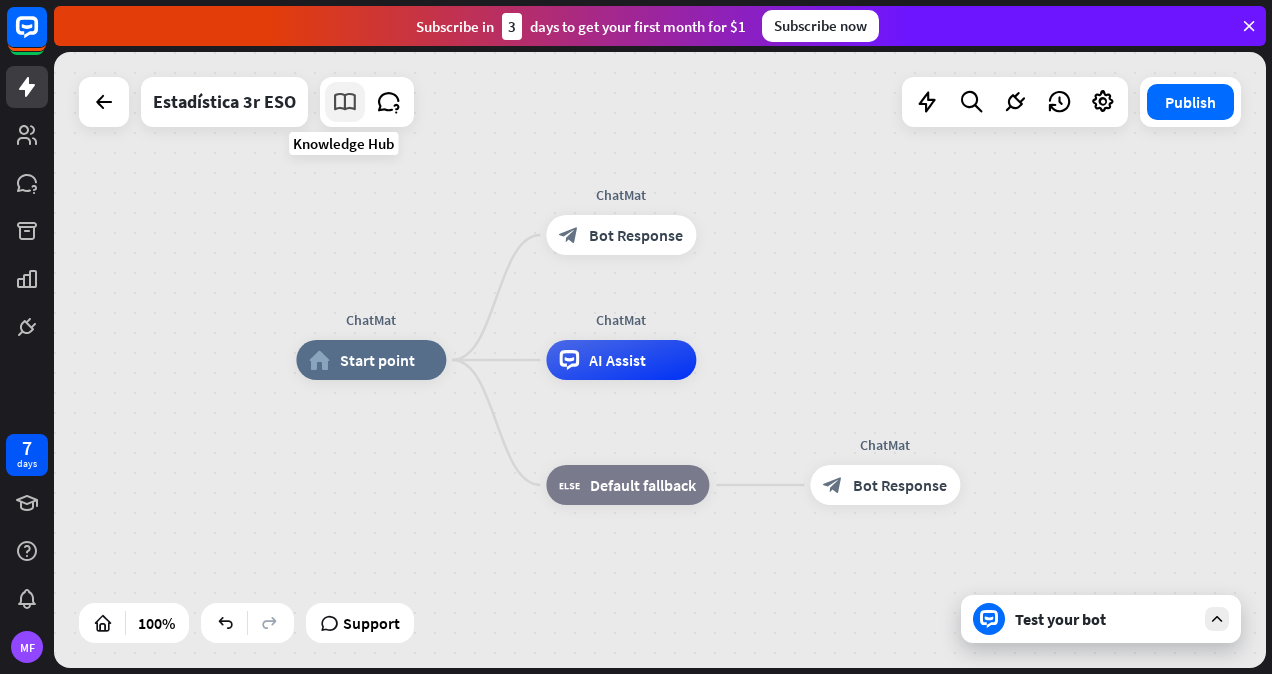 click at bounding box center (345, 102) 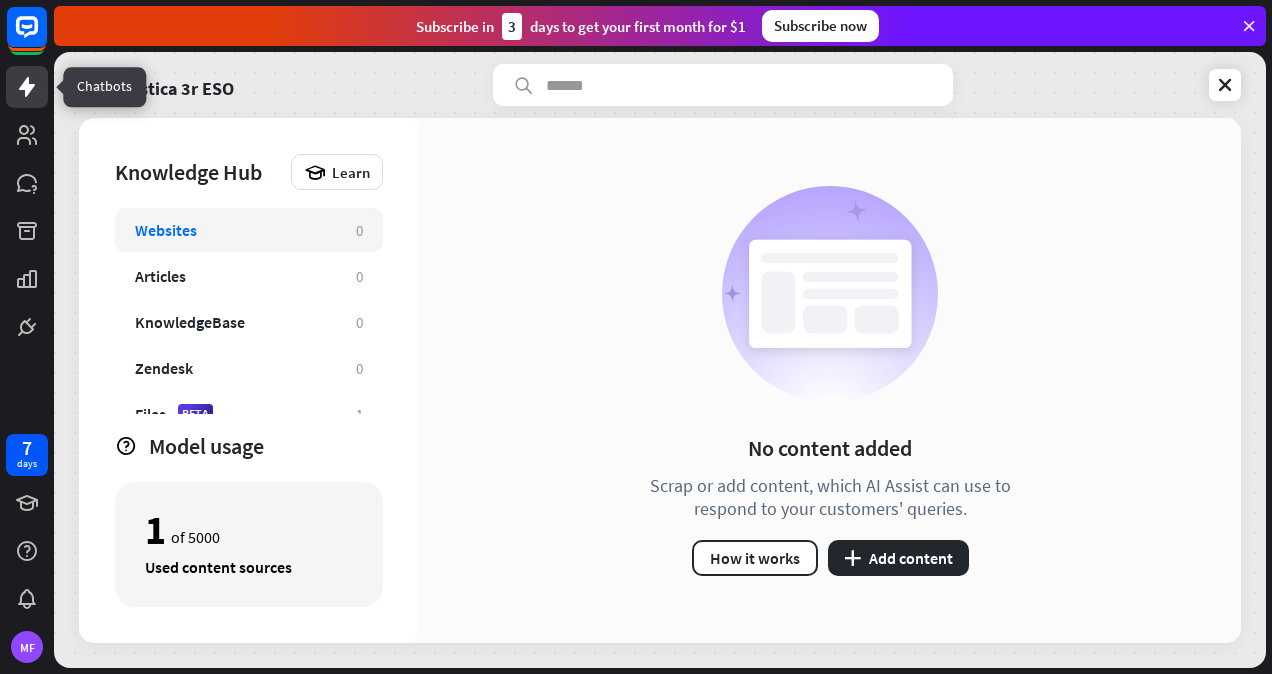 click 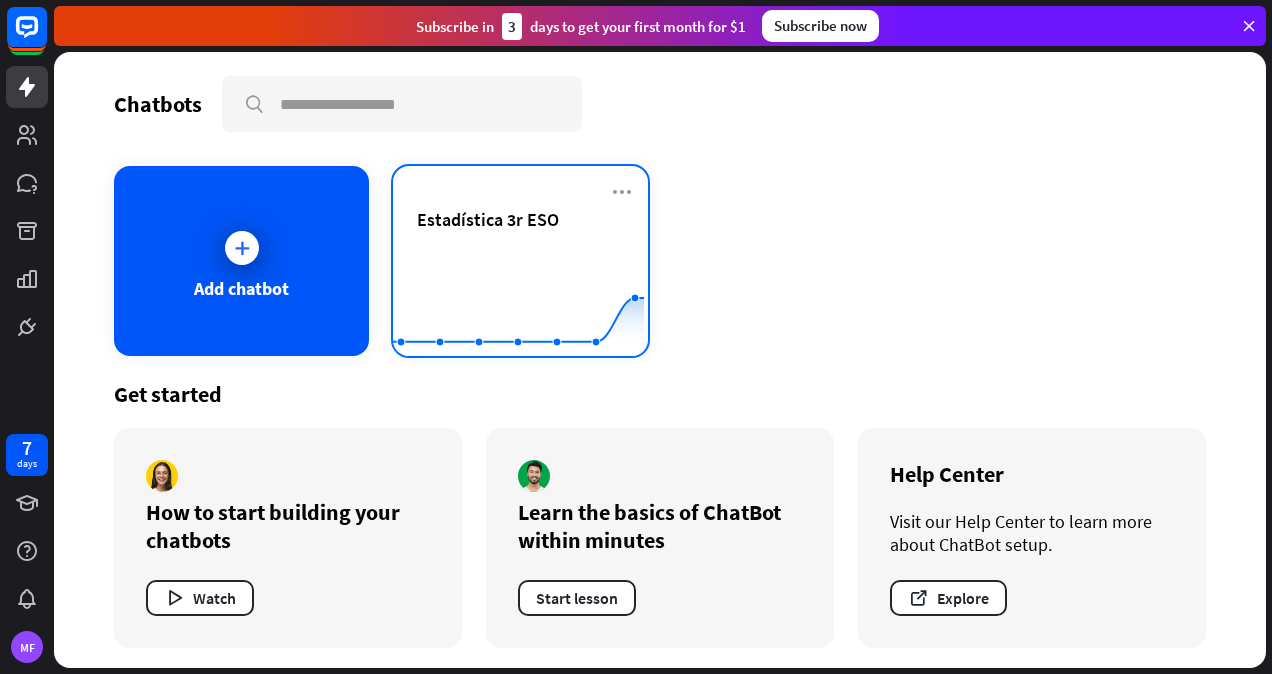 click 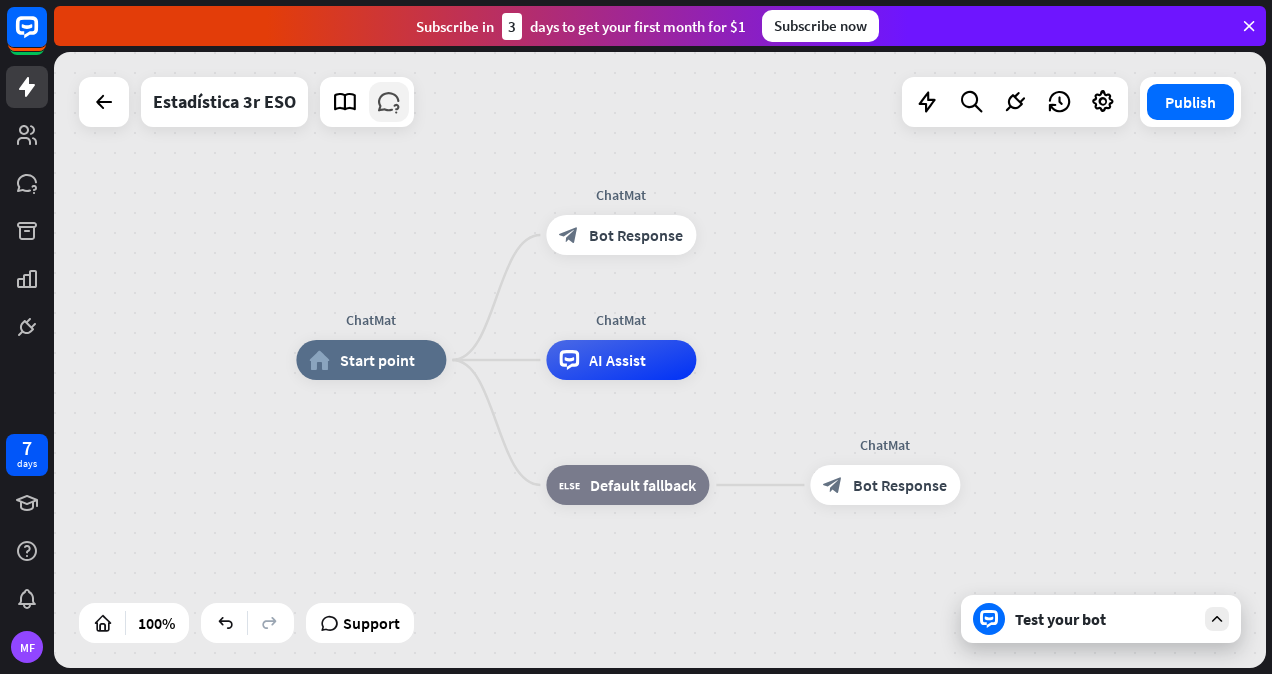 click at bounding box center (389, 102) 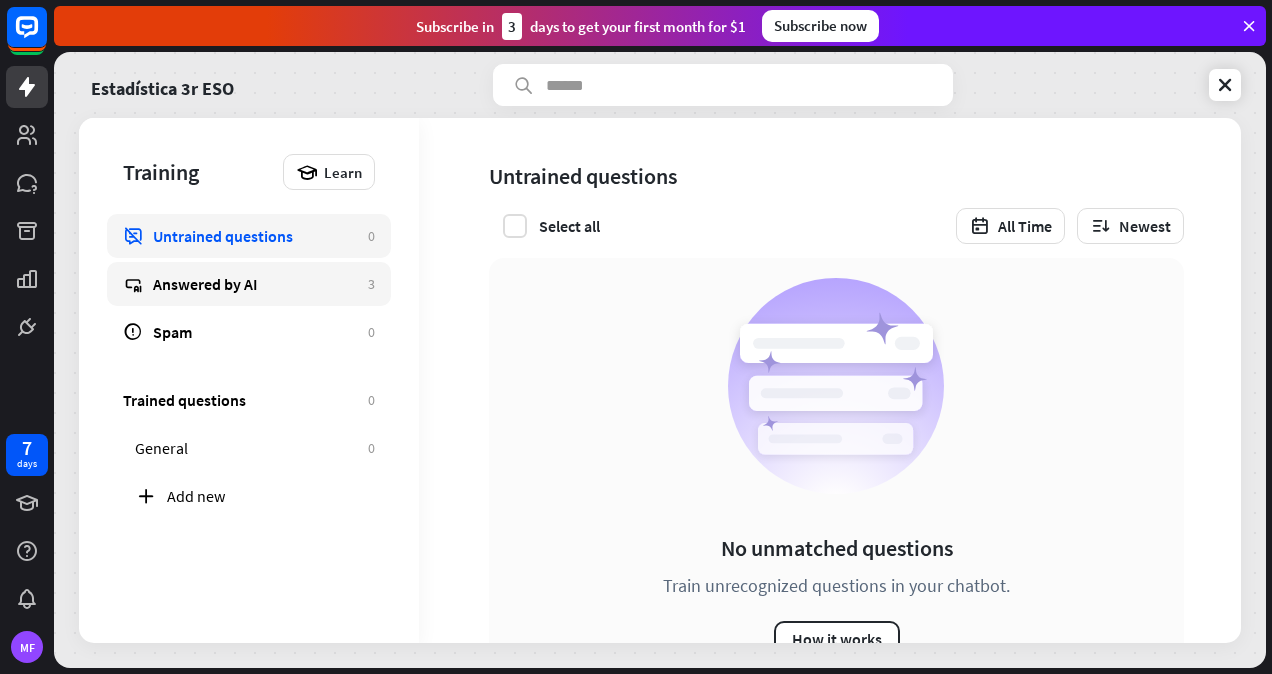 click on "Answered by AI" at bounding box center [255, 284] 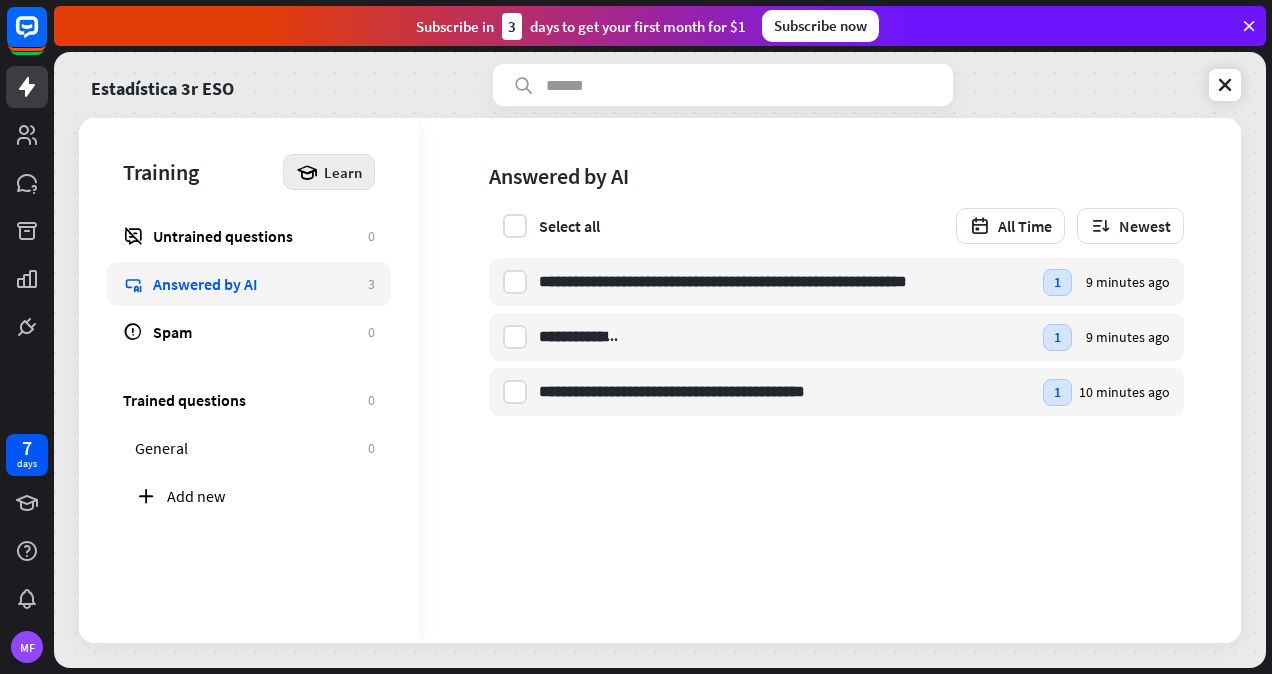 click on "Learn" at bounding box center (343, 172) 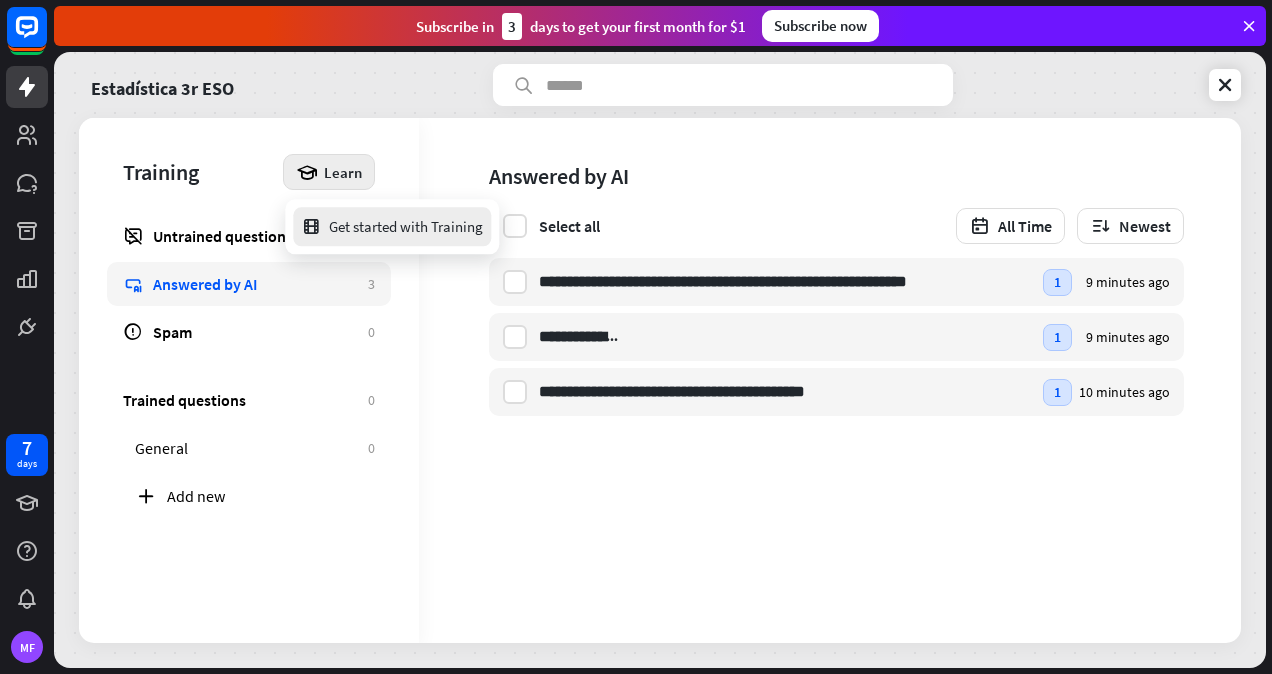 click on "Get started with Training" at bounding box center (392, 226) 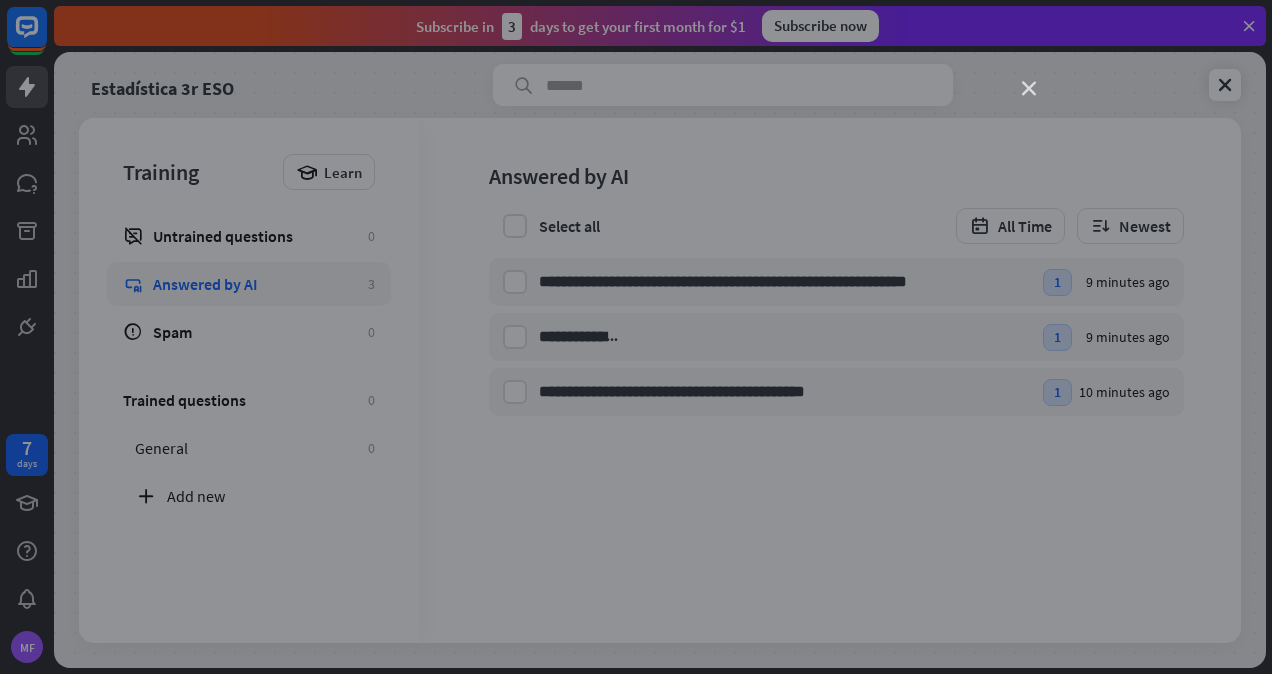 click on "close" at bounding box center (1029, 89) 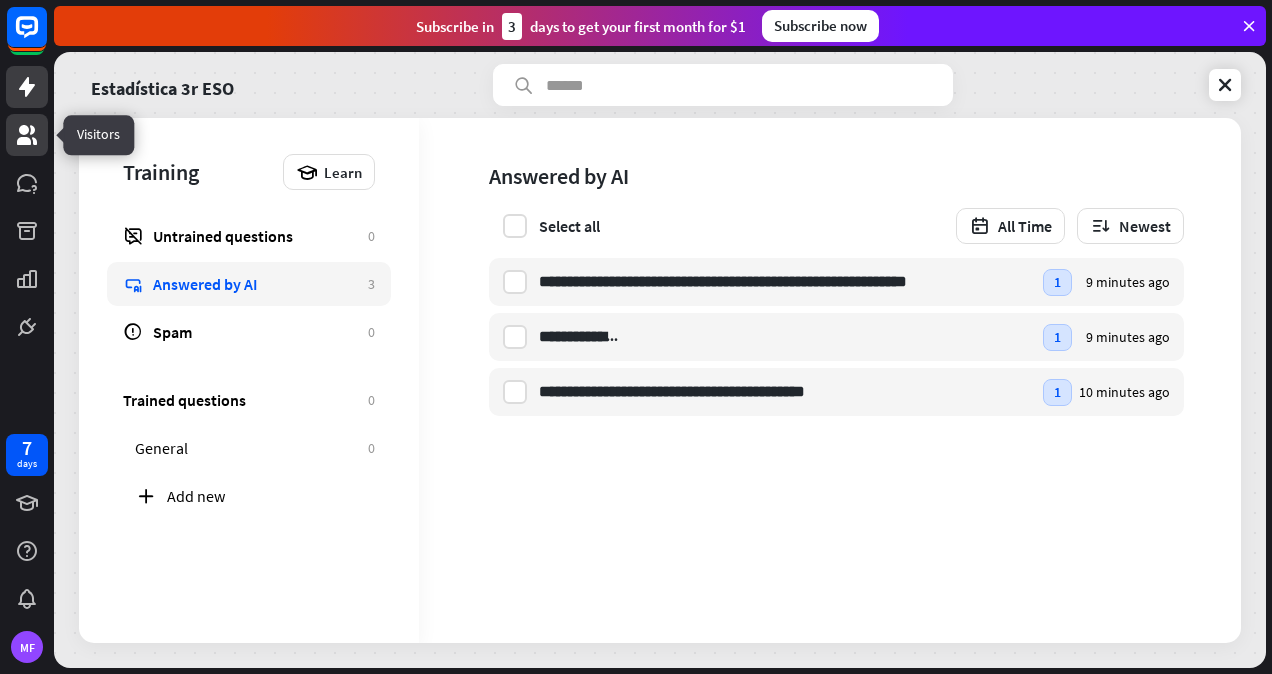 click 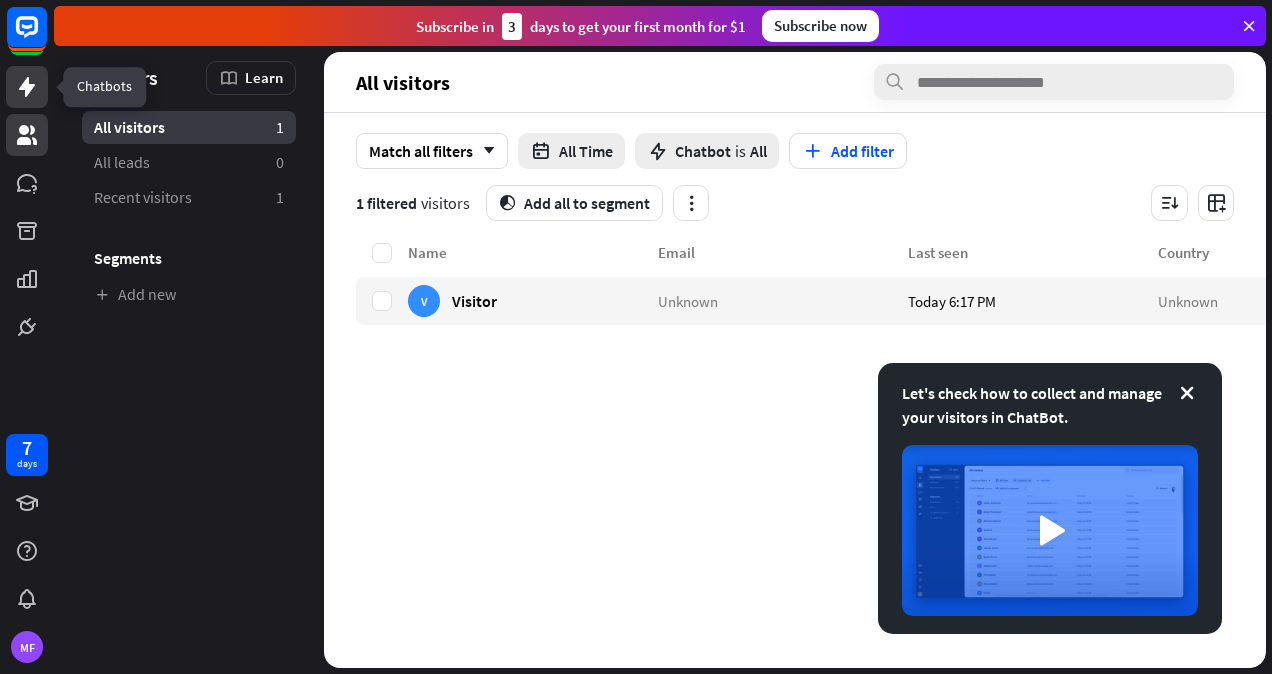 click 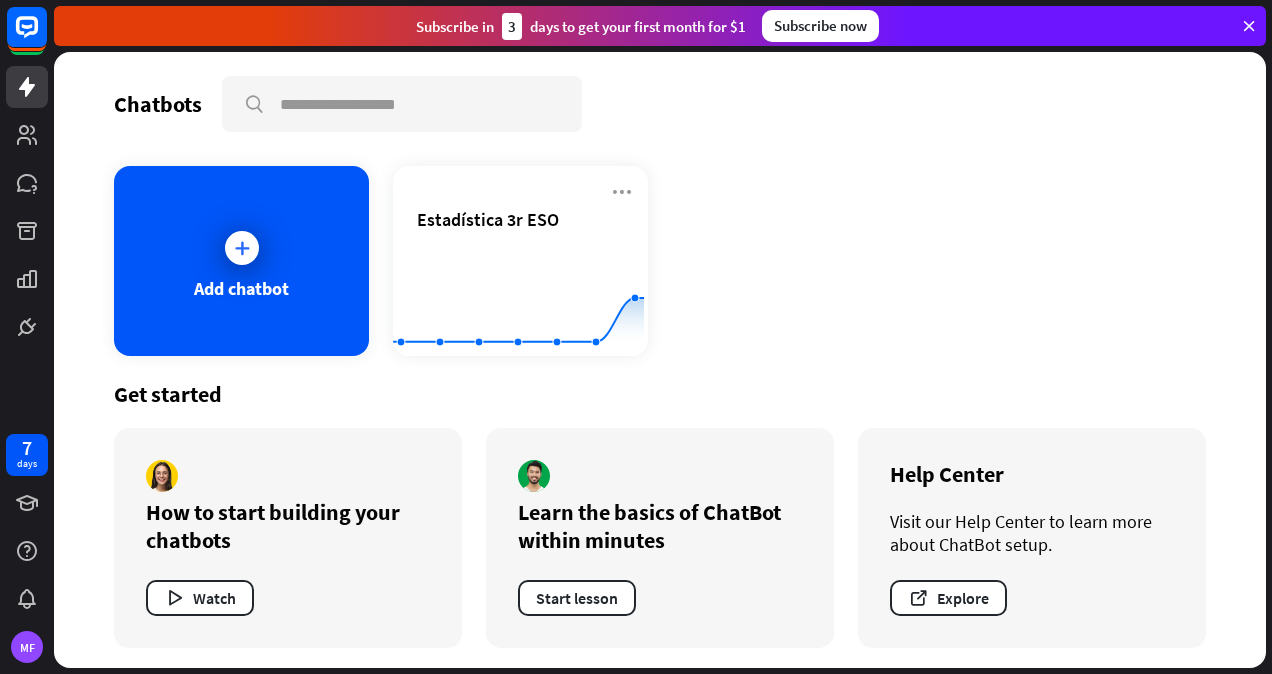 click on "Add chatbot
Estadística 3r ESO
Created with Highcharts 10.1.0 0 2 4" at bounding box center (660, 261) 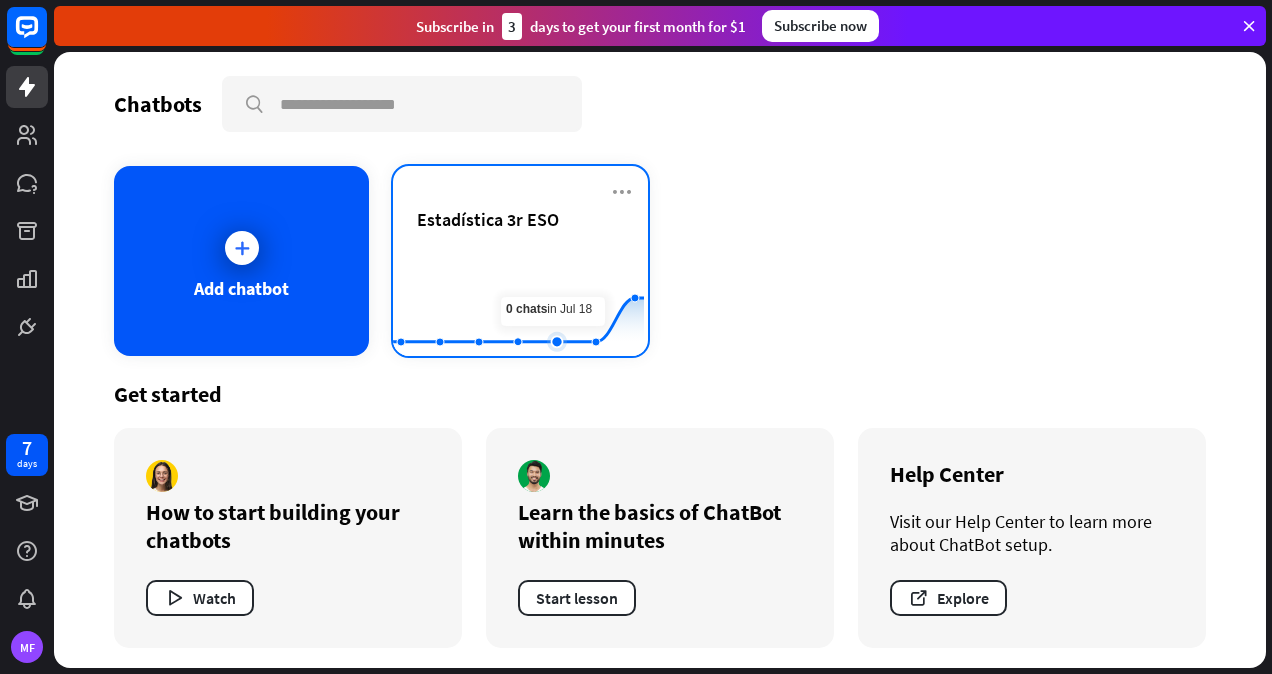 click 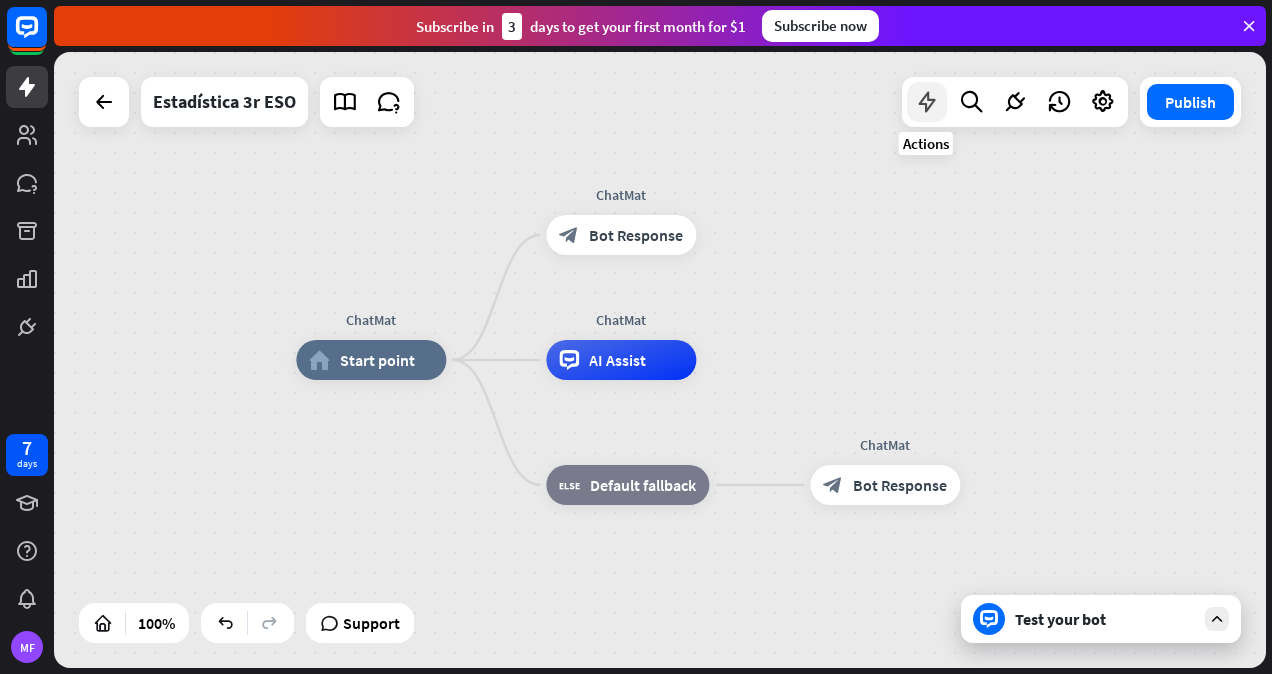 click at bounding box center (927, 102) 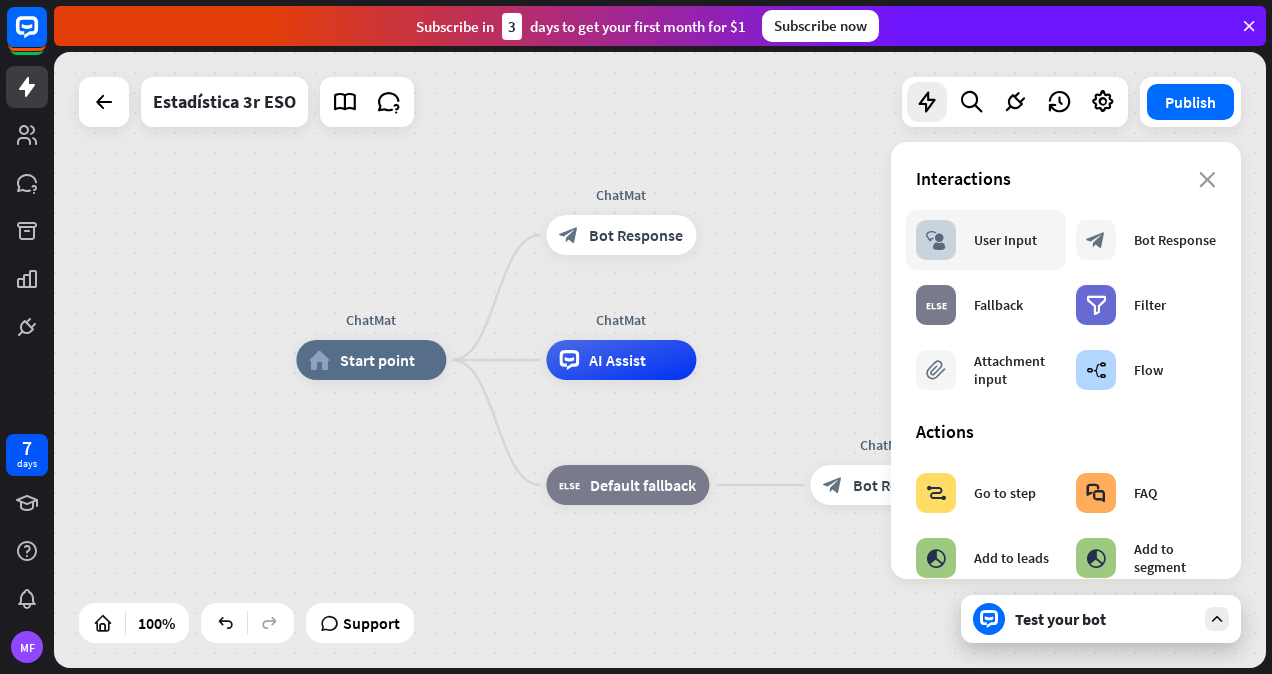 click on "block_user_input   User Input" at bounding box center [976, 240] 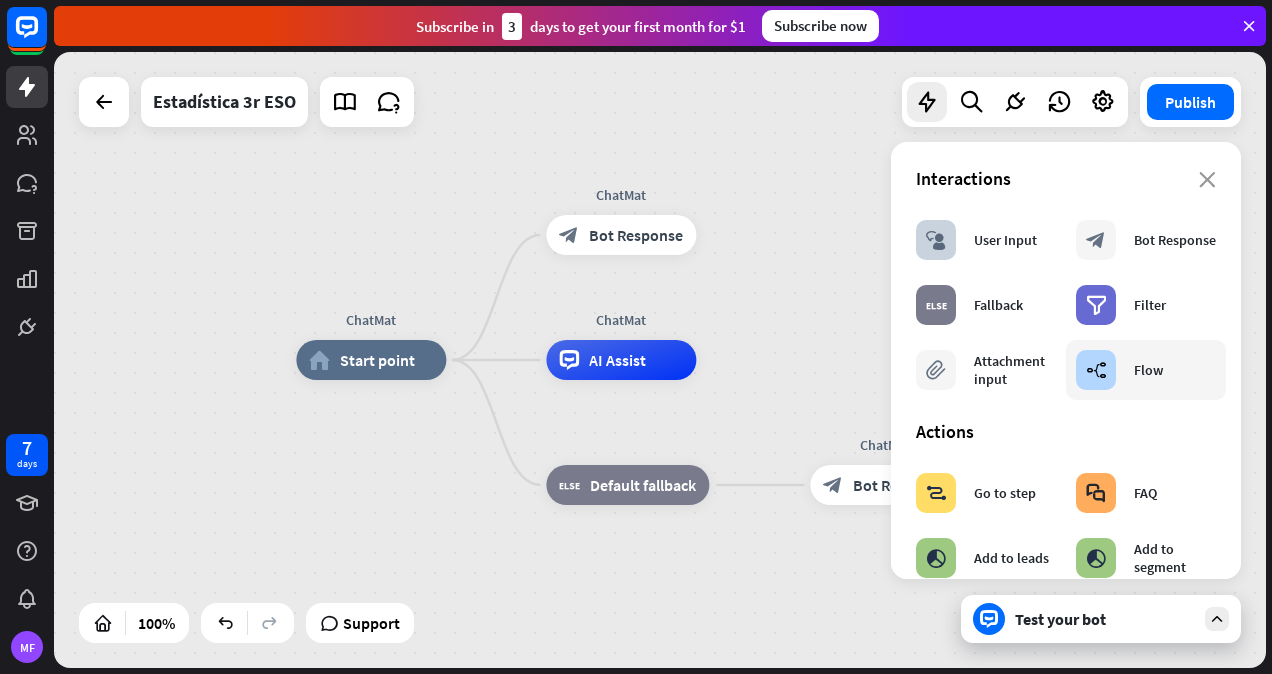 click on "builder_tree" at bounding box center [1096, 370] 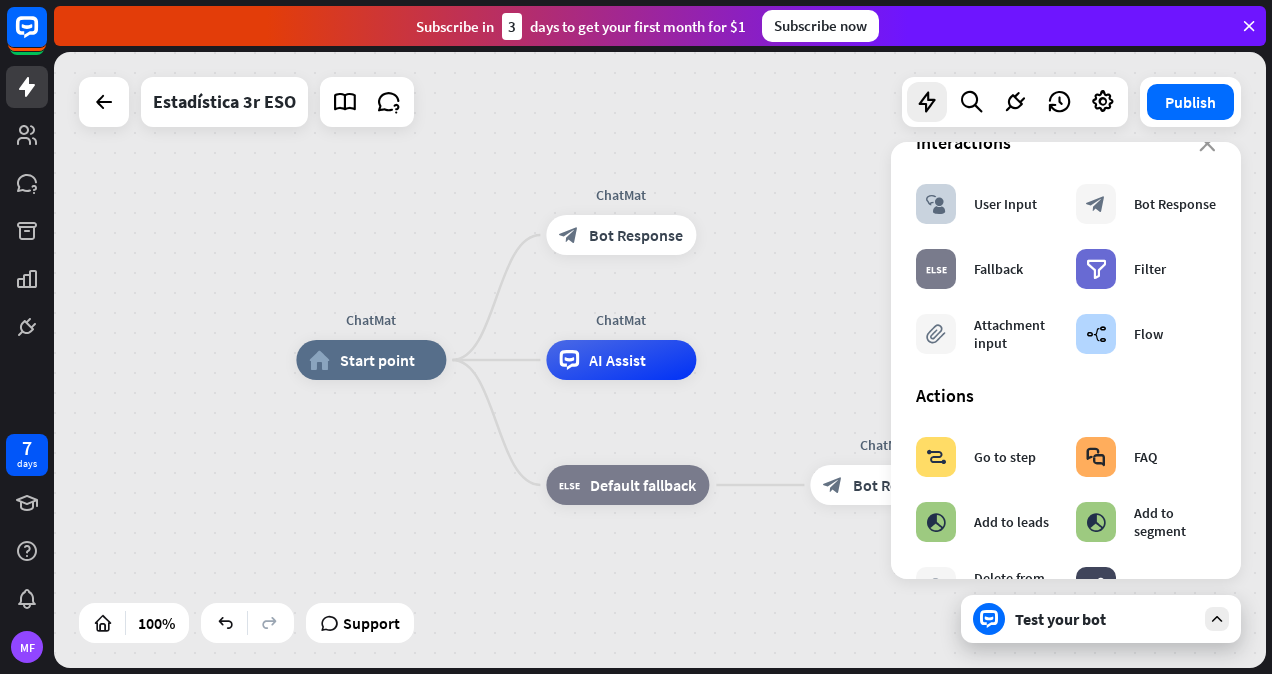 scroll, scrollTop: 0, scrollLeft: 0, axis: both 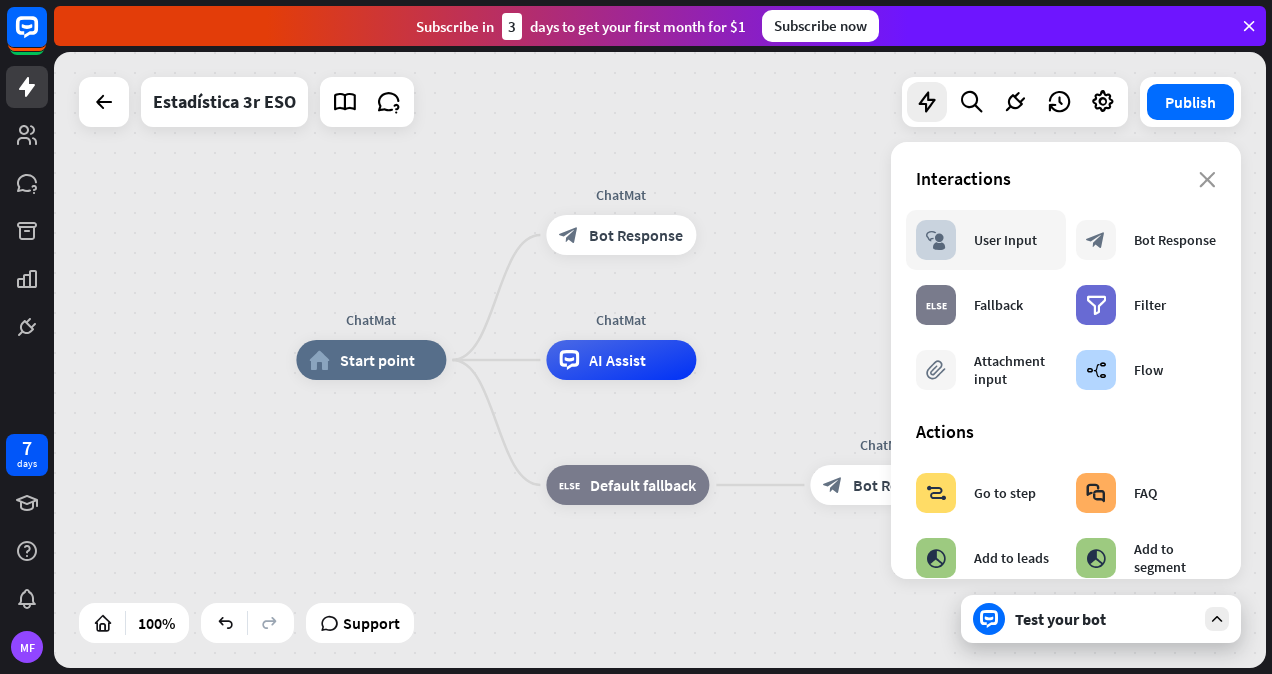 click on "block_user_input   User Input" at bounding box center [976, 240] 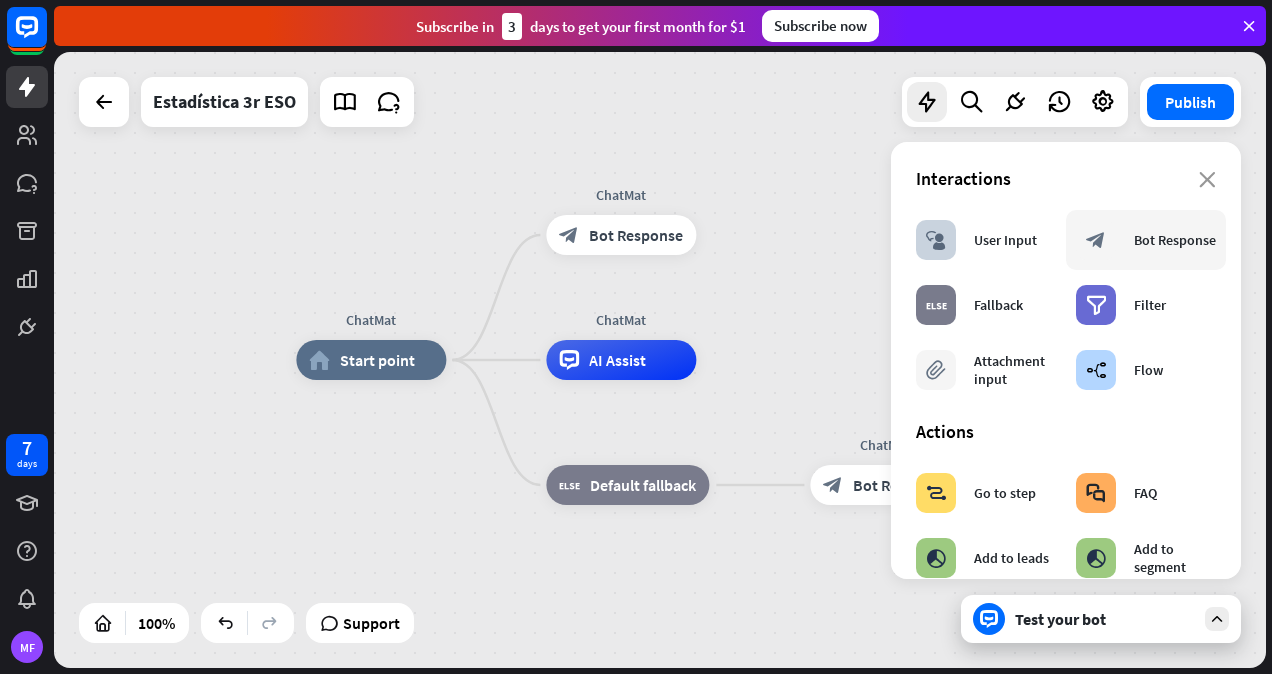 click on "Bot Response" at bounding box center (1175, 240) 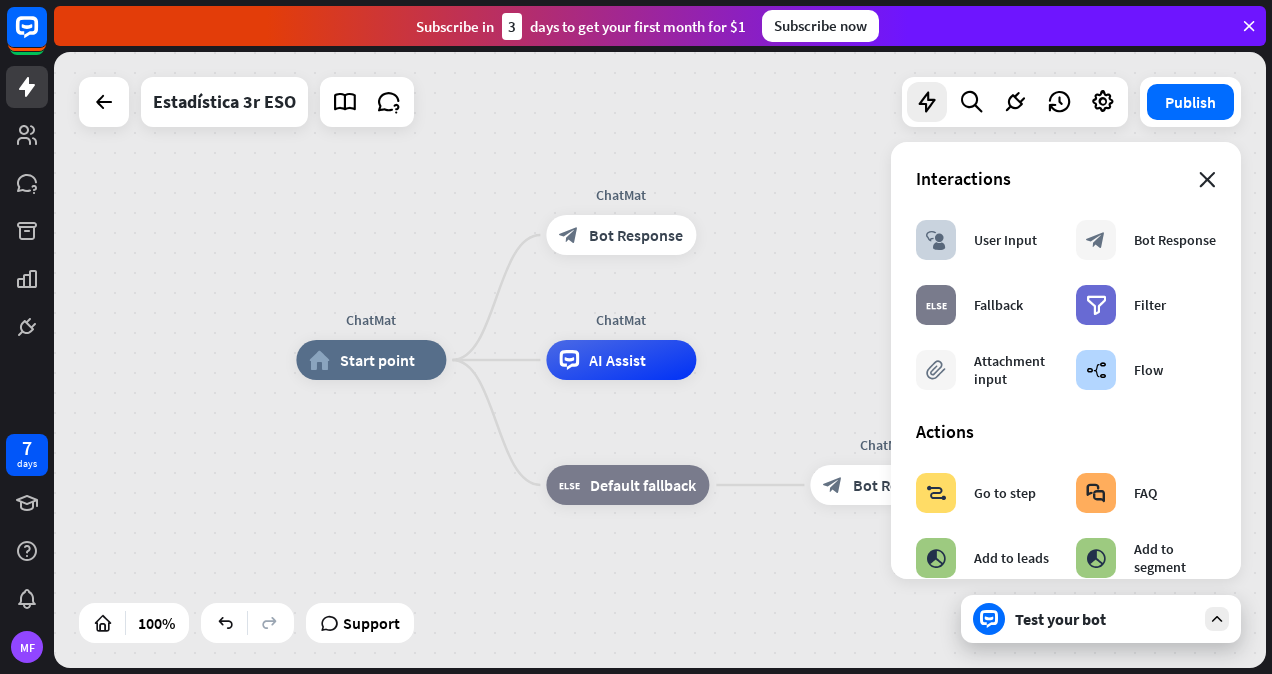 click on "close" at bounding box center [1207, 180] 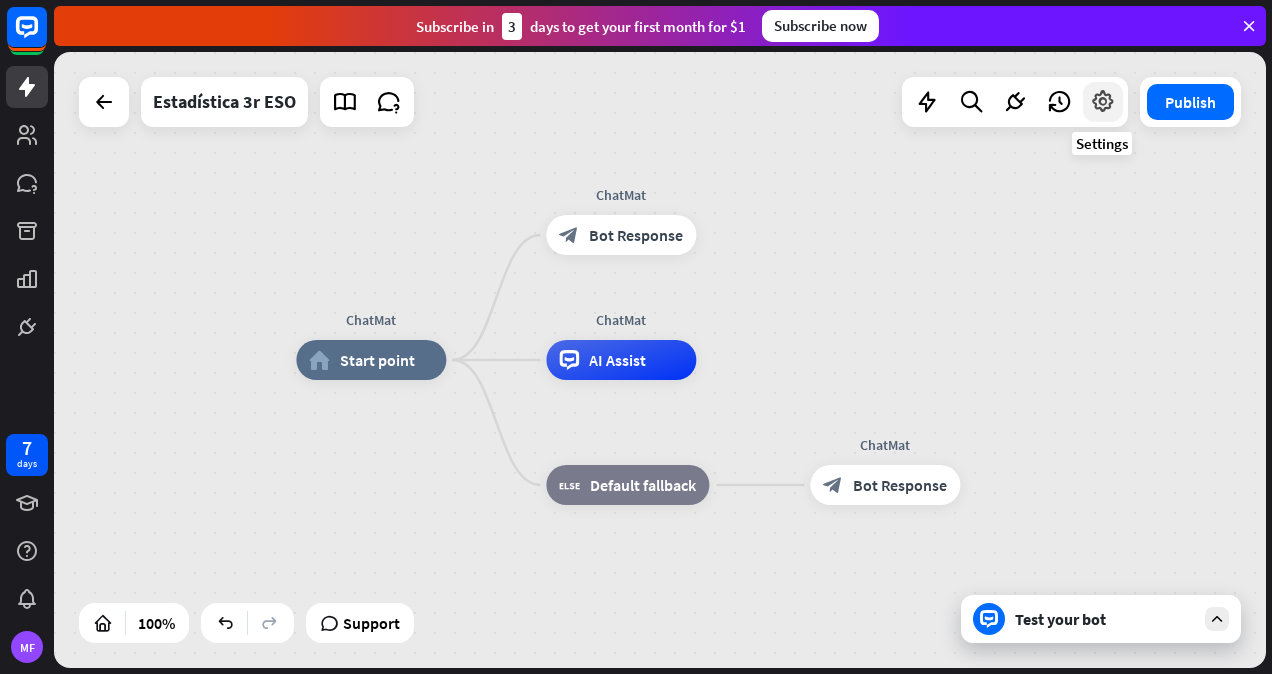 click at bounding box center [1103, 102] 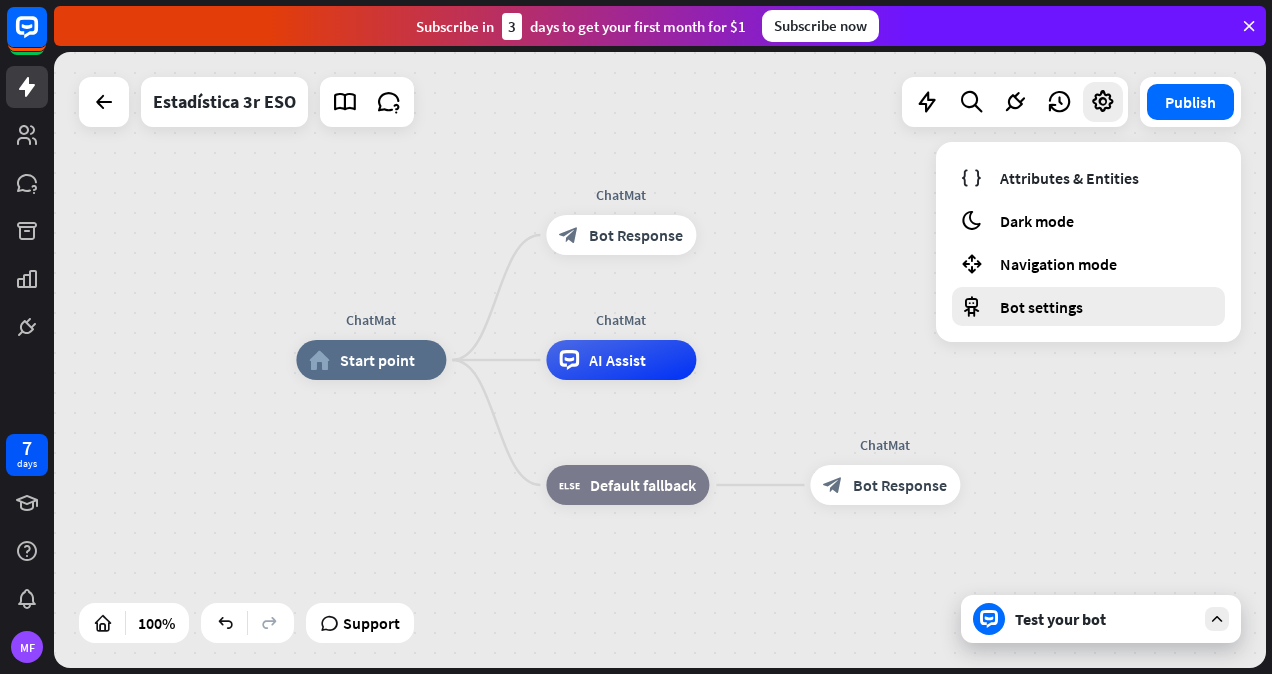 click on "Bot settings" at bounding box center [1041, 307] 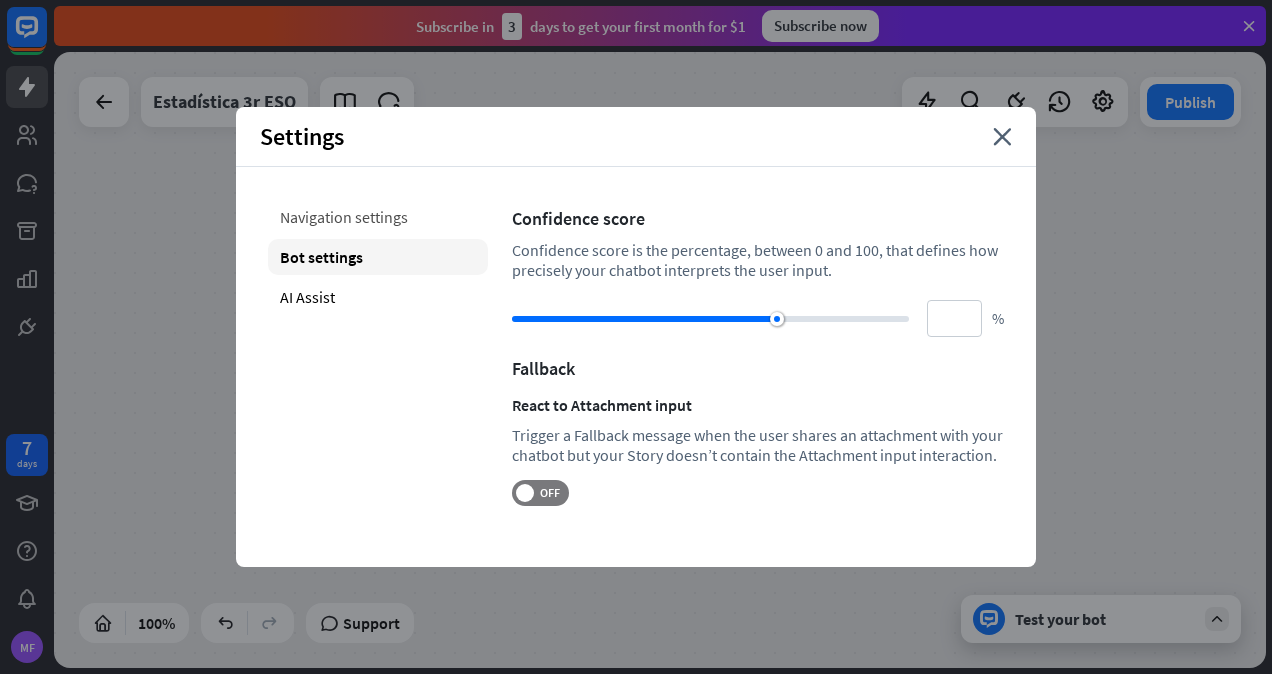 click on "Navigation settings" at bounding box center [378, 217] 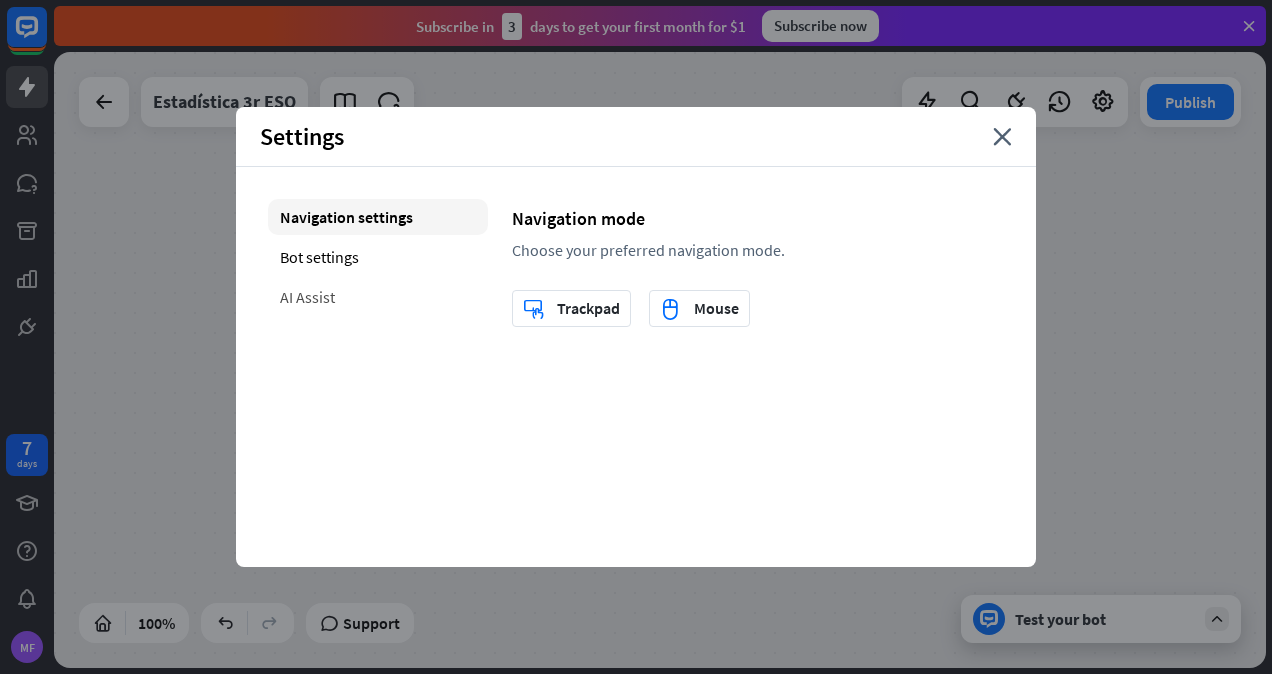 click on "Navigation settings
Bot settings
AI Assist" at bounding box center [378, 263] 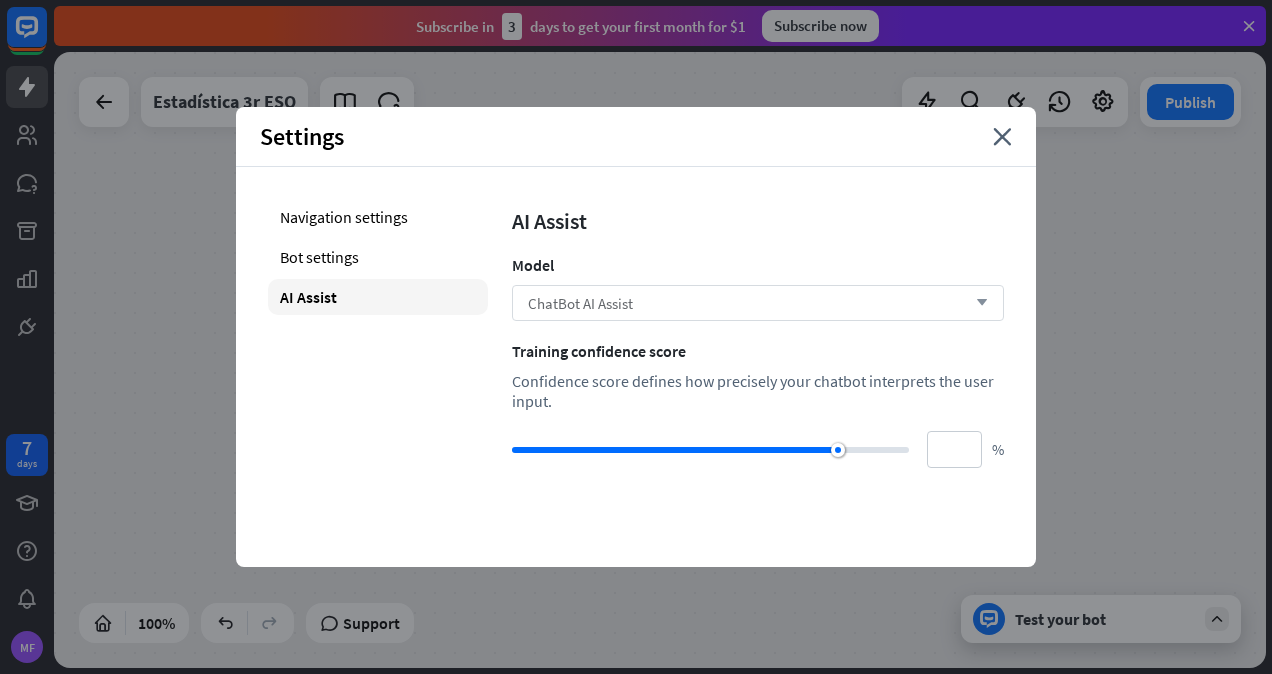 click on "ChatBot AI Assist
arrow_down" at bounding box center (758, 303) 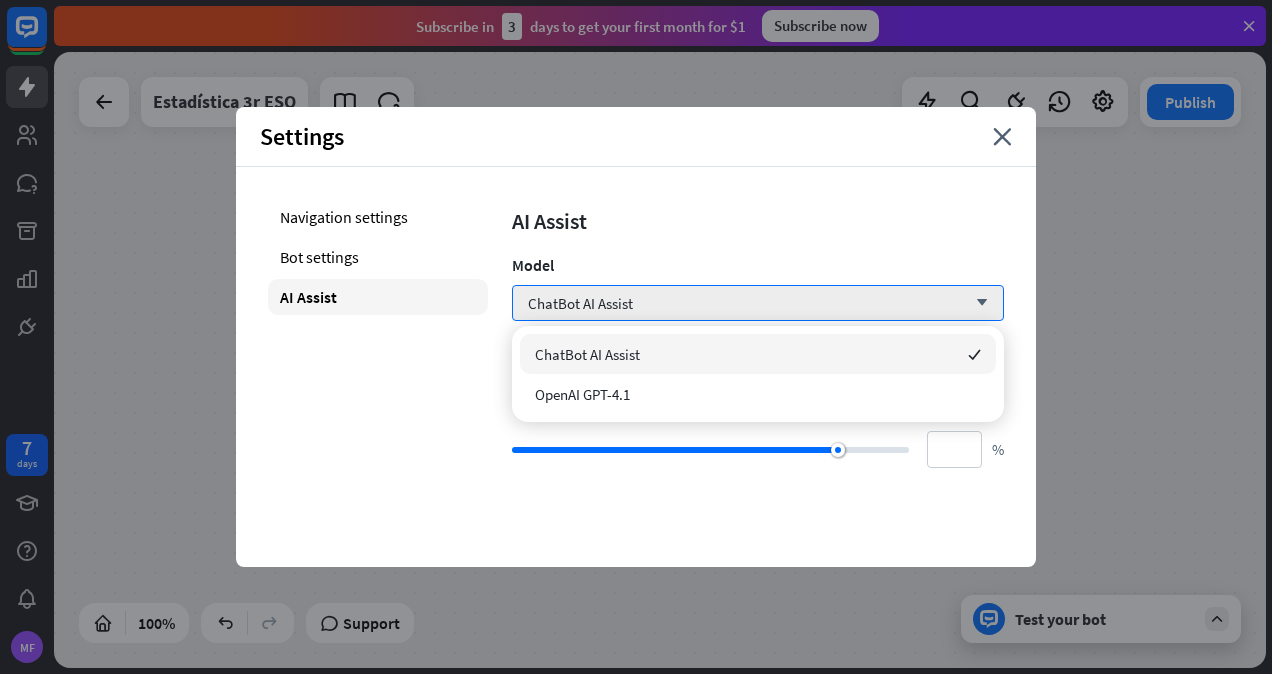 click on "Navigation settings
Bot settings
AI Assist
AI Assist
Model
ChatBot AI Assist
arrow_down
Training confidence score
Confidence score defines how precisely your
chatbot interprets the user input.
**
%" at bounding box center [636, 333] 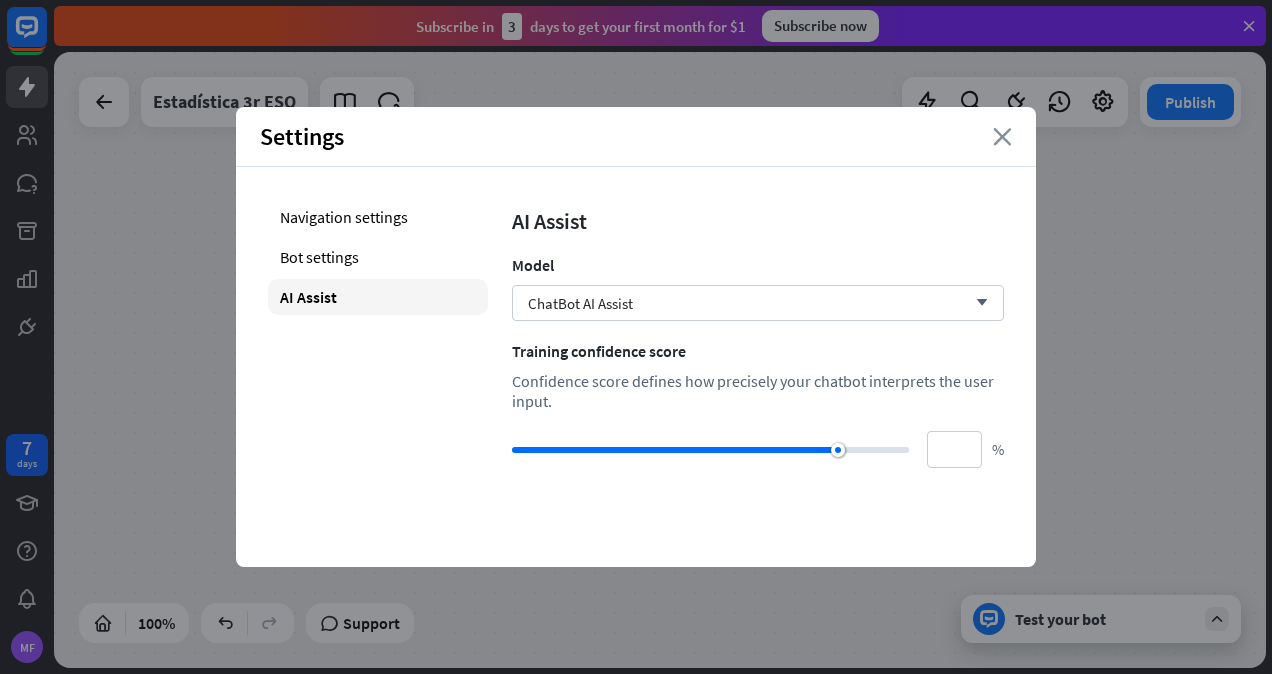 click on "close" at bounding box center [1002, 137] 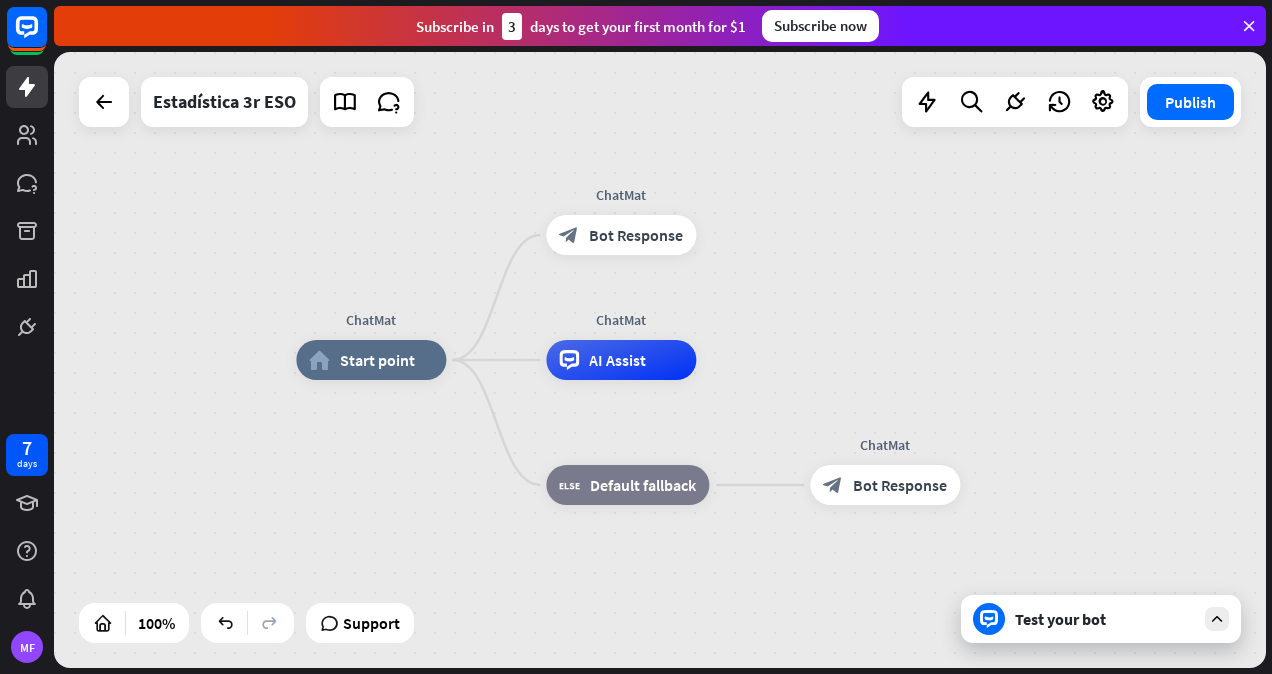 click on "Test your bot" at bounding box center (1101, 619) 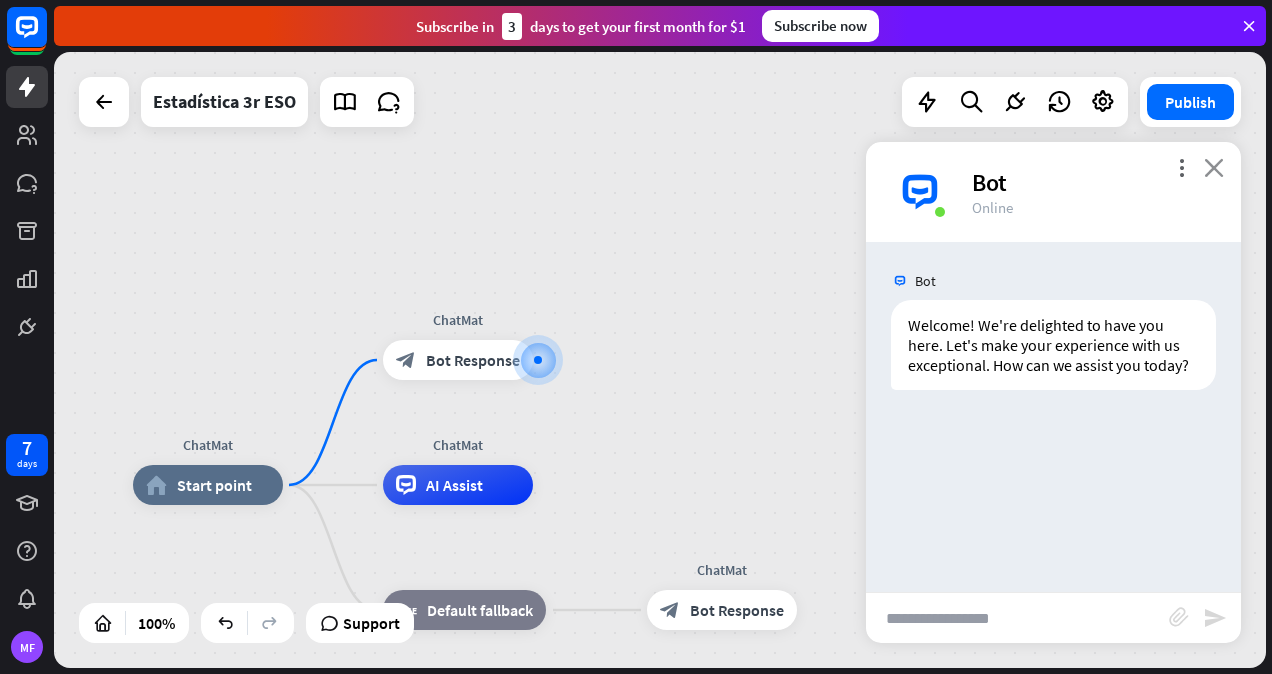click on "close" at bounding box center (1214, 167) 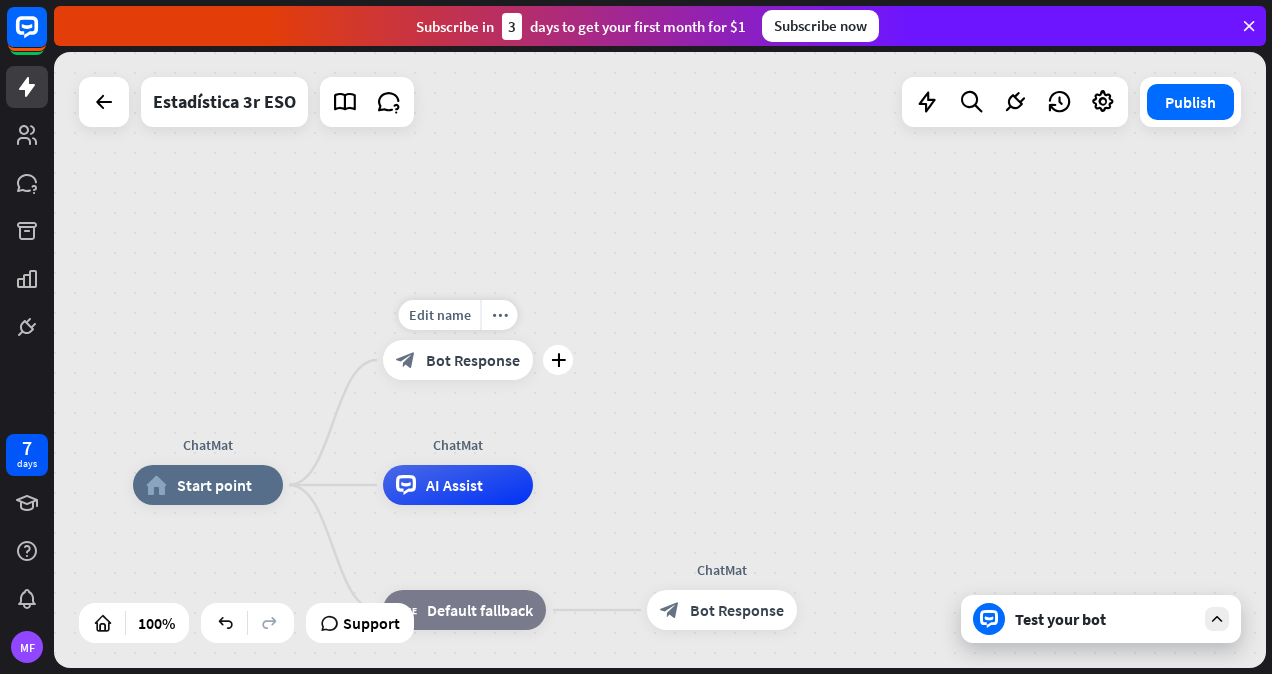 click on "Bot Response" at bounding box center (473, 360) 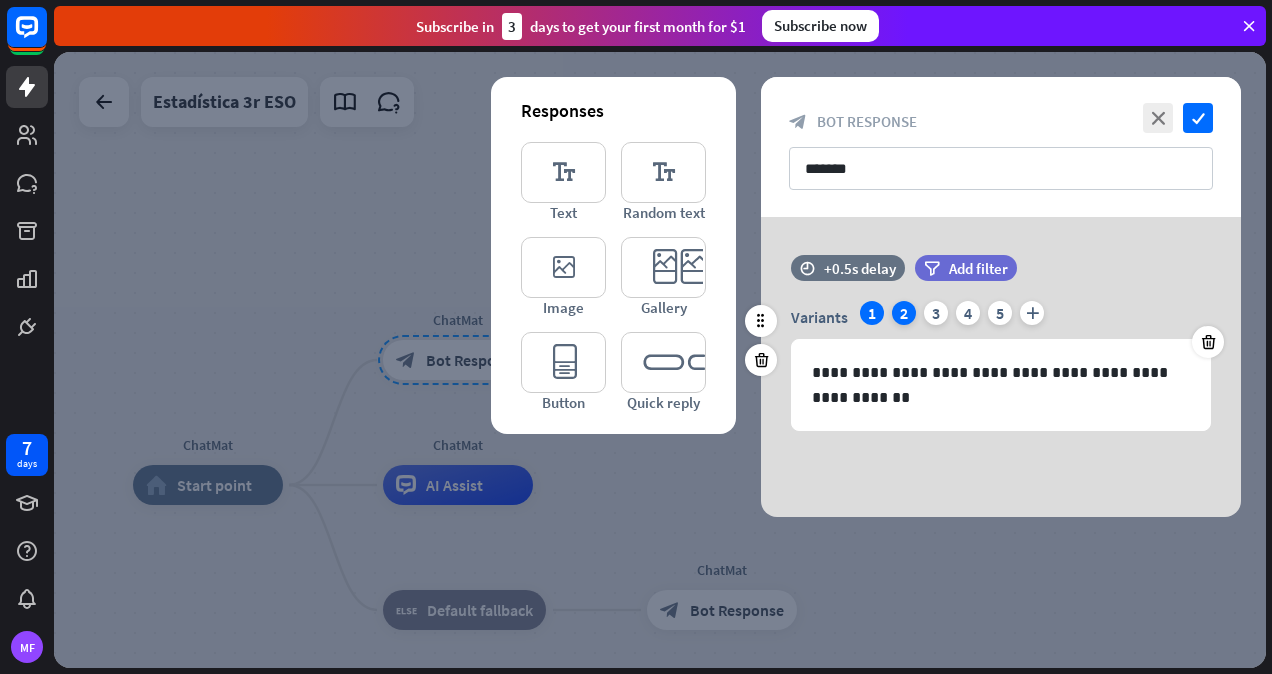 click on "2" at bounding box center (904, 313) 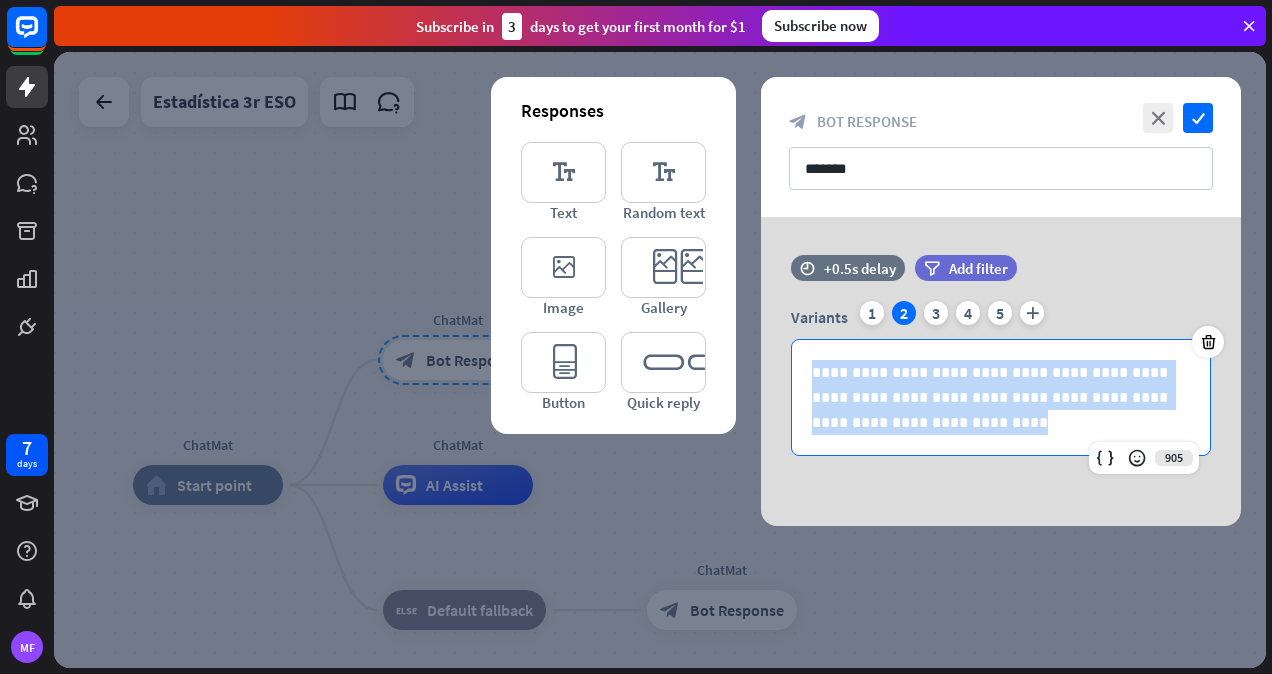 drag, startPoint x: 928, startPoint y: 420, endPoint x: 610, endPoint y: 238, distance: 366.39868 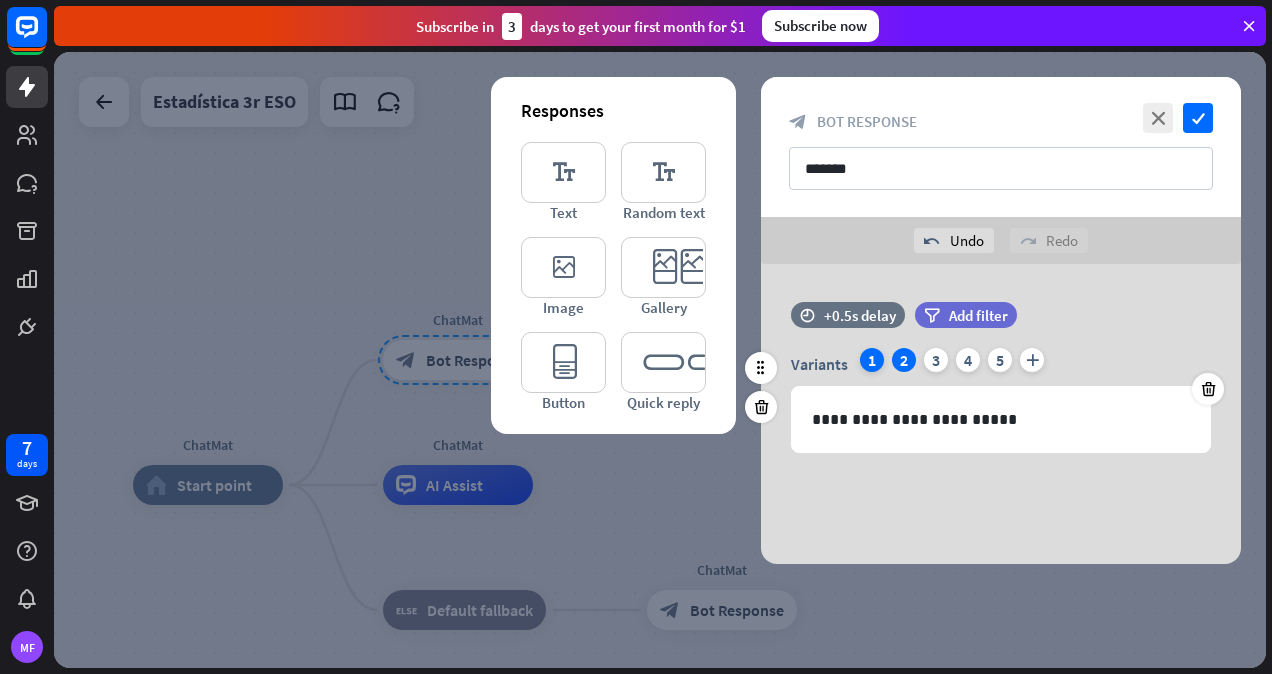 click on "1" at bounding box center [872, 360] 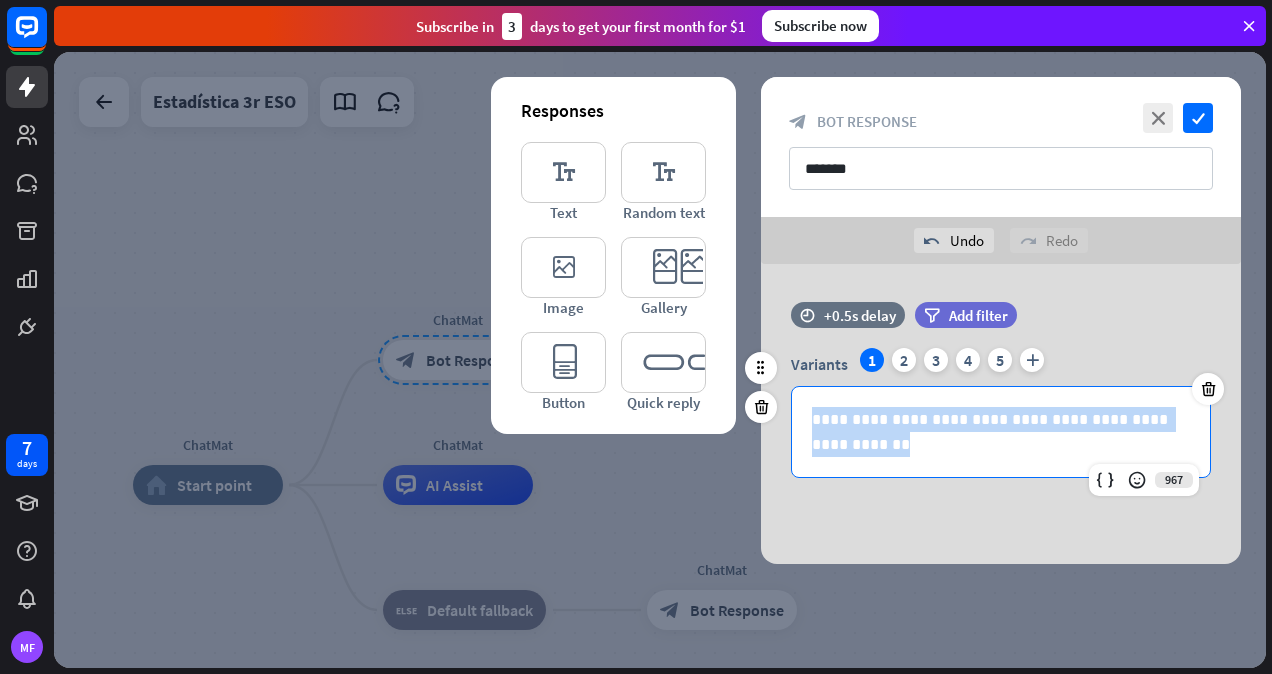 drag, startPoint x: 907, startPoint y: 453, endPoint x: 779, endPoint y: 399, distance: 138.92444 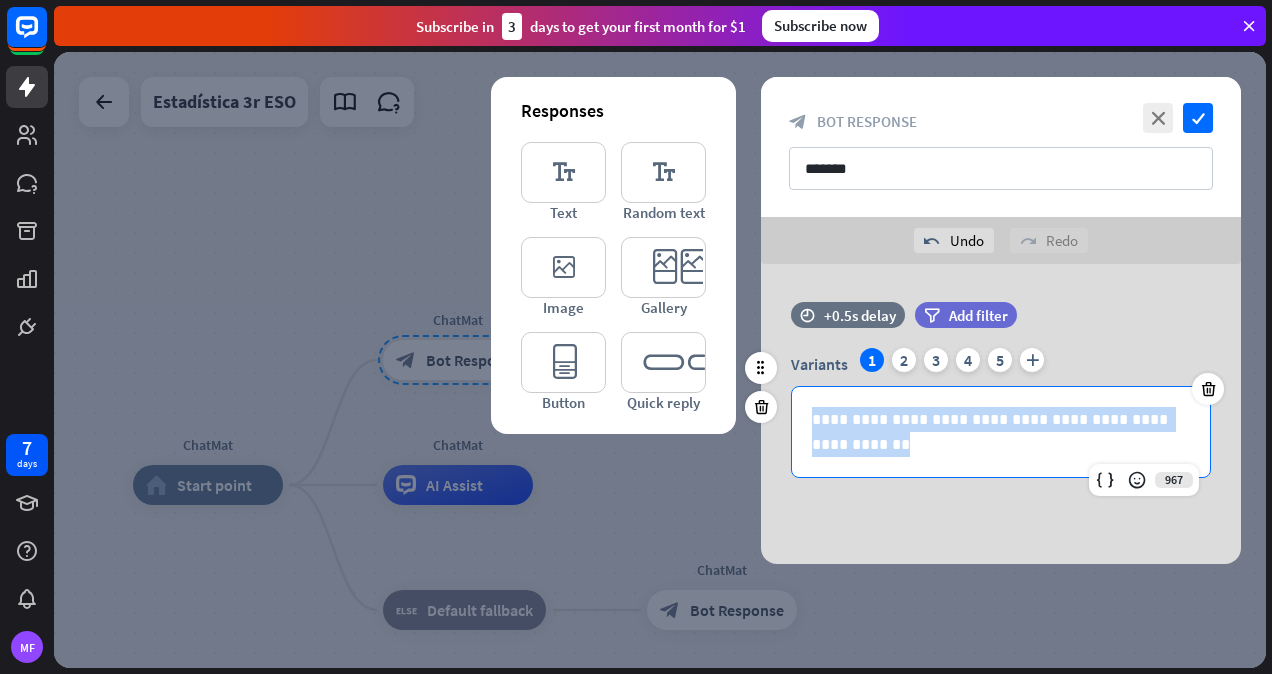 click on "**********" at bounding box center [1001, 432] 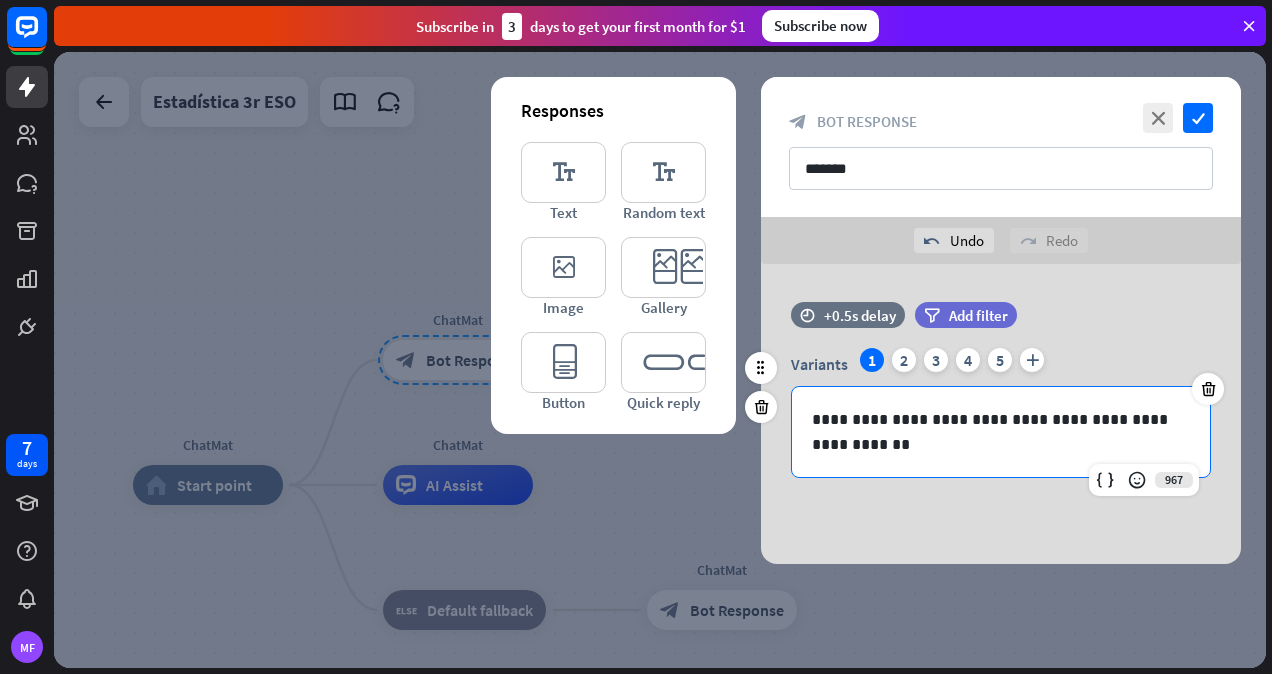 click on "**********" at bounding box center [1001, 432] 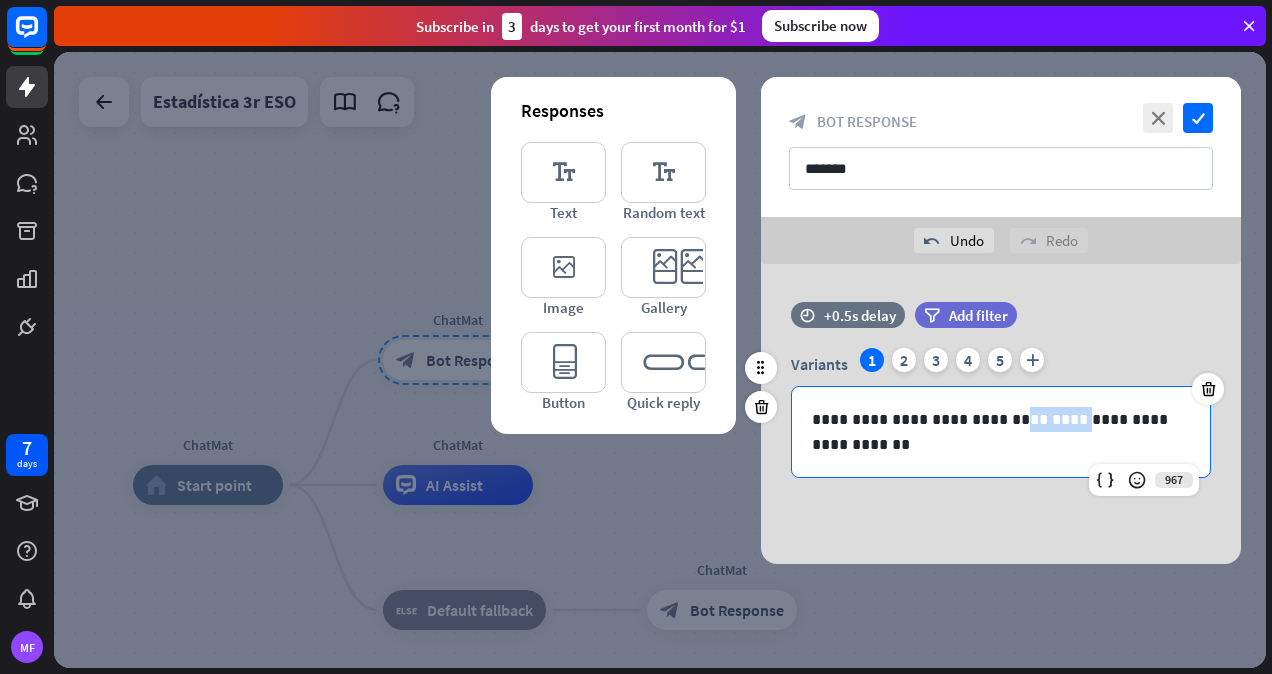 click on "**********" at bounding box center [1001, 432] 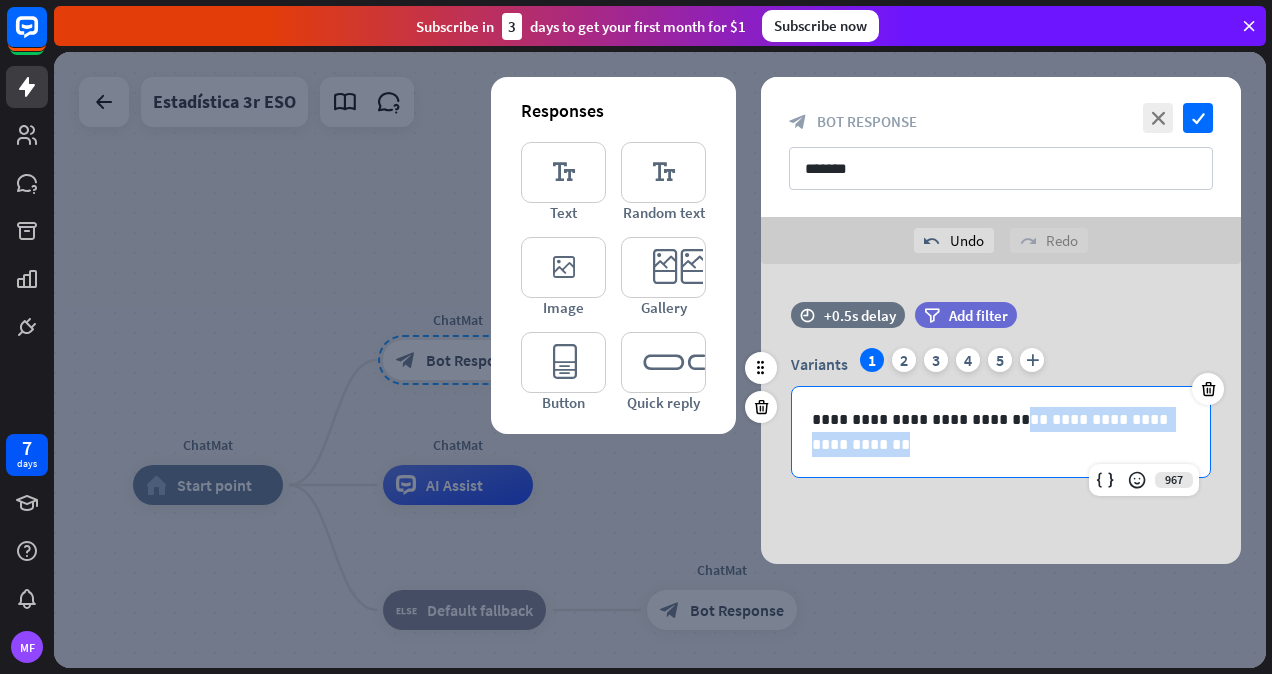 drag, startPoint x: 999, startPoint y: 416, endPoint x: 1057, endPoint y: 437, distance: 61.68468 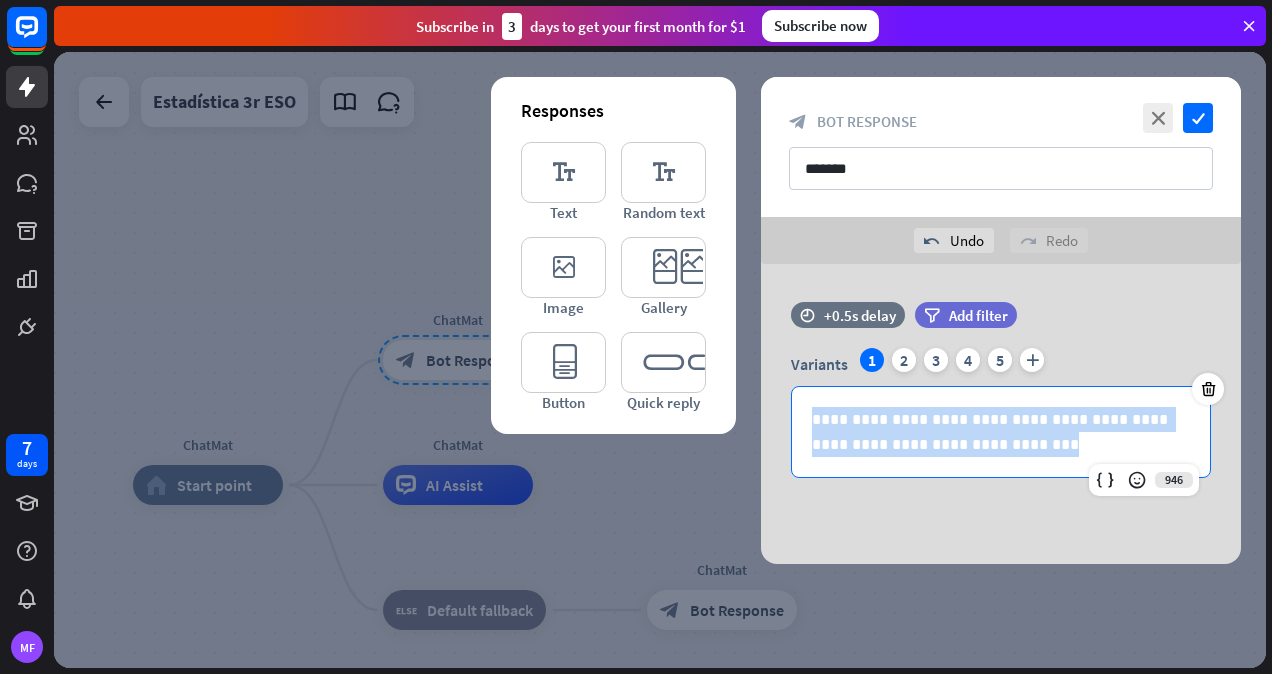 drag, startPoint x: 1036, startPoint y: 450, endPoint x: 700, endPoint y: 416, distance: 337.71585 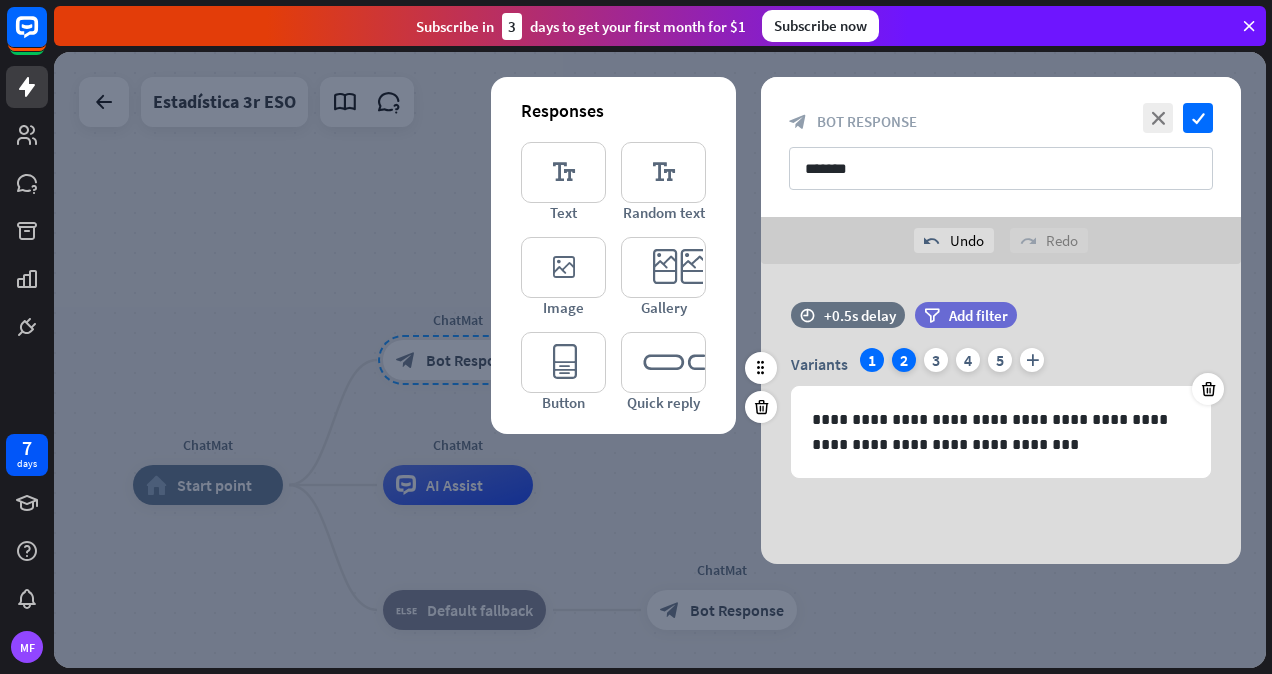 click on "2" at bounding box center (904, 360) 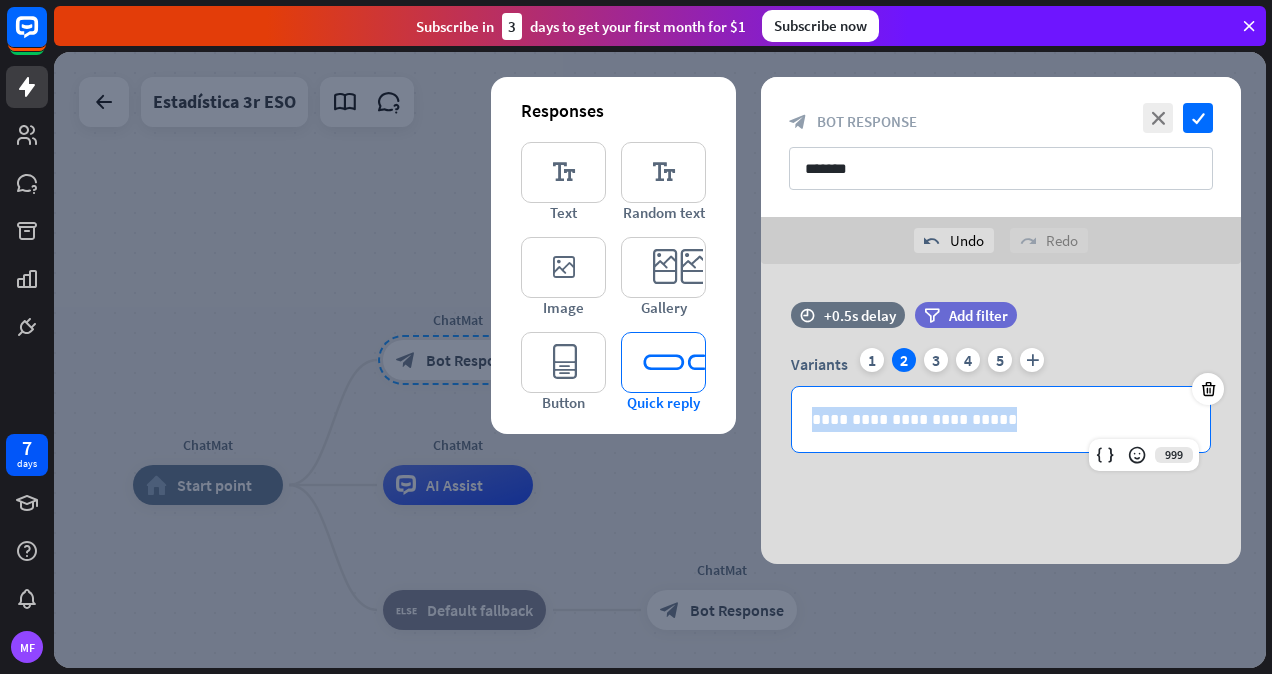 drag, startPoint x: 1040, startPoint y: 411, endPoint x: 646, endPoint y: 386, distance: 394.79236 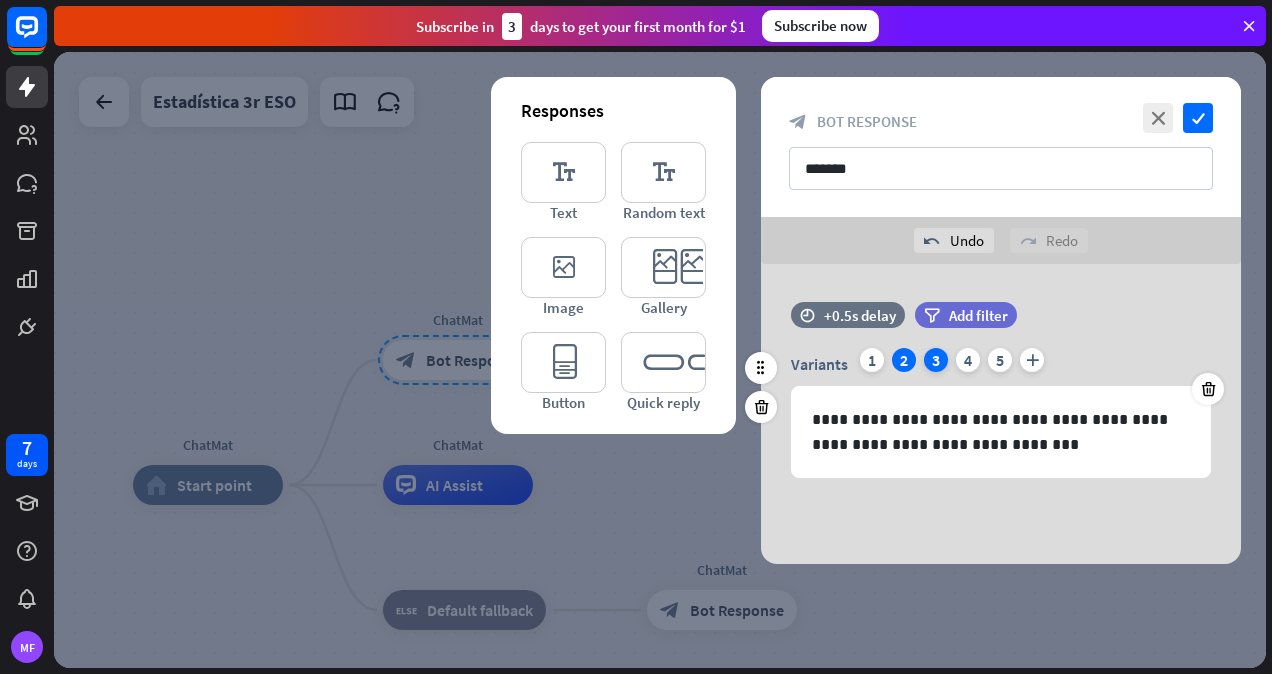 click on "3" at bounding box center (936, 360) 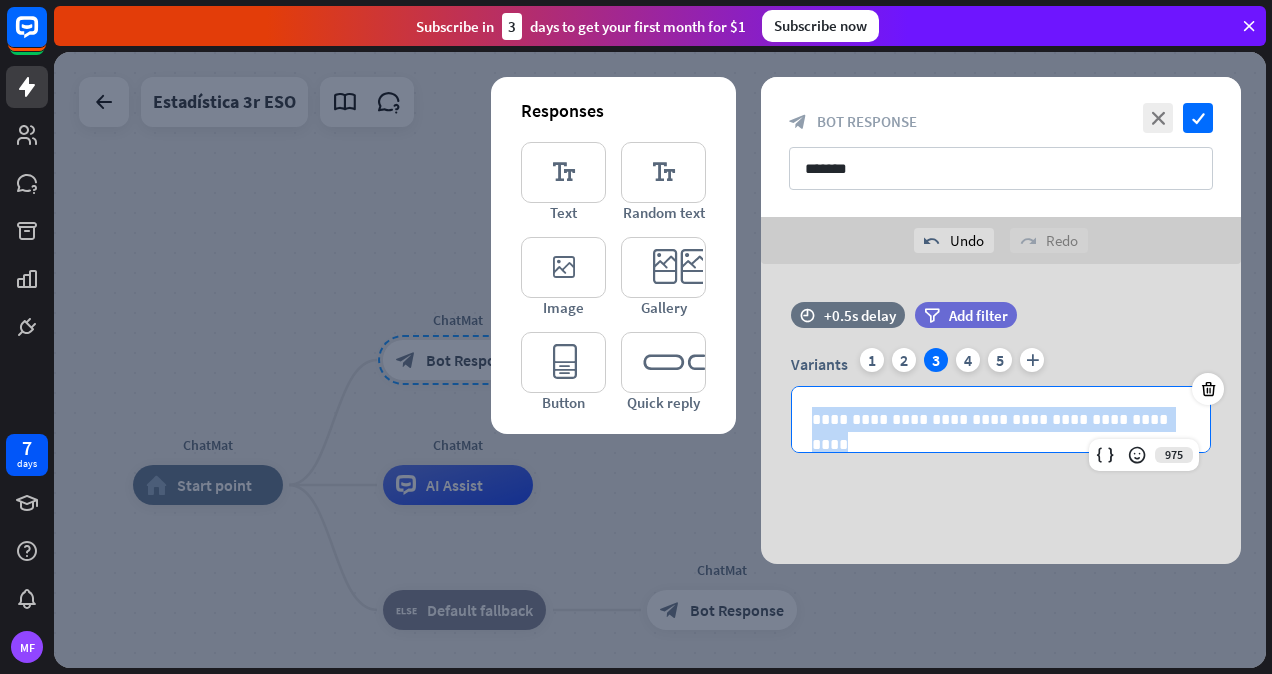 drag, startPoint x: 1166, startPoint y: 418, endPoint x: 601, endPoint y: 416, distance: 565.00354 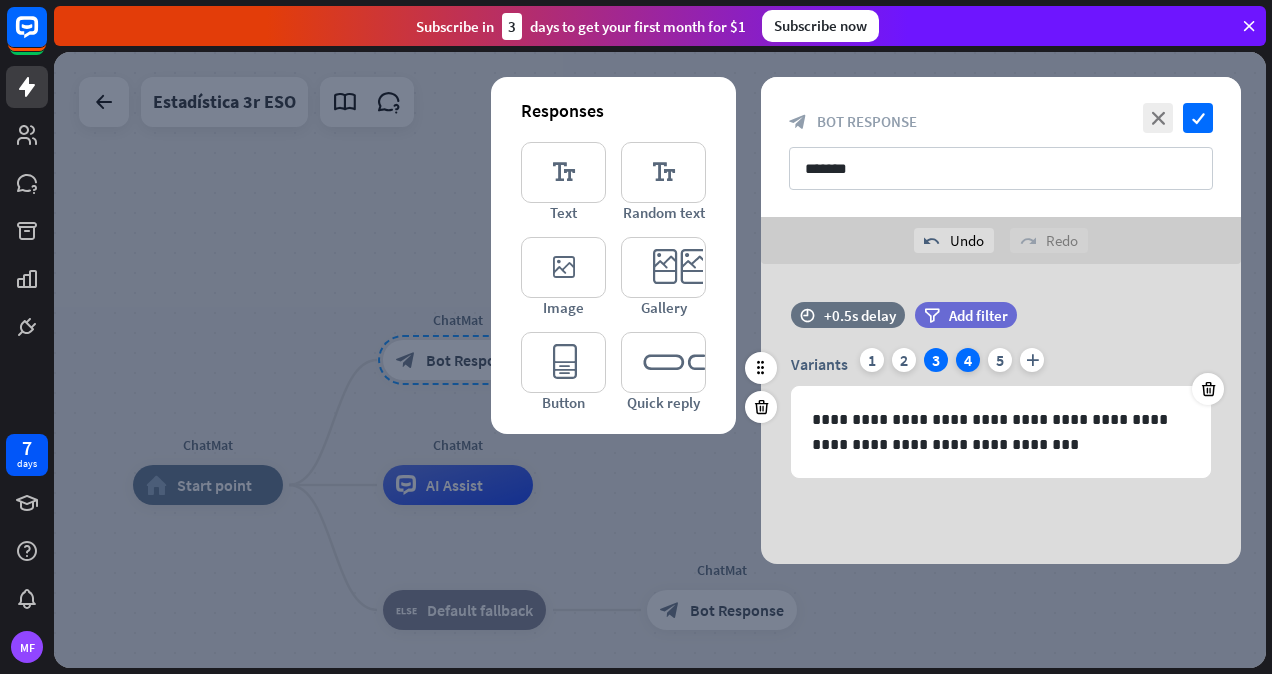 click on "4" at bounding box center [968, 360] 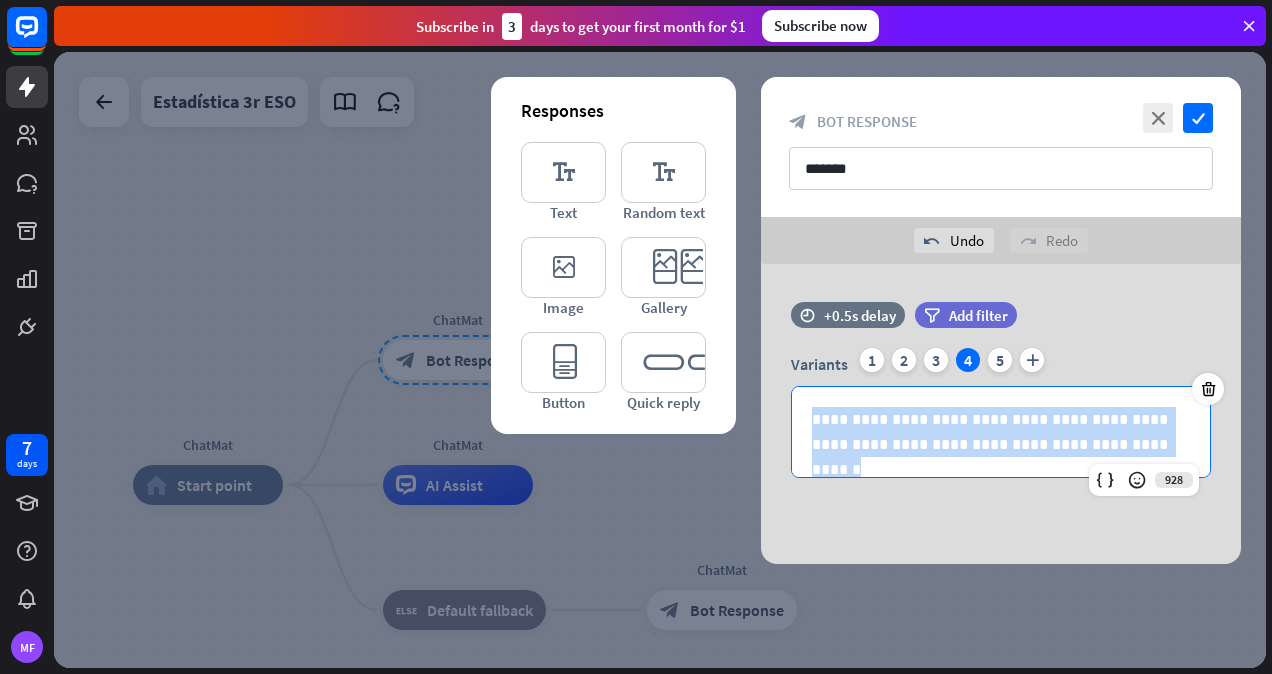 drag, startPoint x: 1106, startPoint y: 451, endPoint x: 608, endPoint y: 379, distance: 503.1779 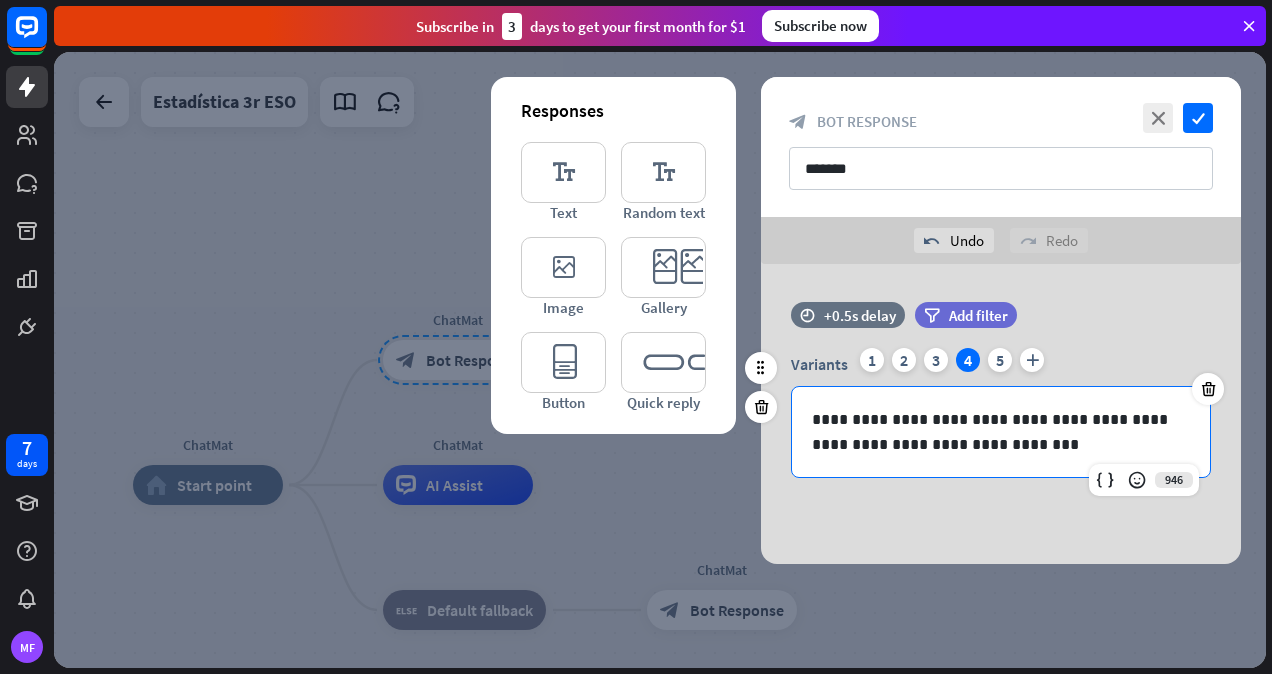 click on "Variants
1
2
3
4
5
plus" at bounding box center (1001, 364) 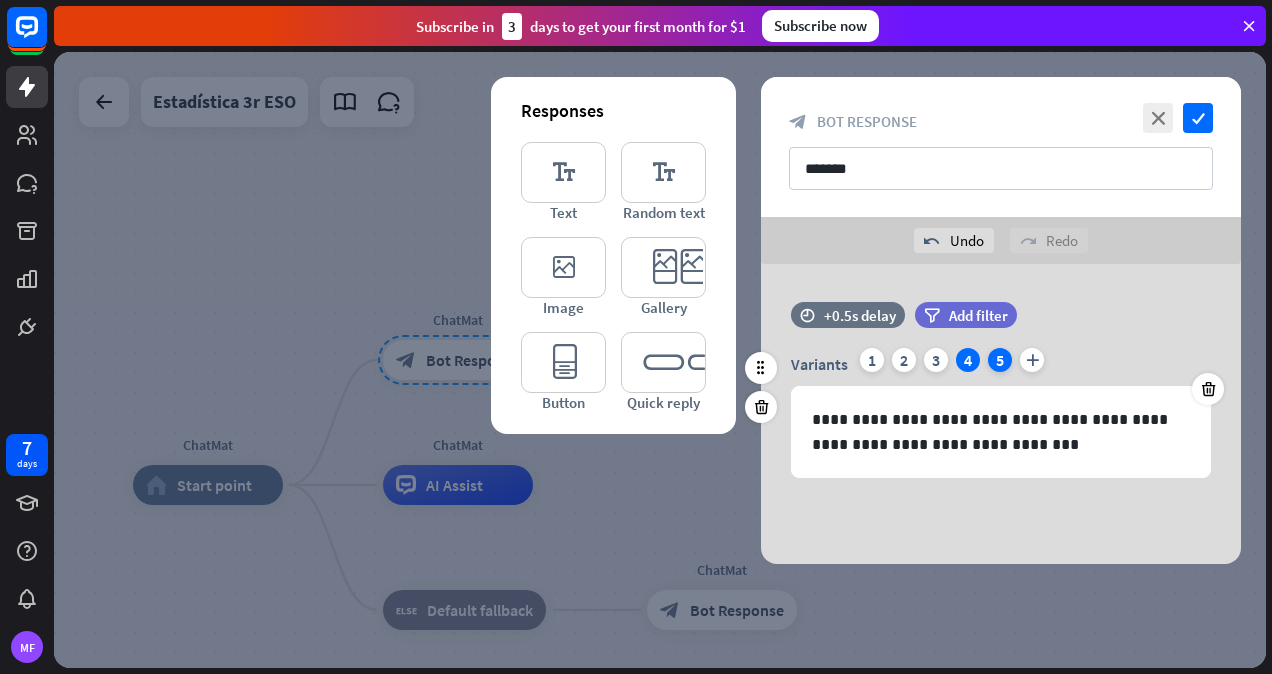 click on "5" at bounding box center [1000, 360] 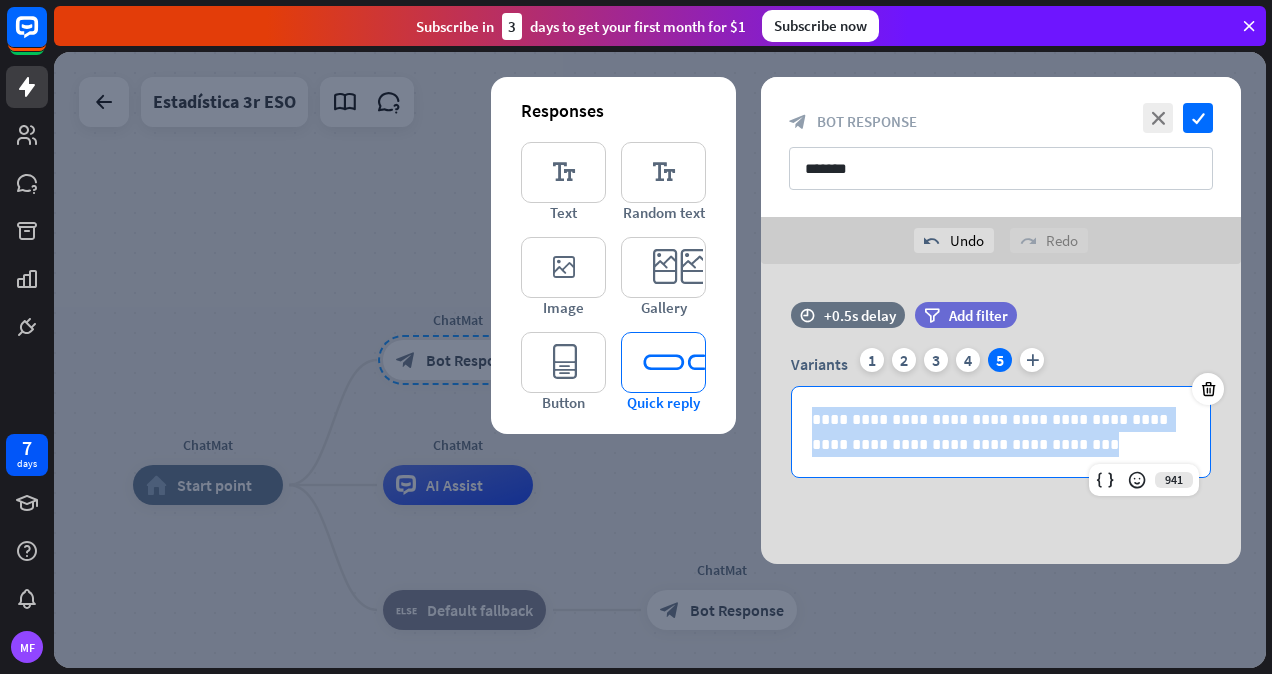 drag, startPoint x: 1054, startPoint y: 442, endPoint x: 632, endPoint y: 363, distance: 429.33087 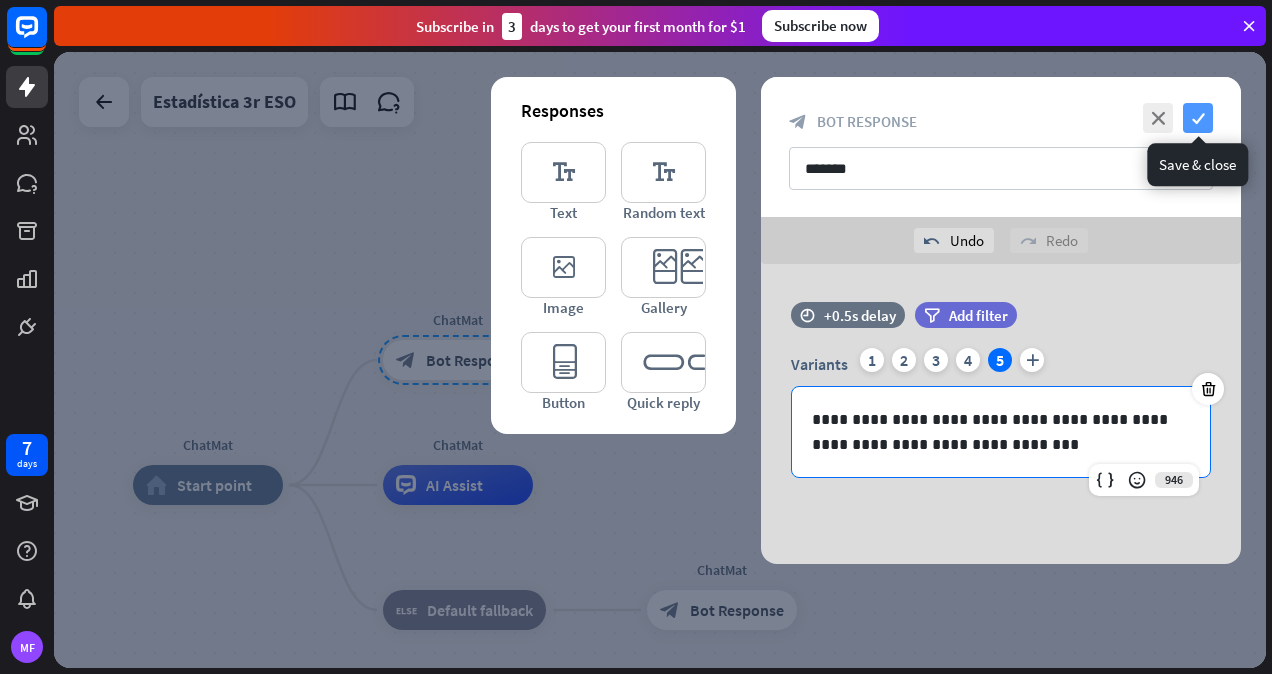 click on "check" at bounding box center [1198, 118] 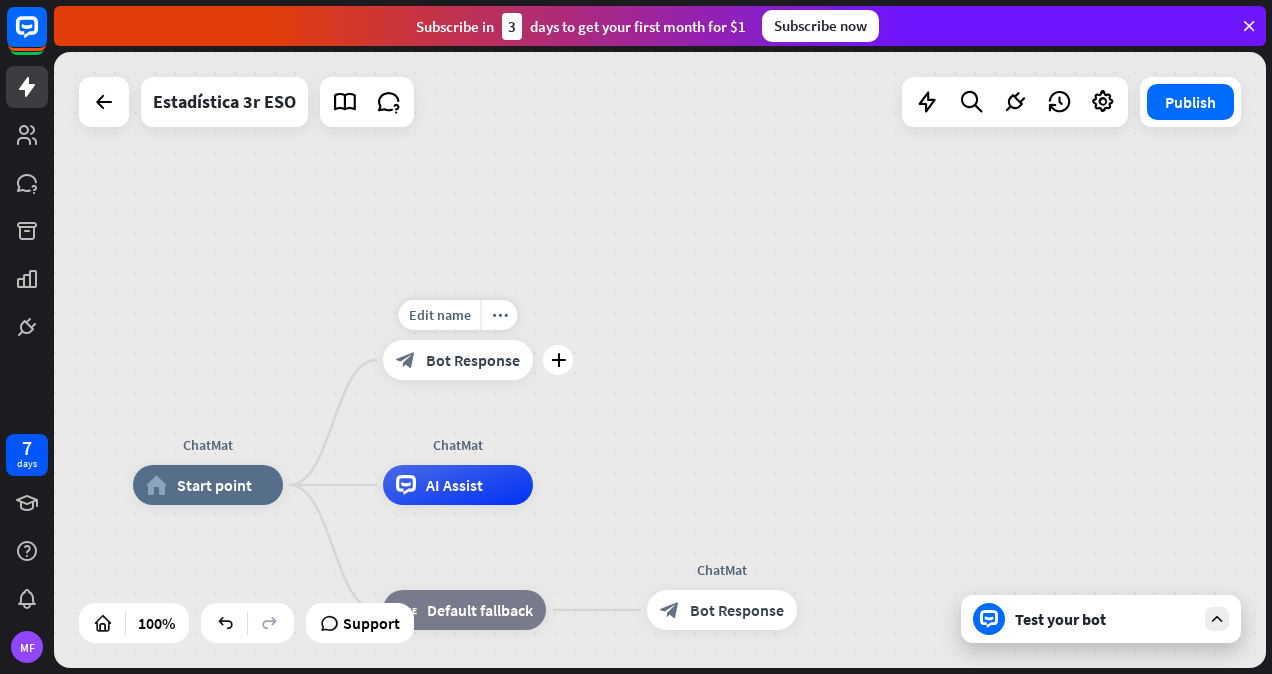 click on "block_bot_response   Bot Response" at bounding box center [458, 360] 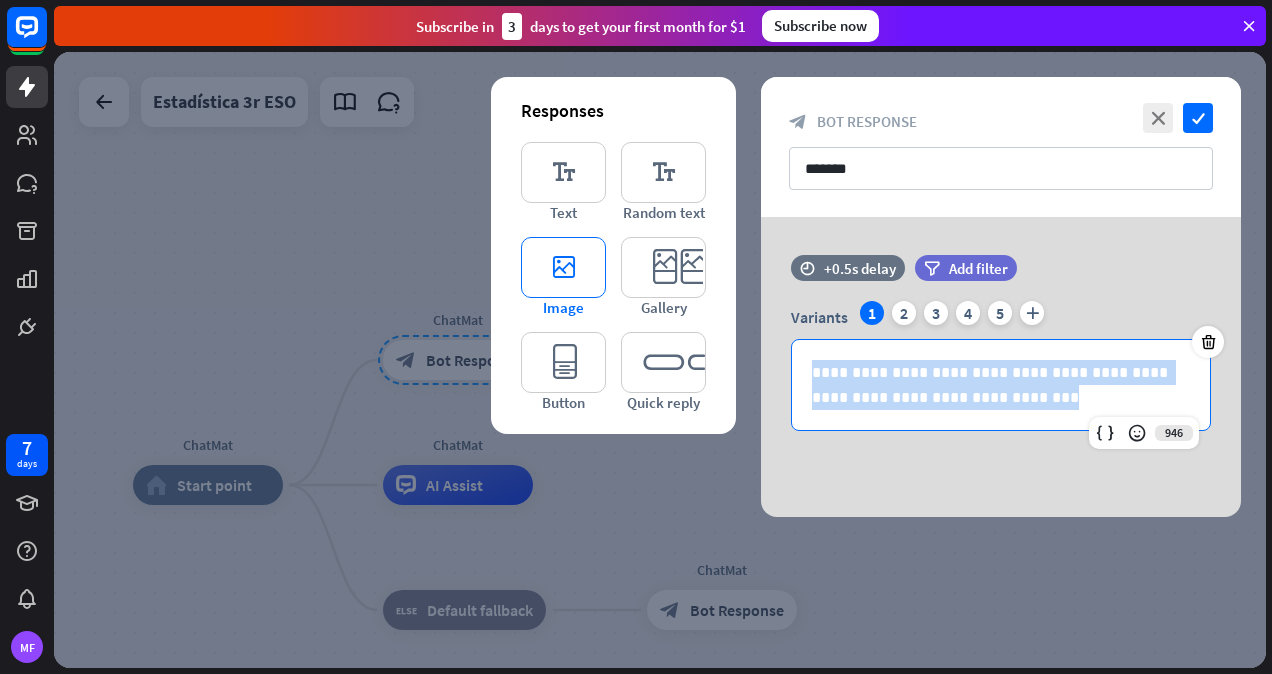 drag, startPoint x: 1001, startPoint y: 395, endPoint x: 604, endPoint y: 288, distance: 411.16663 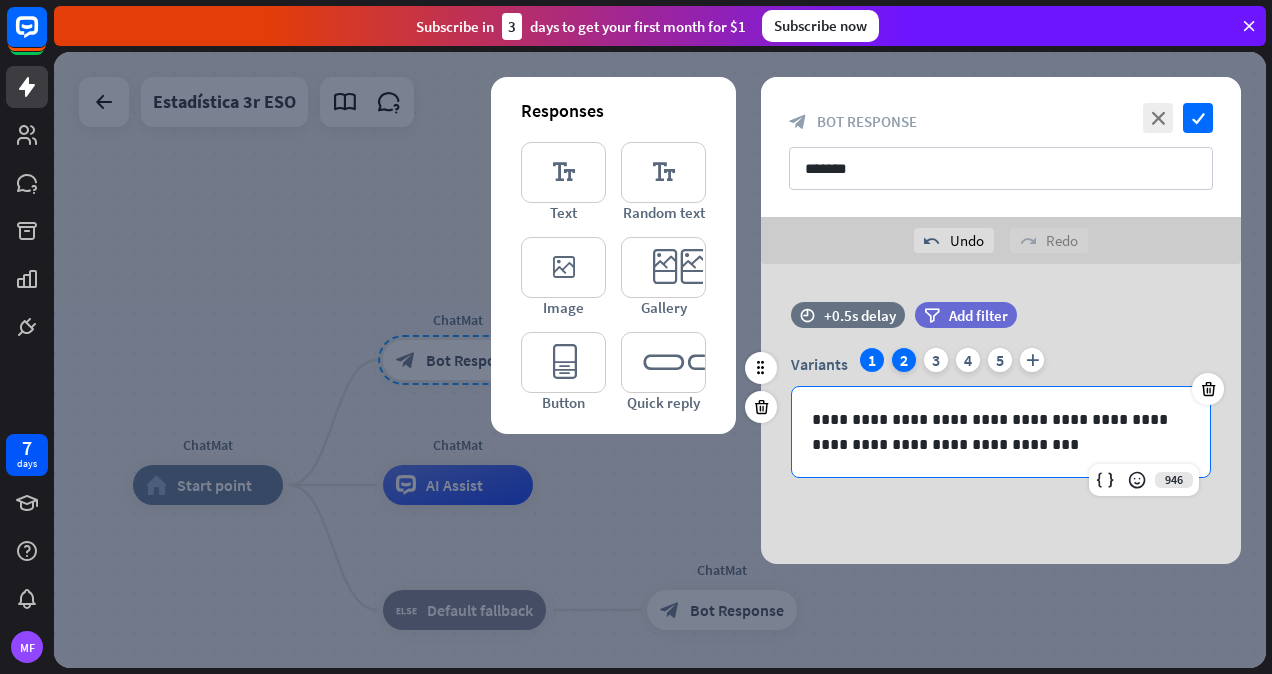 click on "2" at bounding box center [904, 360] 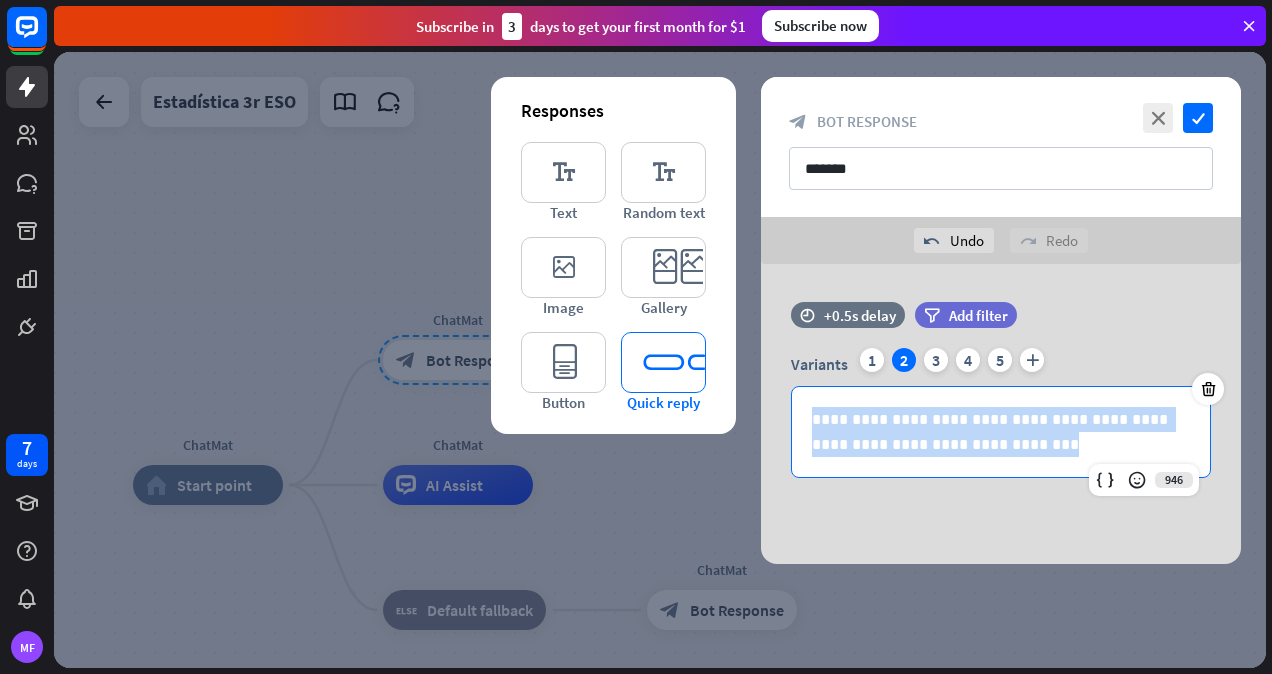 drag, startPoint x: 974, startPoint y: 436, endPoint x: 664, endPoint y: 368, distance: 317.37045 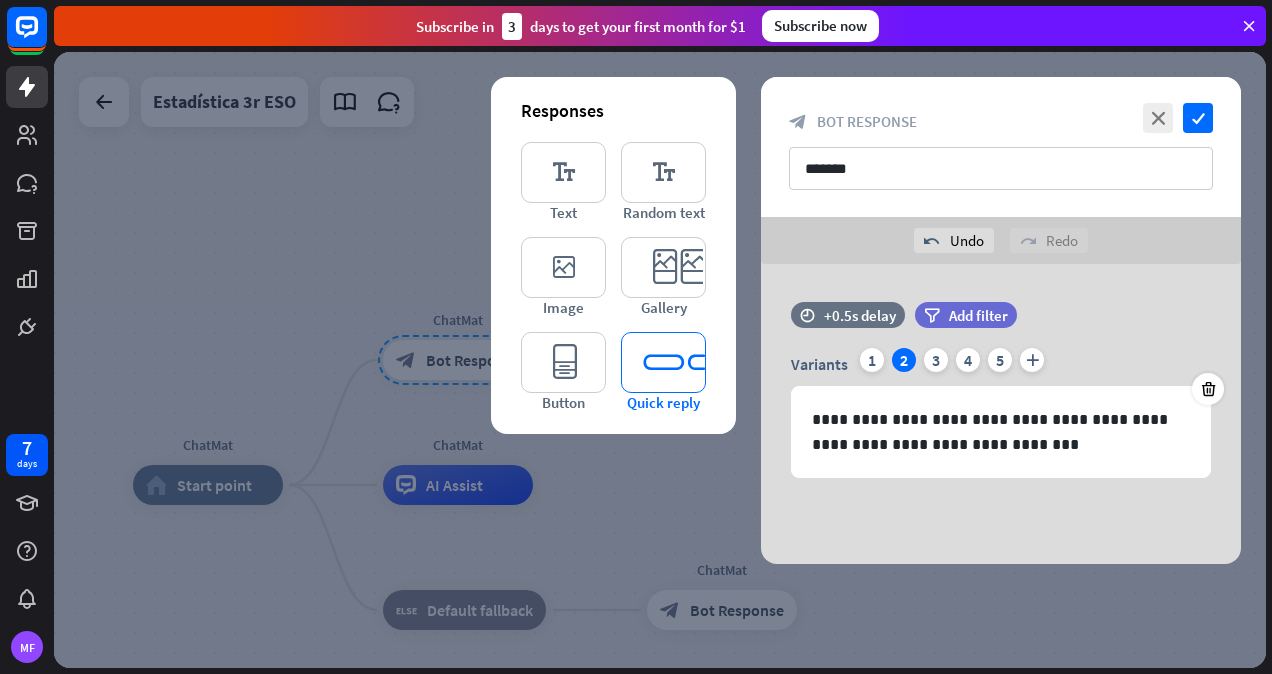 click on "editor_quick_replies" at bounding box center (663, 362) 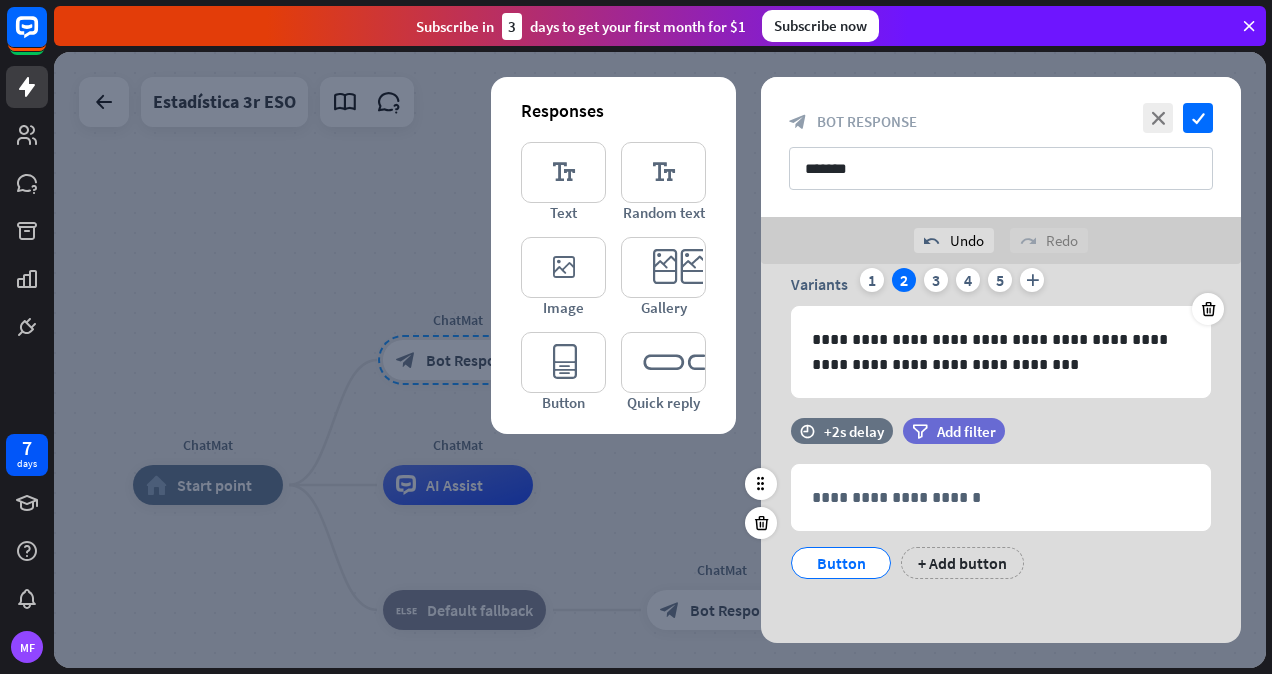 scroll, scrollTop: 84, scrollLeft: 0, axis: vertical 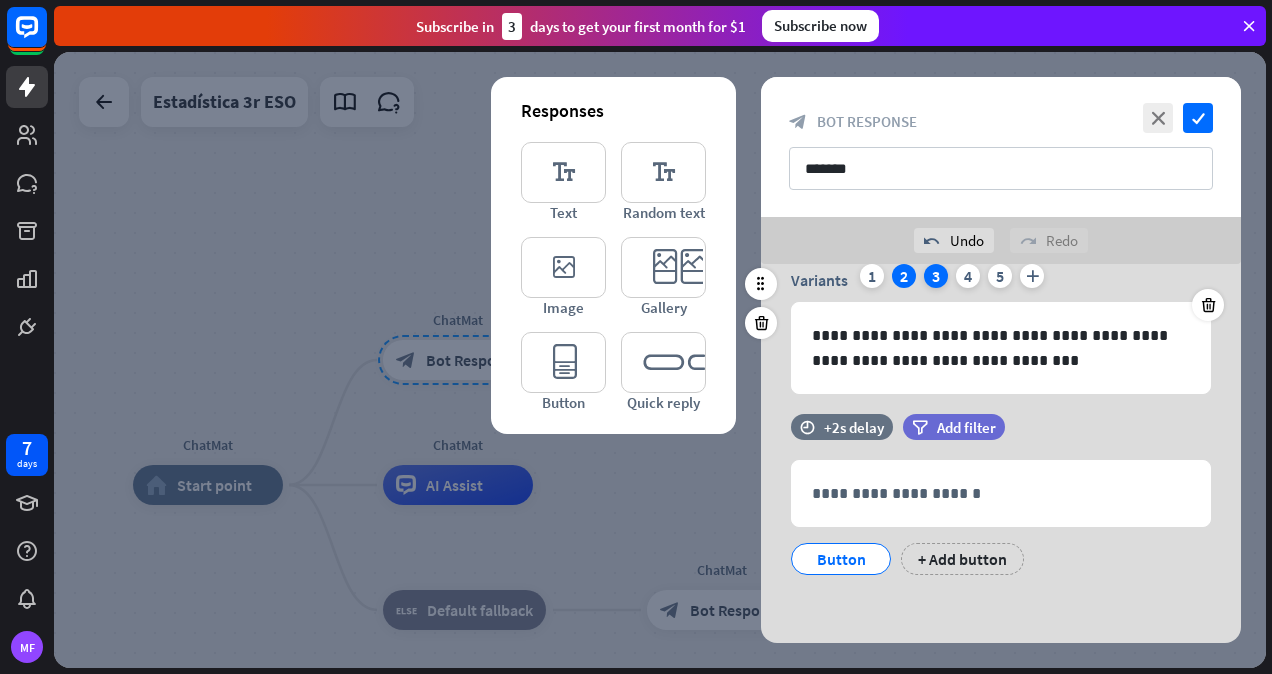 click on "3" at bounding box center [936, 276] 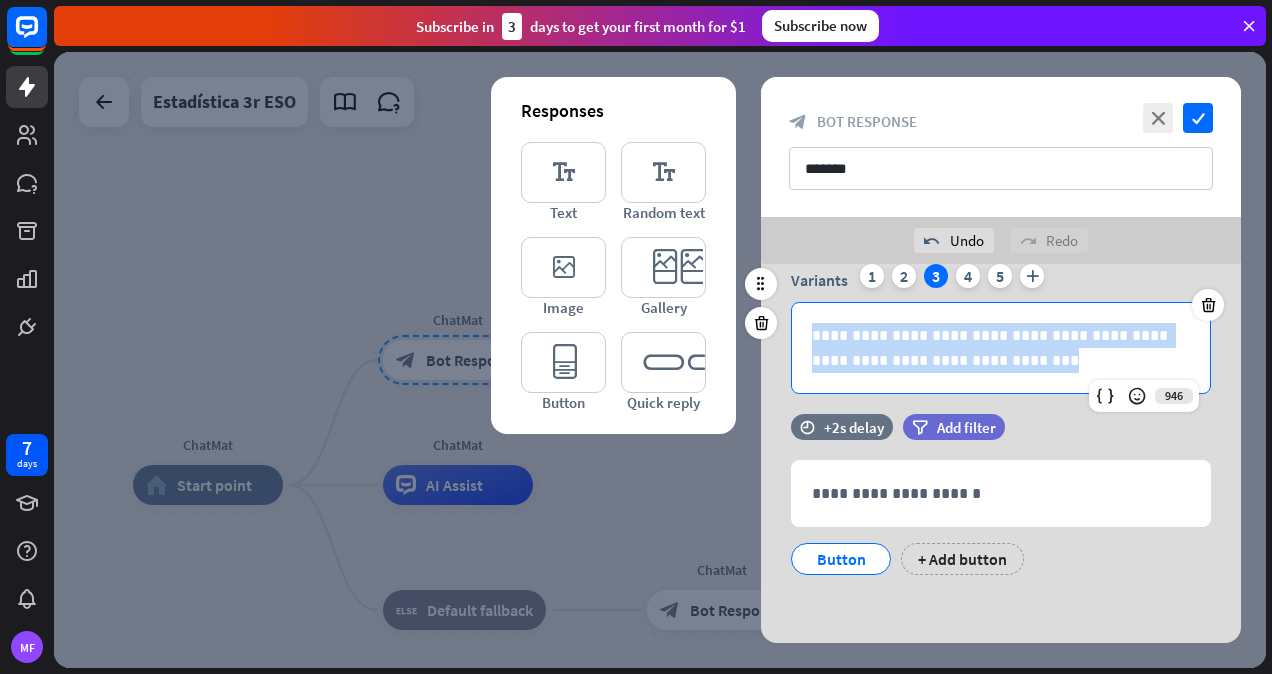 drag, startPoint x: 1021, startPoint y: 361, endPoint x: 750, endPoint y: 296, distance: 278.68622 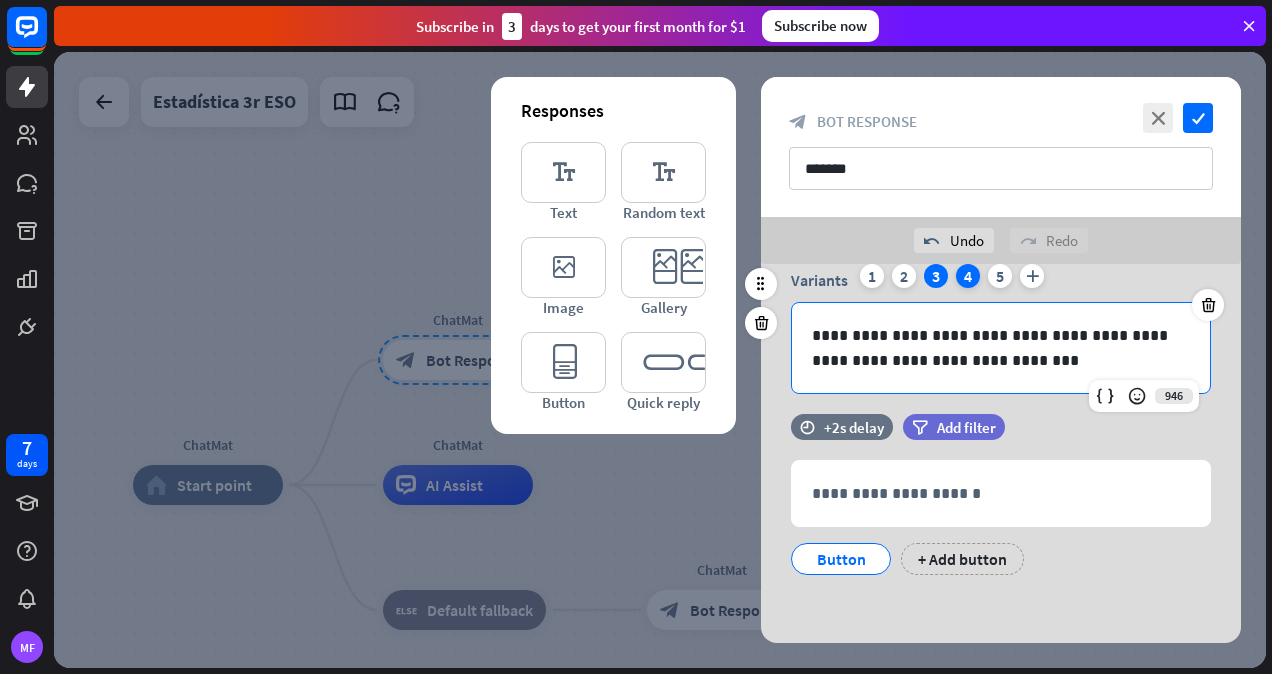 click on "4" at bounding box center [968, 276] 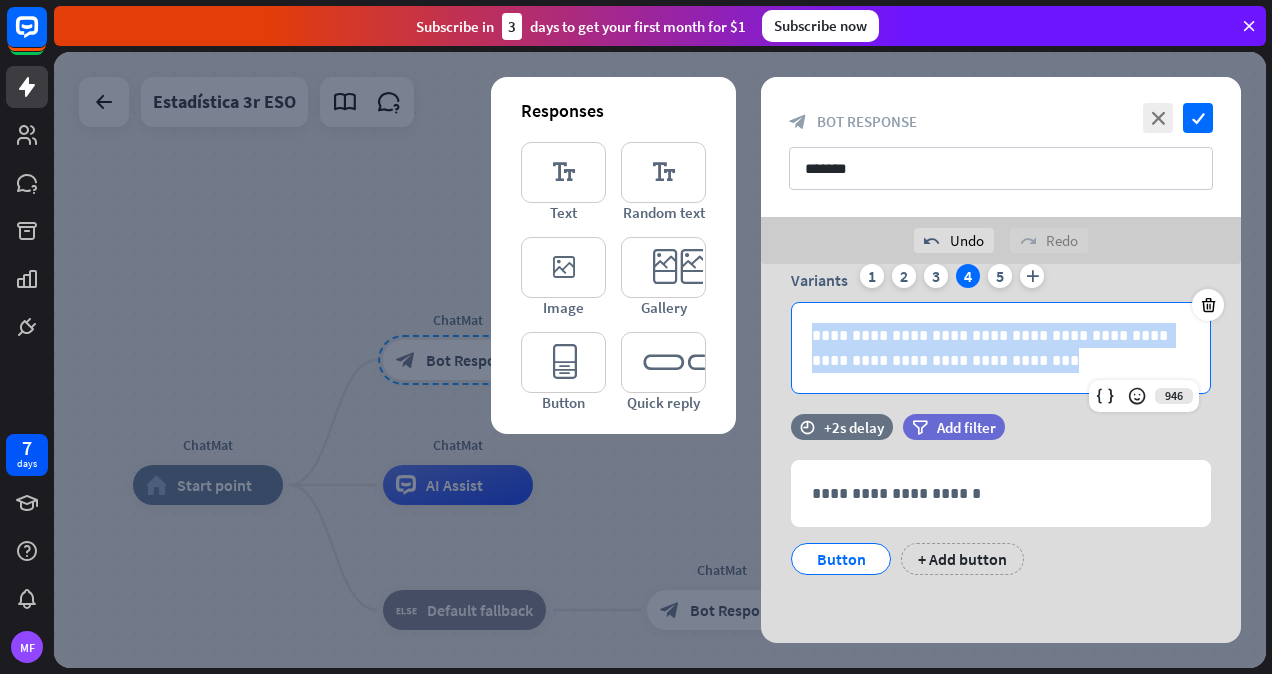 drag, startPoint x: 1015, startPoint y: 355, endPoint x: 744, endPoint y: 312, distance: 274.39023 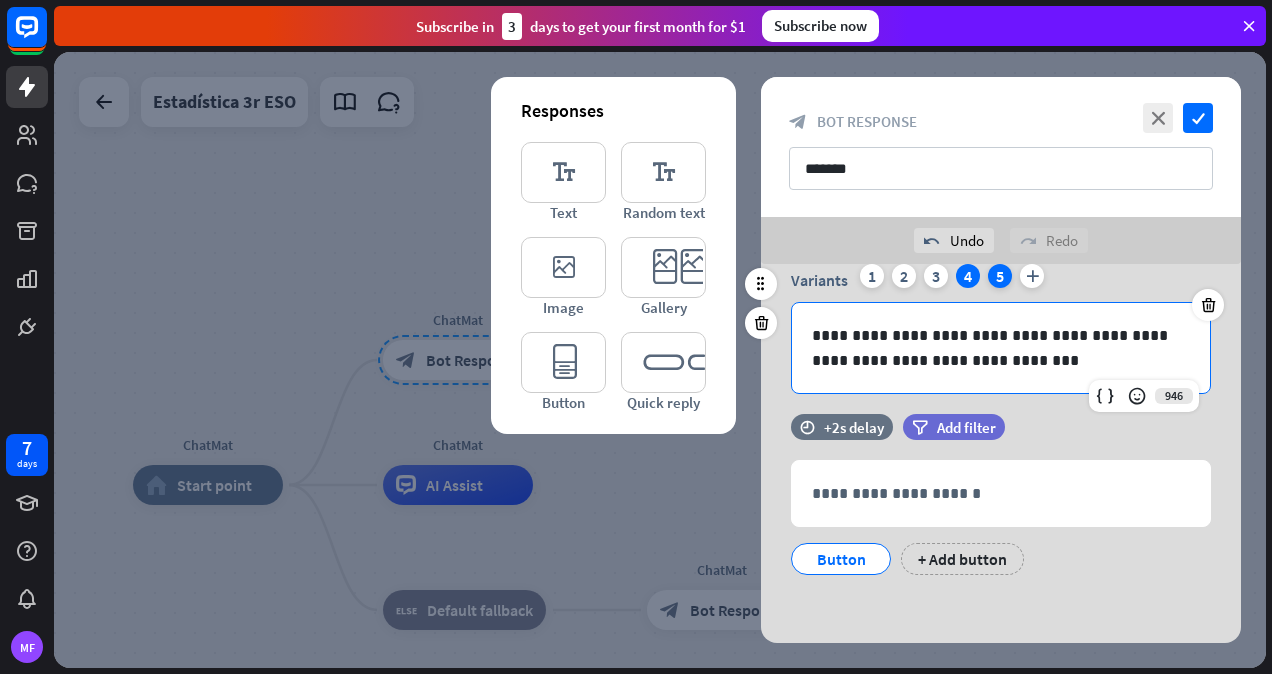 click on "5" at bounding box center (1000, 276) 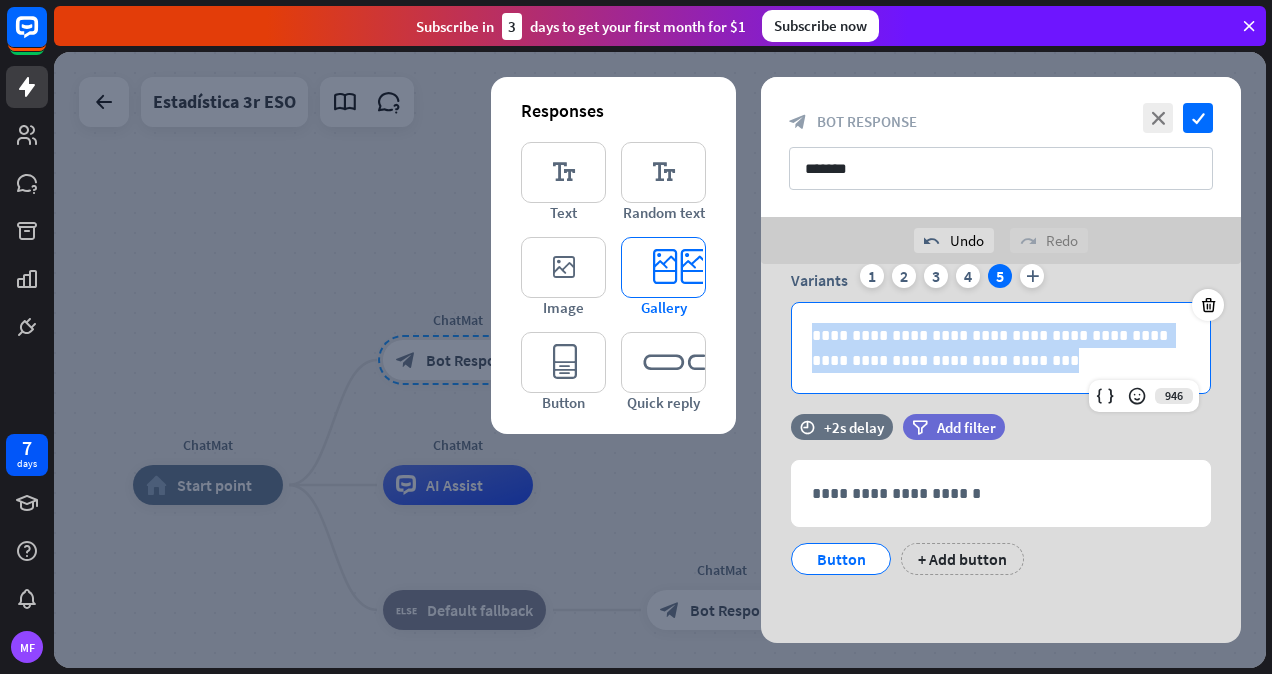 drag, startPoint x: 1035, startPoint y: 367, endPoint x: 647, endPoint y: 300, distance: 393.7423 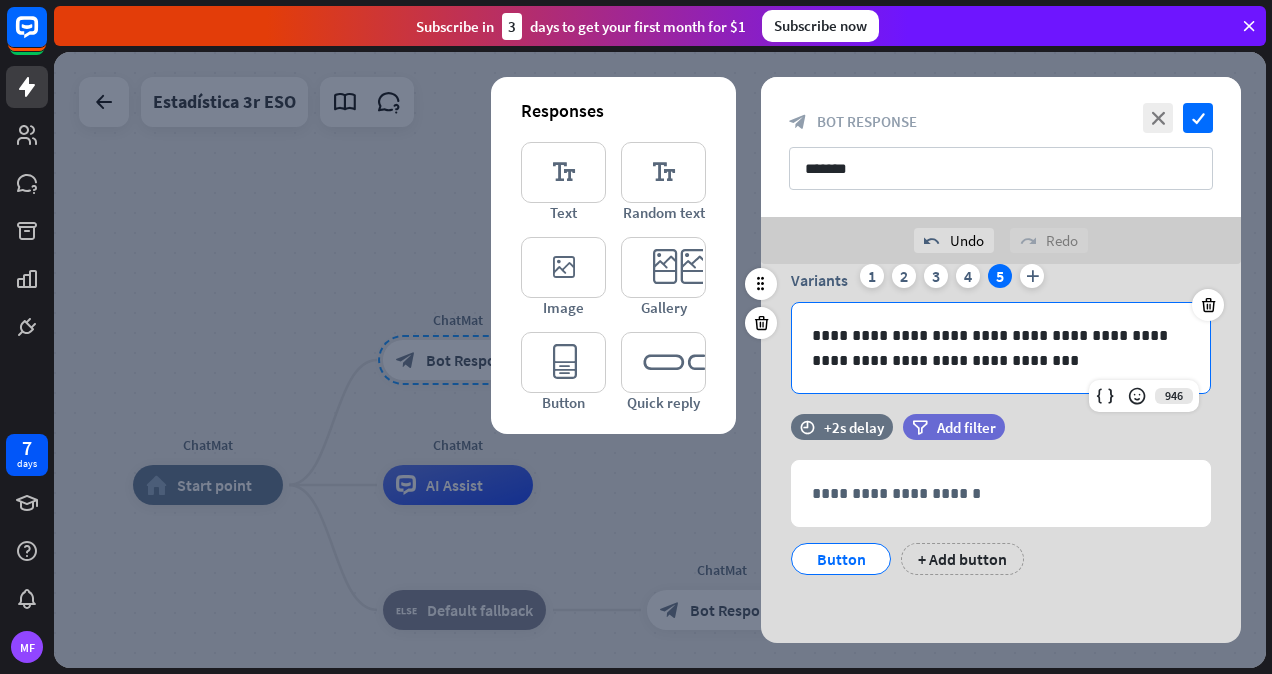 click on "**********" at bounding box center [1001, 348] 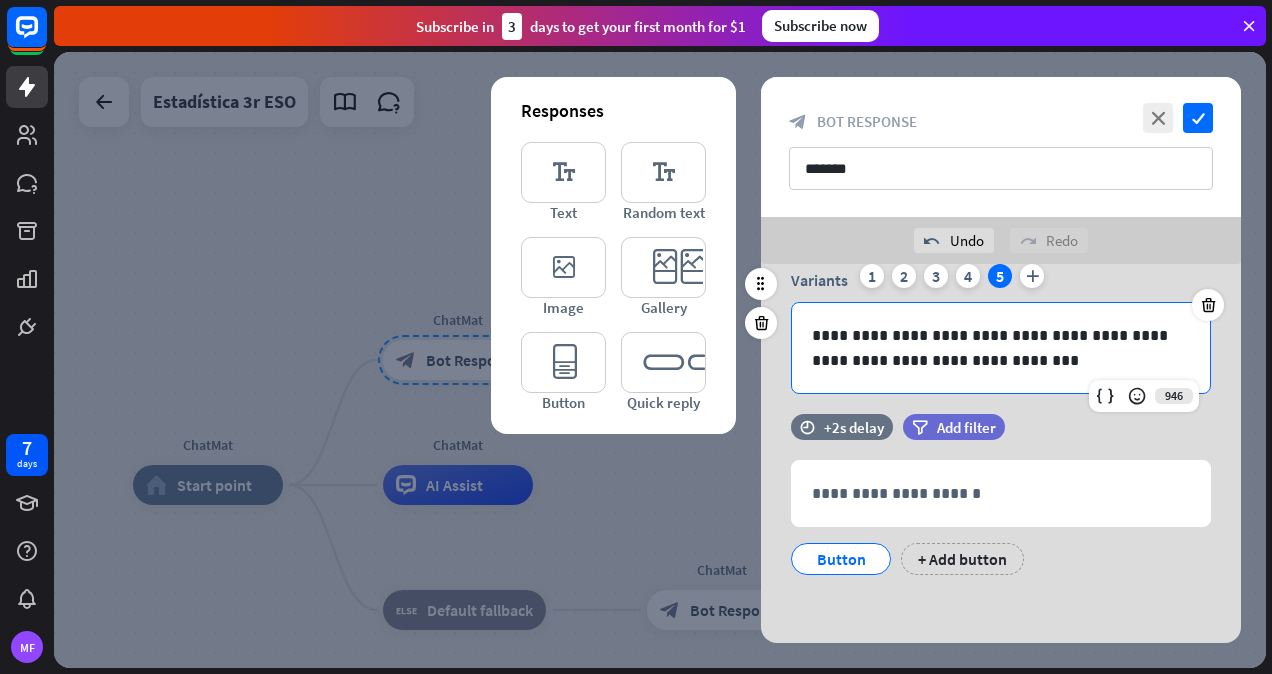 type 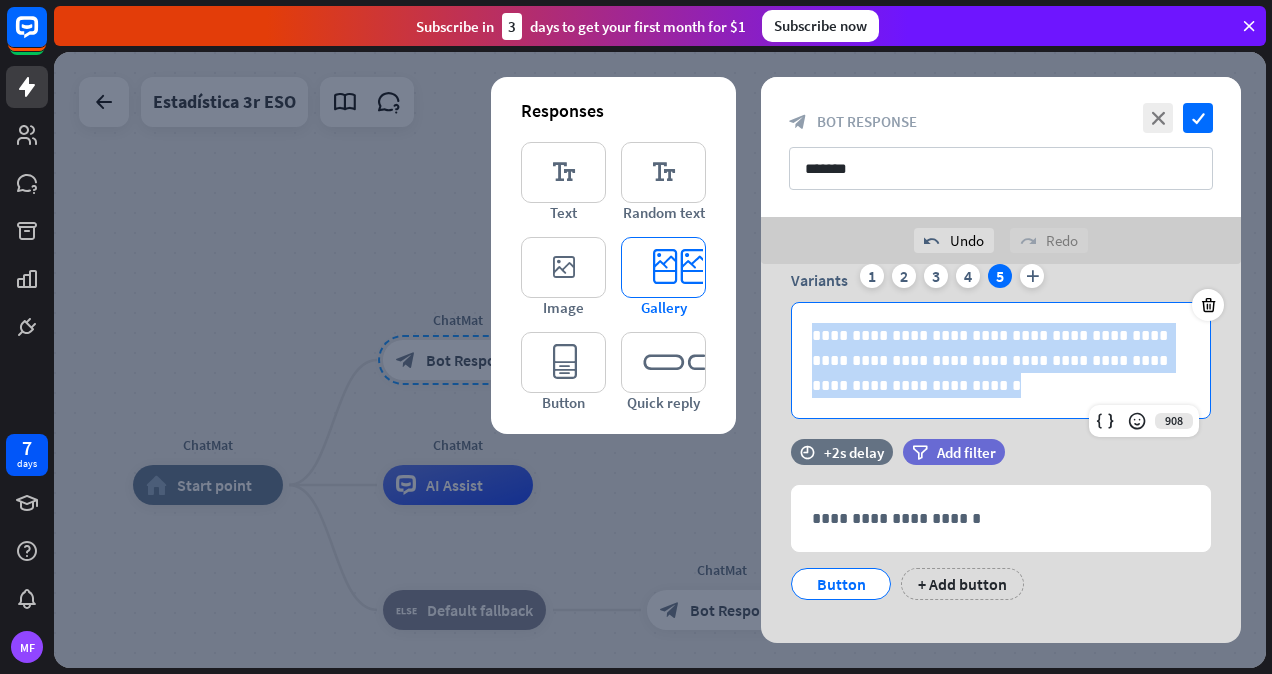 drag, startPoint x: 936, startPoint y: 388, endPoint x: 705, endPoint y: 307, distance: 244.7897 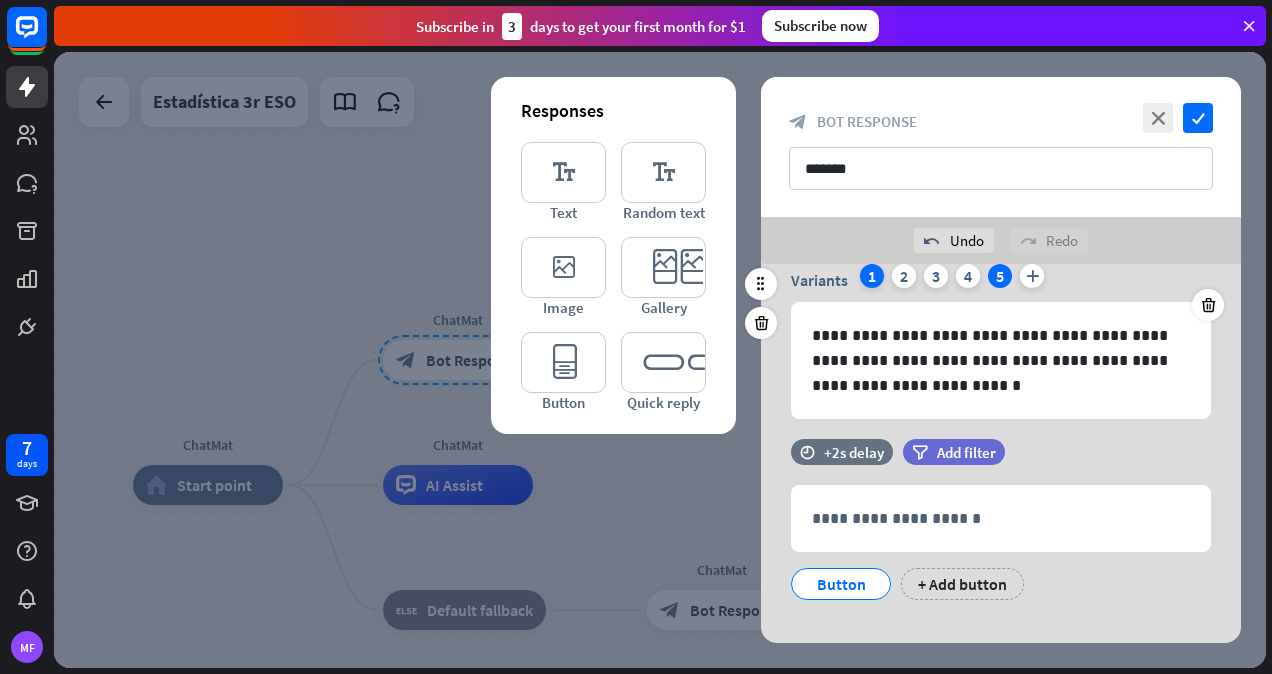 click on "1" at bounding box center (872, 276) 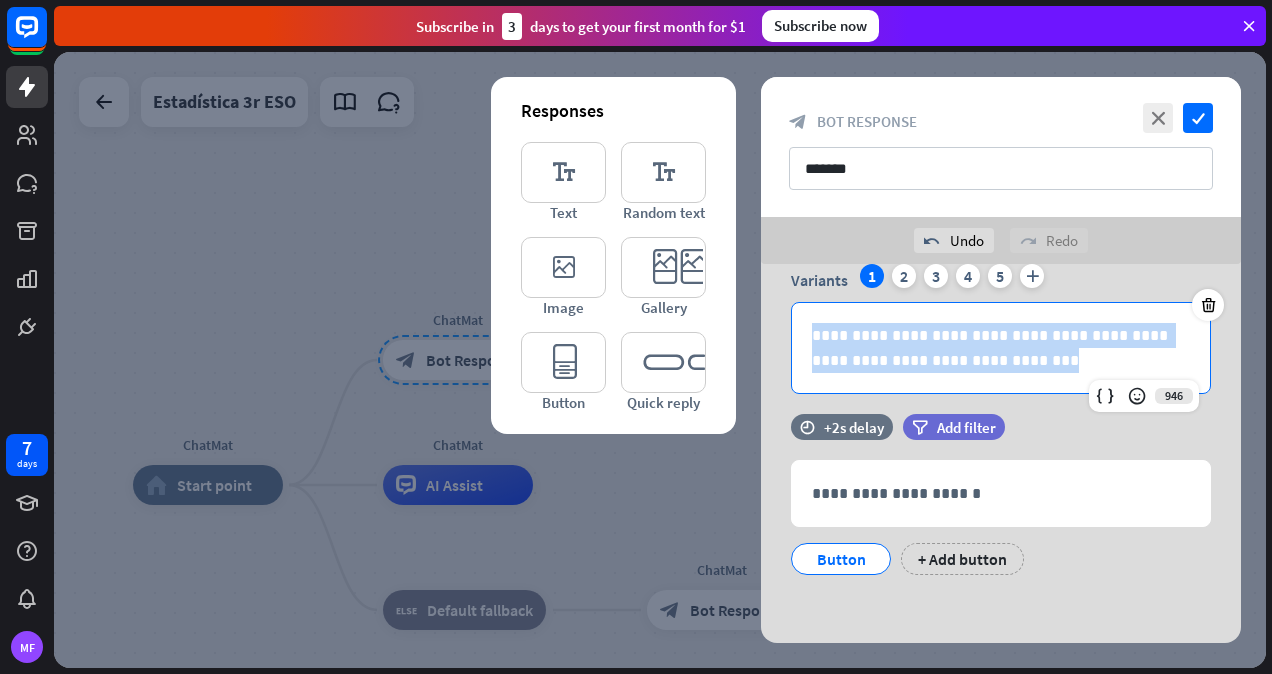 scroll, scrollTop: 10, scrollLeft: 0, axis: vertical 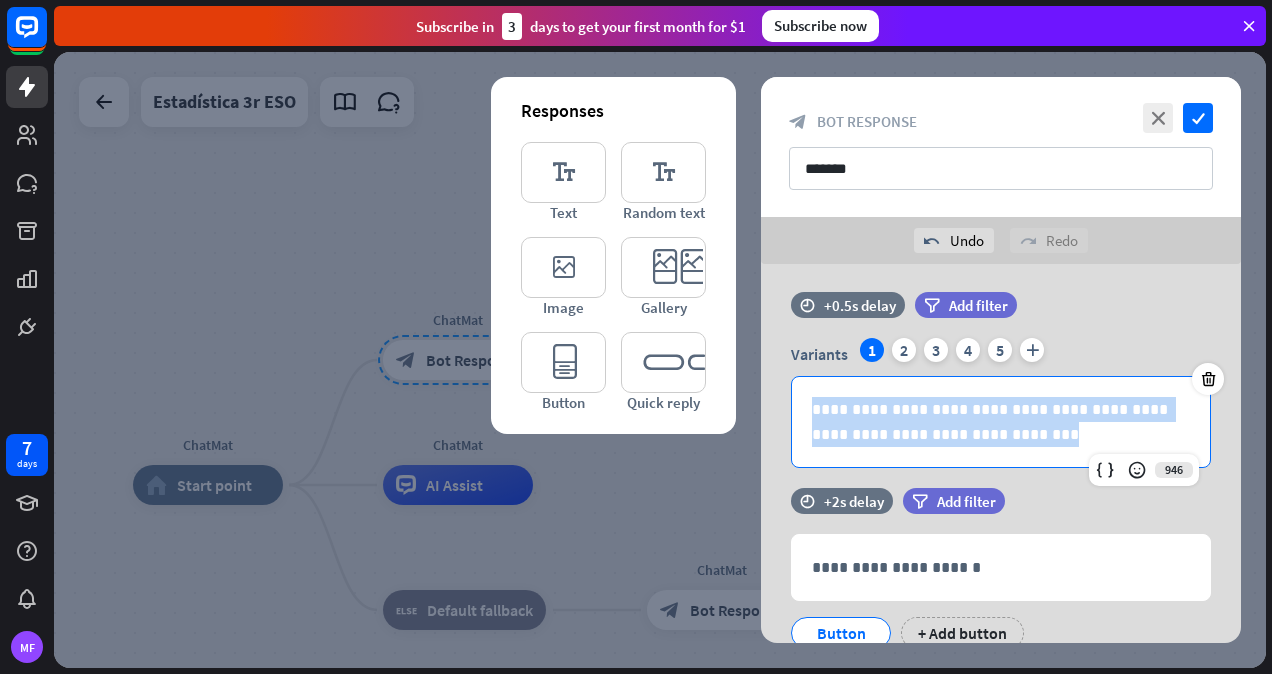 drag, startPoint x: 1031, startPoint y: 351, endPoint x: 706, endPoint y: 264, distance: 336.44315 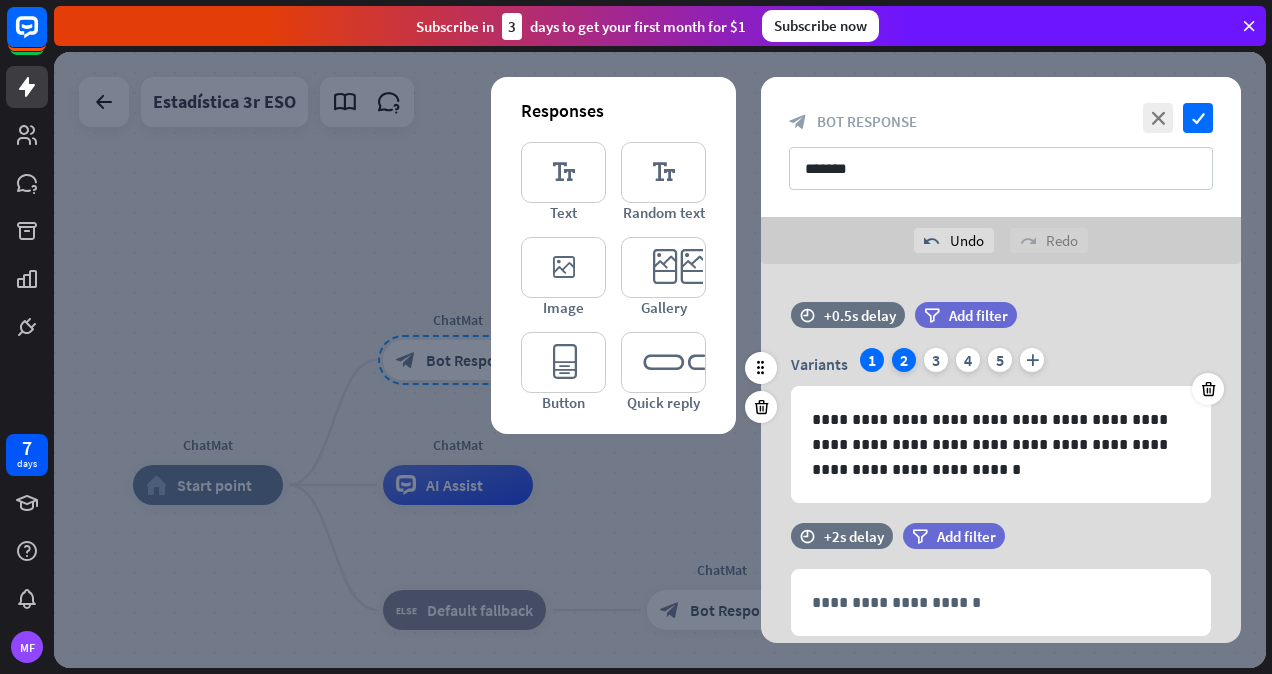 click on "2" at bounding box center [904, 360] 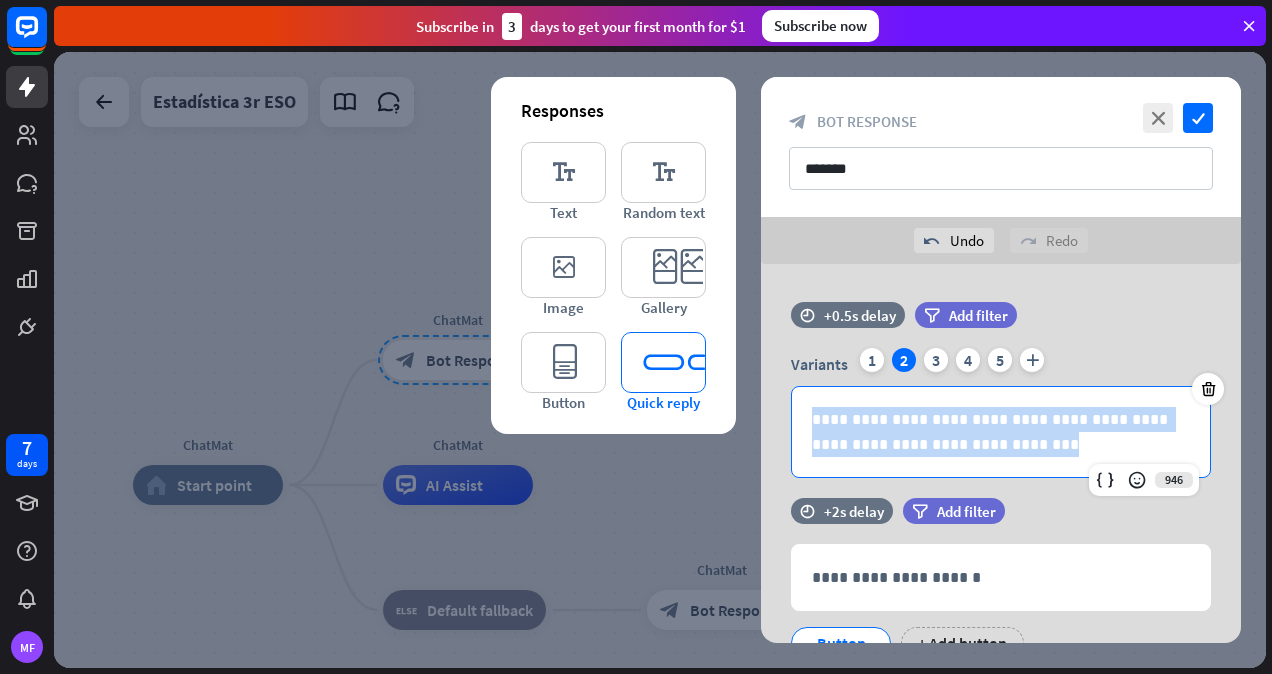 drag, startPoint x: 1008, startPoint y: 442, endPoint x: 677, endPoint y: 354, distance: 342.49817 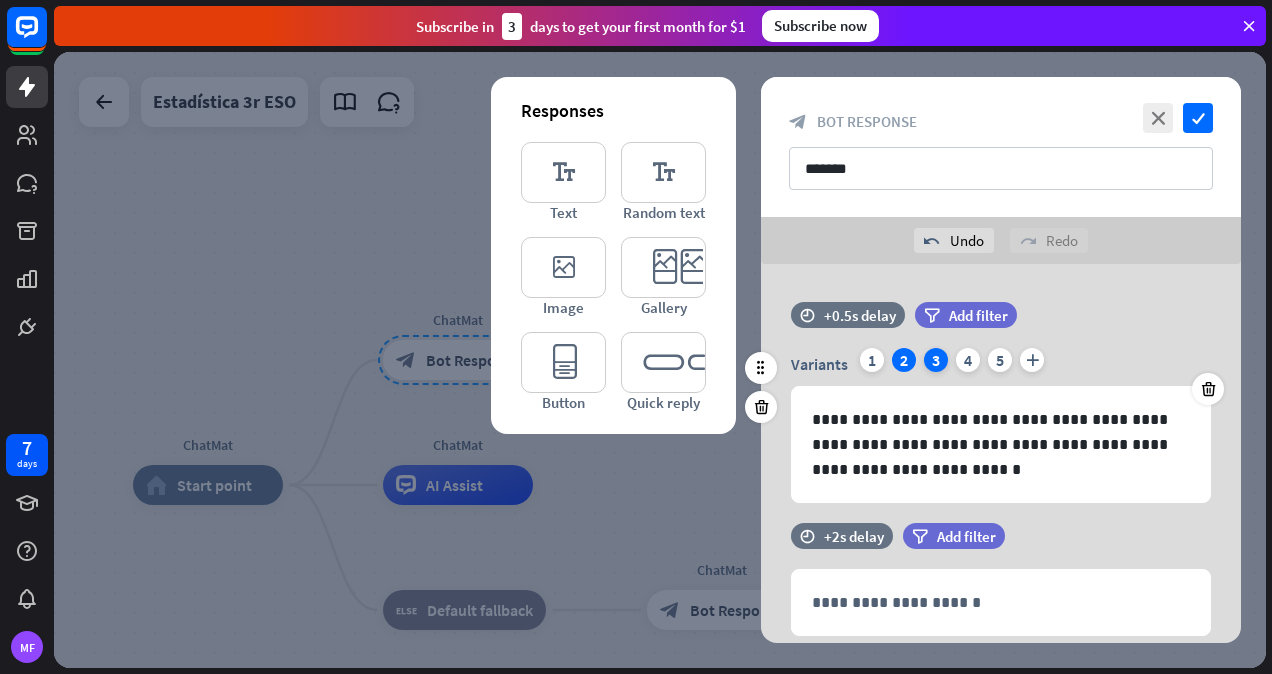 click on "3" at bounding box center [936, 360] 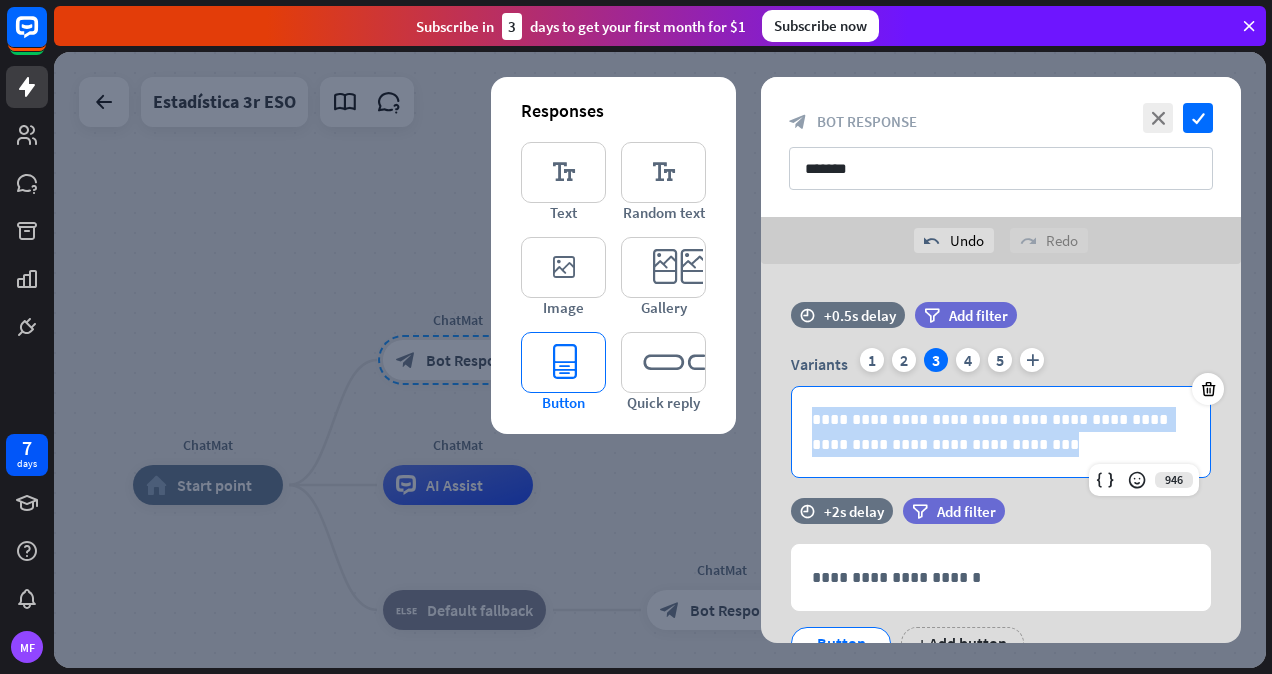 drag, startPoint x: 1002, startPoint y: 442, endPoint x: 604, endPoint y: 376, distance: 403.43524 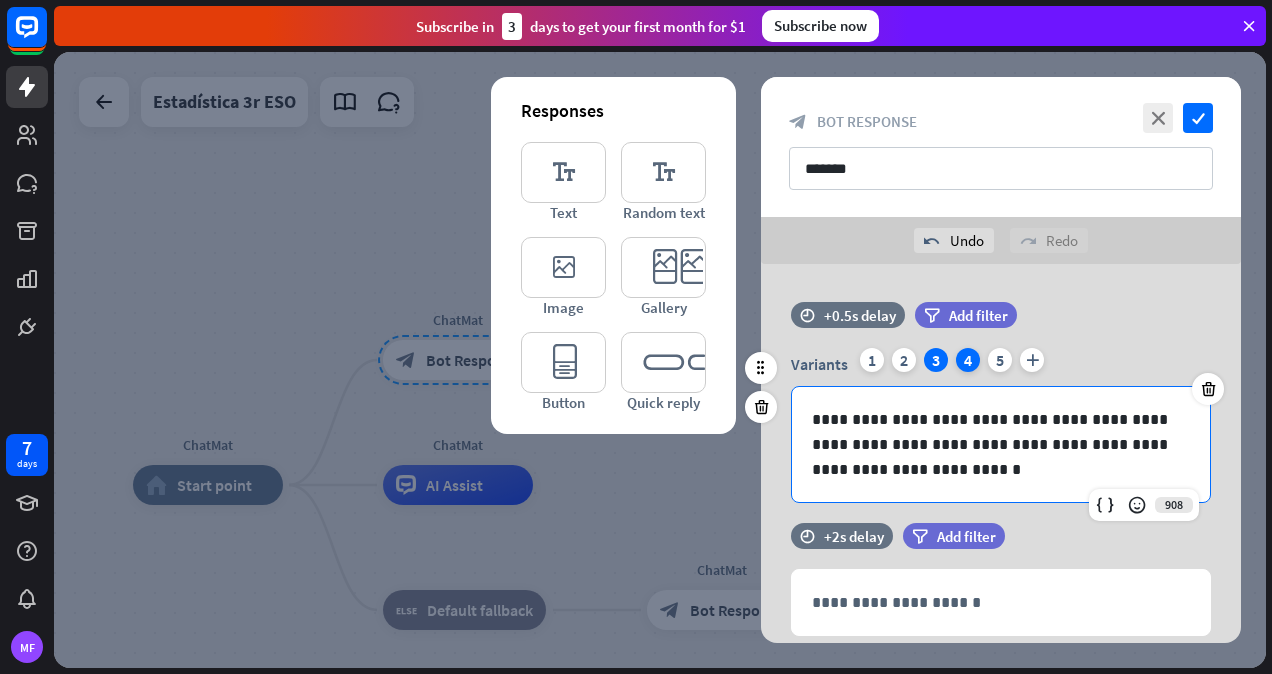 click on "4" at bounding box center [968, 360] 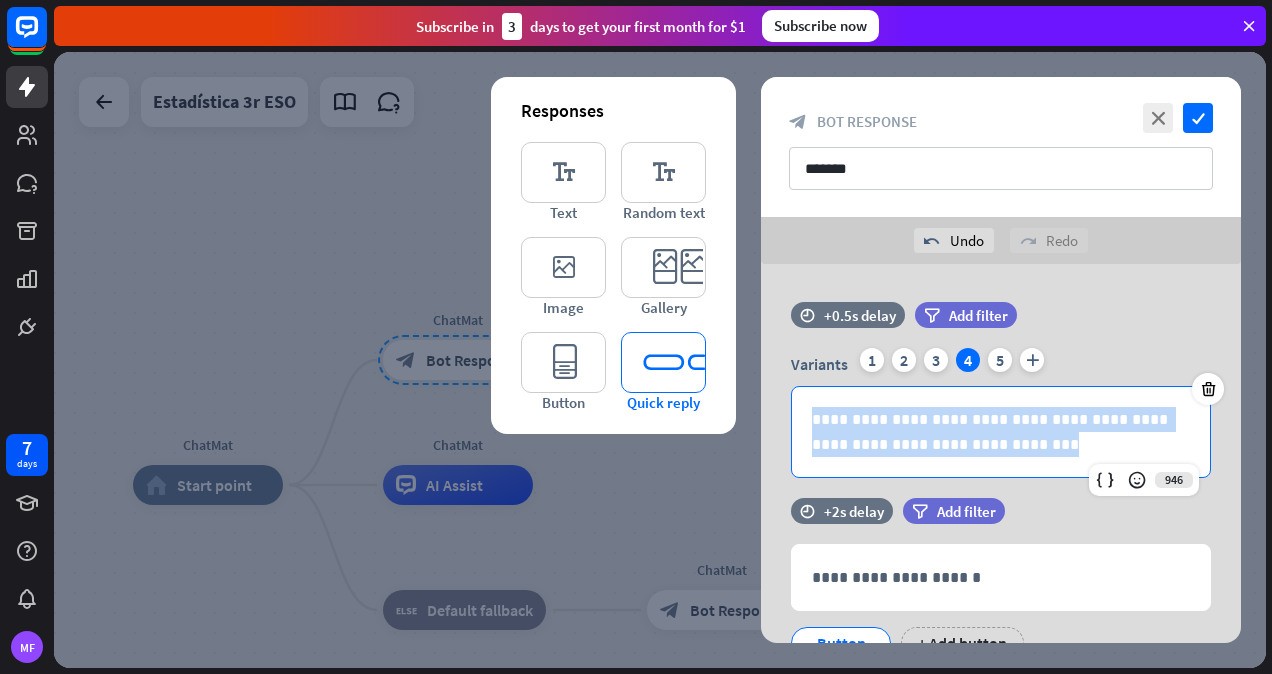 drag, startPoint x: 1012, startPoint y: 448, endPoint x: 676, endPoint y: 388, distance: 341.3151 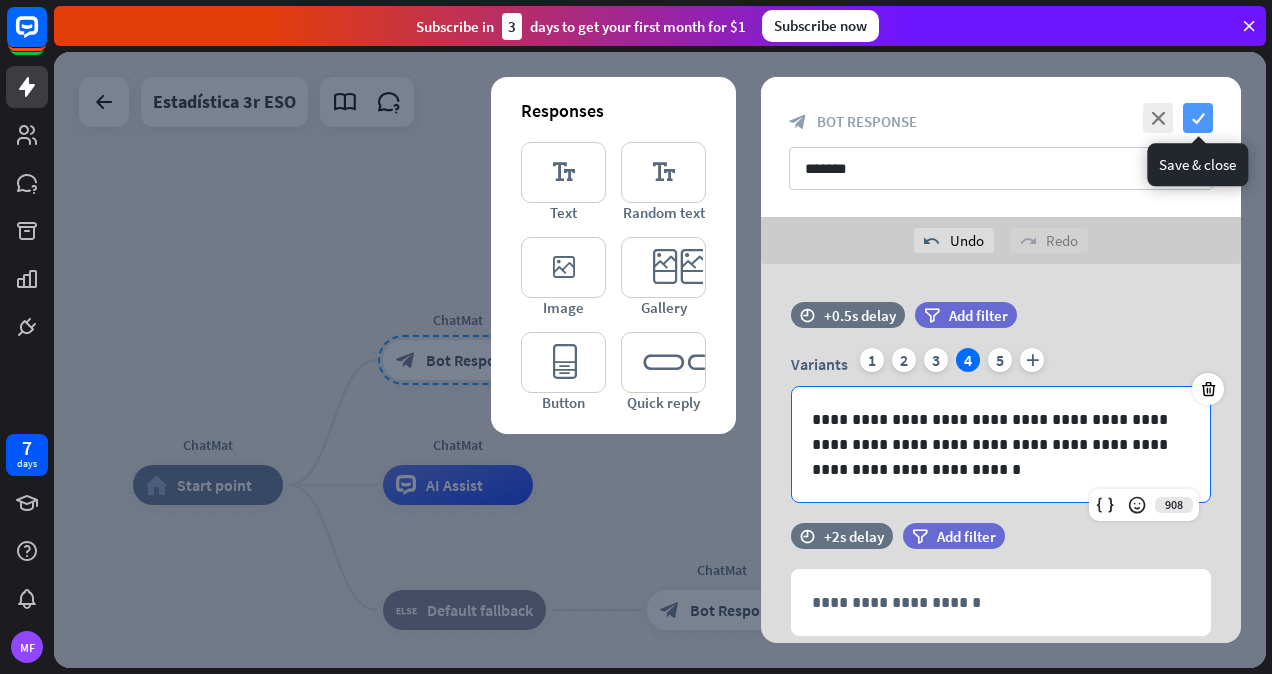 click on "check" at bounding box center (1198, 118) 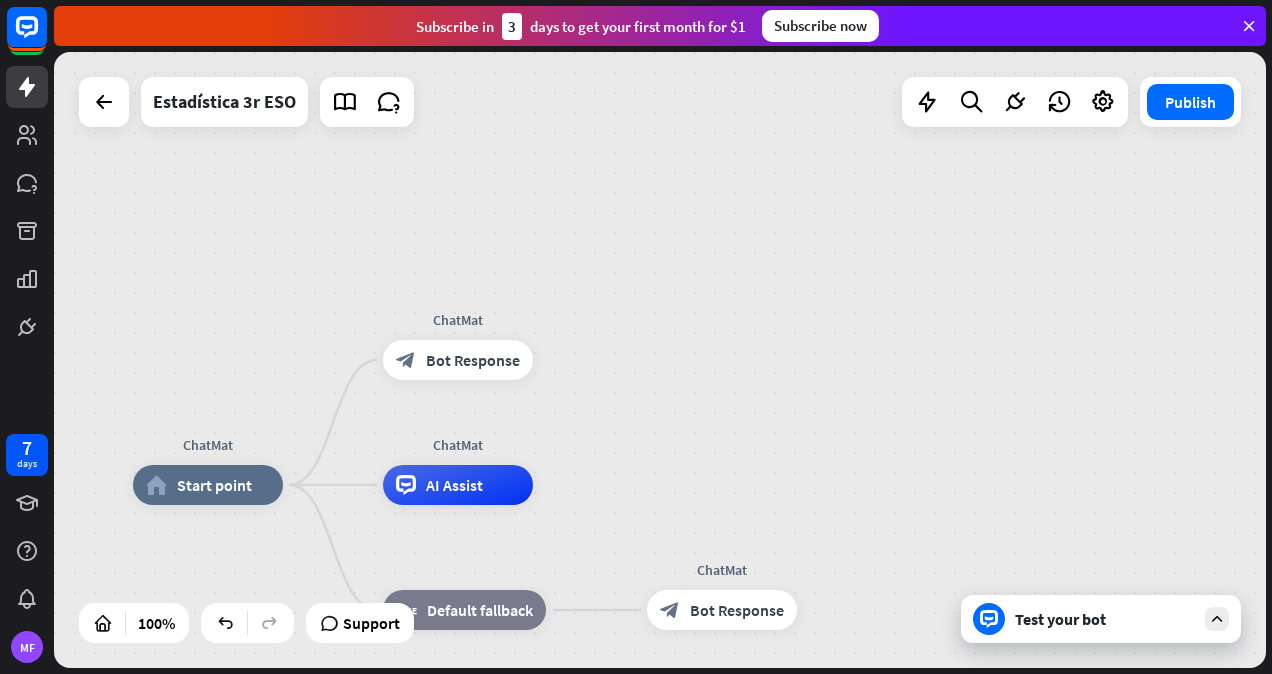click at bounding box center (989, 619) 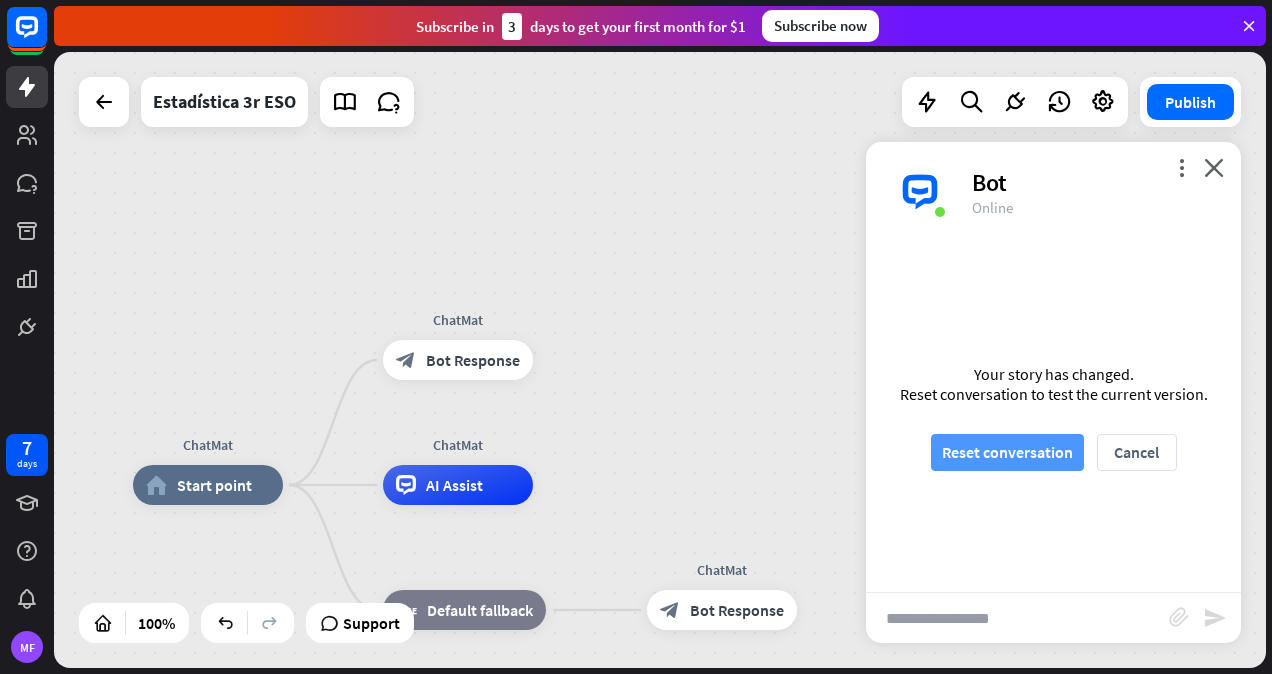 click on "Reset conversation" at bounding box center (1007, 452) 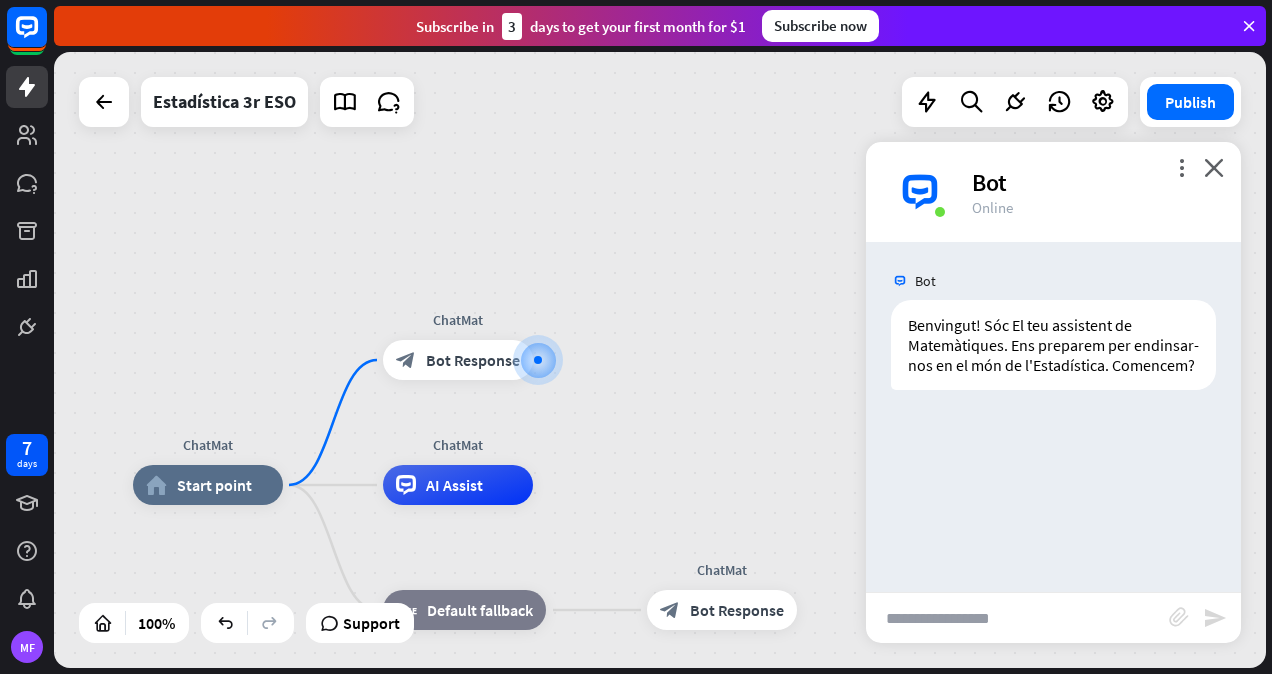 click at bounding box center (1017, 618) 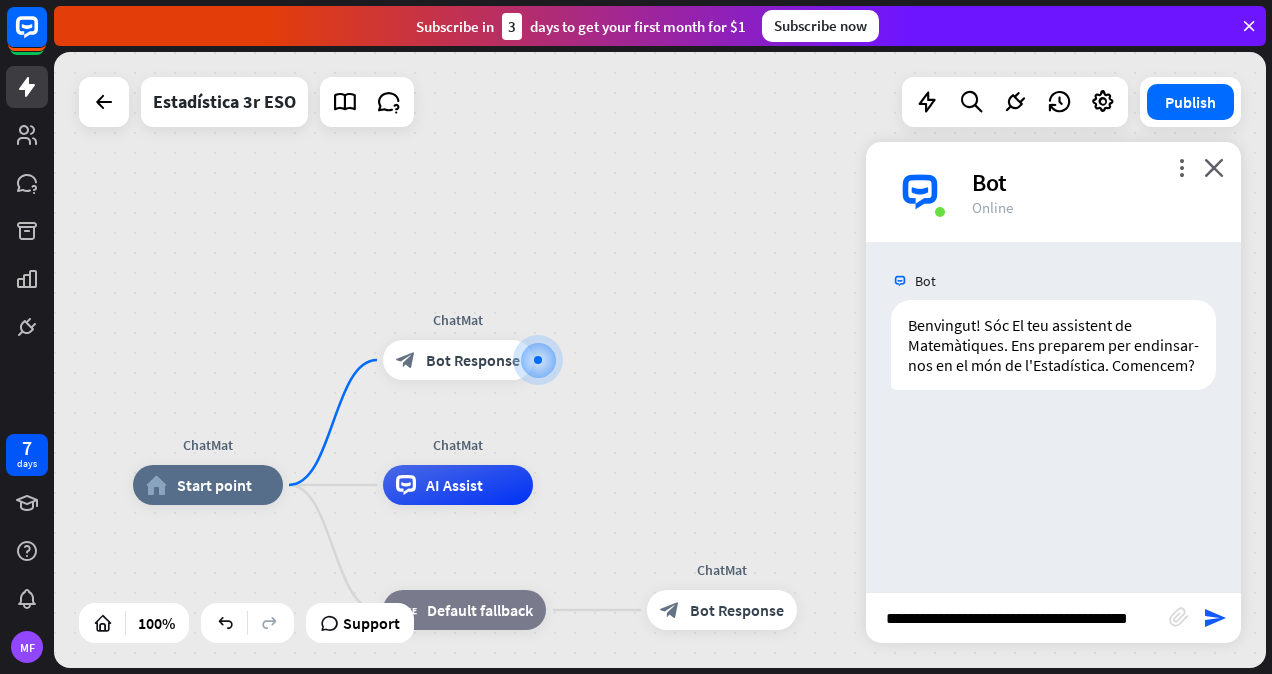 scroll, scrollTop: 0, scrollLeft: 0, axis: both 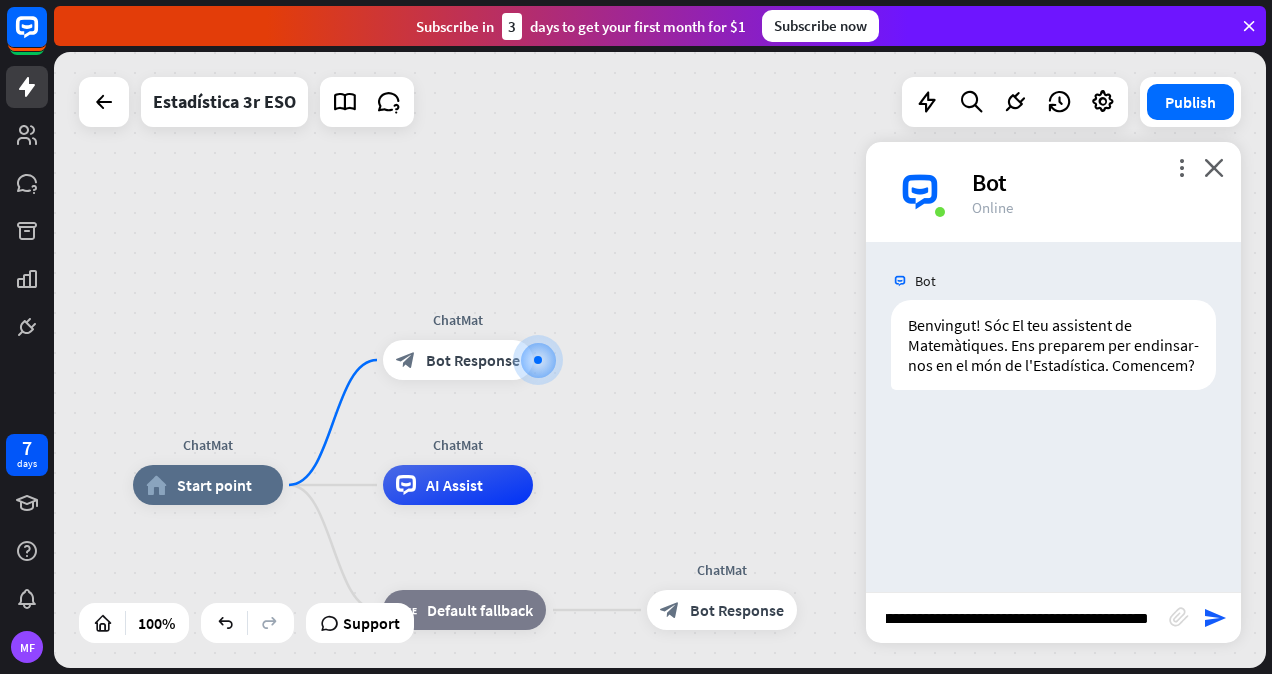 type on "**********" 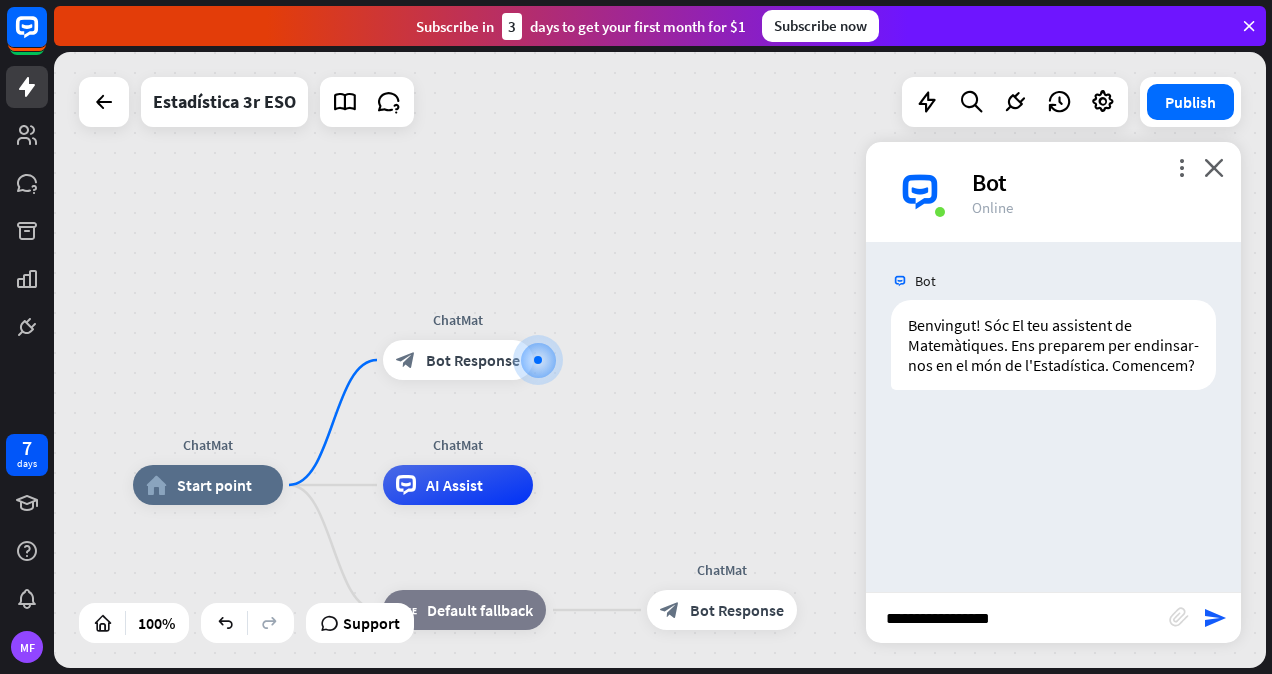 scroll, scrollTop: 0, scrollLeft: 0, axis: both 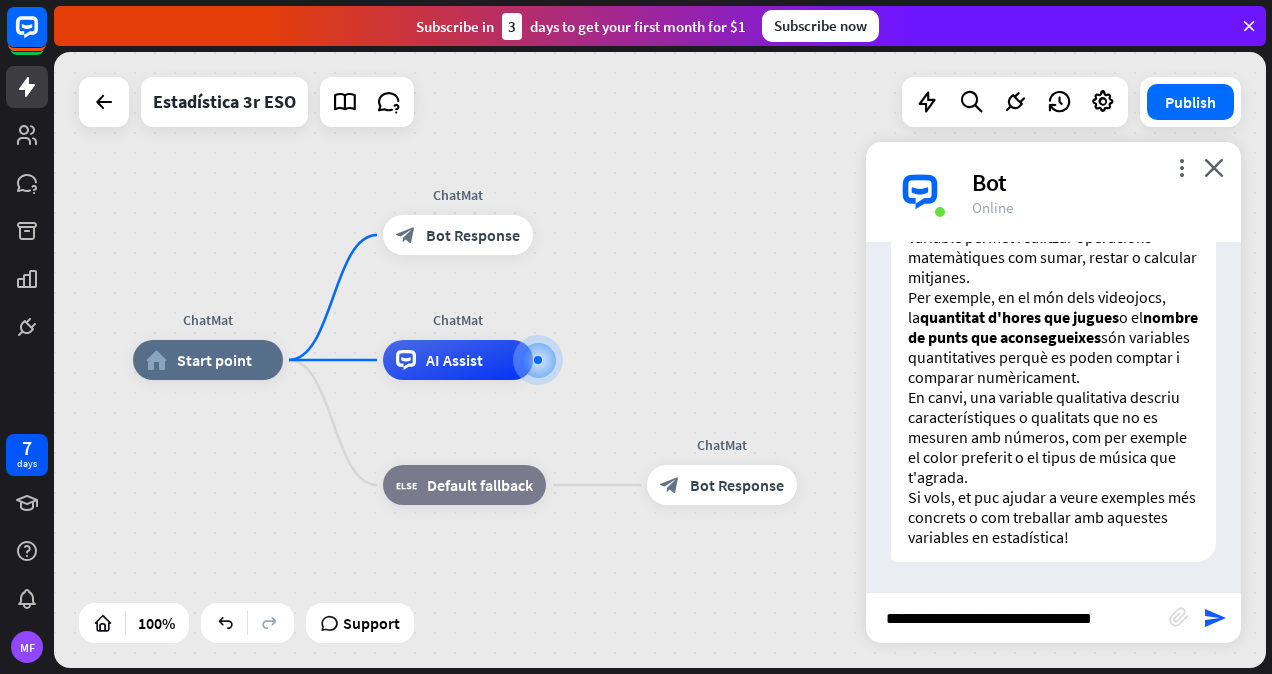type on "**********" 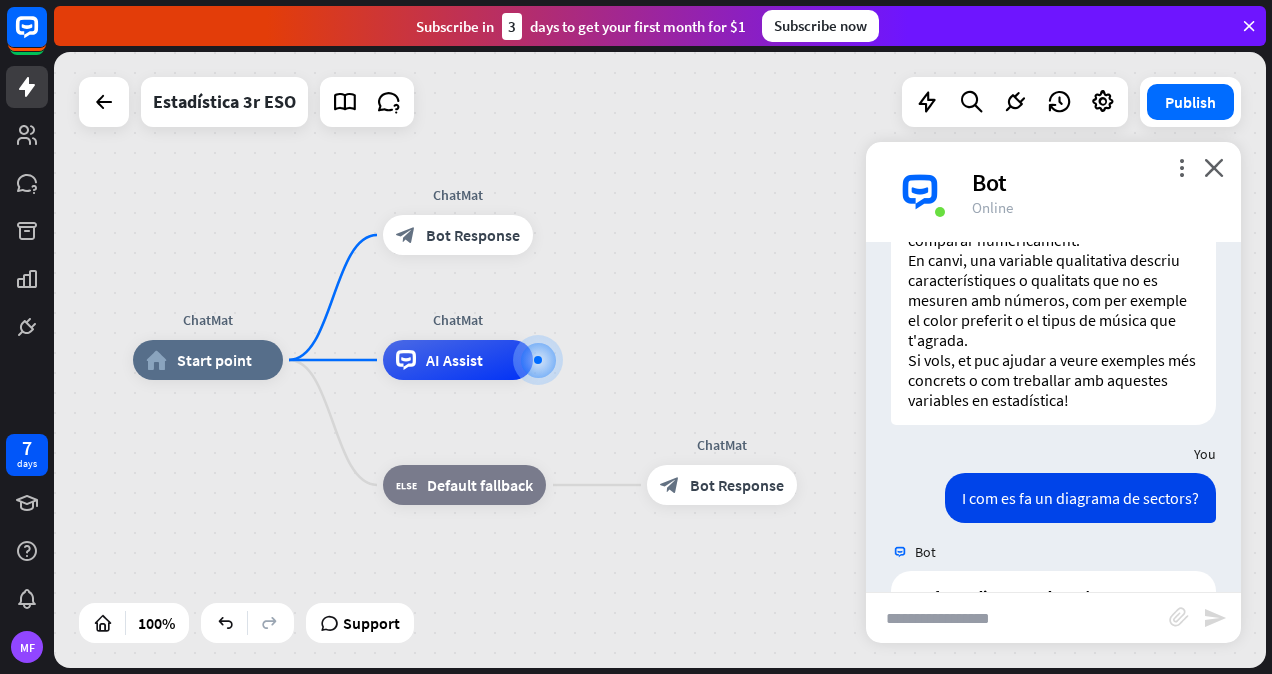 scroll, scrollTop: 1274, scrollLeft: 0, axis: vertical 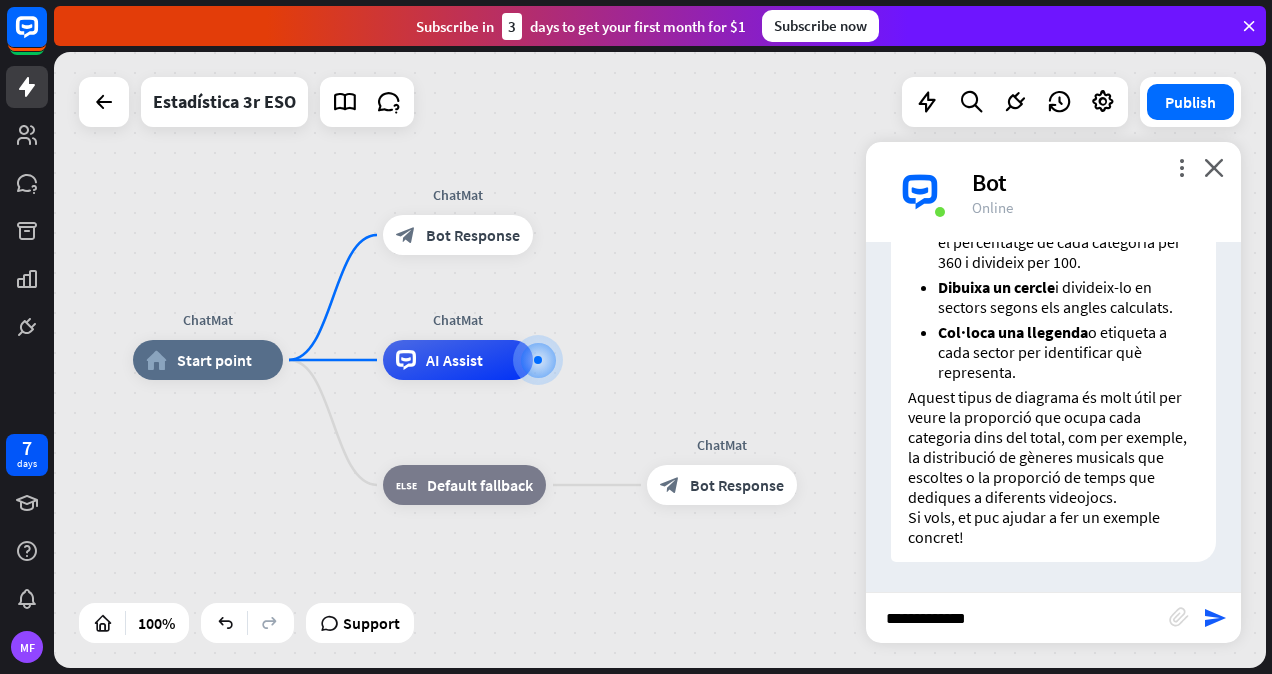 type on "**********" 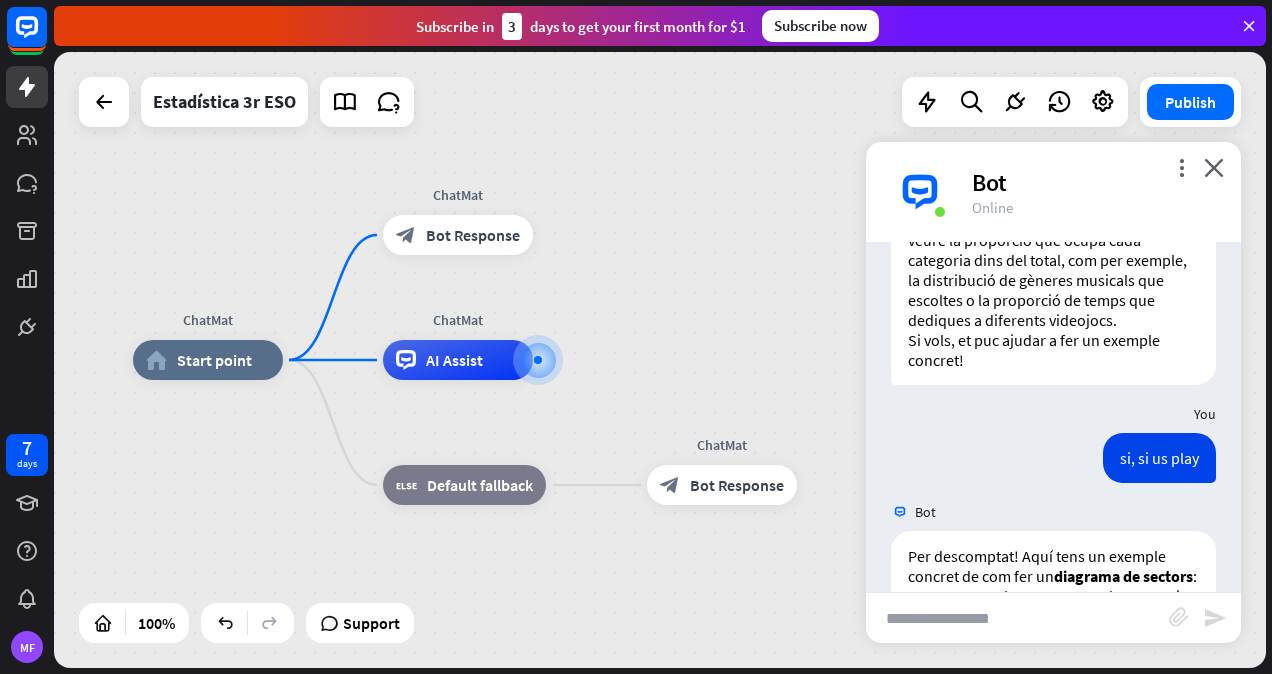 scroll, scrollTop: 2389, scrollLeft: 0, axis: vertical 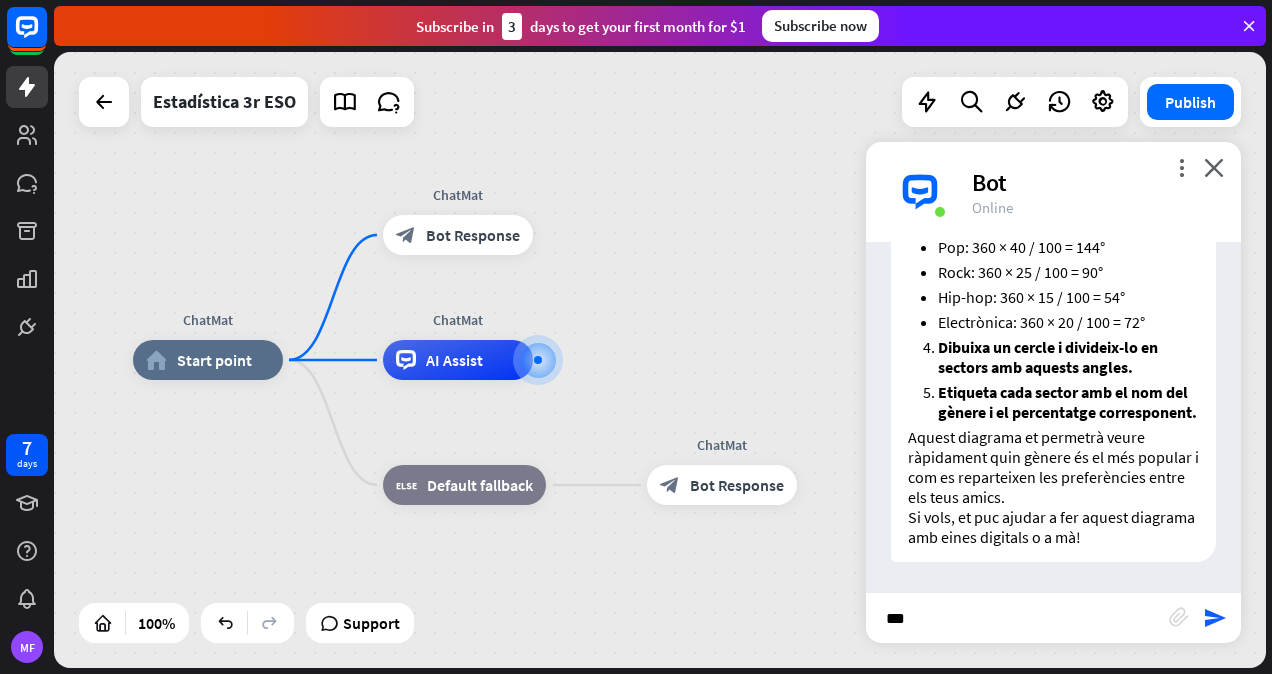 type on "****" 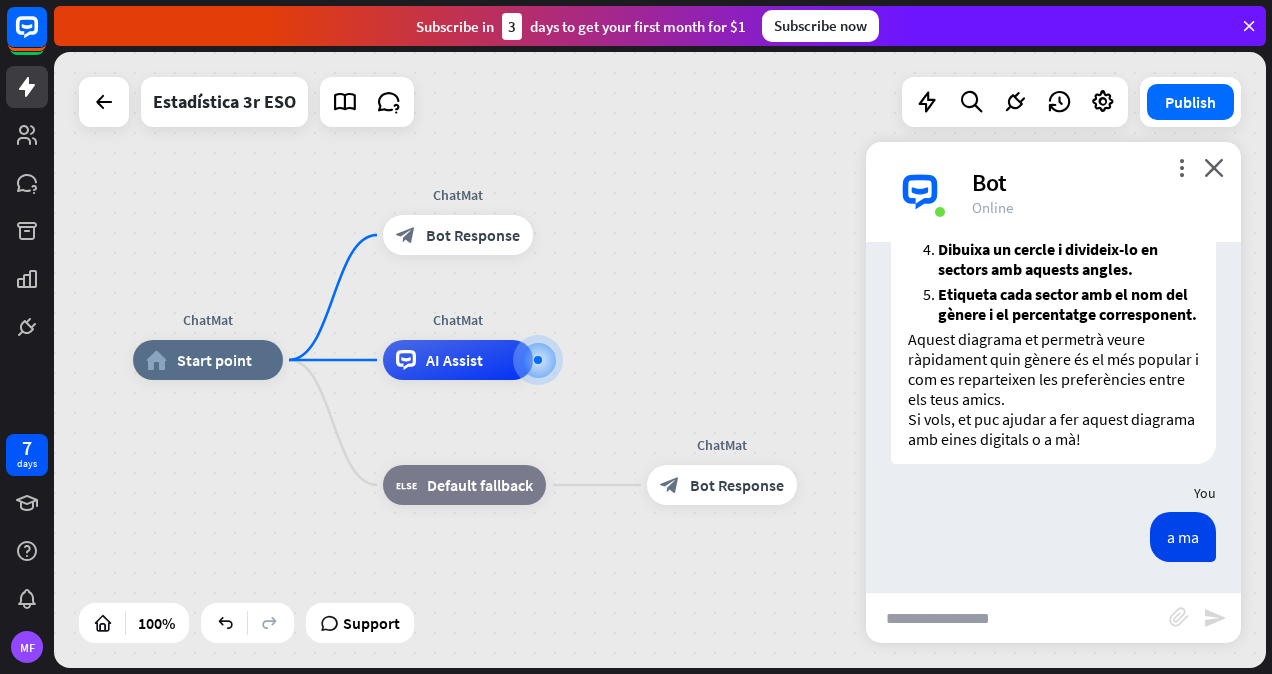 scroll, scrollTop: 3350, scrollLeft: 0, axis: vertical 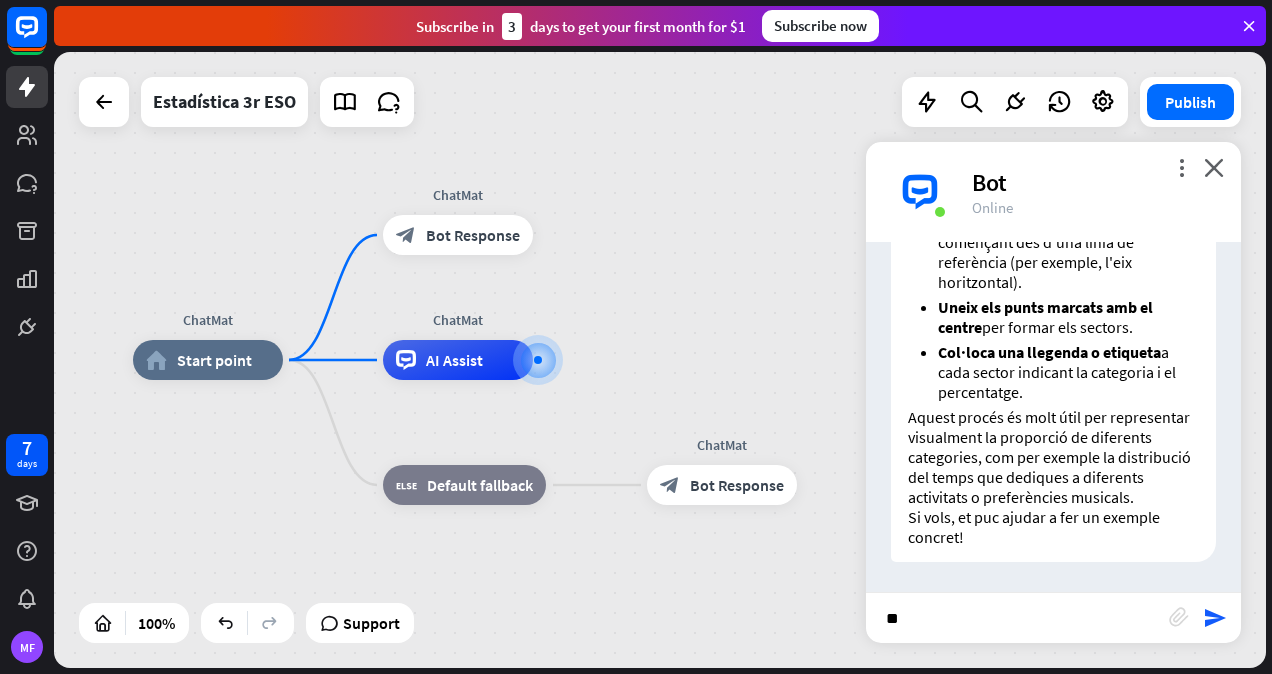 type on "*" 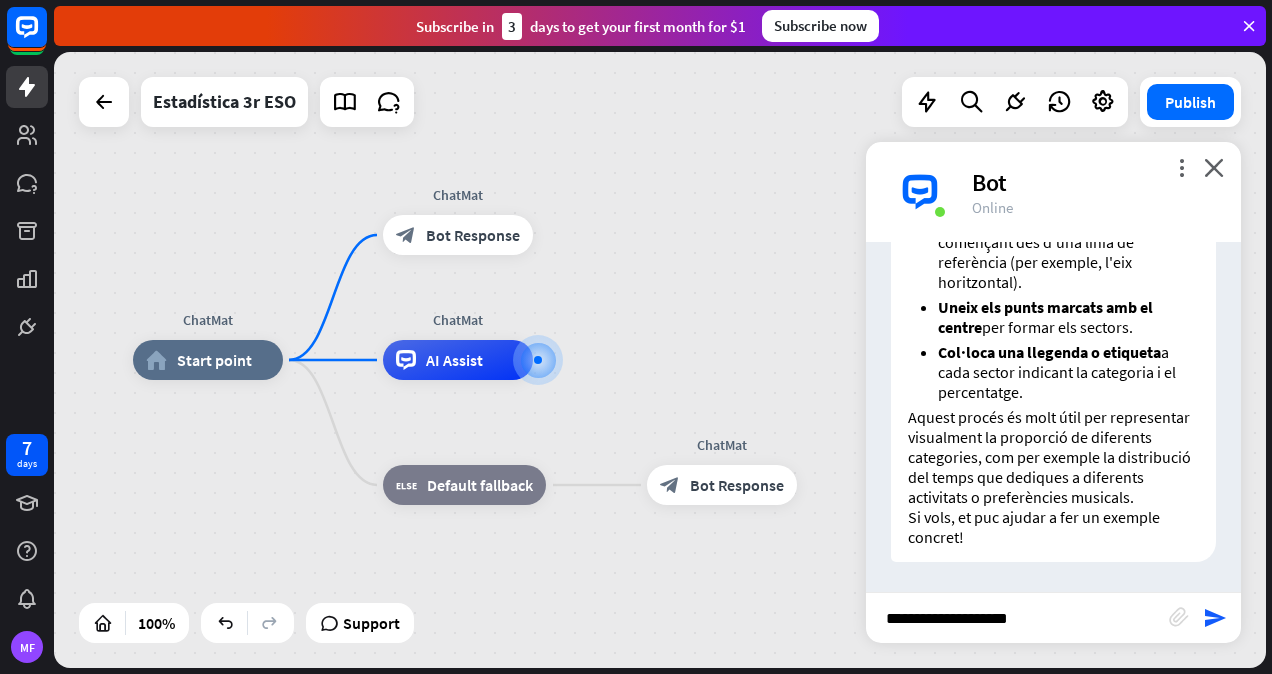 type on "**********" 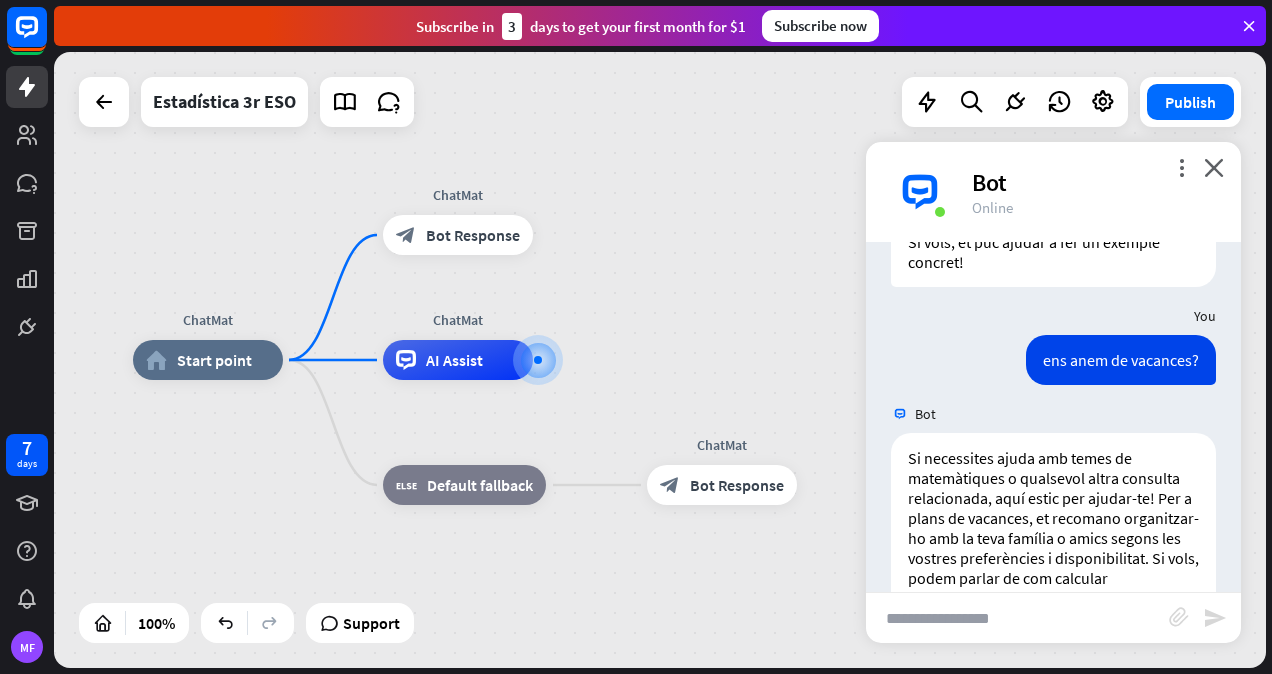 scroll, scrollTop: 3706, scrollLeft: 0, axis: vertical 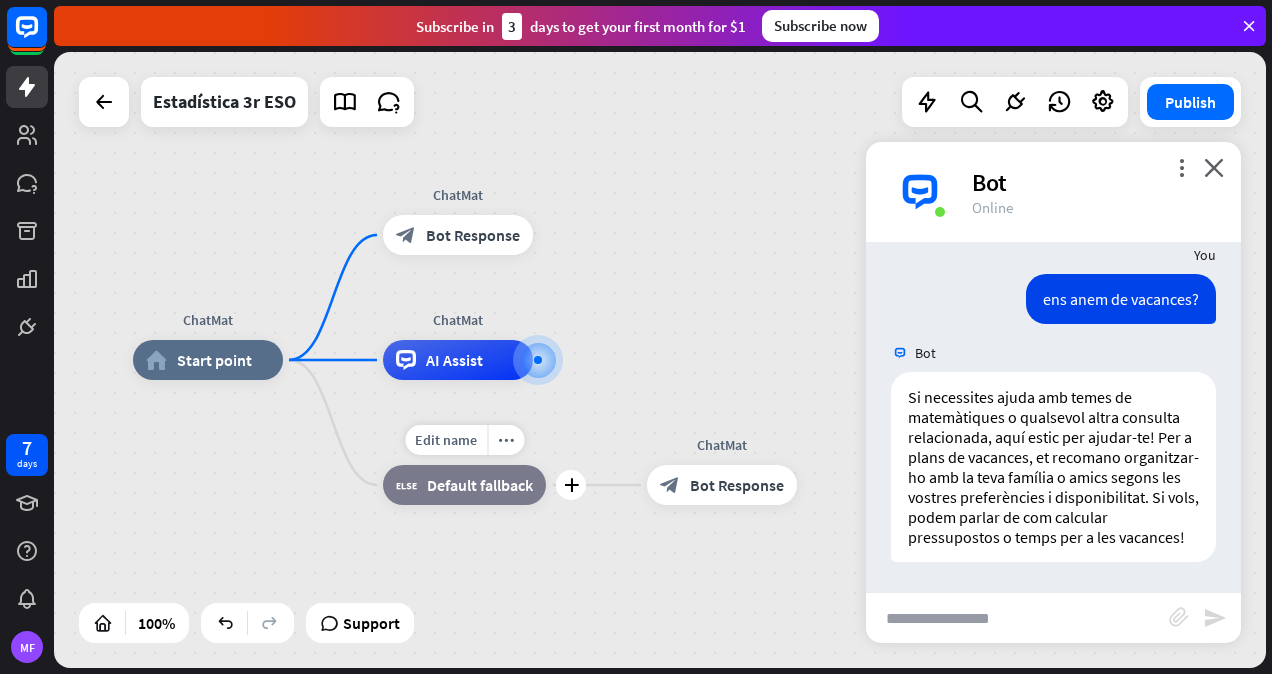 click on "block_fallback   Default fallback" at bounding box center (464, 485) 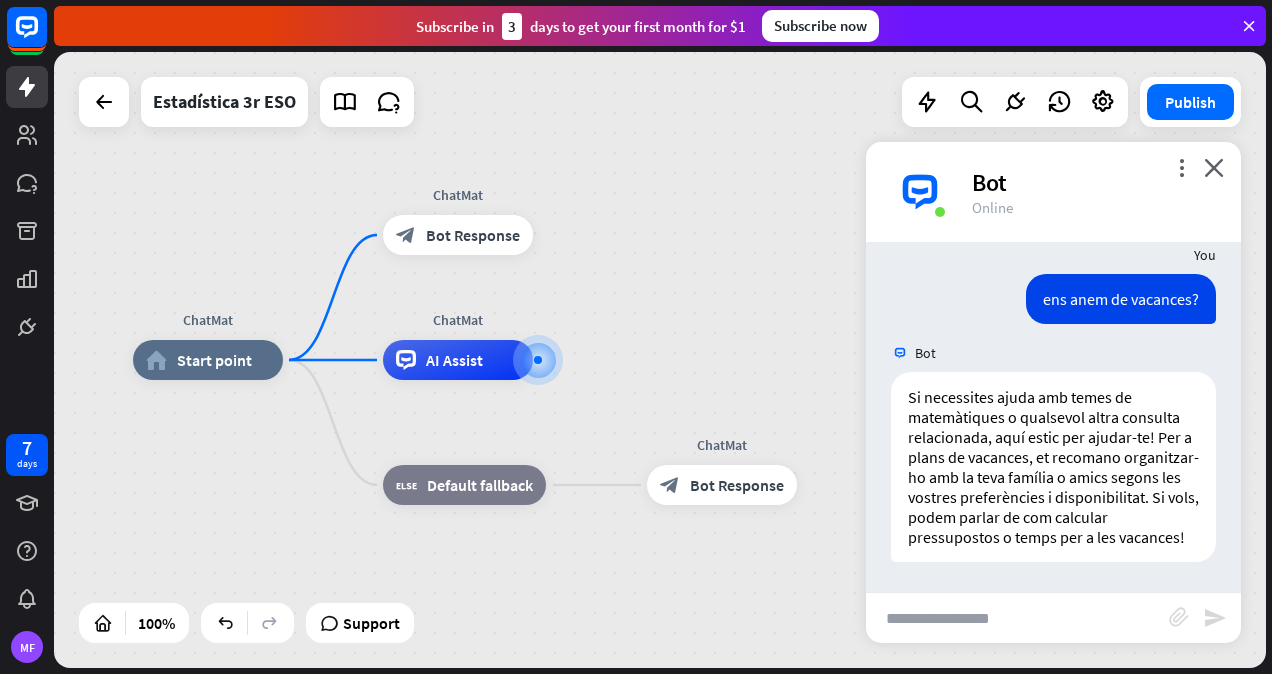 click at bounding box center (1017, 618) 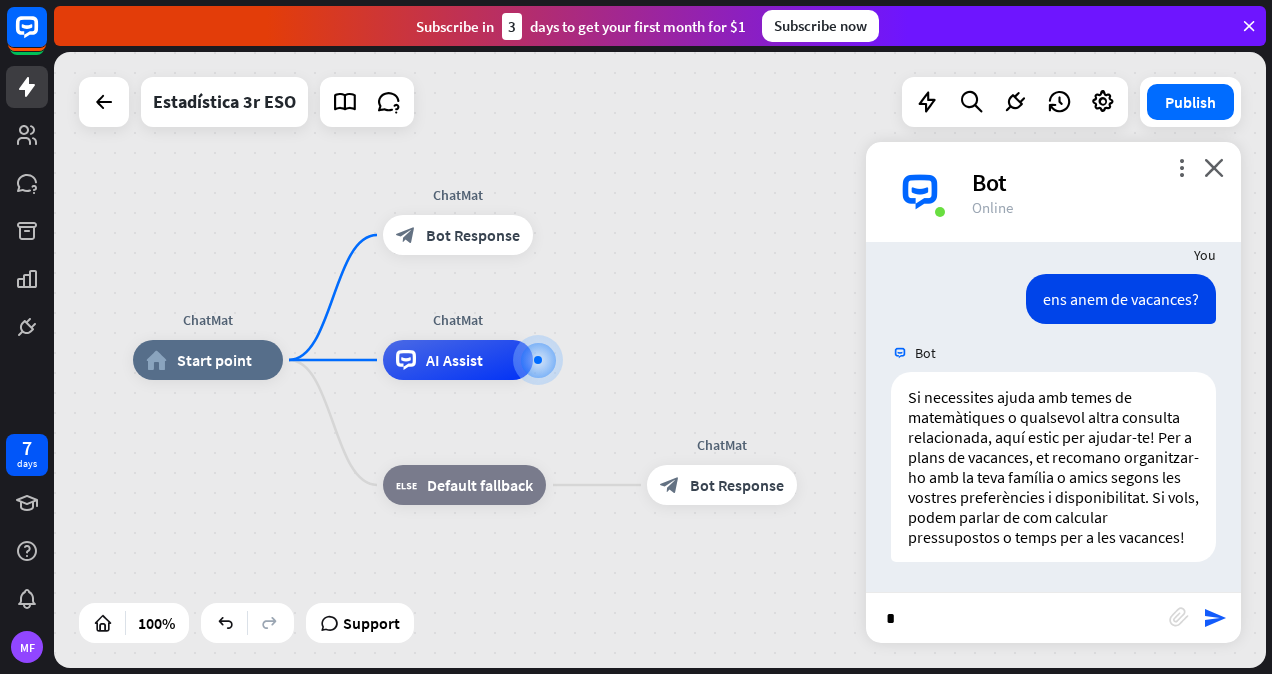 type on "**" 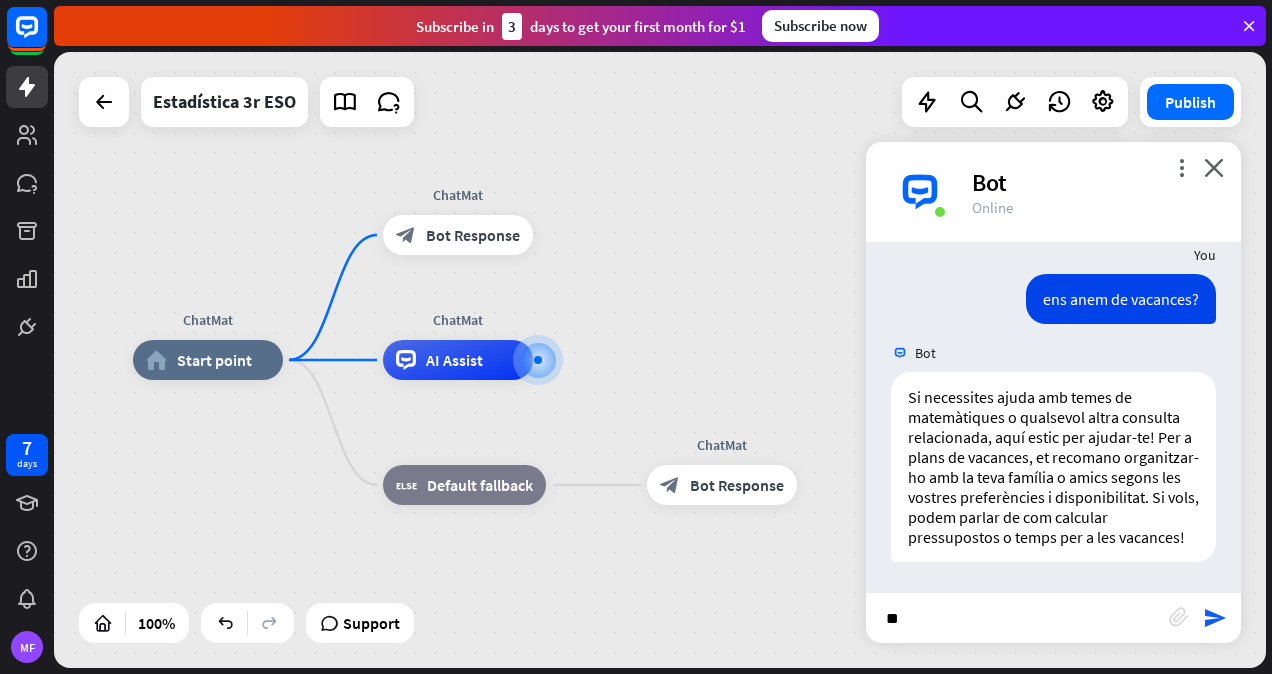 type 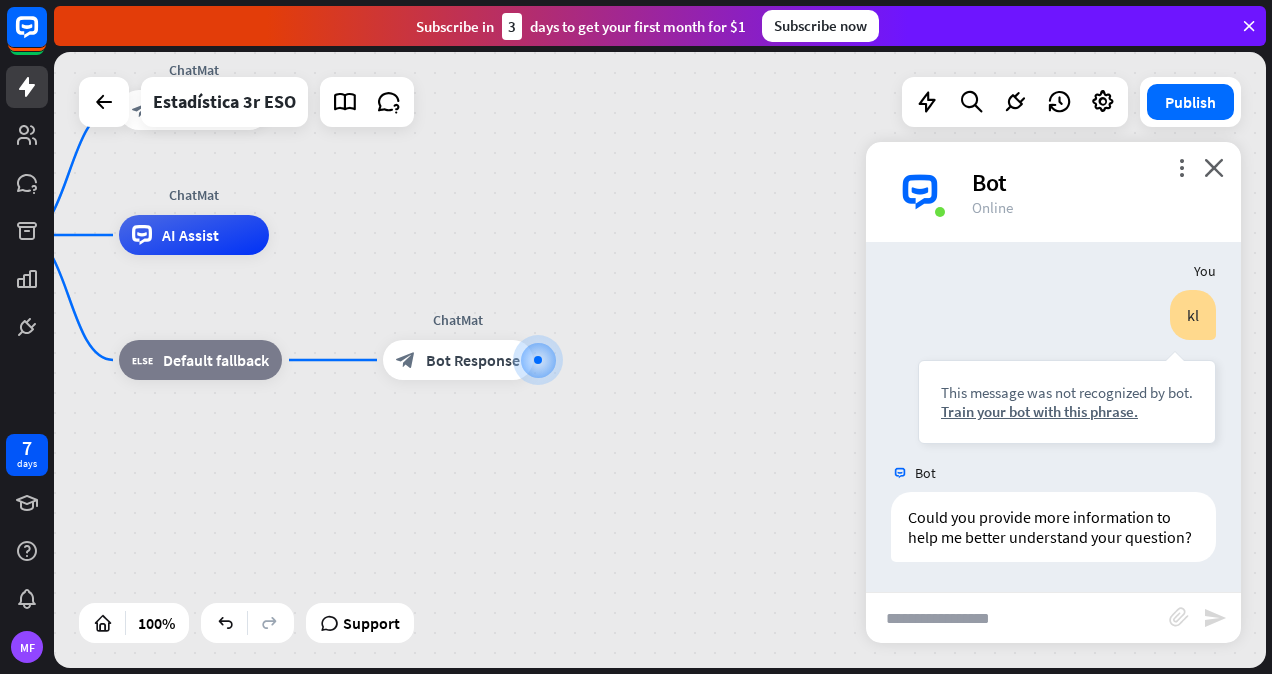 scroll, scrollTop: 4045, scrollLeft: 0, axis: vertical 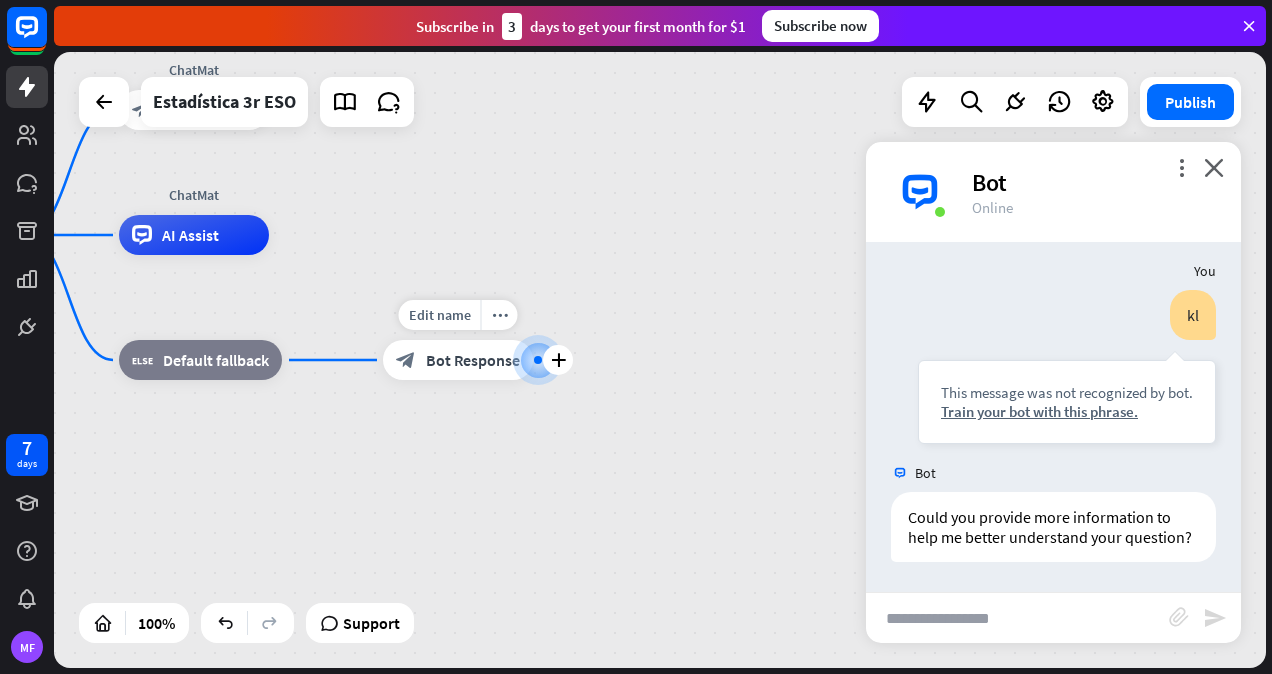 click at bounding box center [538, 360] 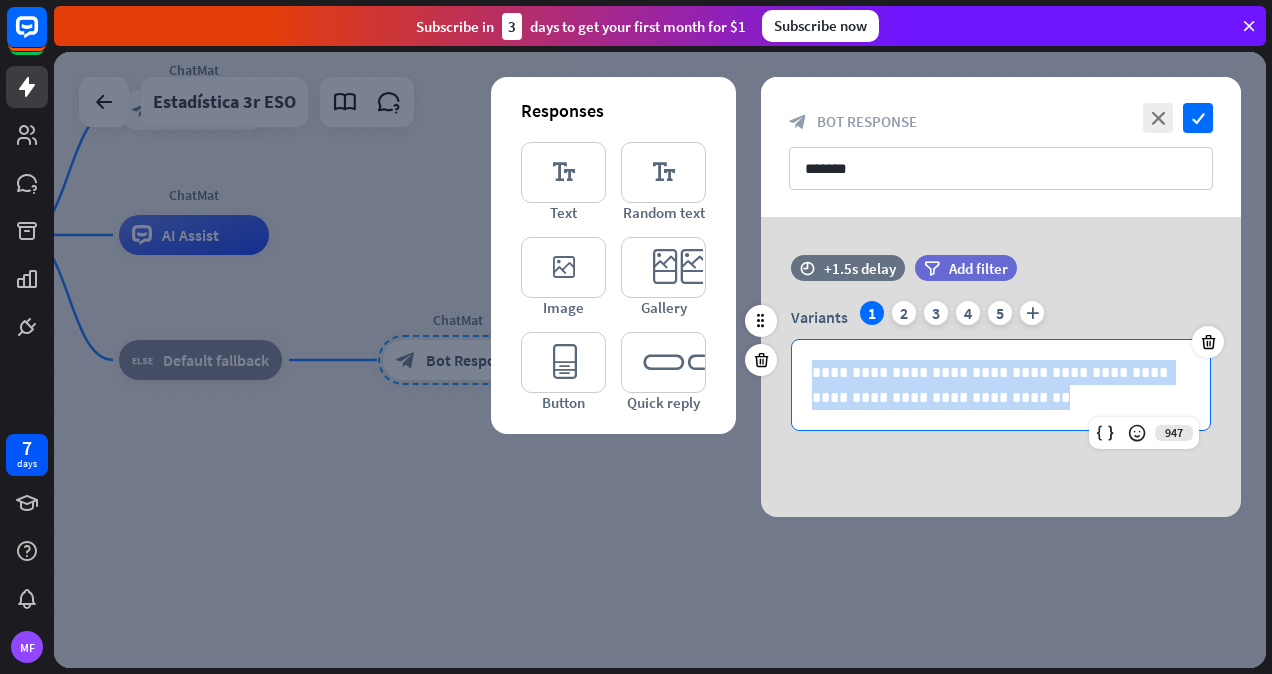 drag, startPoint x: 1027, startPoint y: 396, endPoint x: 802, endPoint y: 357, distance: 228.35498 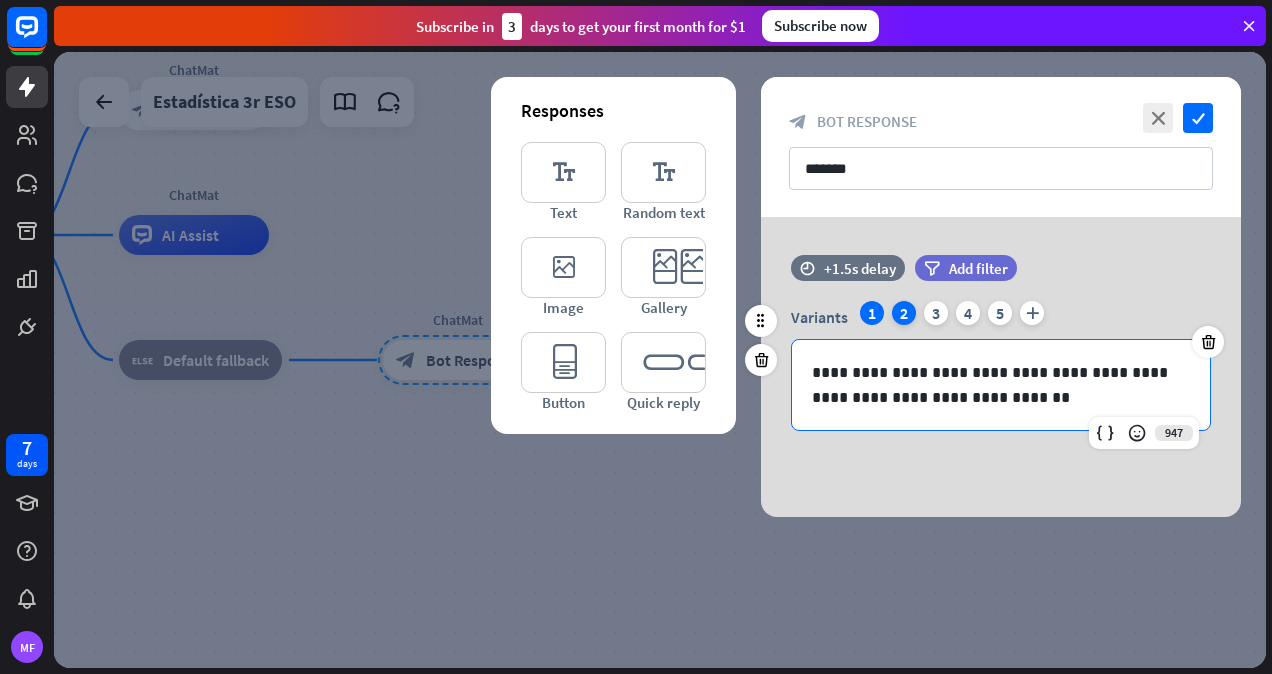 click on "2" at bounding box center [904, 313] 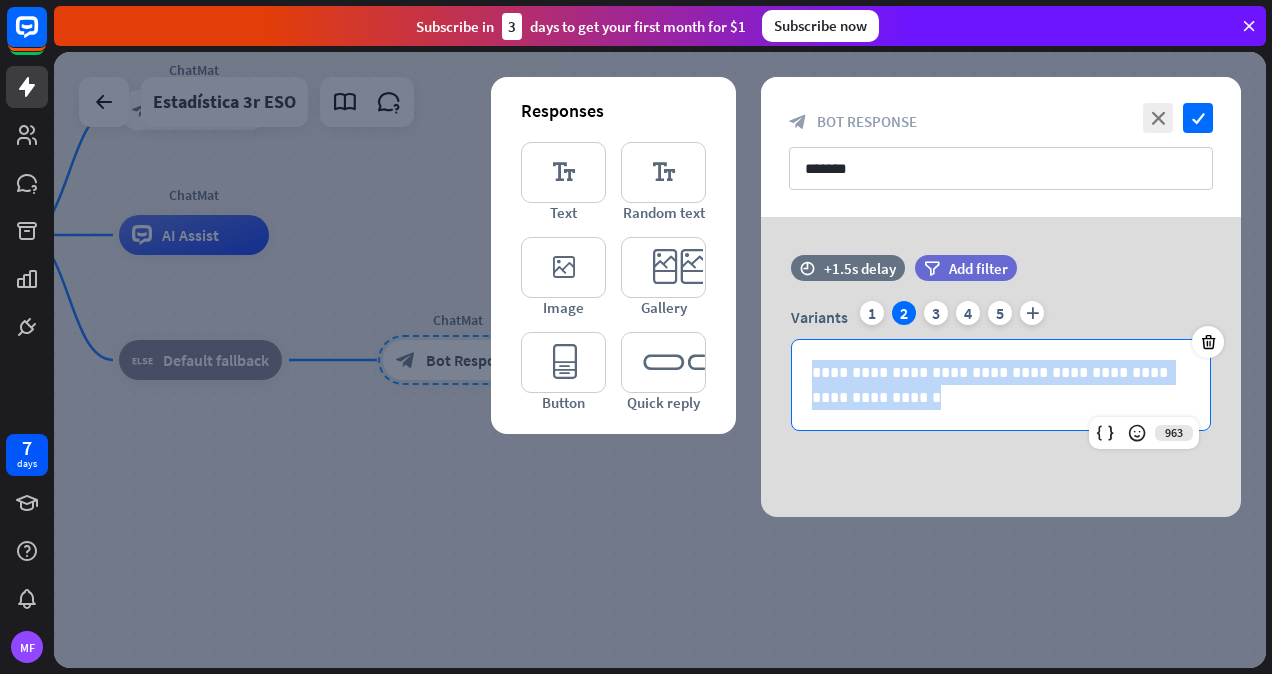 drag, startPoint x: 969, startPoint y: 411, endPoint x: 744, endPoint y: 351, distance: 232.86263 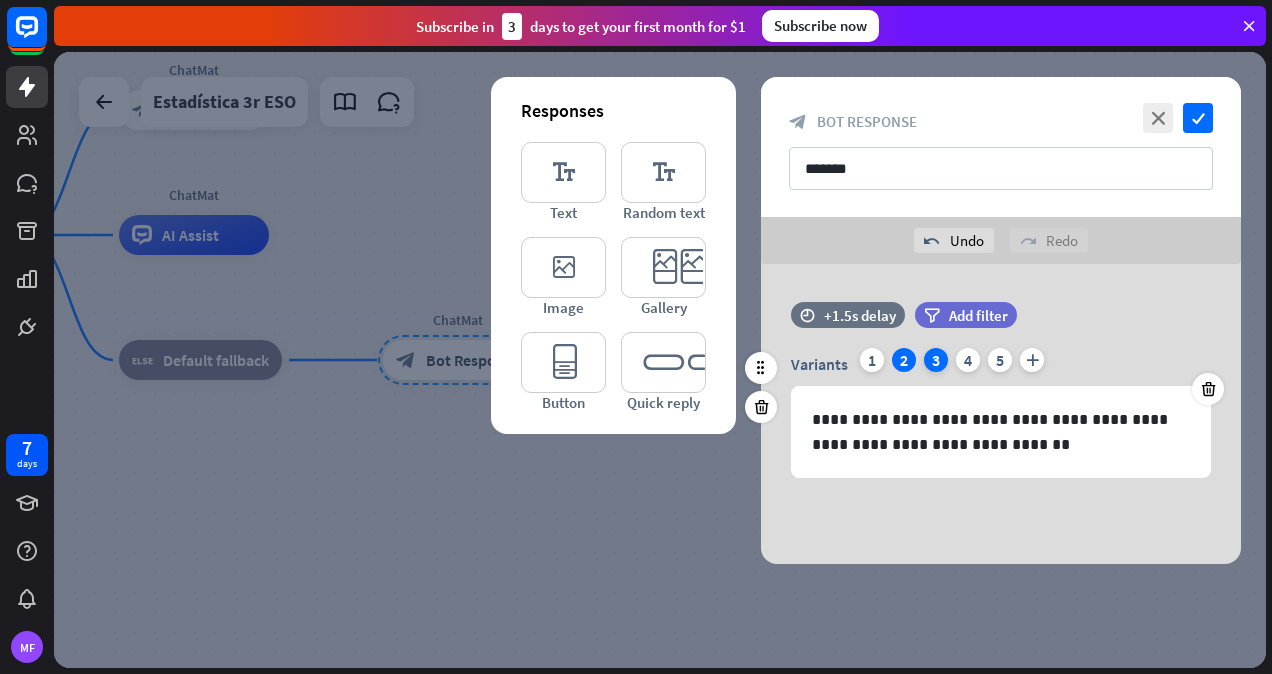 click on "3" at bounding box center (936, 360) 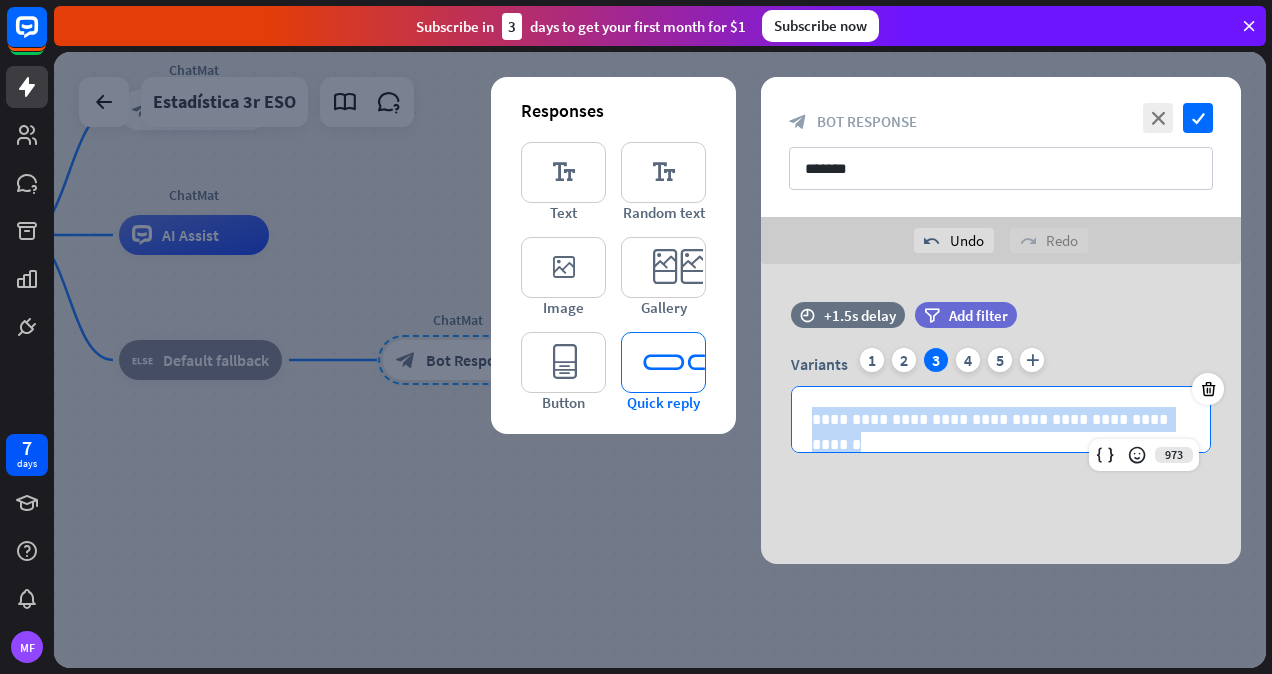 drag, startPoint x: 1184, startPoint y: 418, endPoint x: 625, endPoint y: 380, distance: 560.2901 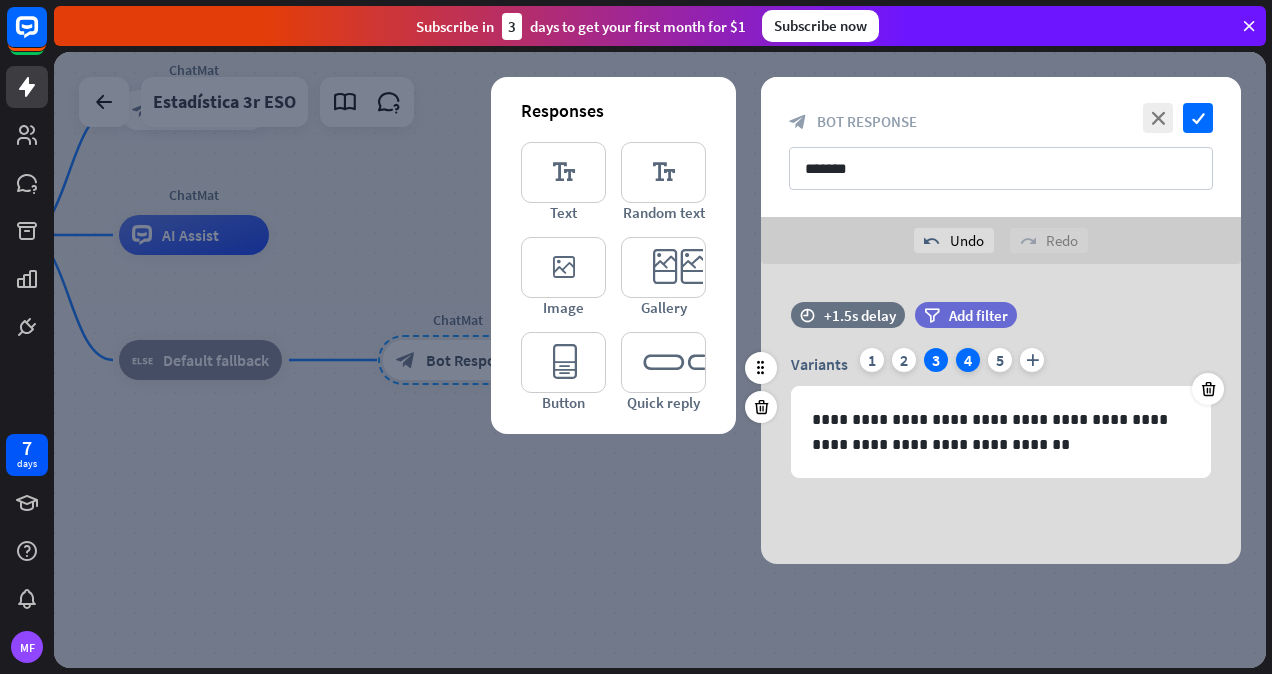 click on "4" at bounding box center (968, 360) 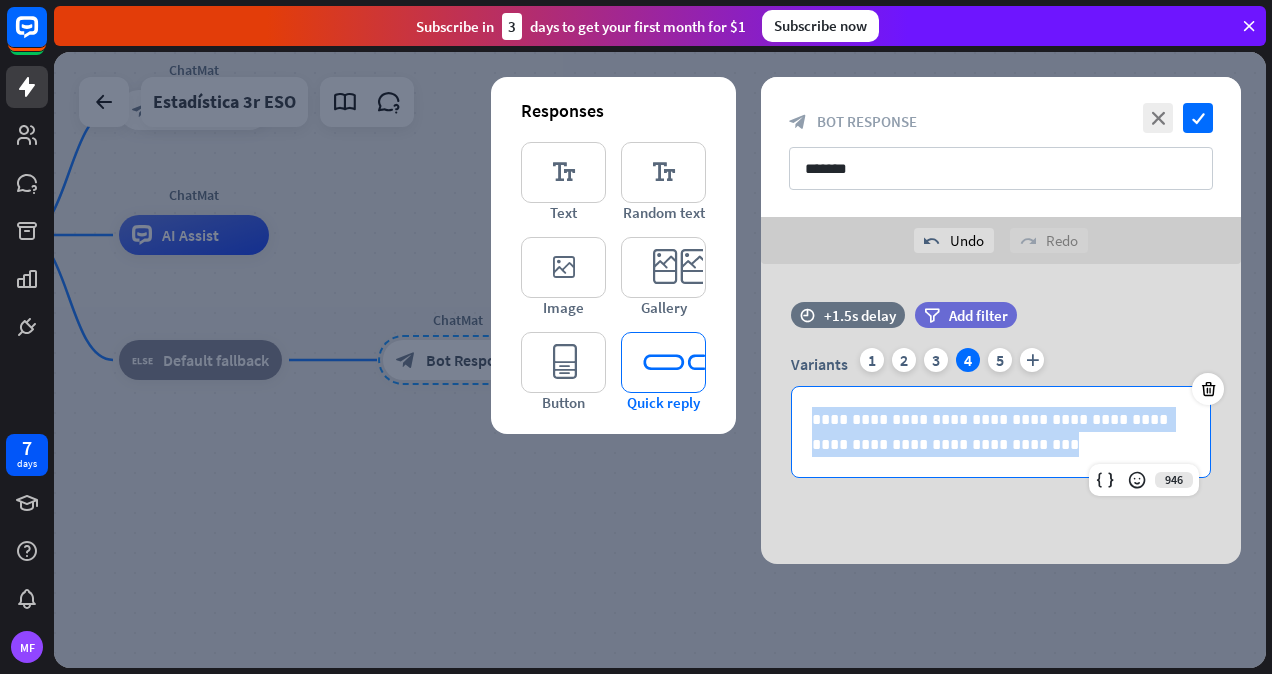 drag, startPoint x: 1030, startPoint y: 449, endPoint x: 685, endPoint y: 389, distance: 350.17853 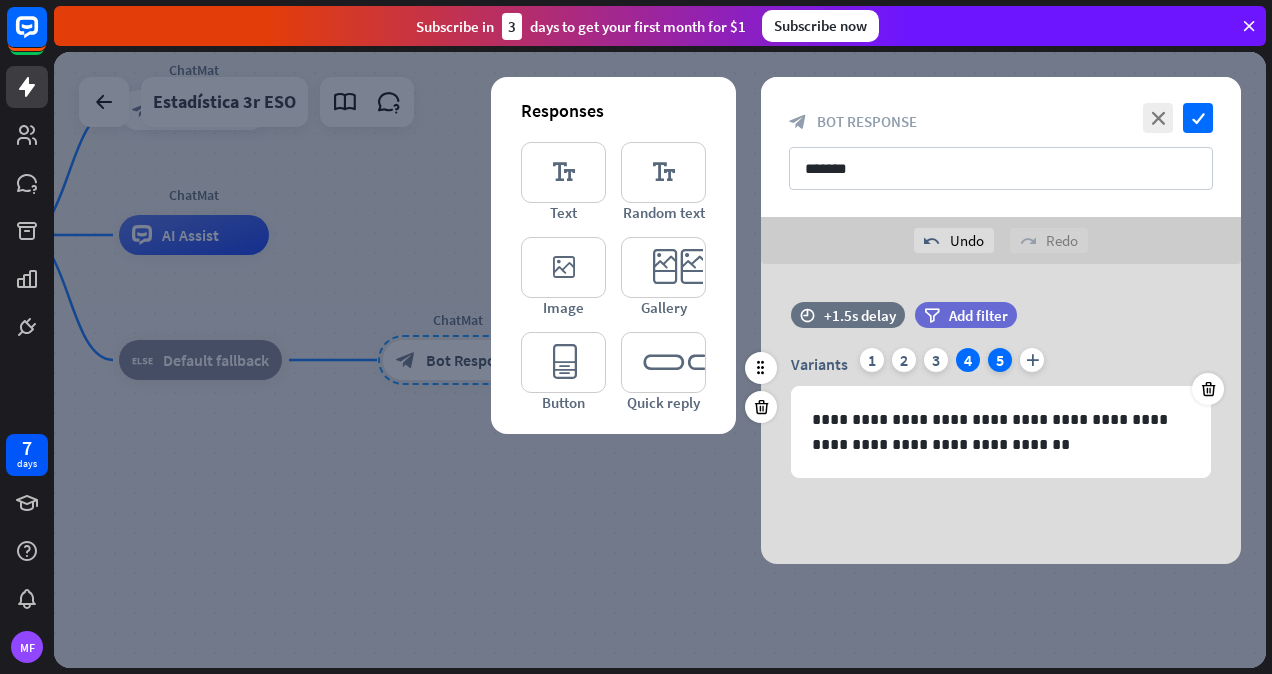click on "5" at bounding box center (1000, 360) 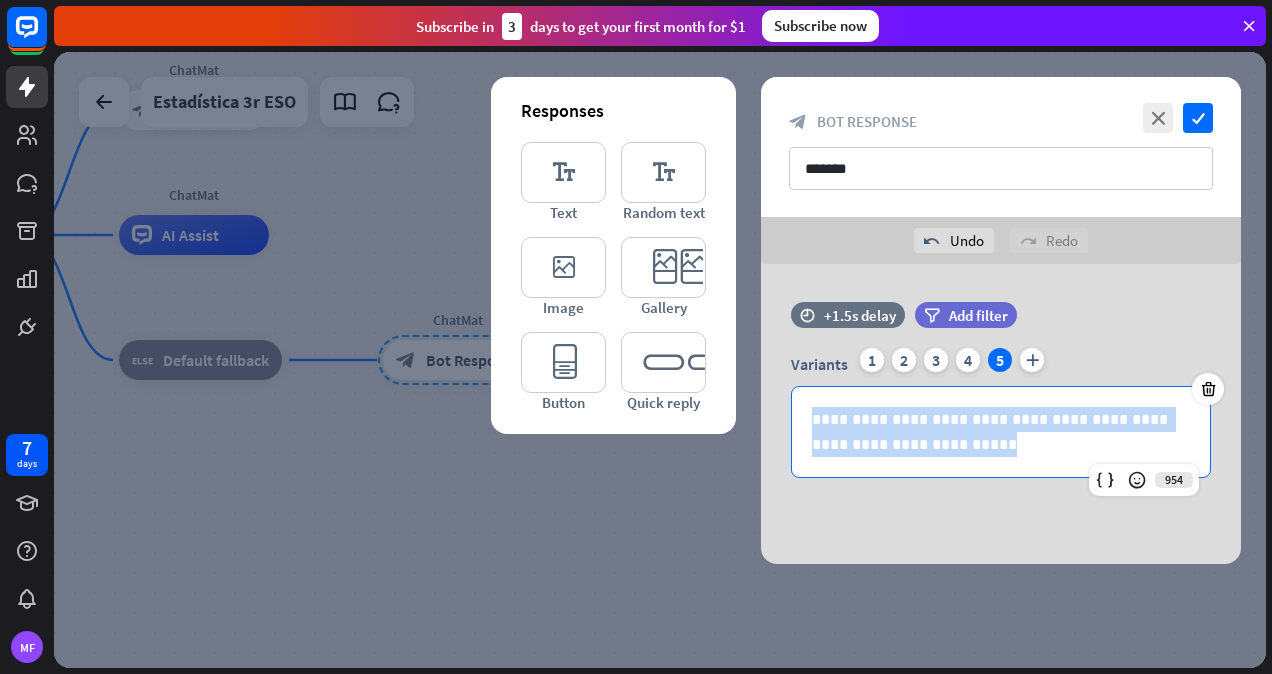 drag, startPoint x: 1048, startPoint y: 453, endPoint x: 234, endPoint y: 320, distance: 824.7939 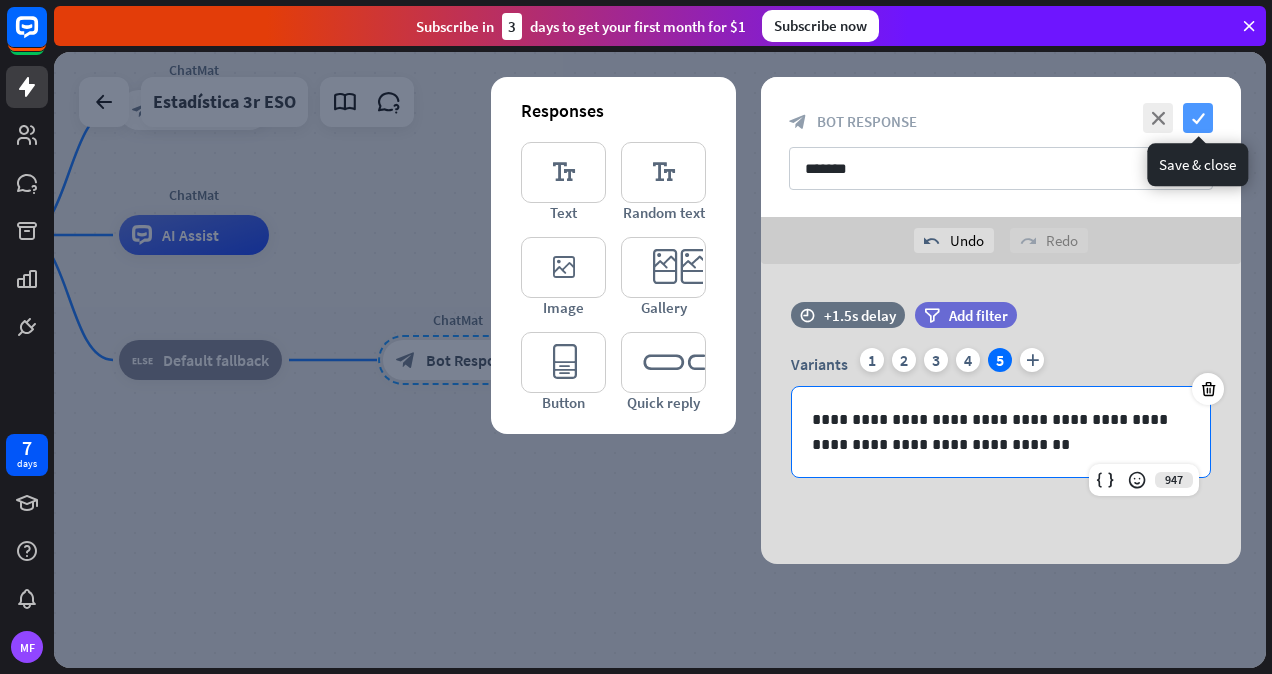 click on "check" at bounding box center (1198, 118) 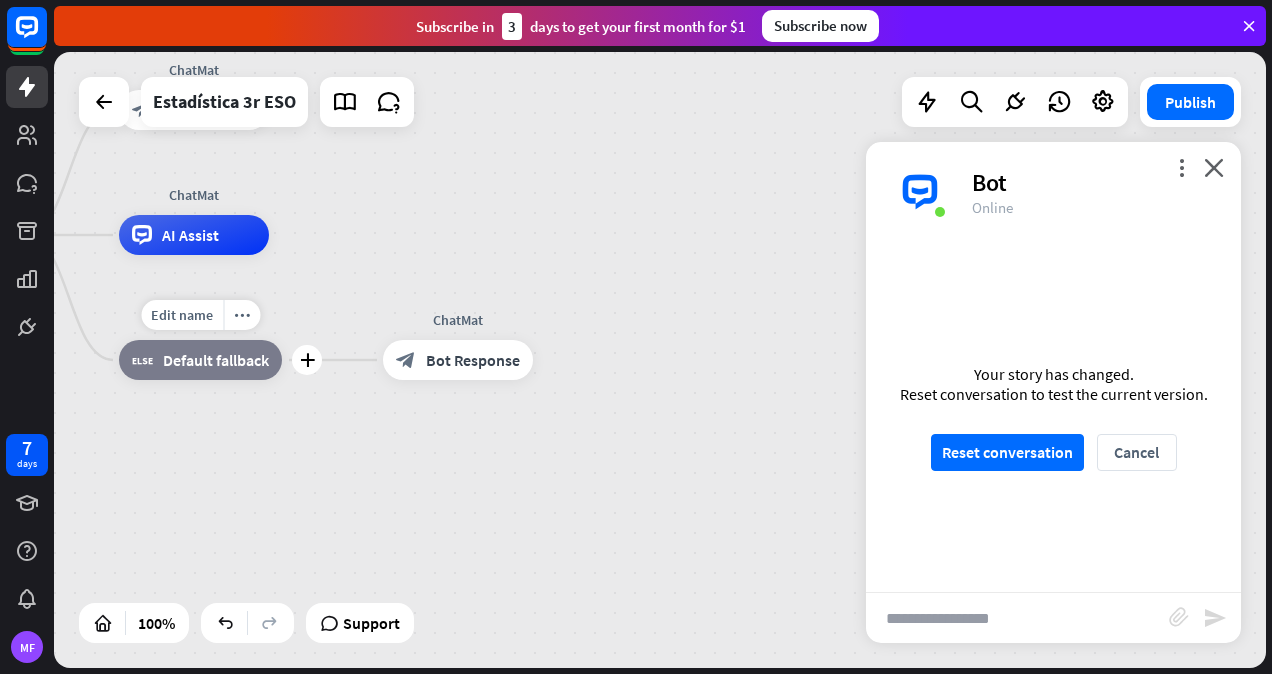click on "block_fallback   Default fallback" at bounding box center [200, 360] 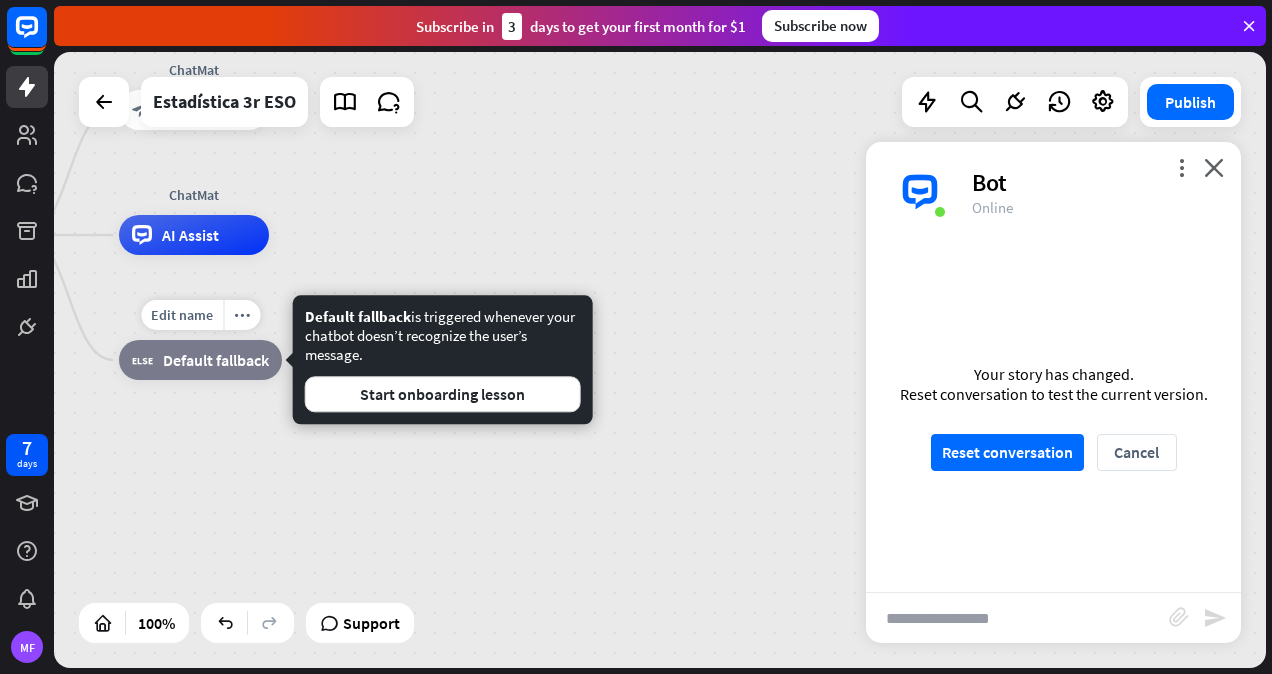 click on "block_fallback   Default fallback" at bounding box center [200, 360] 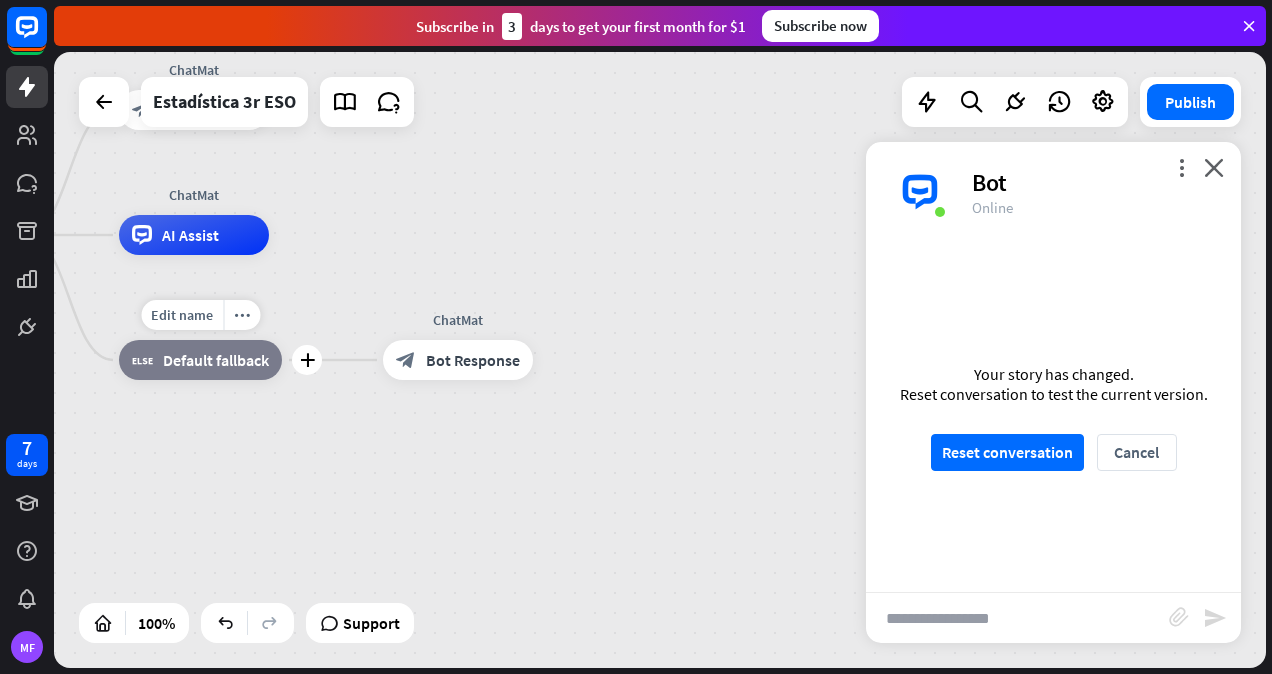 click on "block_fallback   Default fallback" at bounding box center [200, 360] 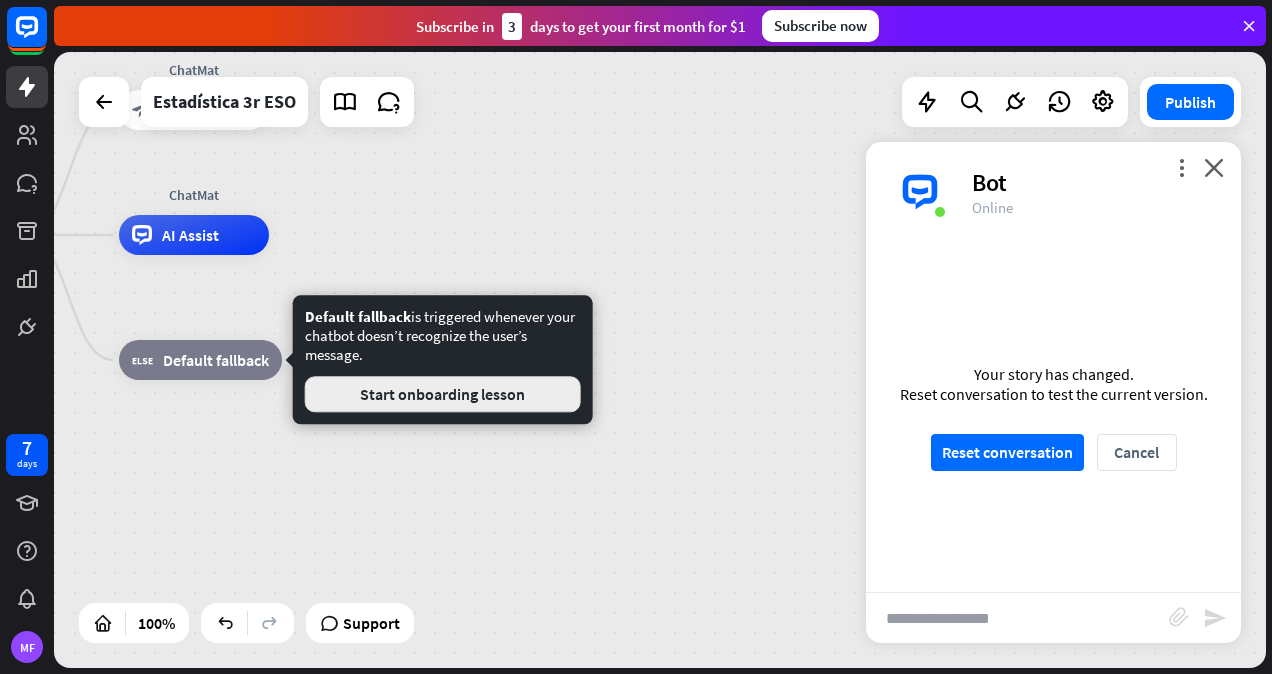 click on "Start onboarding lesson" at bounding box center (443, 394) 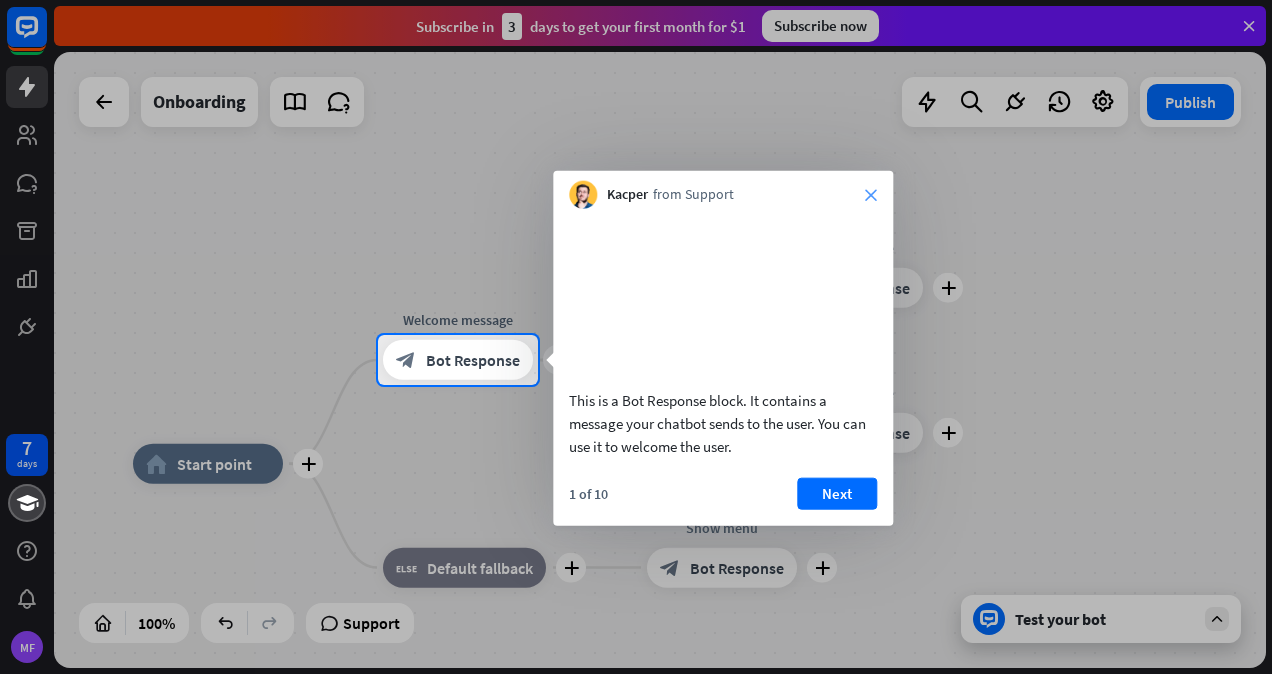 click on "close" at bounding box center [871, 195] 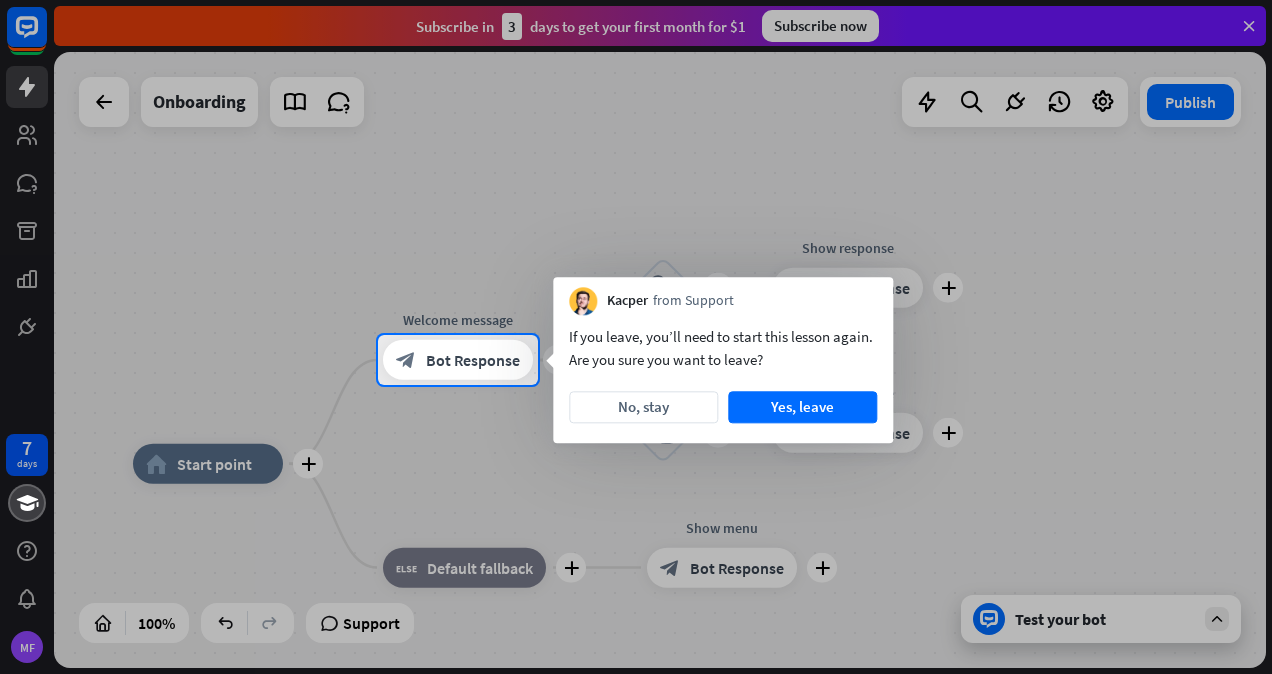 click at bounding box center [636, 529] 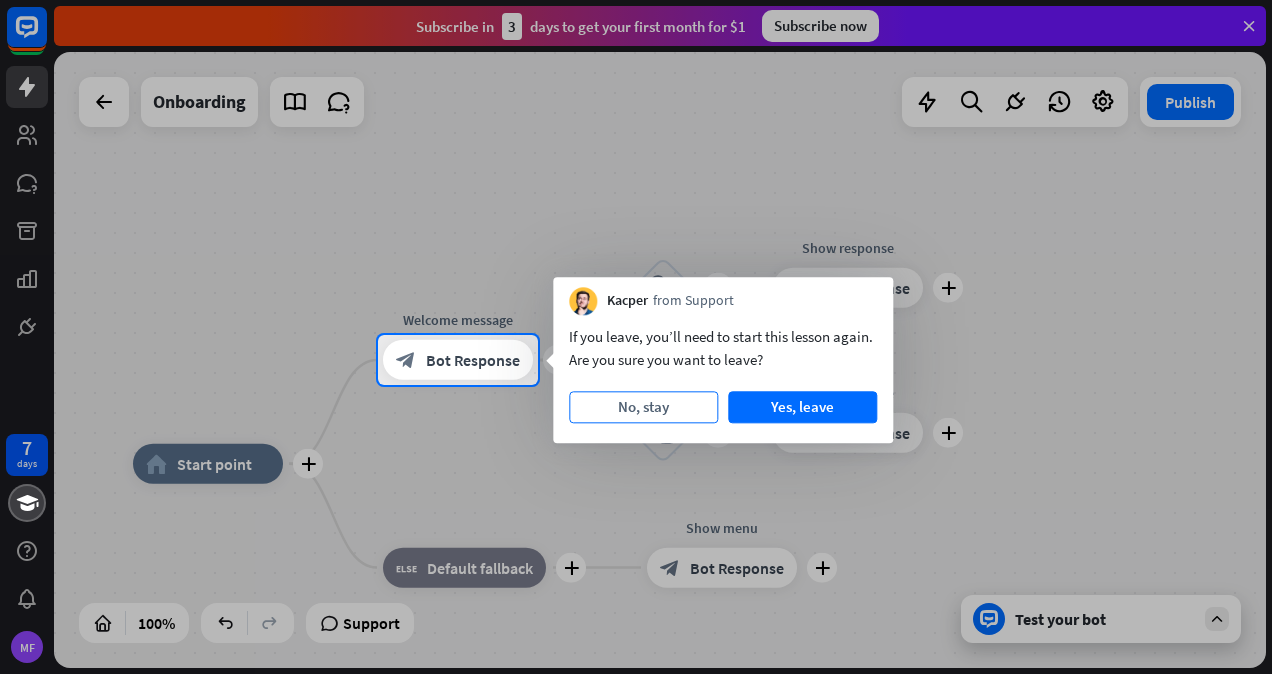 click on "No, stay" at bounding box center (643, 407) 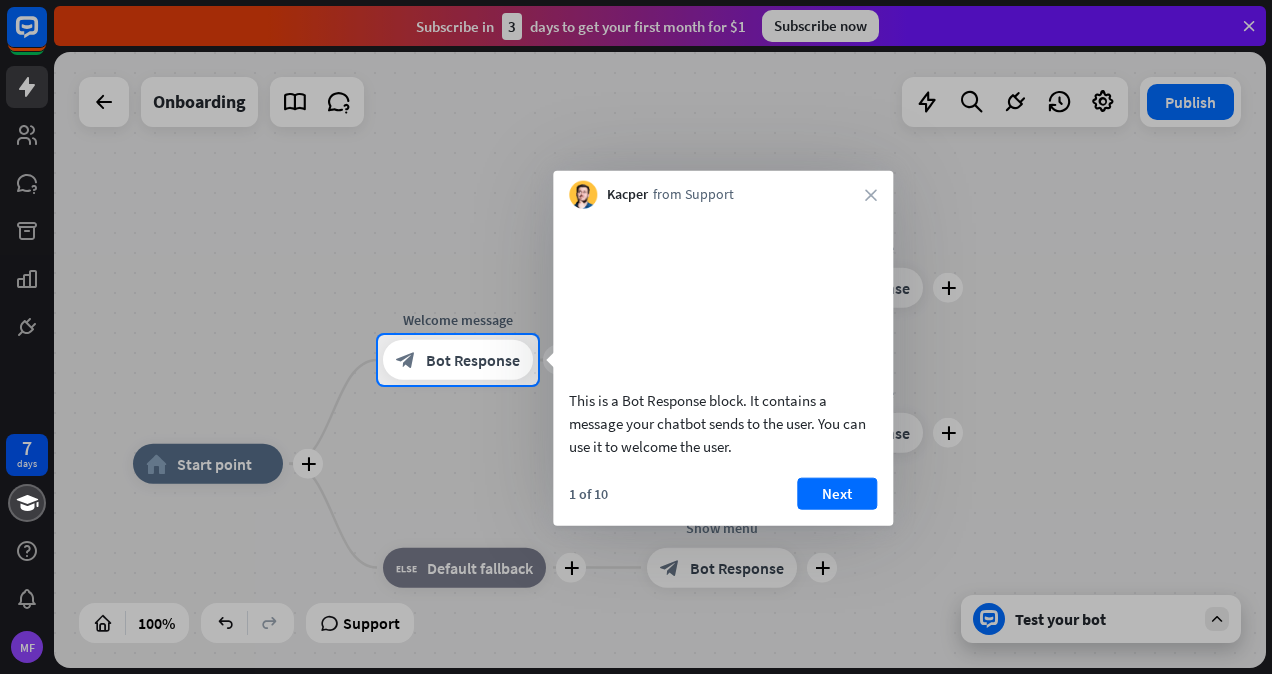 click at bounding box center (636, 167) 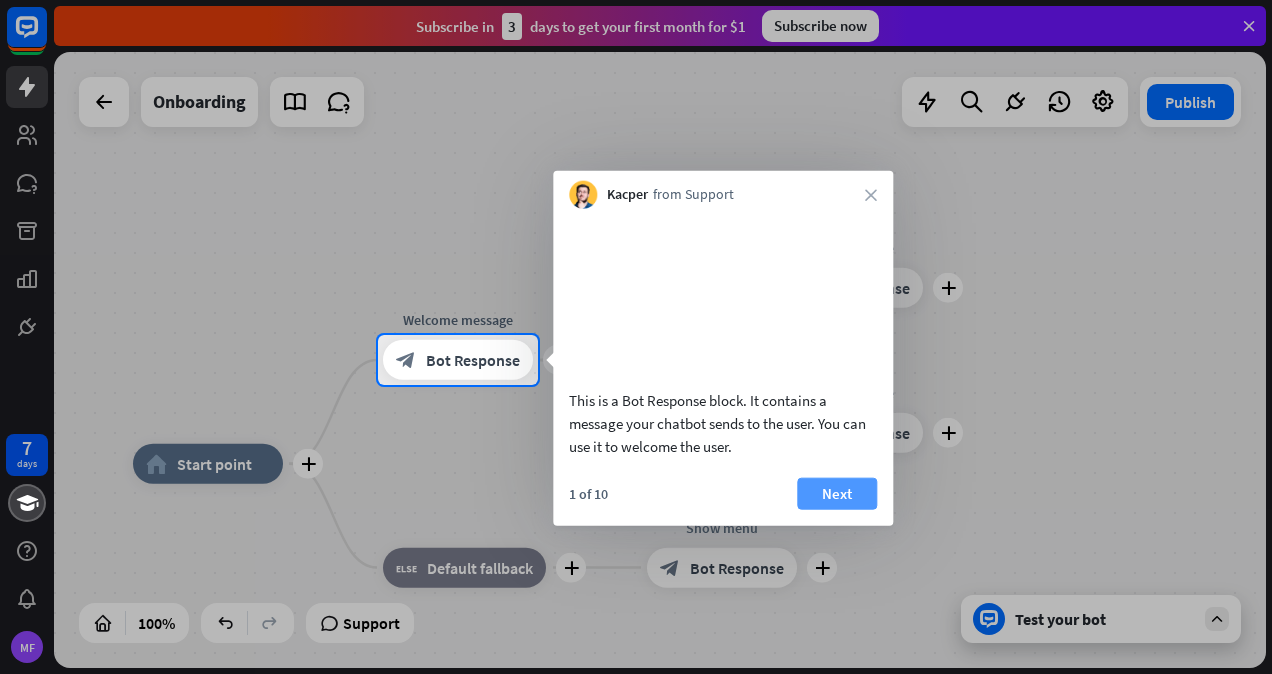 click on "Next" at bounding box center (837, 493) 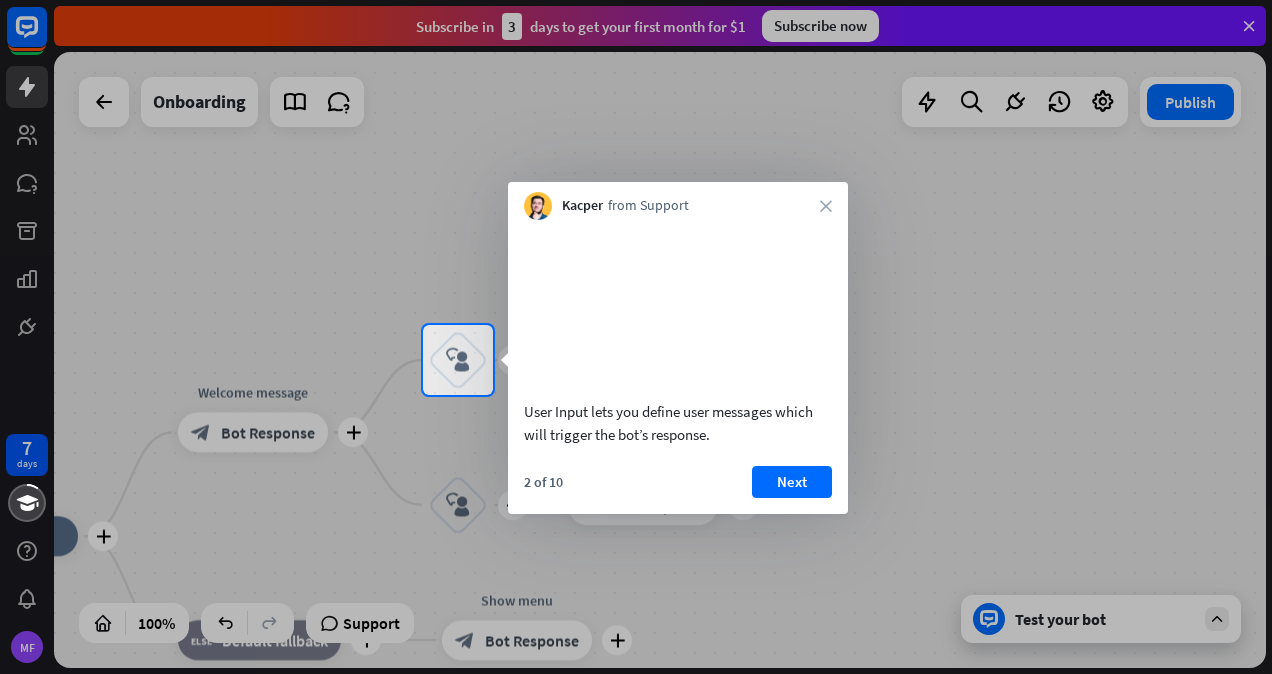 click on "Kacper
from Support
close" at bounding box center (678, 201) 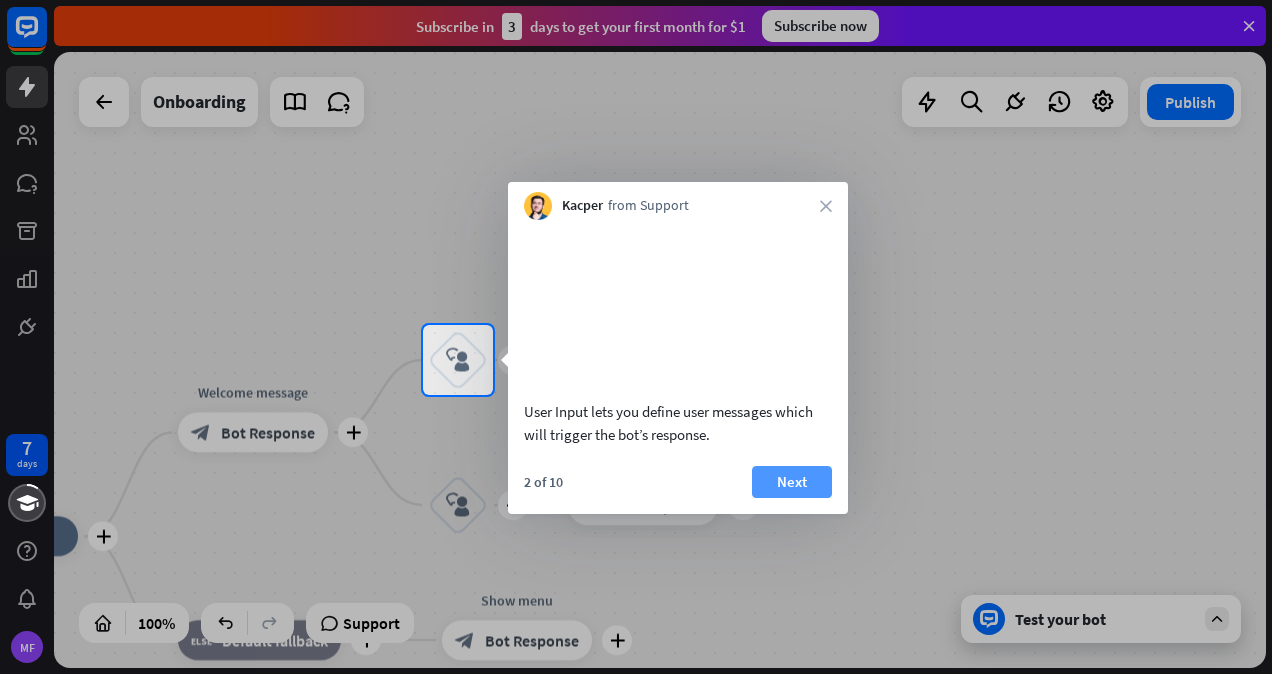 click on "Next" at bounding box center [792, 482] 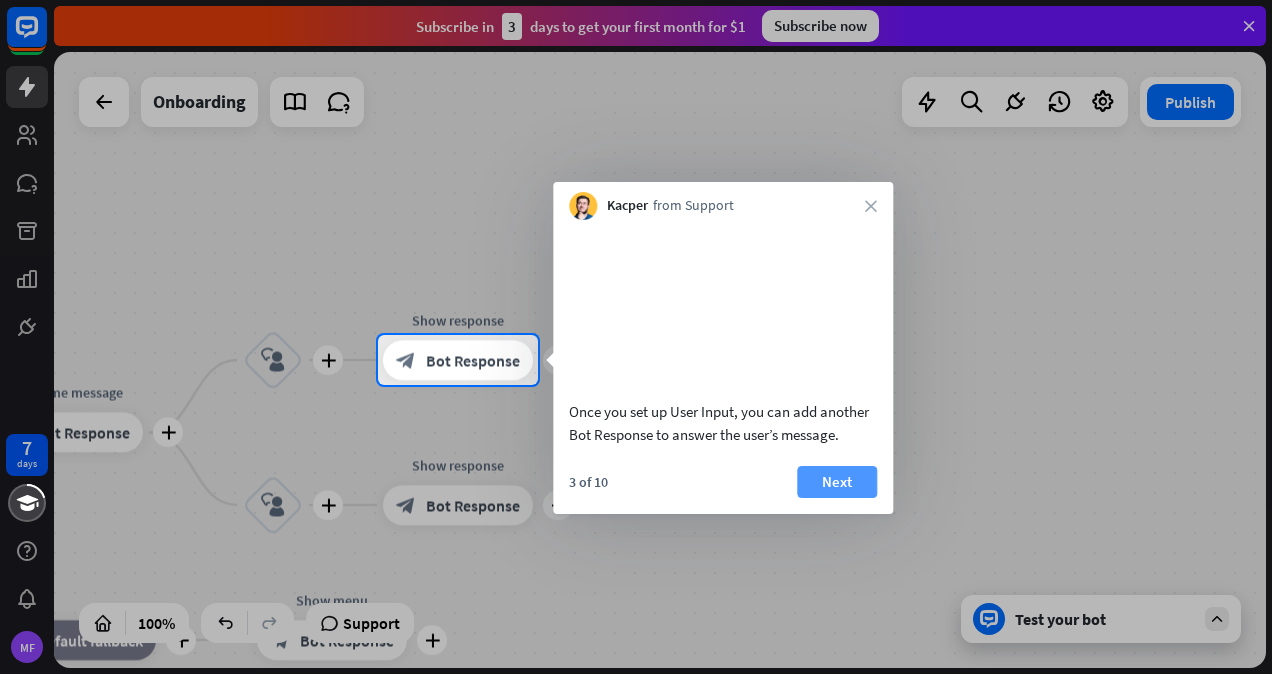 click on "Next" at bounding box center (837, 482) 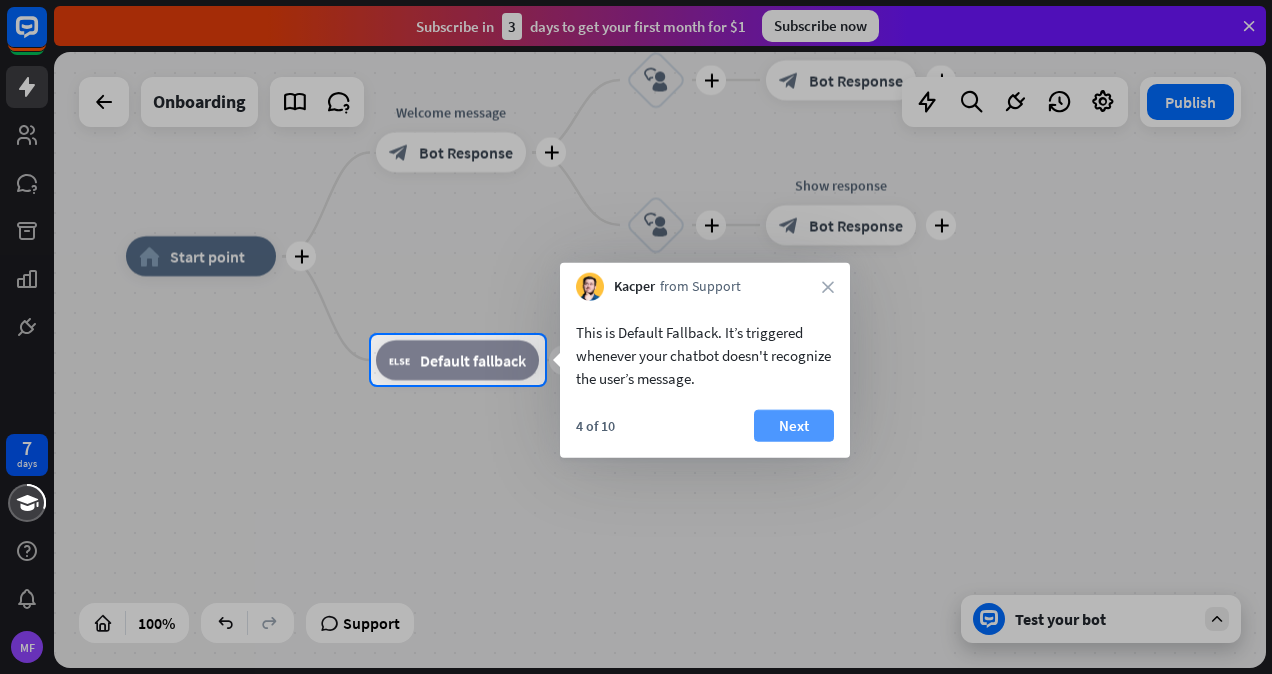 click on "Next" at bounding box center [794, 426] 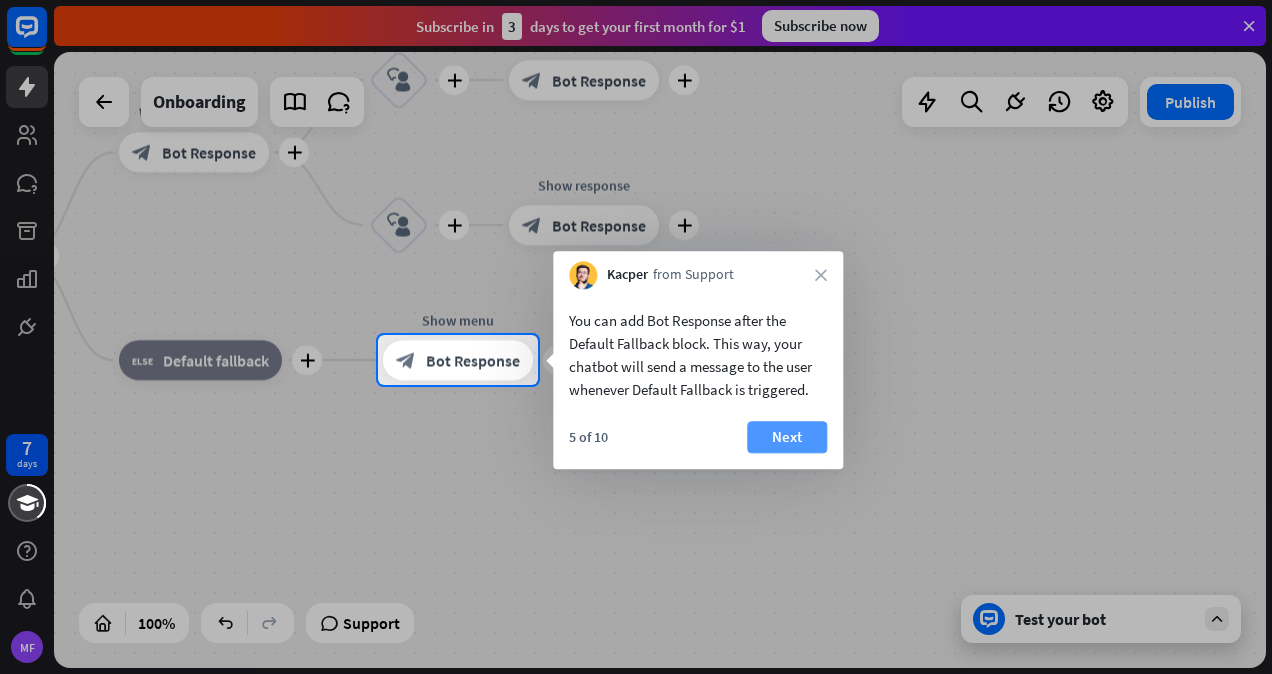 click on "Next" at bounding box center [787, 437] 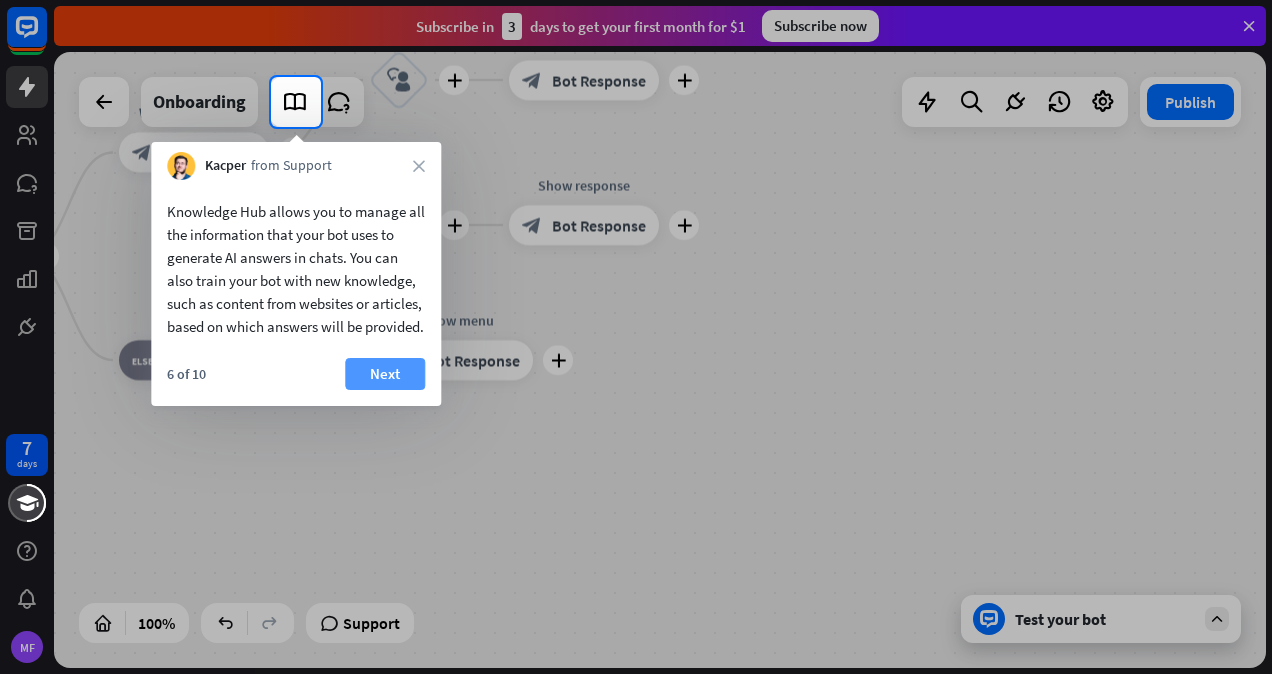 click on "Next" at bounding box center [385, 374] 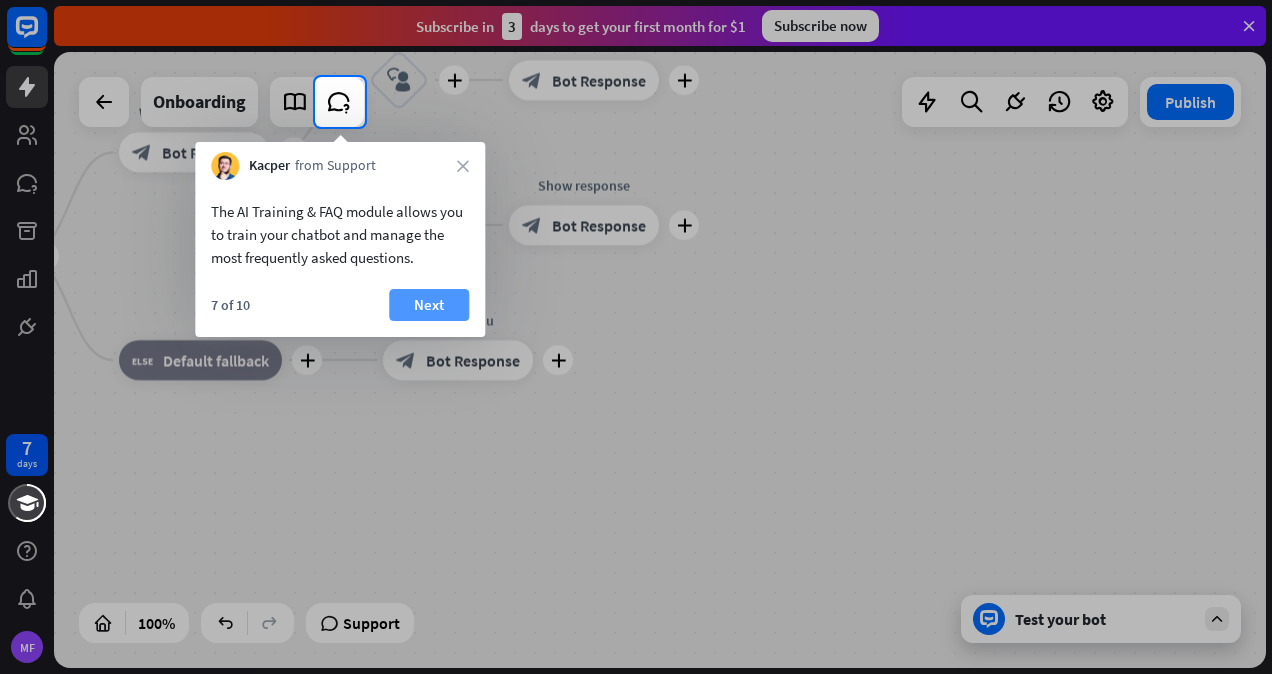 click on "Next" at bounding box center (429, 305) 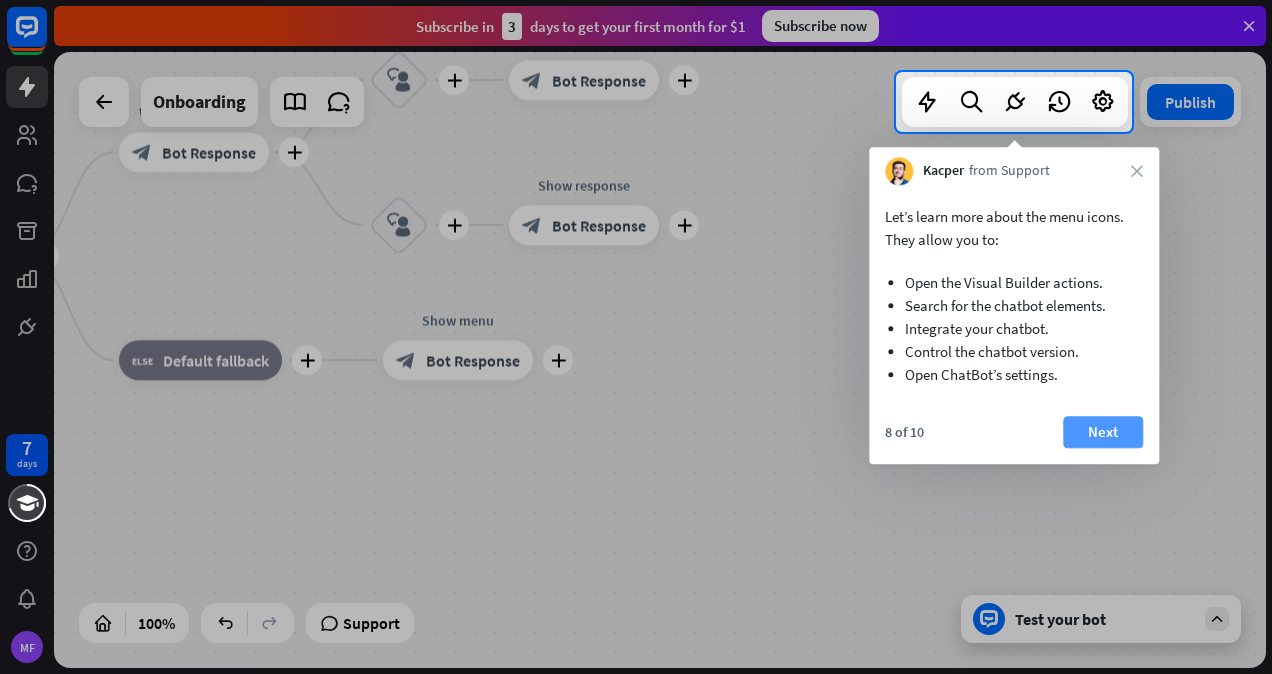click on "Next" at bounding box center (1103, 432) 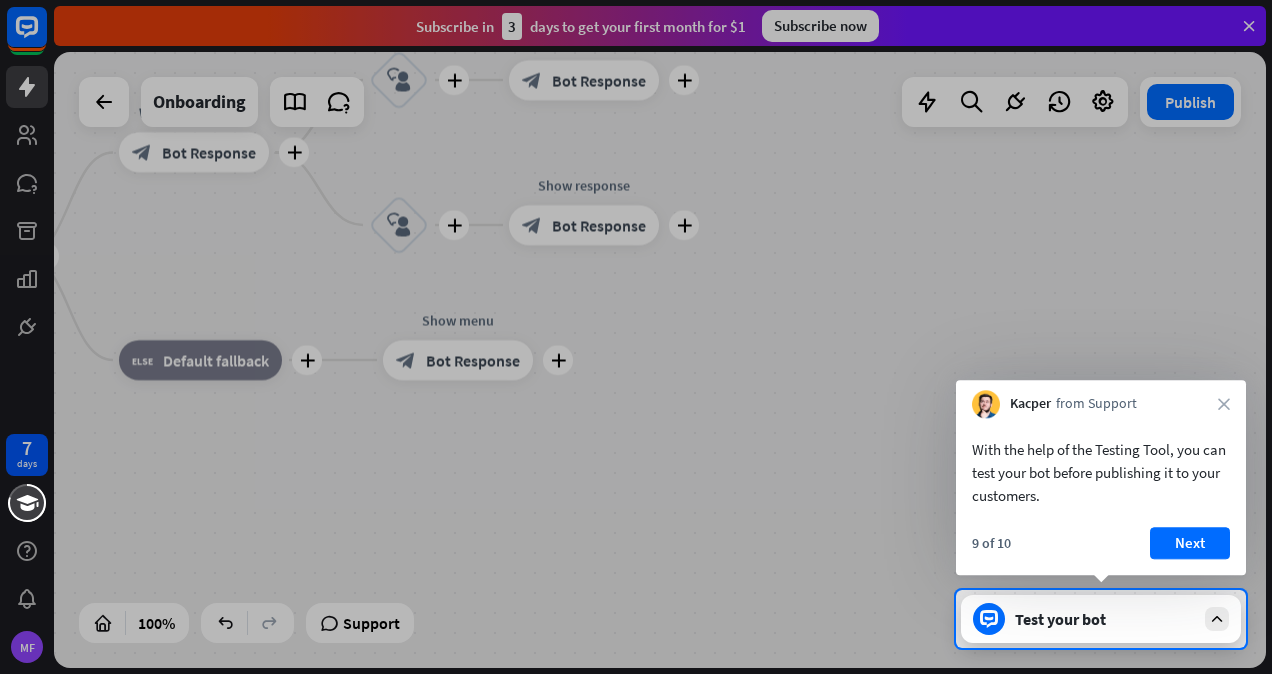 click on "With the help of the Testing Tool, you can test your bot before publishing it to your customers.
9 of 10
Next" at bounding box center (1101, 496) 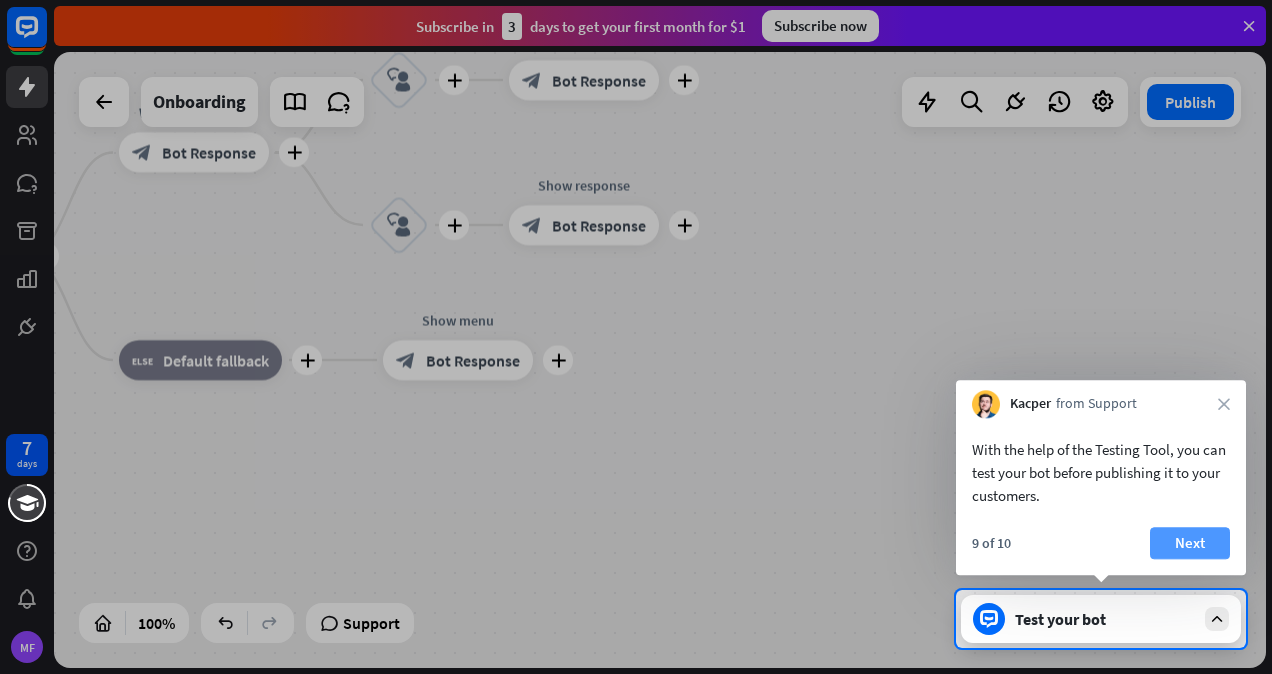 click on "Next" at bounding box center [1190, 543] 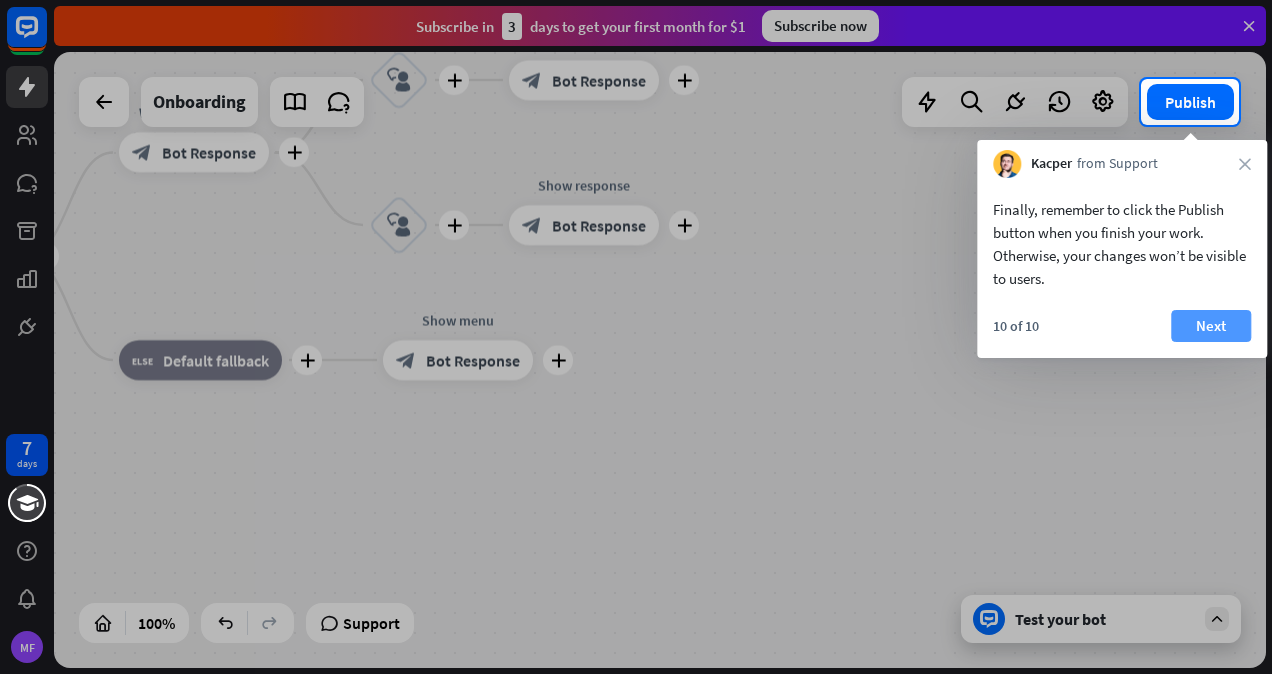 click on "Next" at bounding box center [1211, 326] 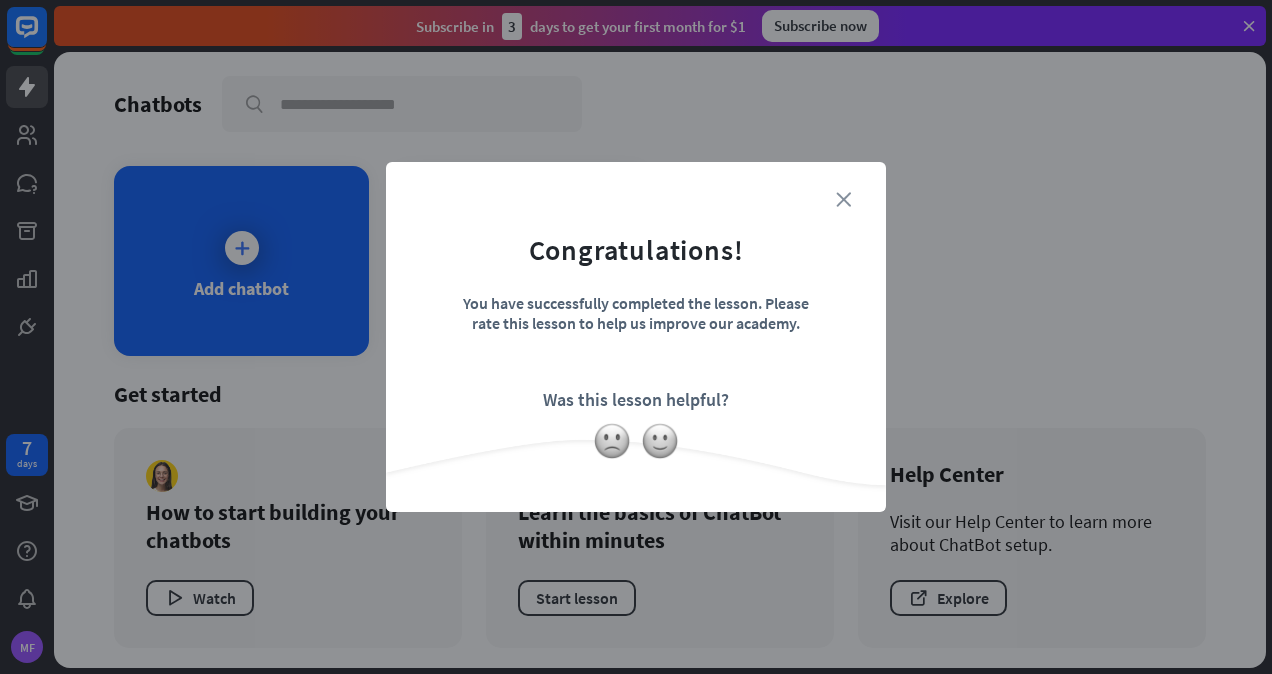 click on "close" at bounding box center (843, 199) 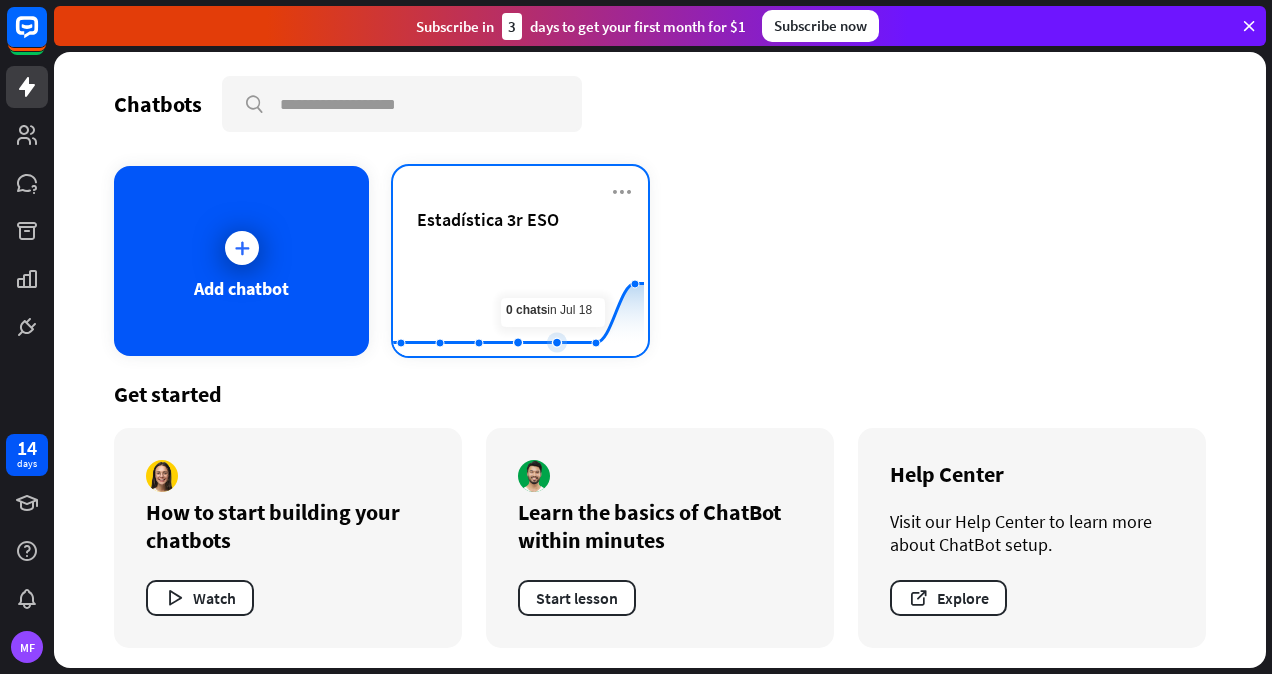 click 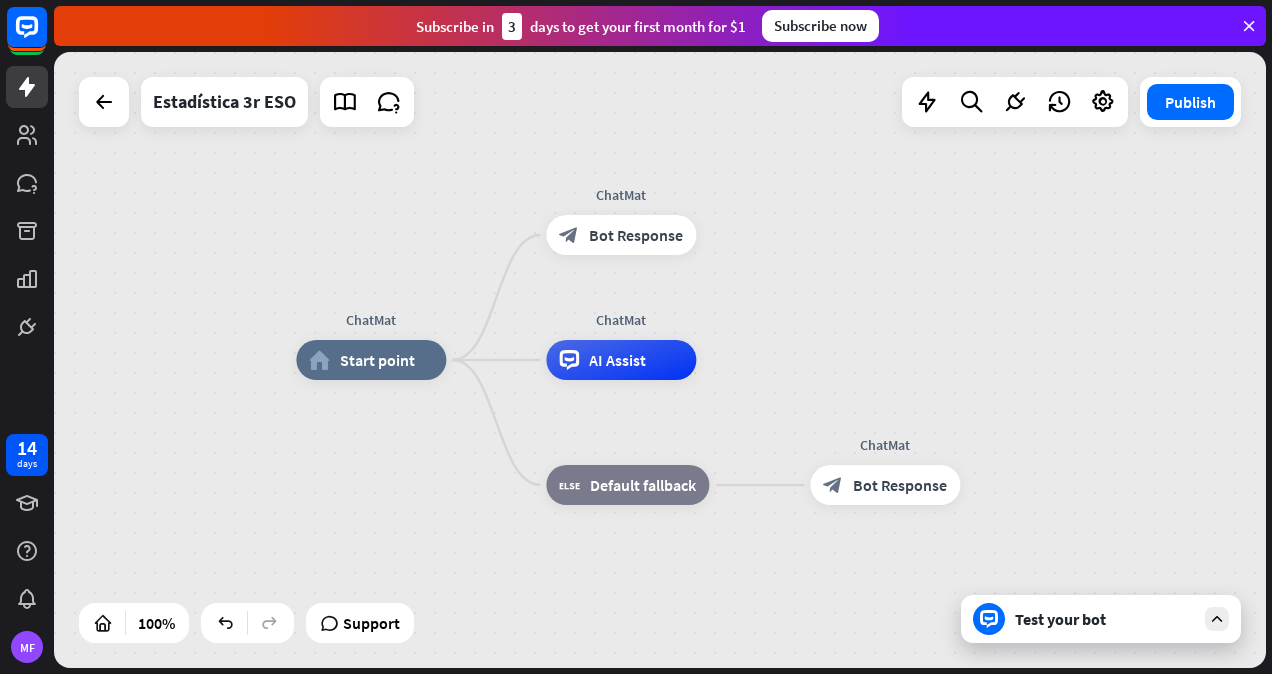 click on "Test your bot" at bounding box center (1105, 619) 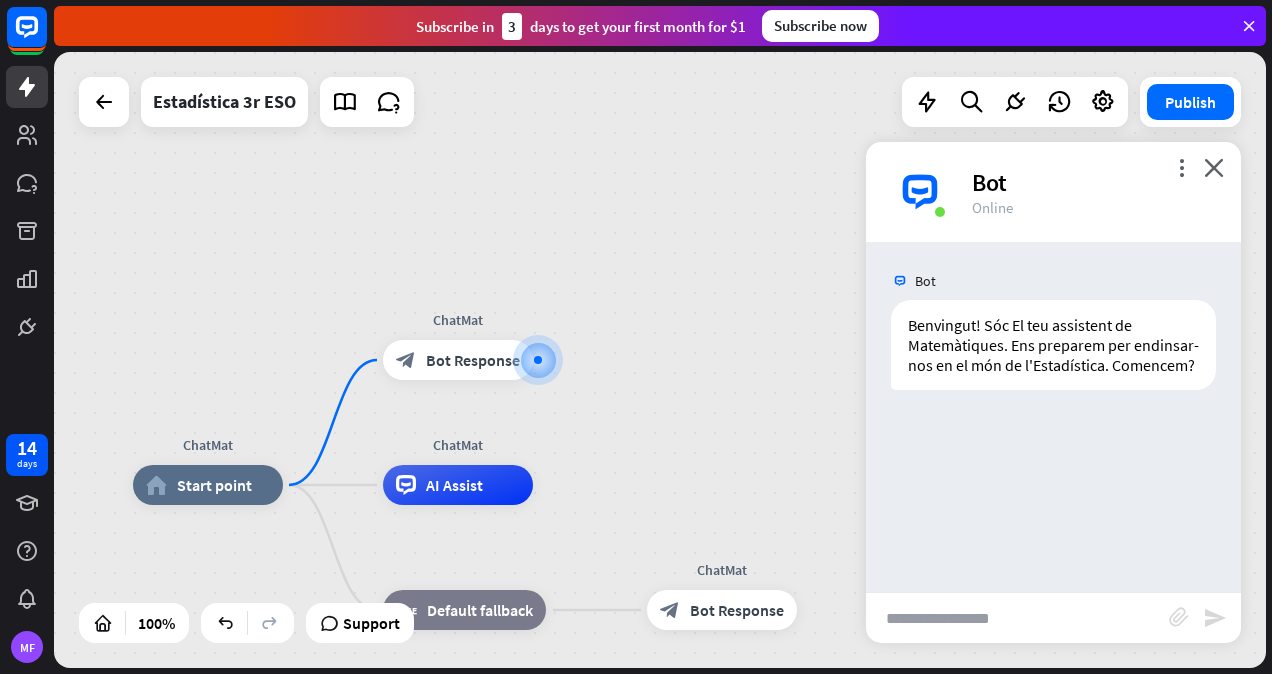 click at bounding box center [1017, 618] 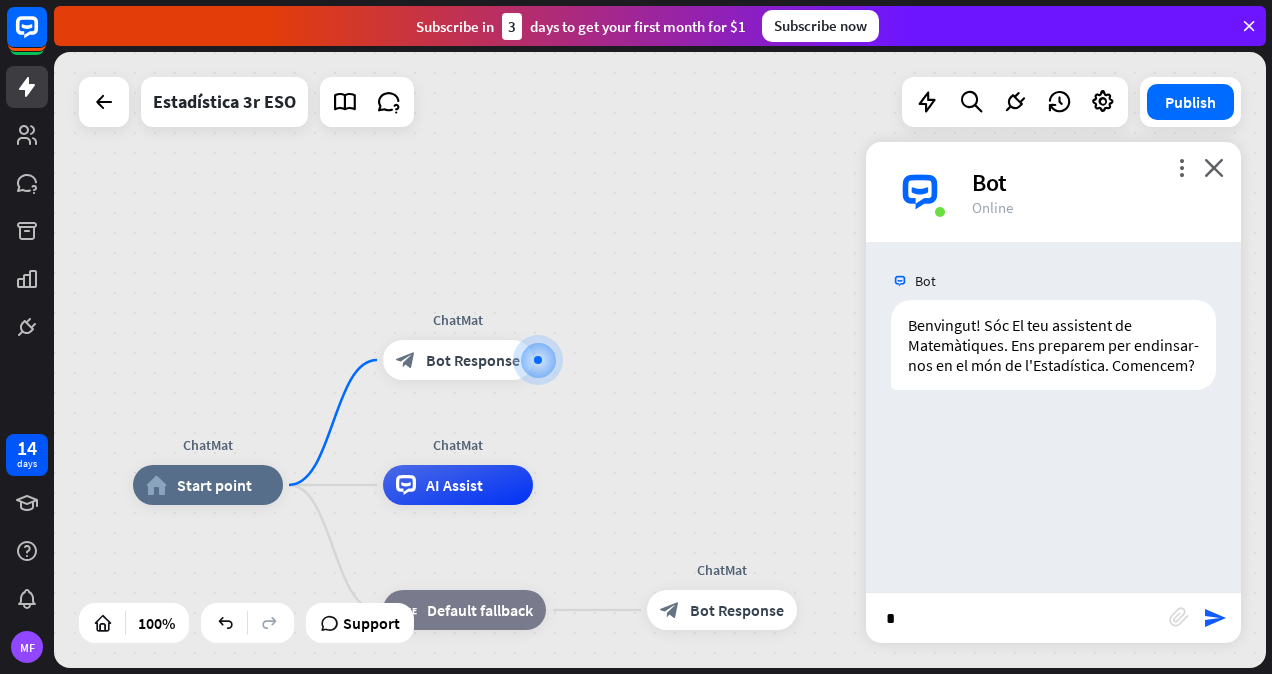 type 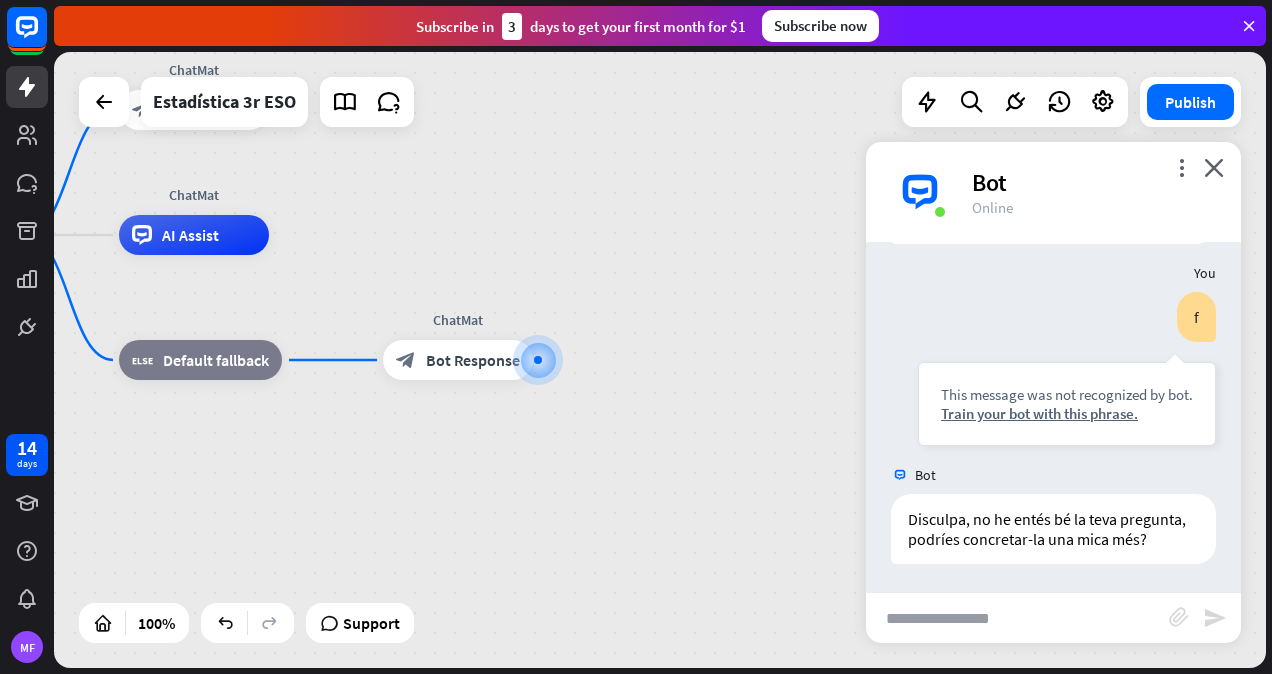 scroll, scrollTop: 186, scrollLeft: 0, axis: vertical 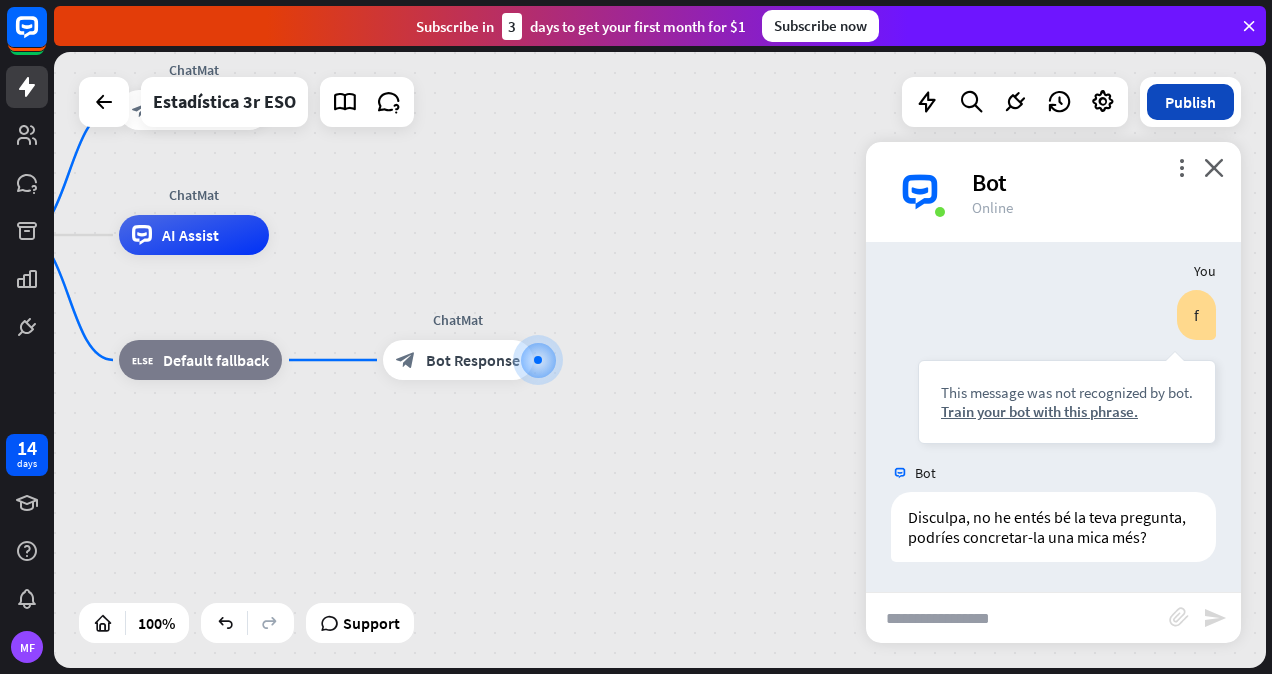 click on "Publish" at bounding box center (1190, 102) 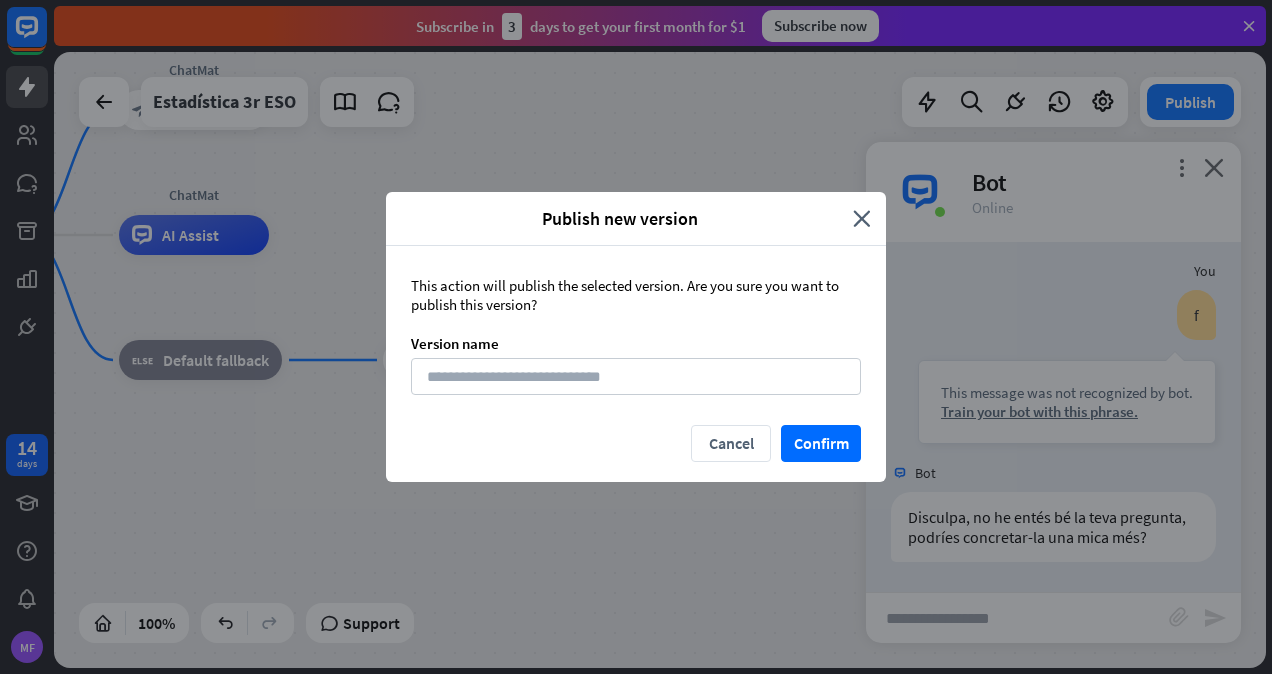 click on "This action will publish the selected version. Are you sure you want
to publish this version?
Version name" at bounding box center (636, 335) 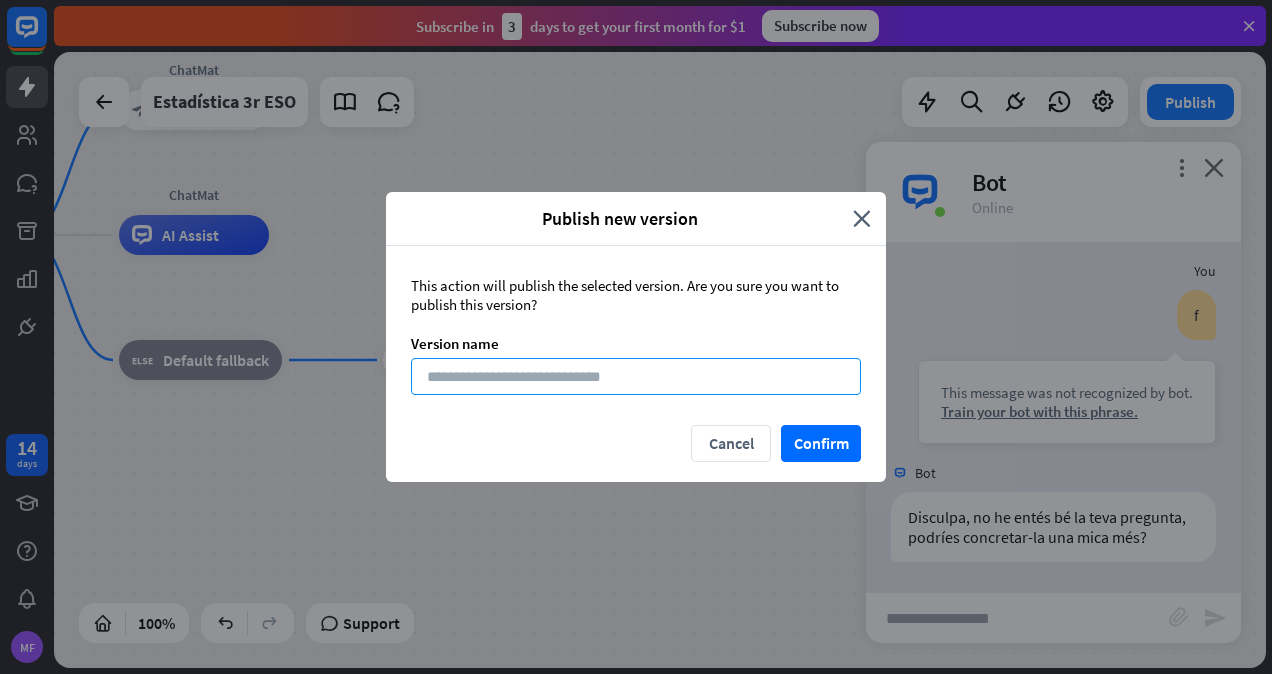 click at bounding box center [636, 376] 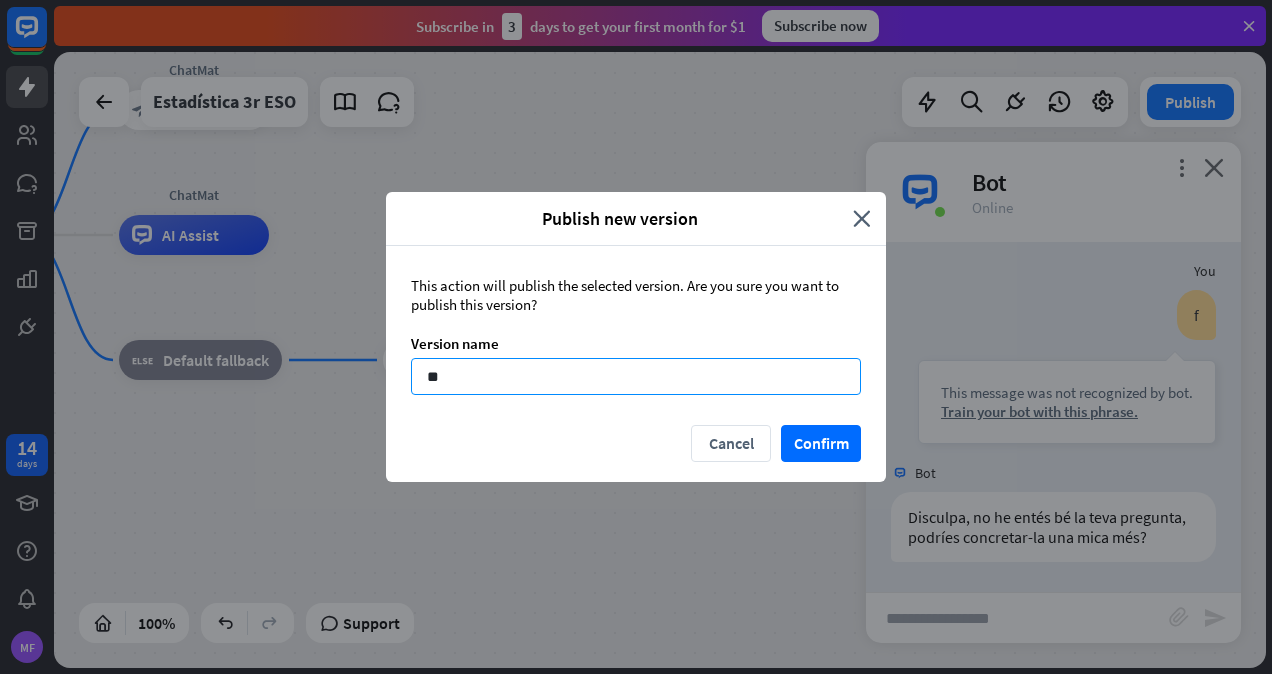type on "*" 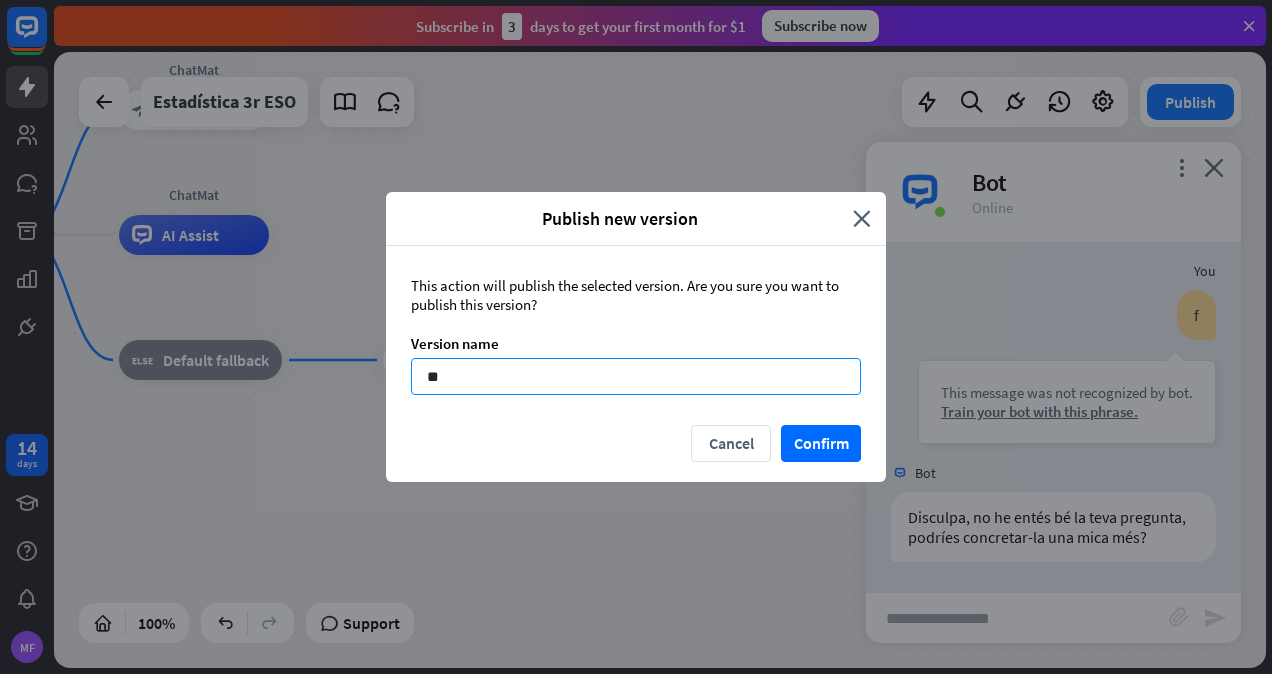 type on "*" 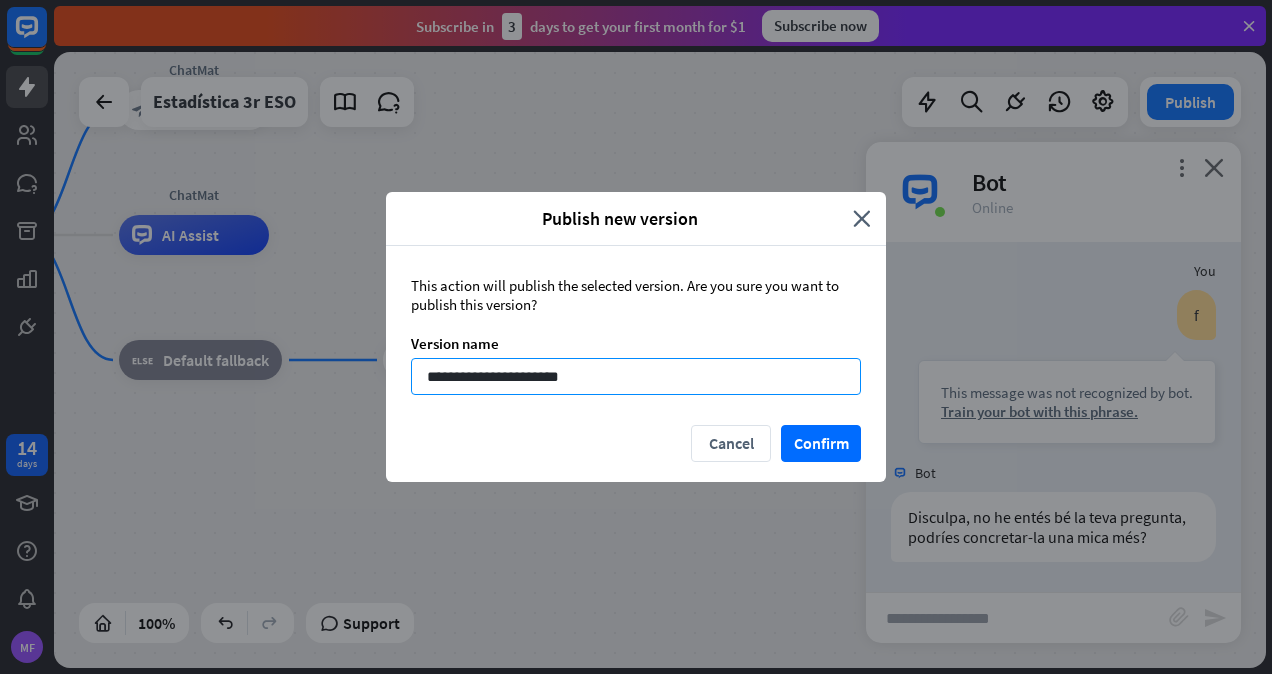 type on "**********" 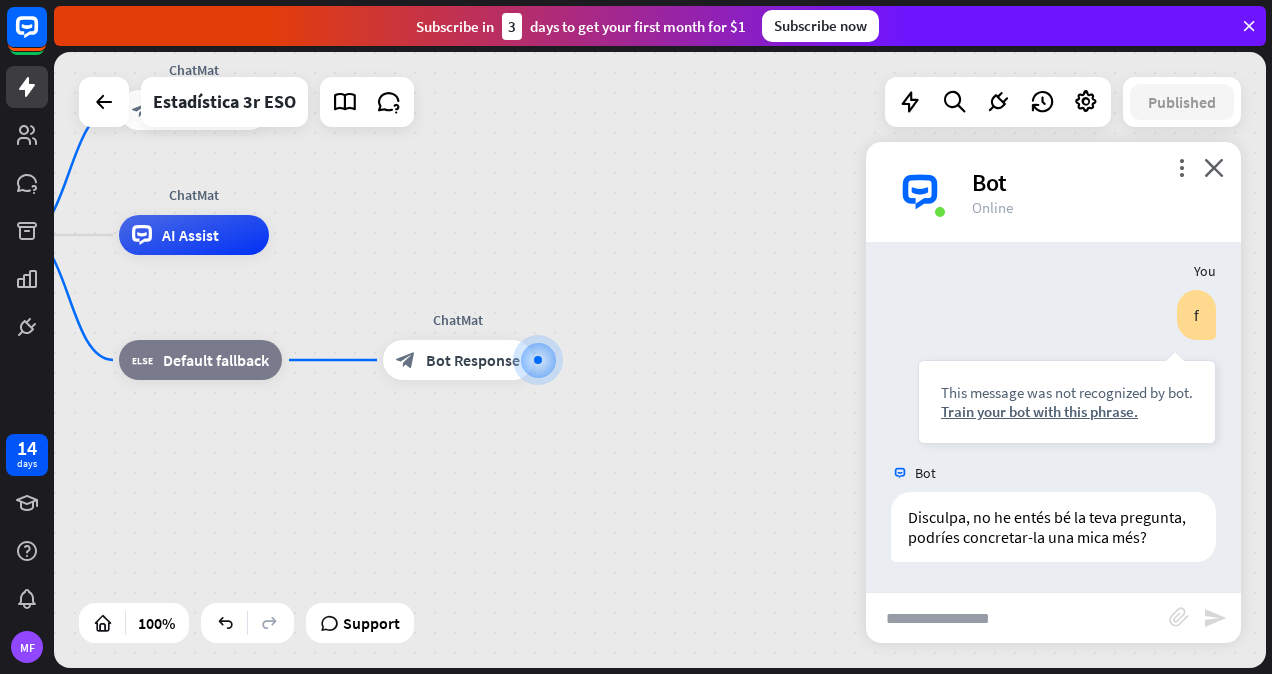 click on "ChatMat   home_2   Start point                 ChatMat   block_bot_response   Bot Response                 ChatMat     AI Assist                   block_fallback   Default fallback                 ChatMat   block_bot_response   Bot Response" at bounding box center [475, 543] 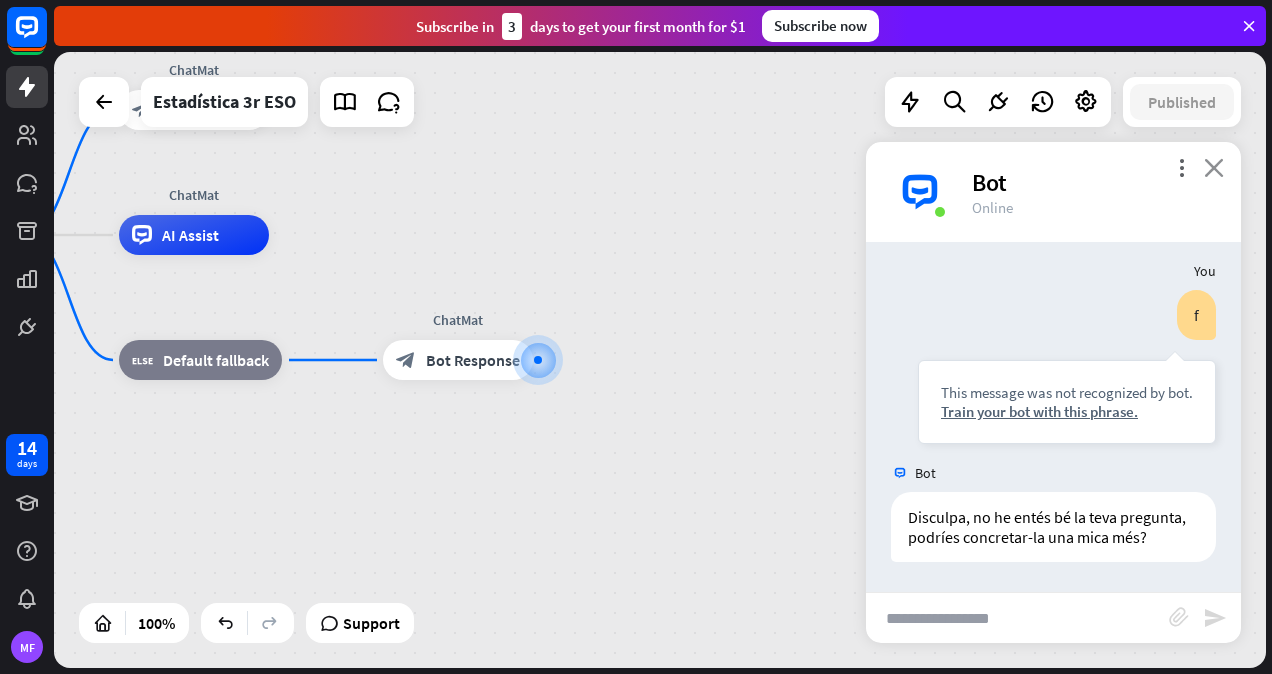 click on "close" at bounding box center [1214, 167] 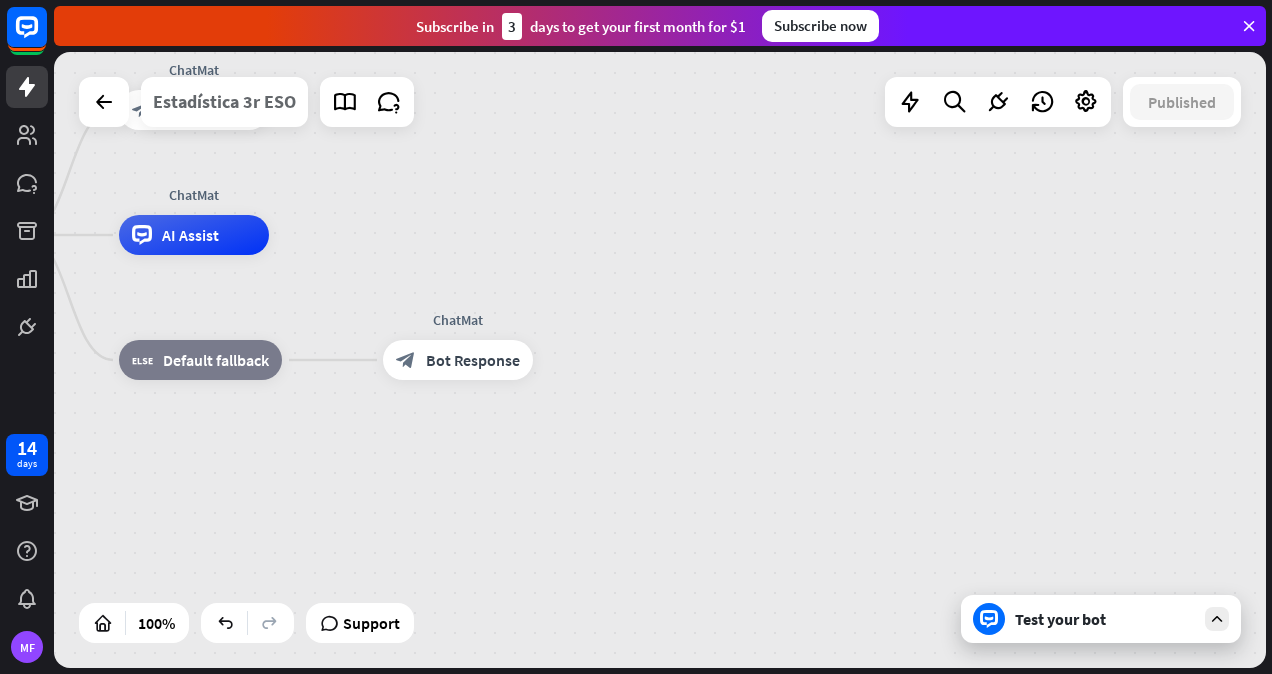 click on "Estadística 3r ESO" at bounding box center [224, 102] 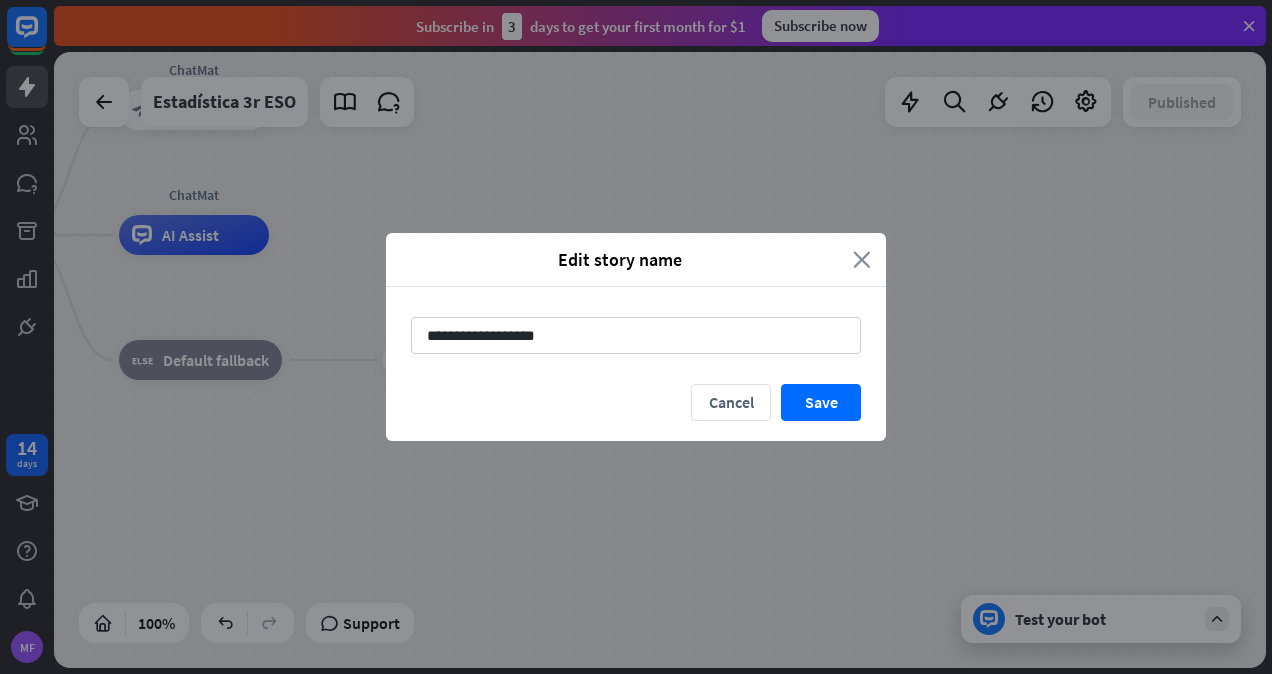 click on "close" at bounding box center [862, 259] 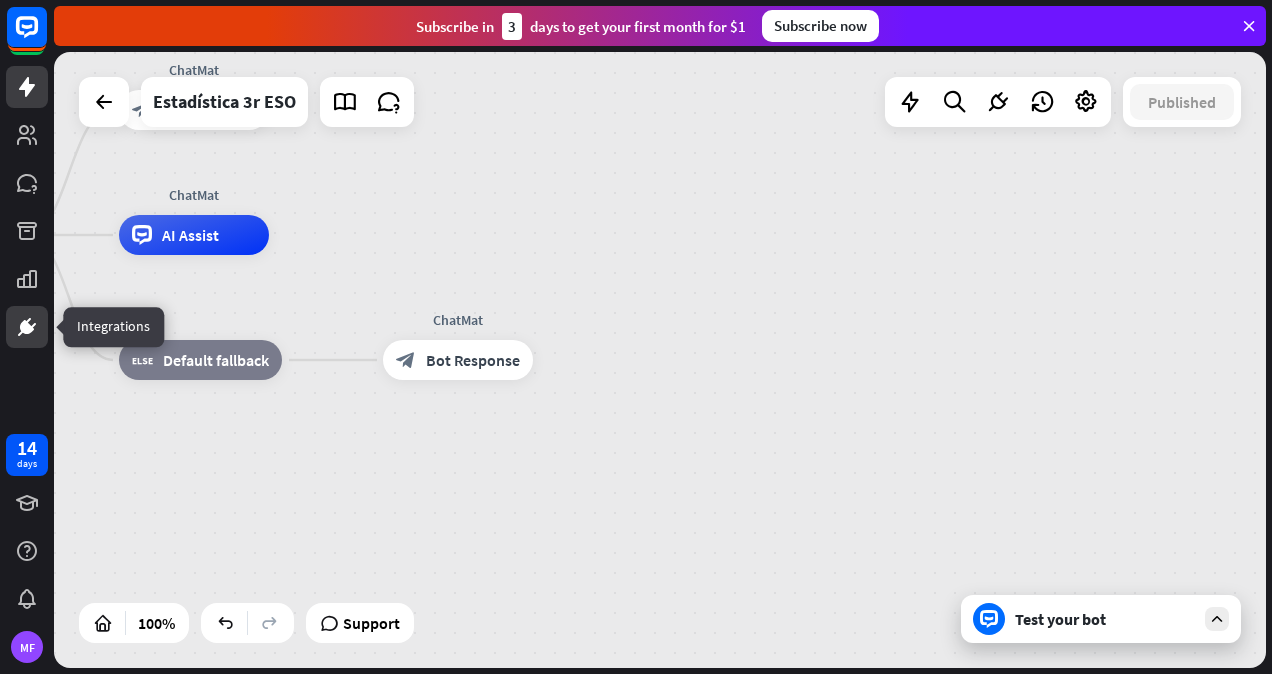 click 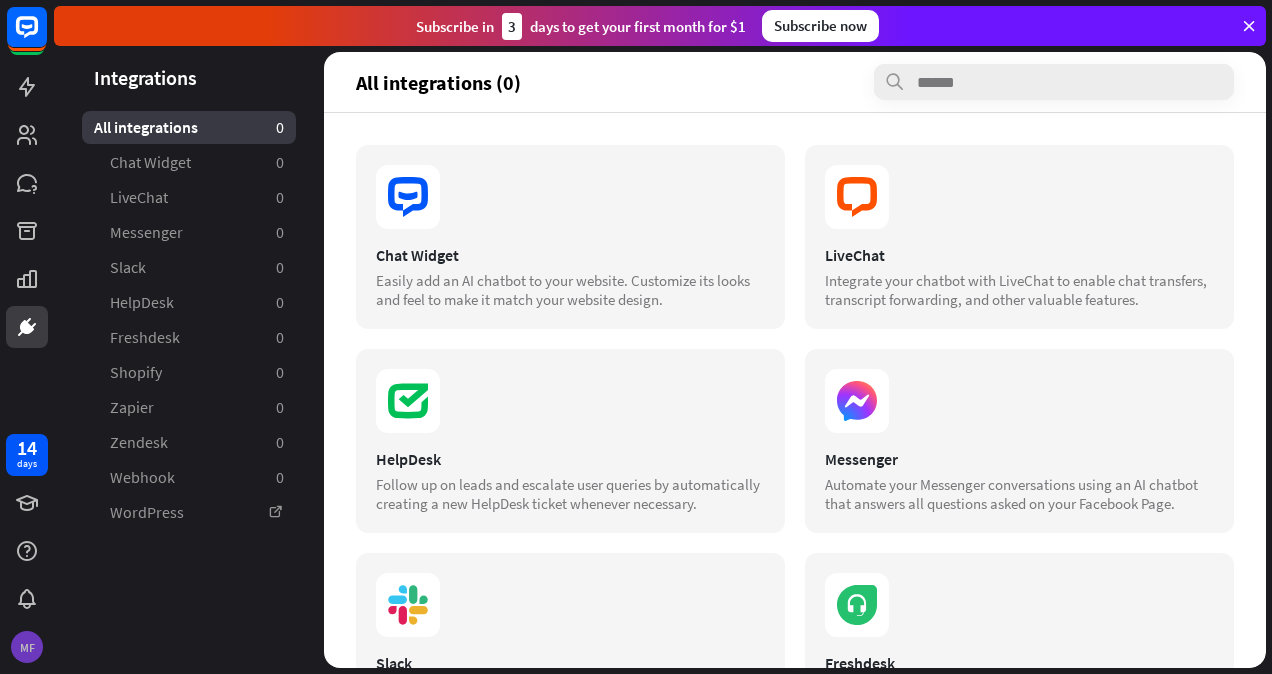 click on "MF" at bounding box center (27, 647) 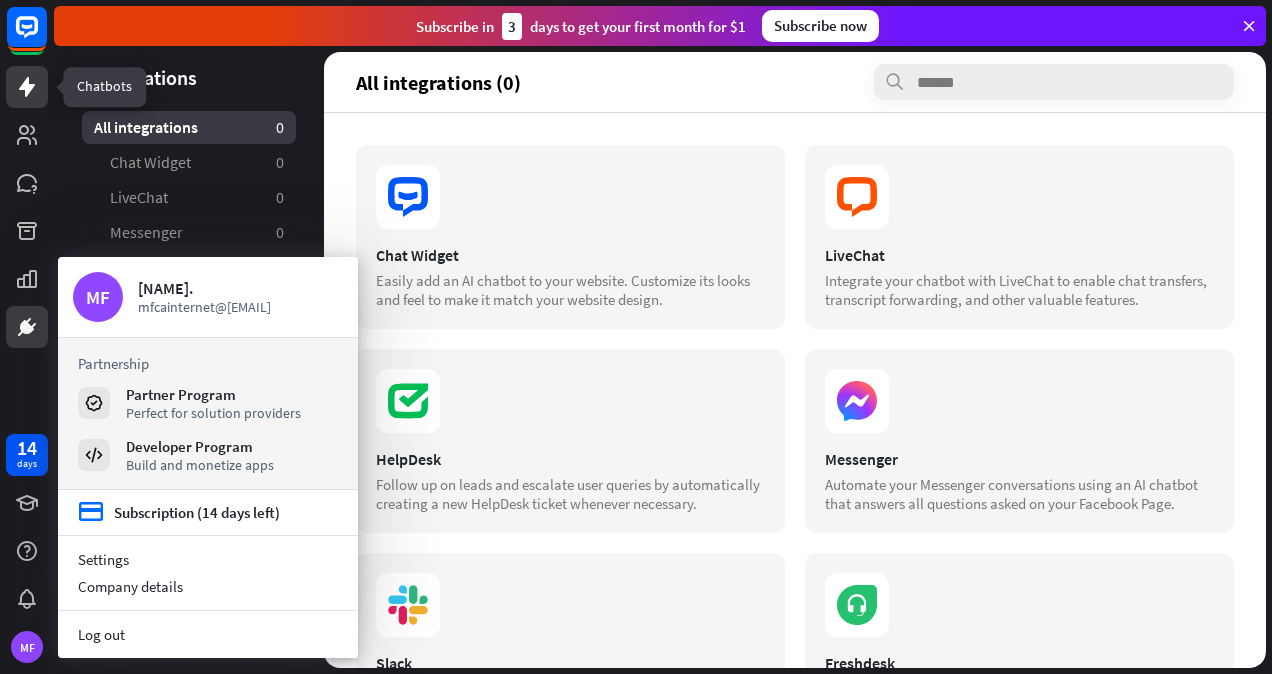click 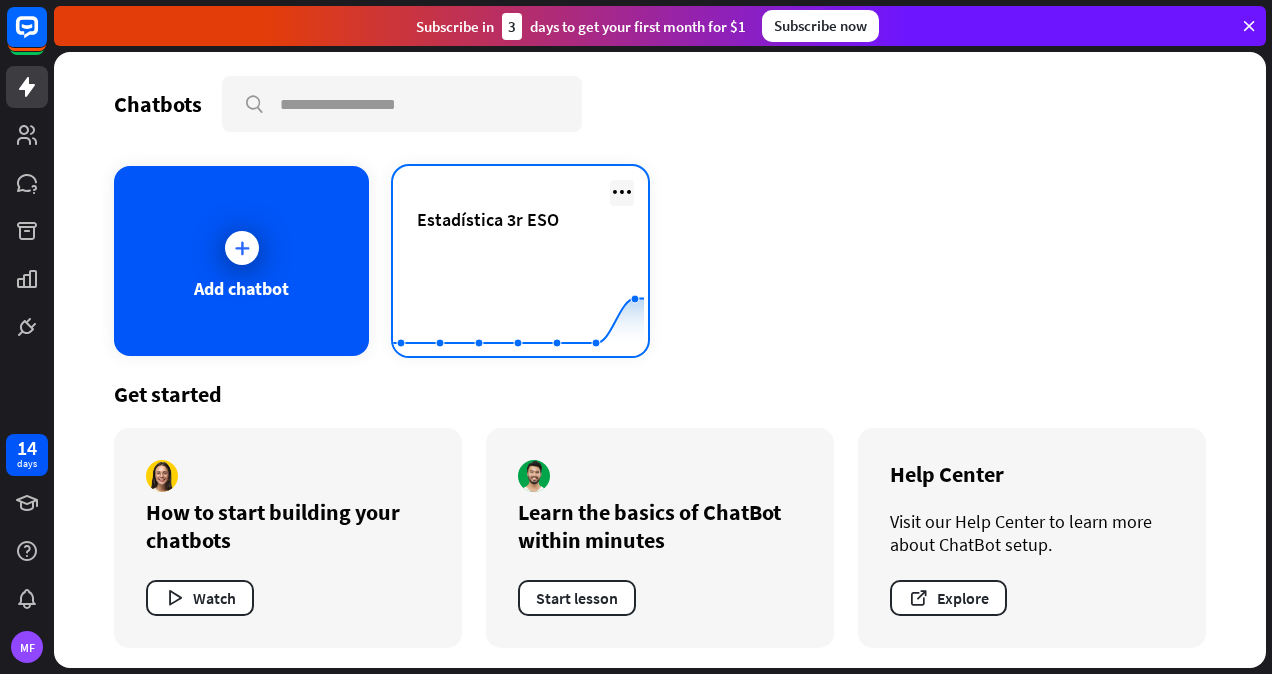 click at bounding box center [622, 192] 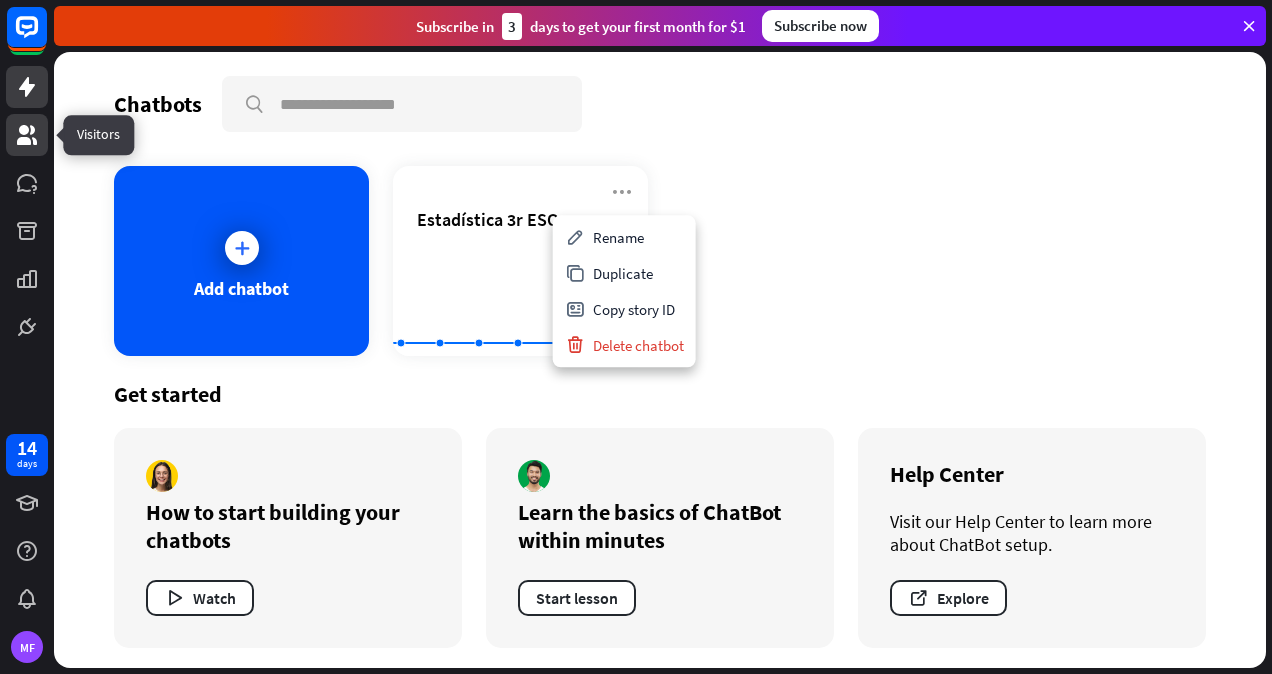 click at bounding box center (27, 135) 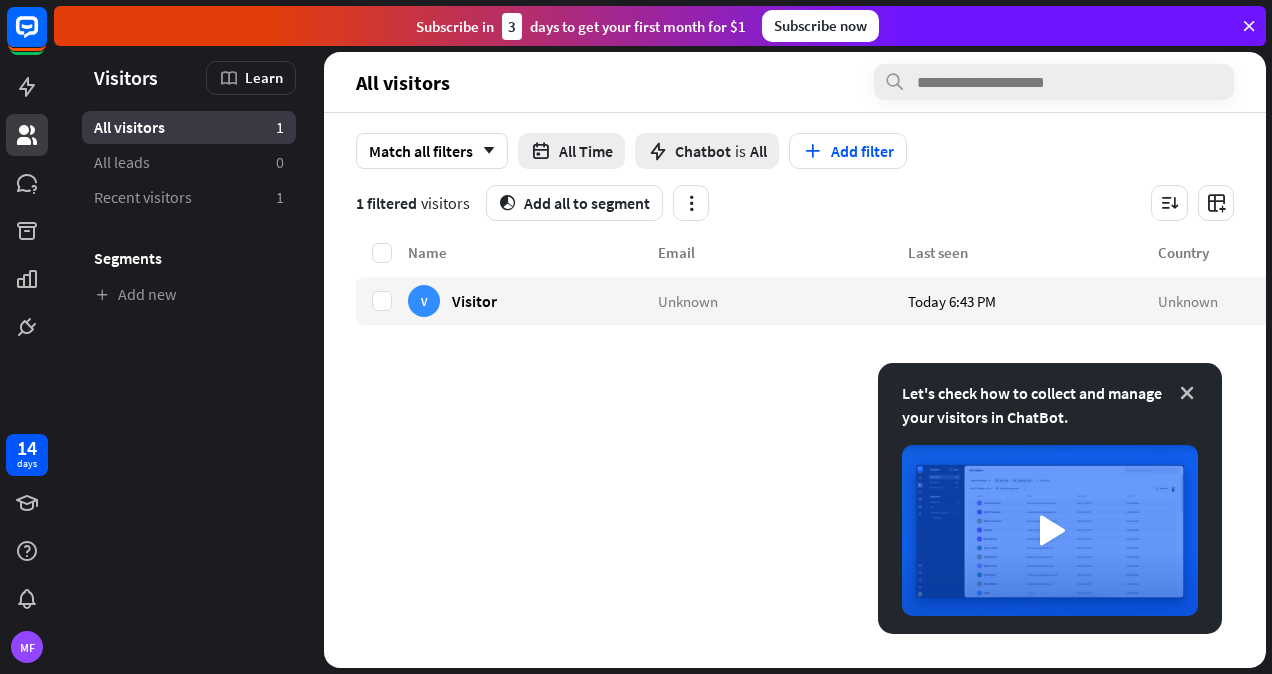 click at bounding box center [1187, 393] 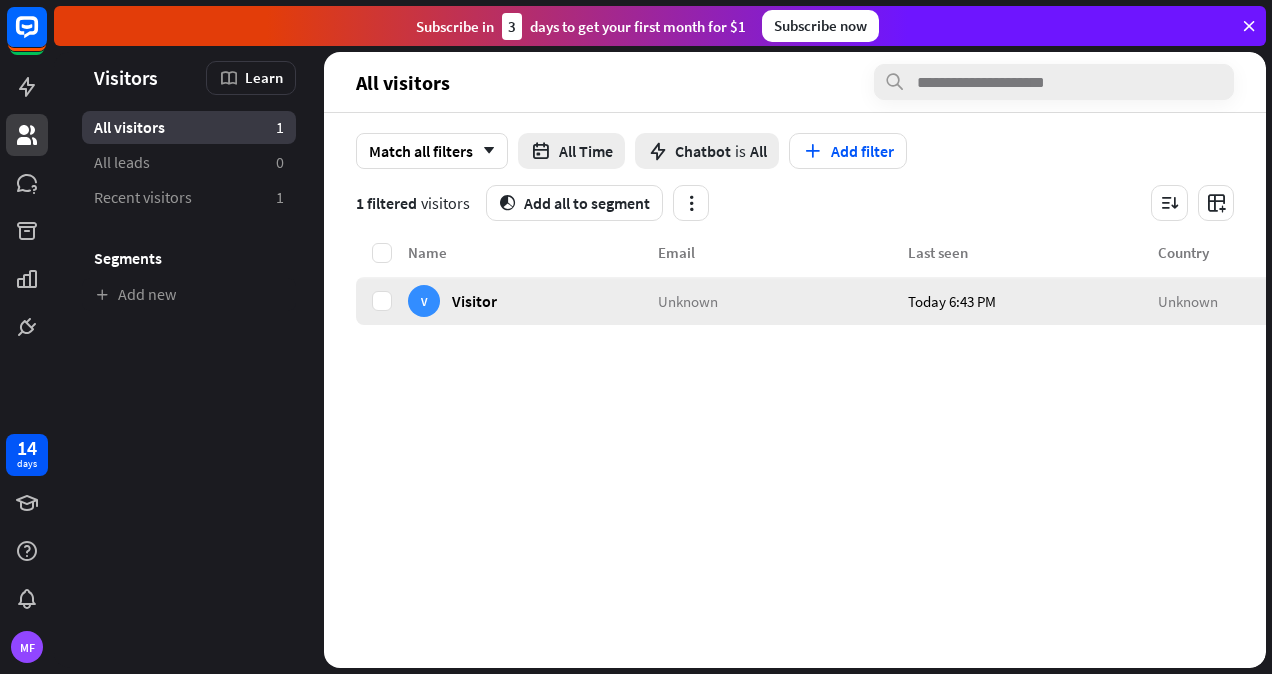 click on "Unknown" at bounding box center (783, 301) 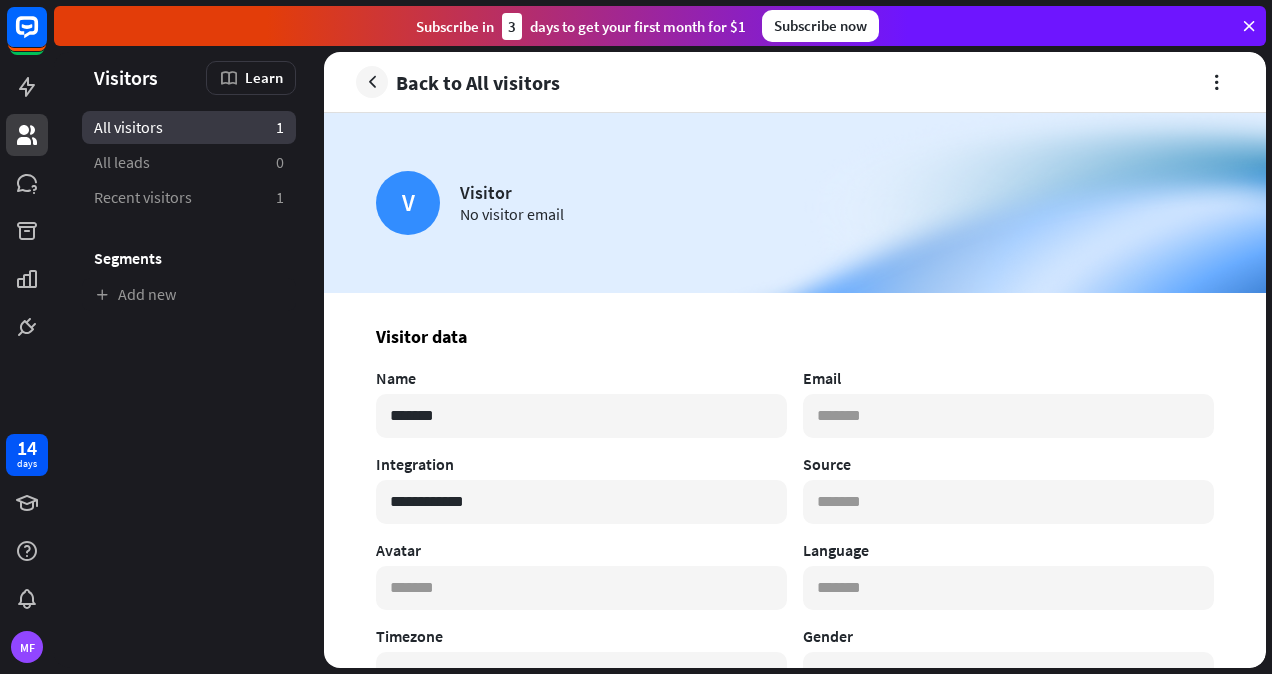 click on "All visitors
1" at bounding box center [189, 127] 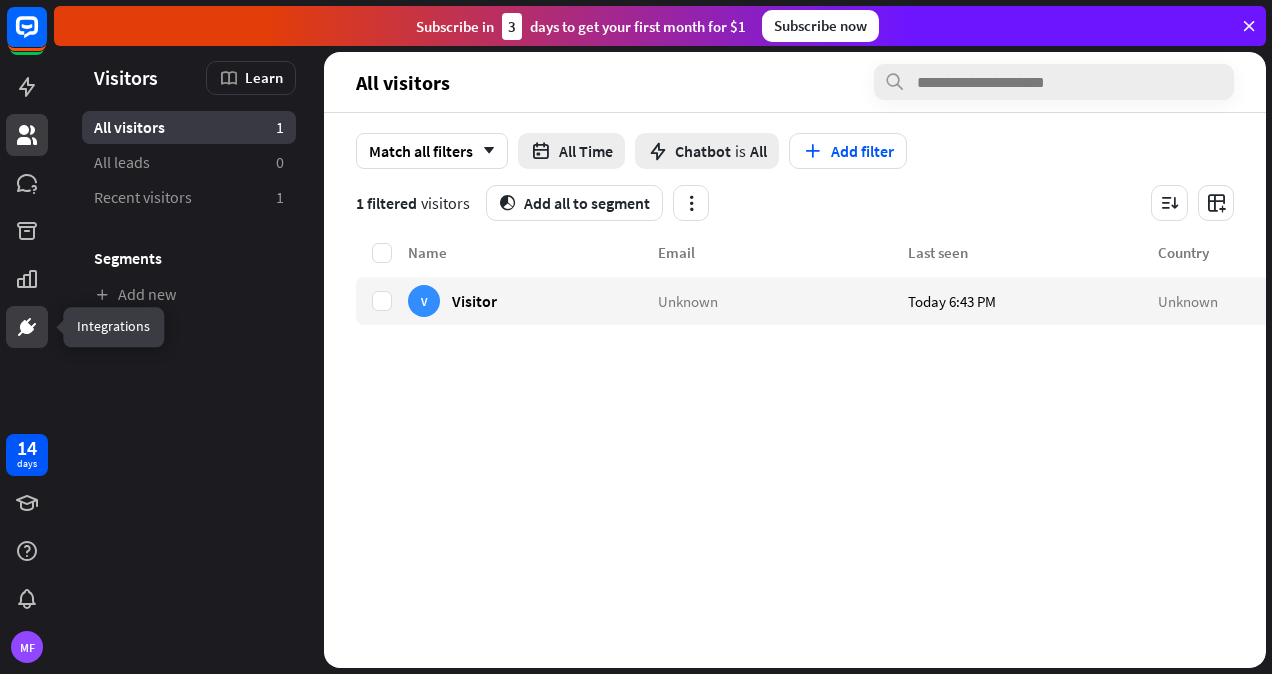 click 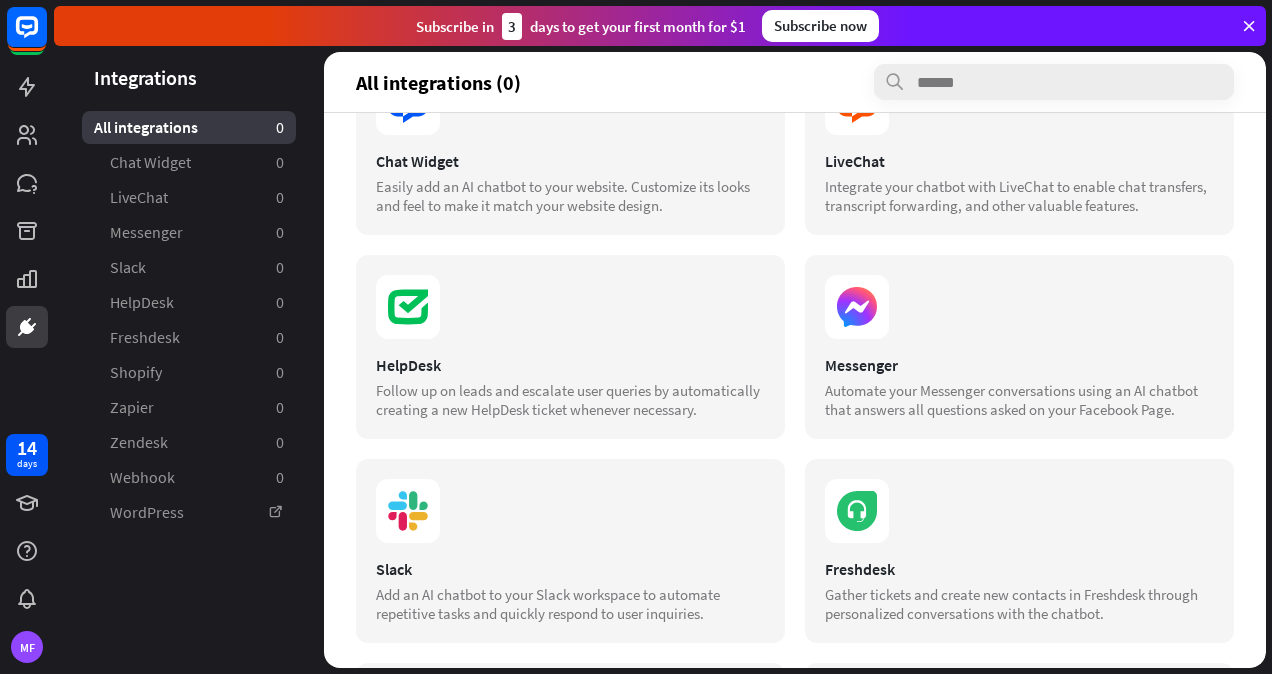 scroll, scrollTop: 0, scrollLeft: 0, axis: both 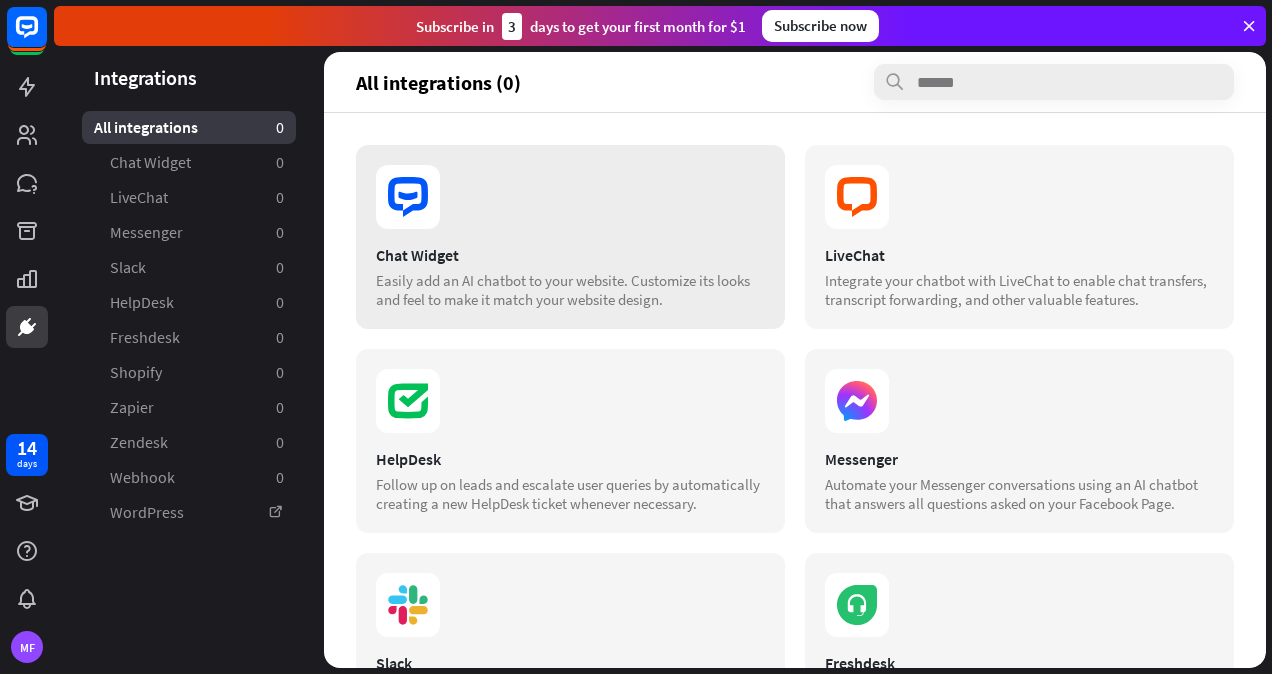 click 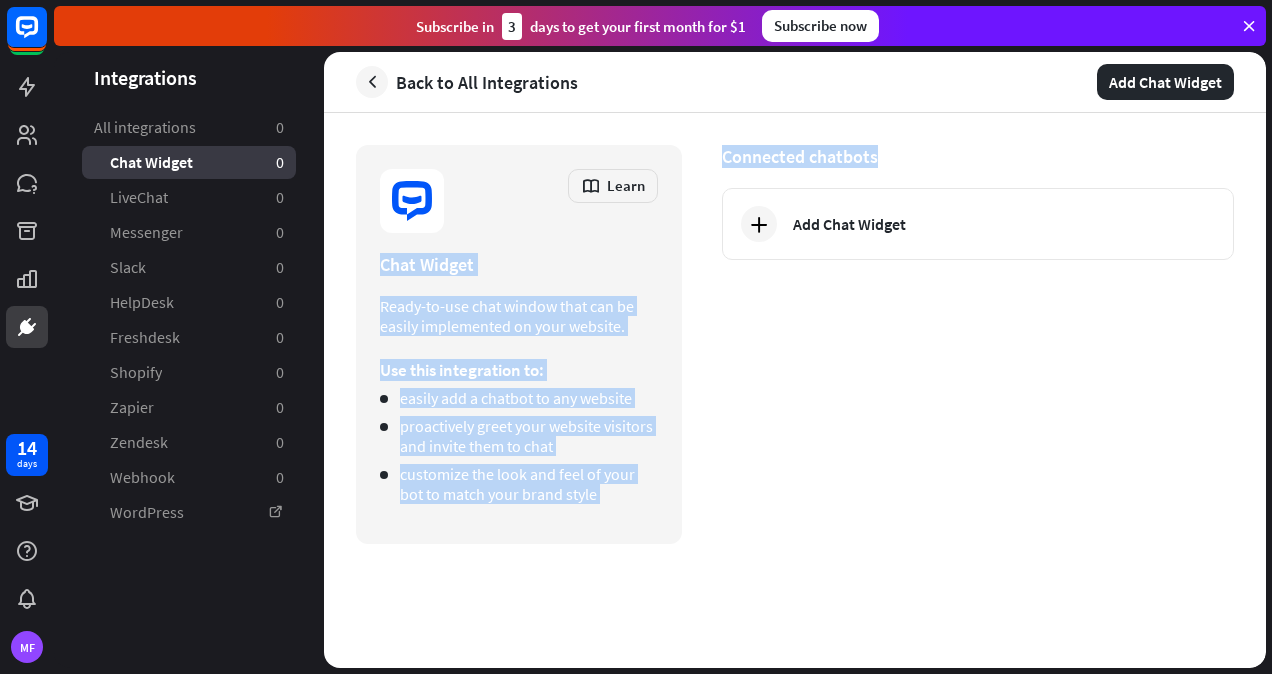 drag, startPoint x: 436, startPoint y: 218, endPoint x: 710, endPoint y: 199, distance: 274.65796 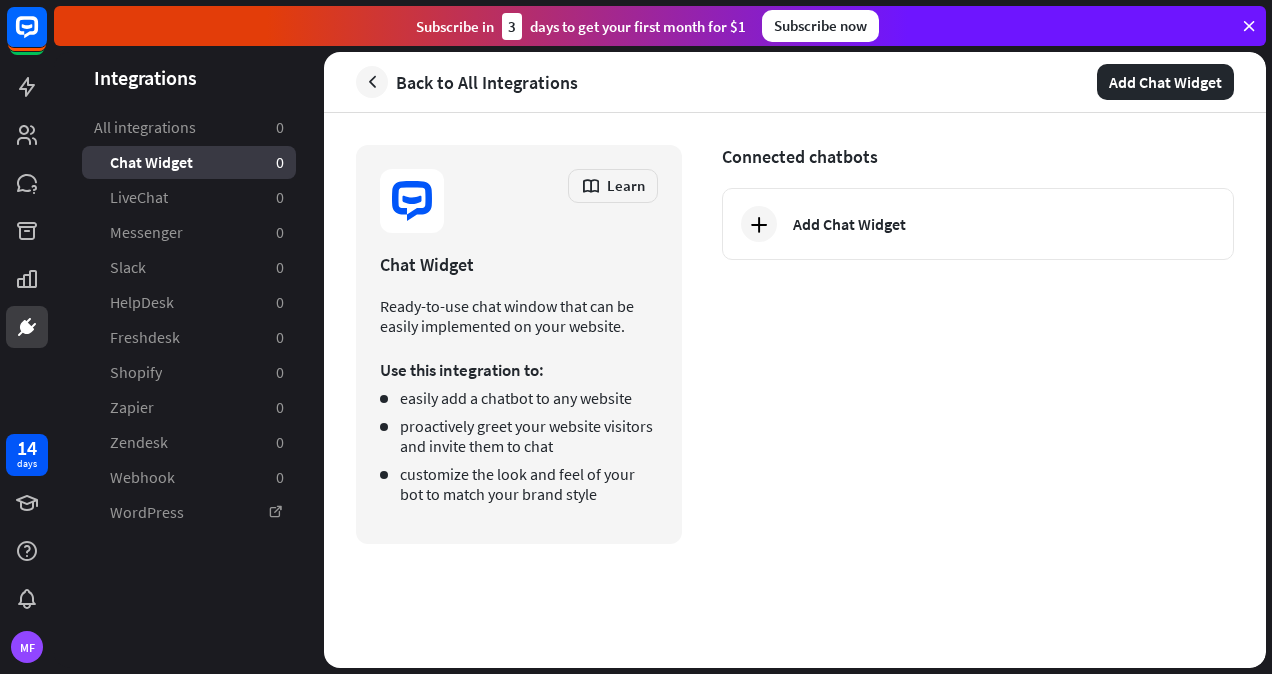 click on "Connected chatbots     Add Chat Widget" at bounding box center [978, 344] 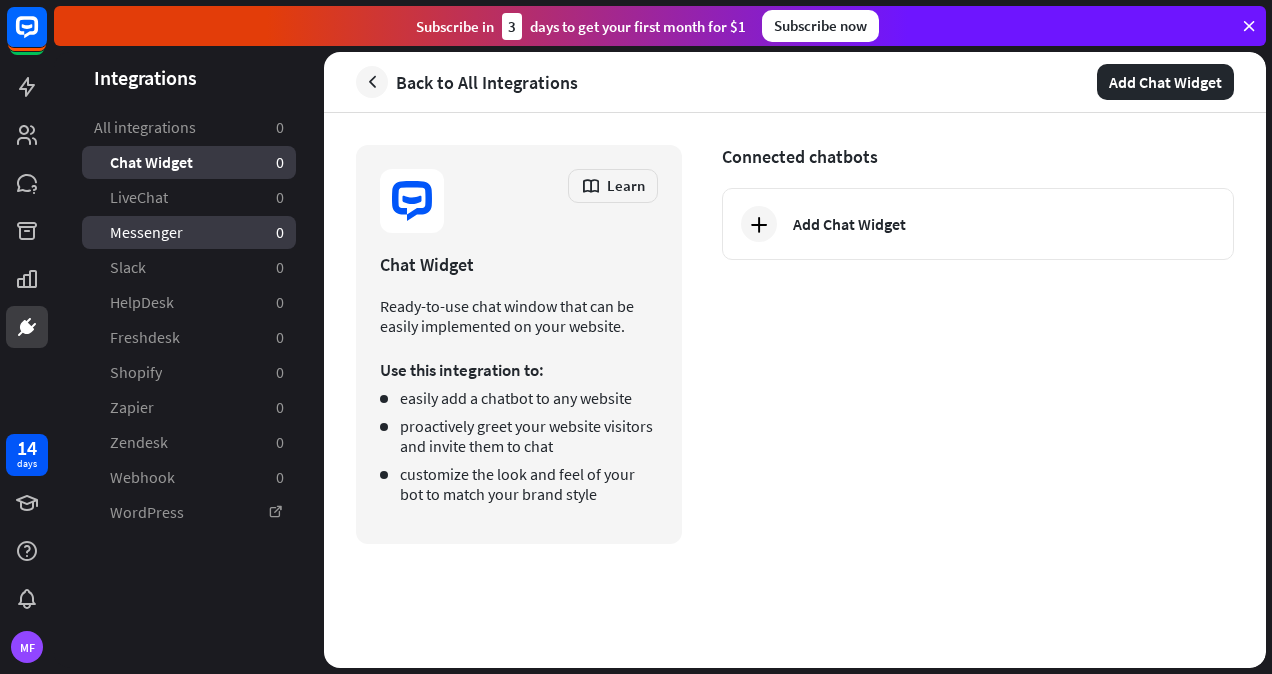 click on "Messenger
0" at bounding box center [189, 232] 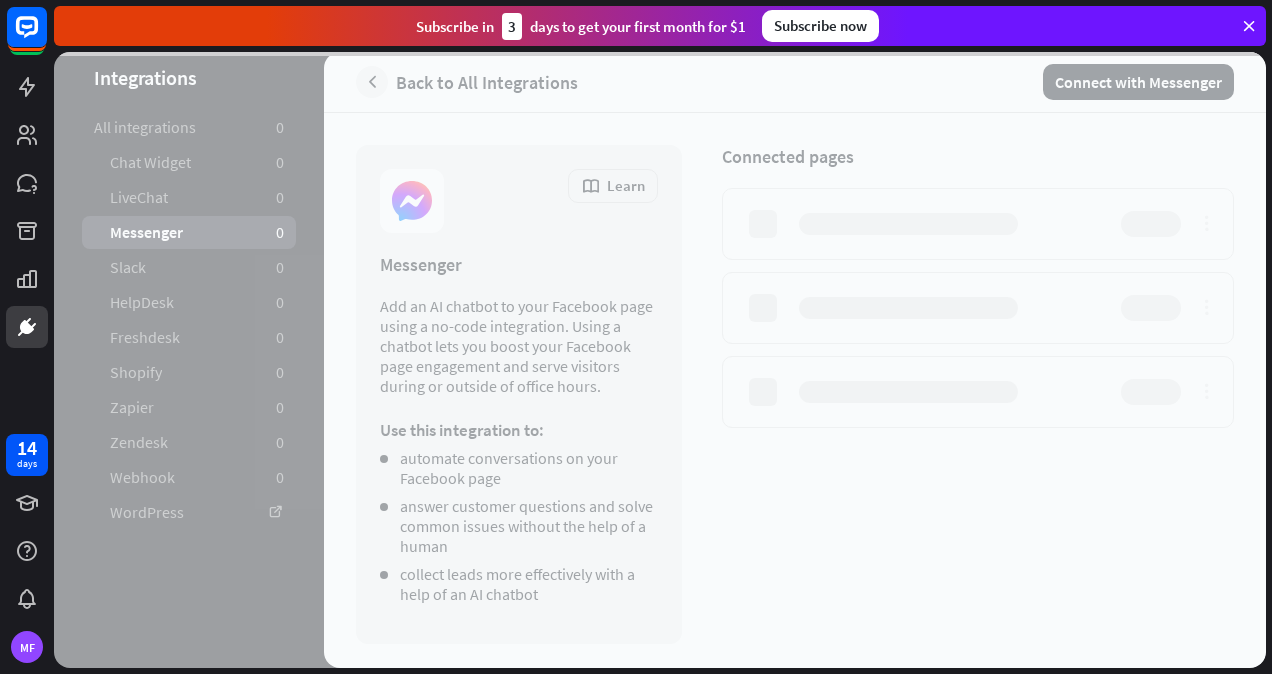 click at bounding box center (660, 360) 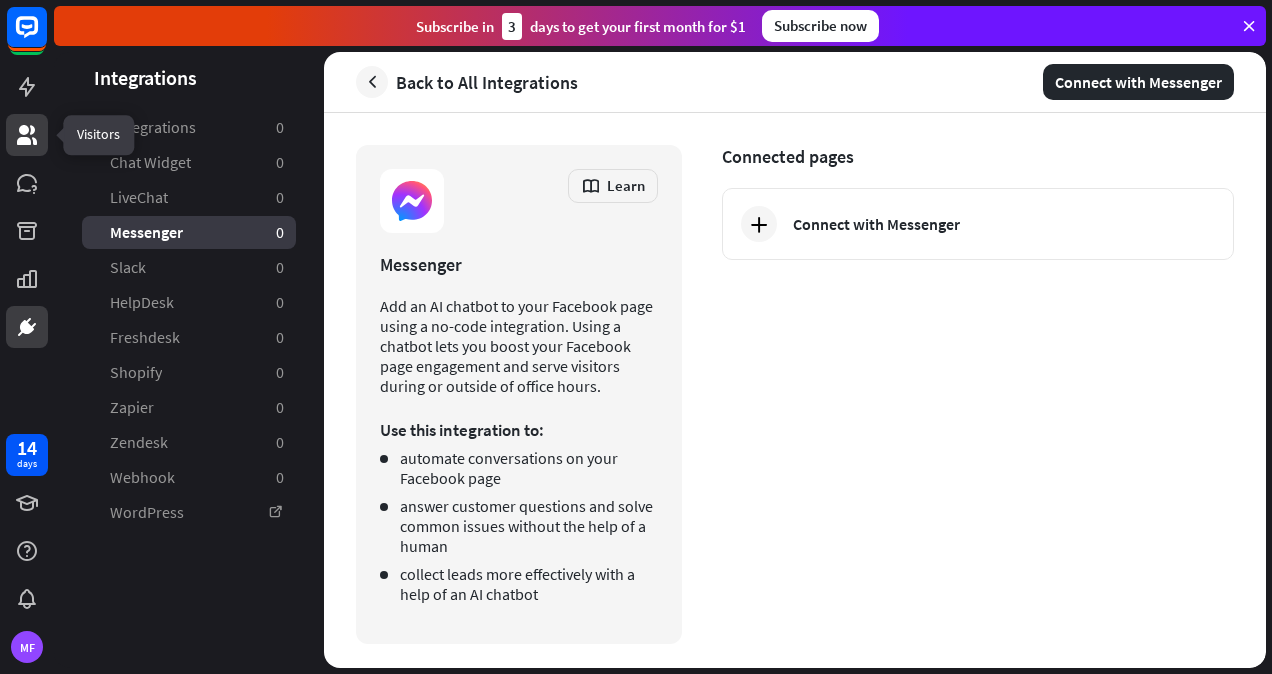 click at bounding box center (27, 135) 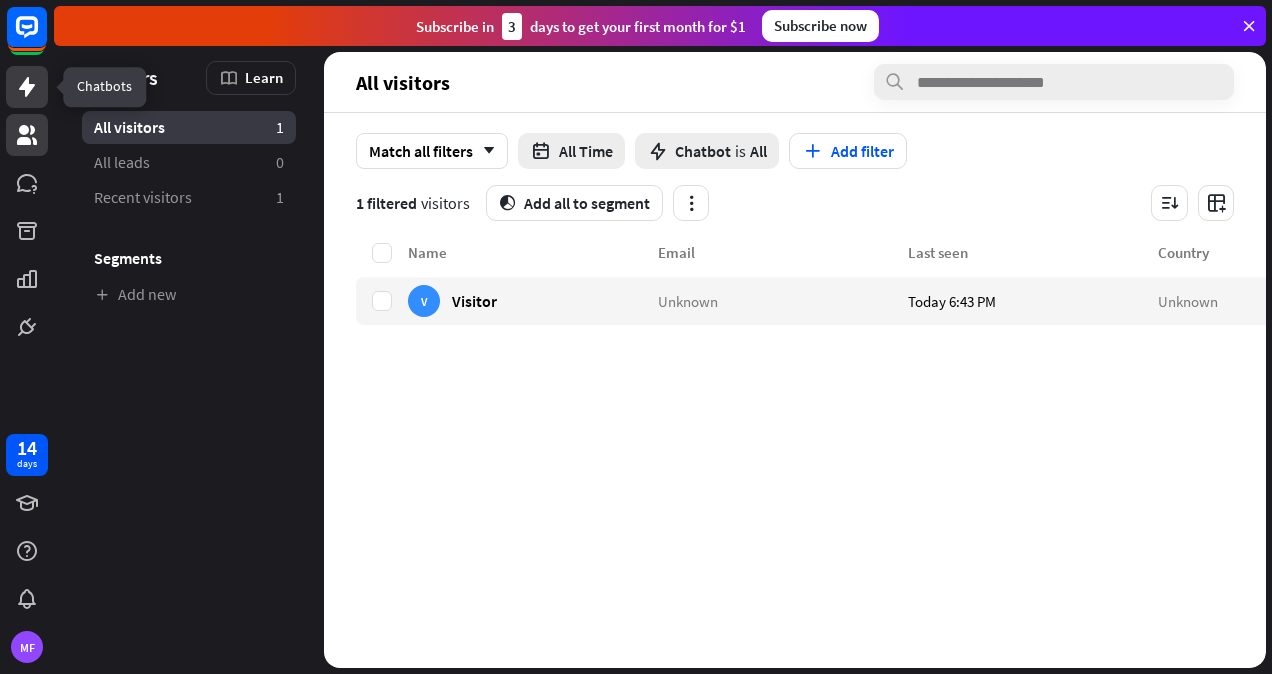 click 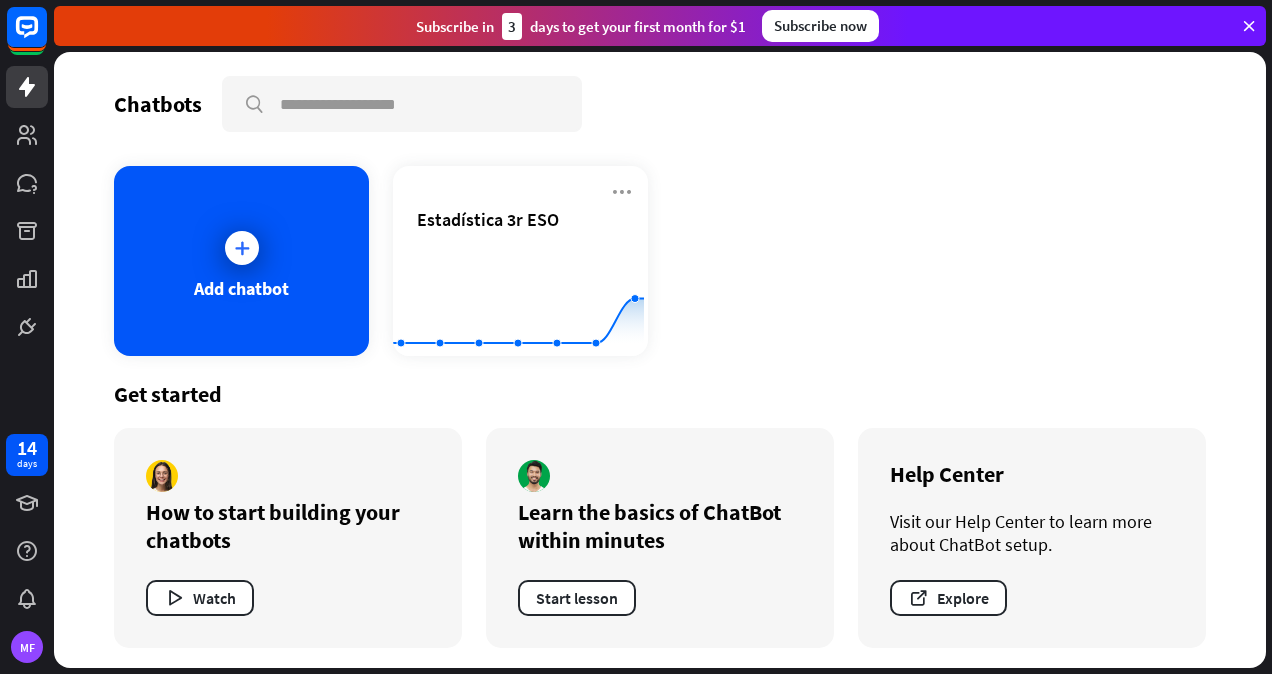 scroll, scrollTop: 4, scrollLeft: 0, axis: vertical 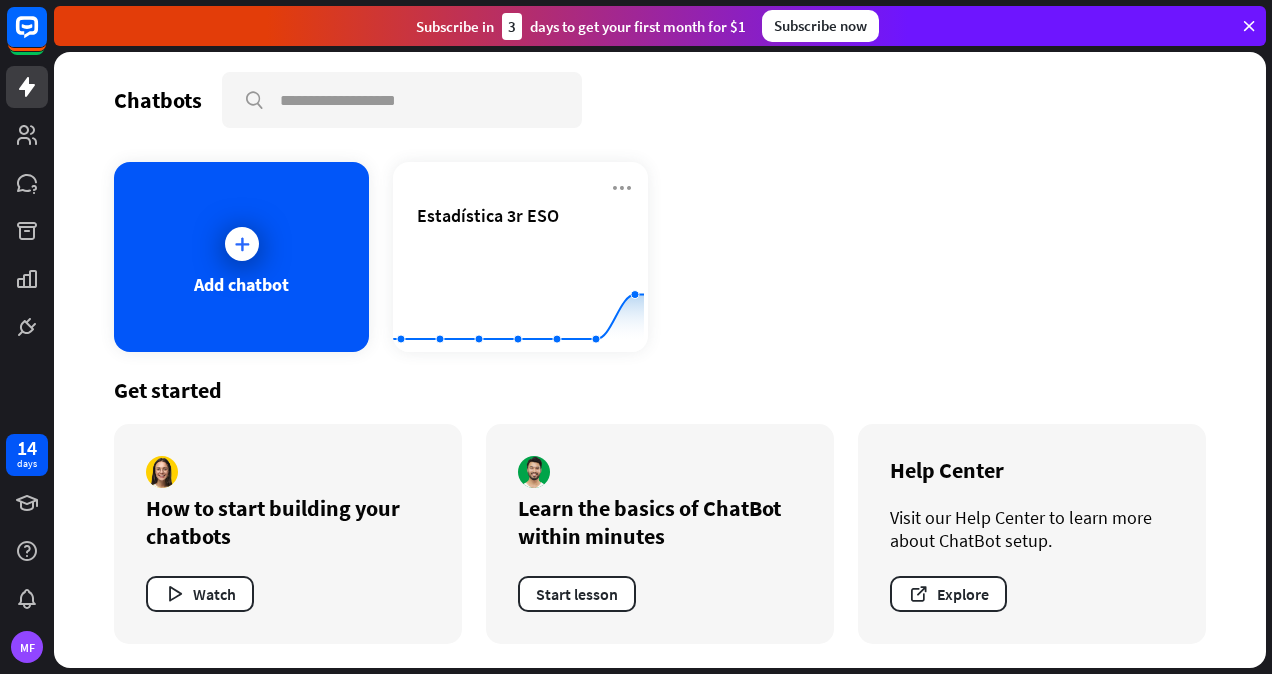 drag, startPoint x: 1250, startPoint y: 490, endPoint x: 1256, endPoint y: 672, distance: 182.09888 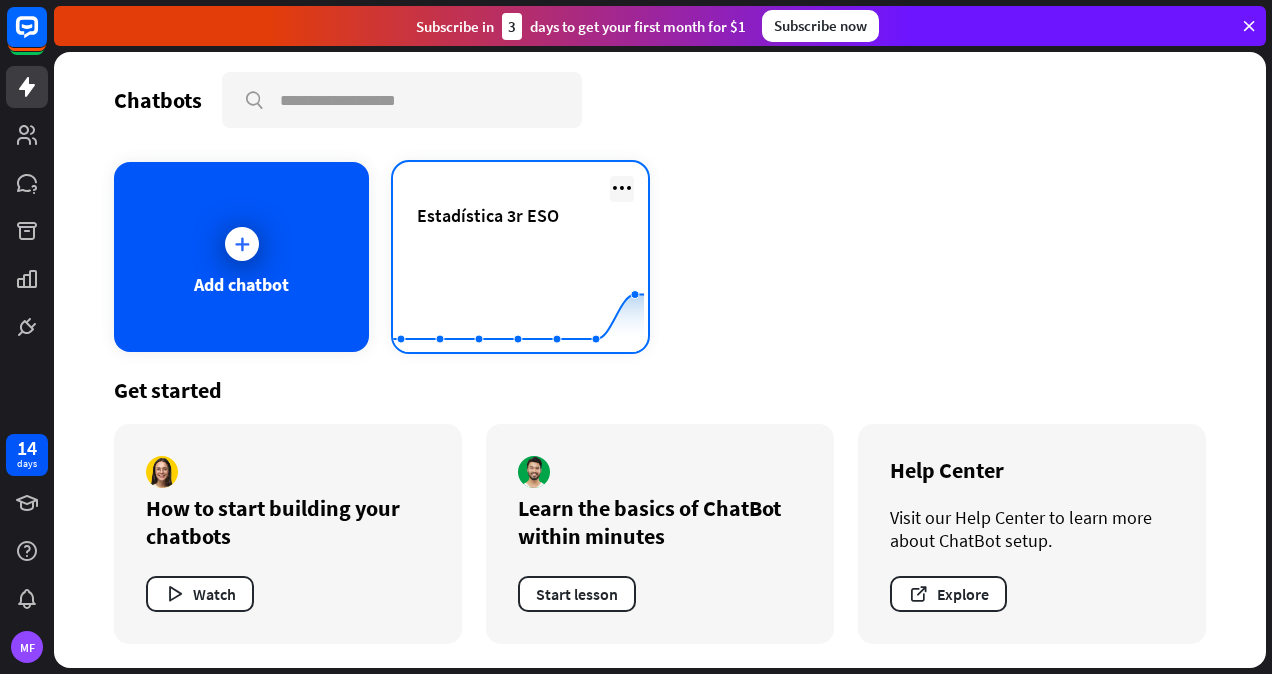 click at bounding box center (622, 188) 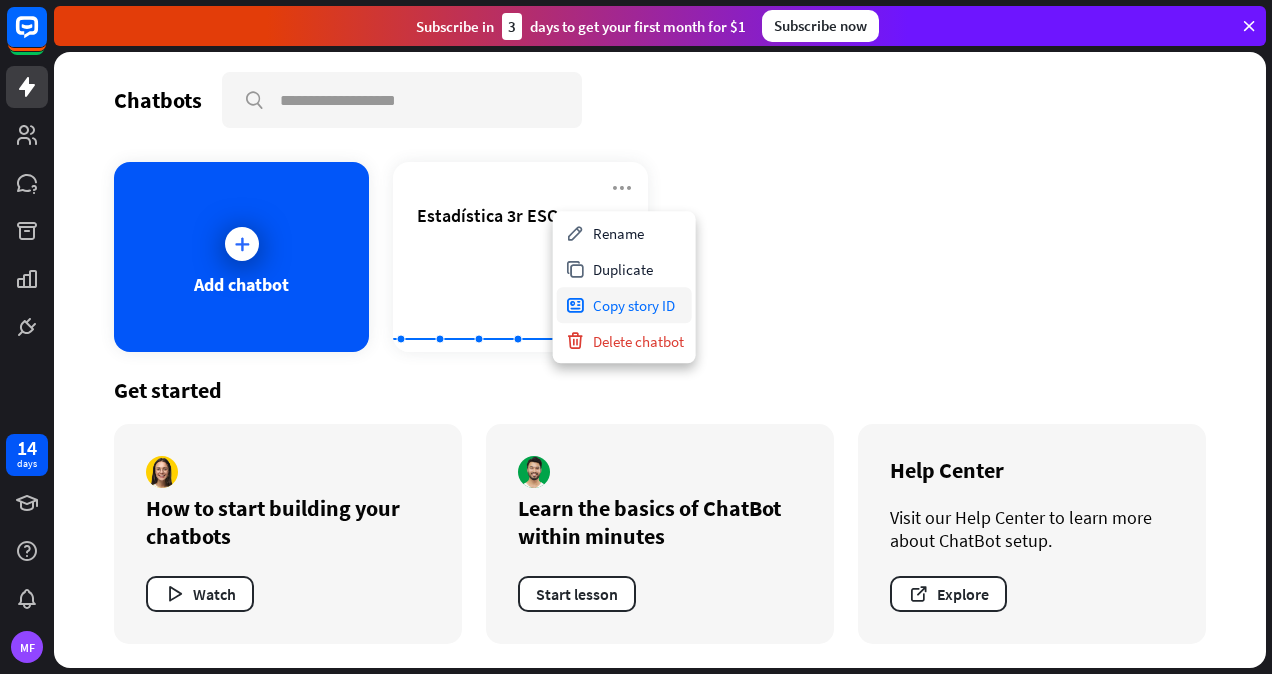 click on "Copy story ID" at bounding box center [624, 305] 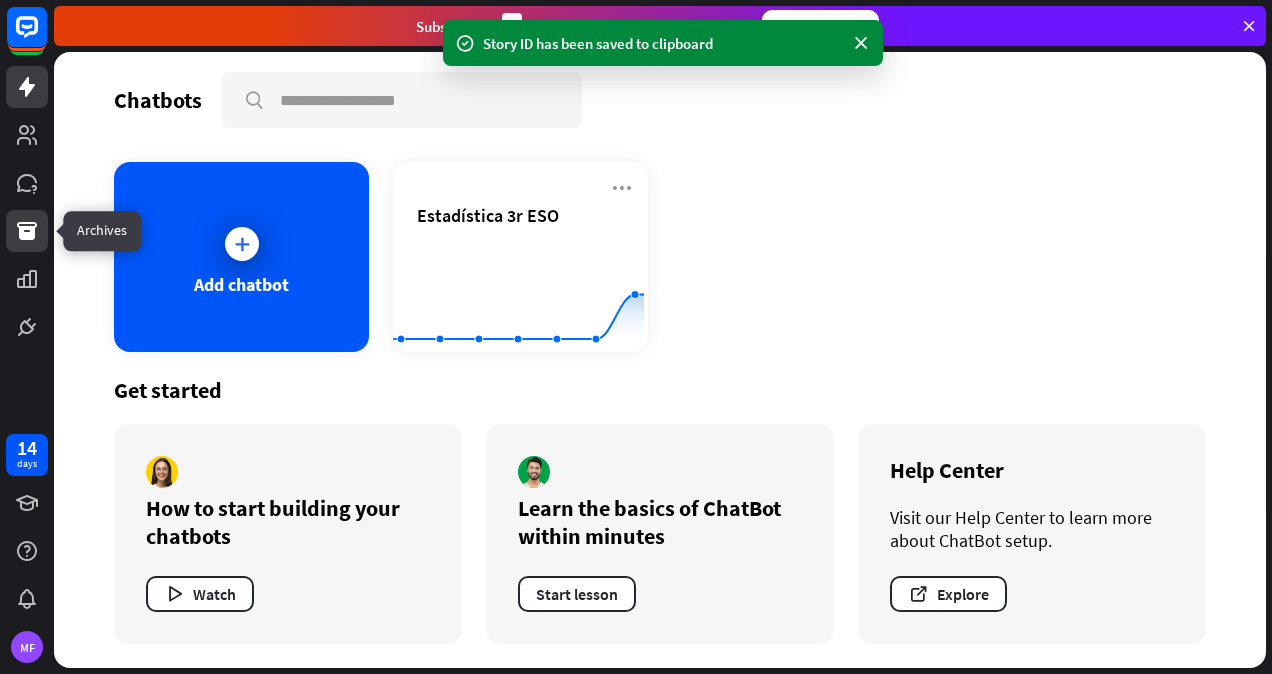 click 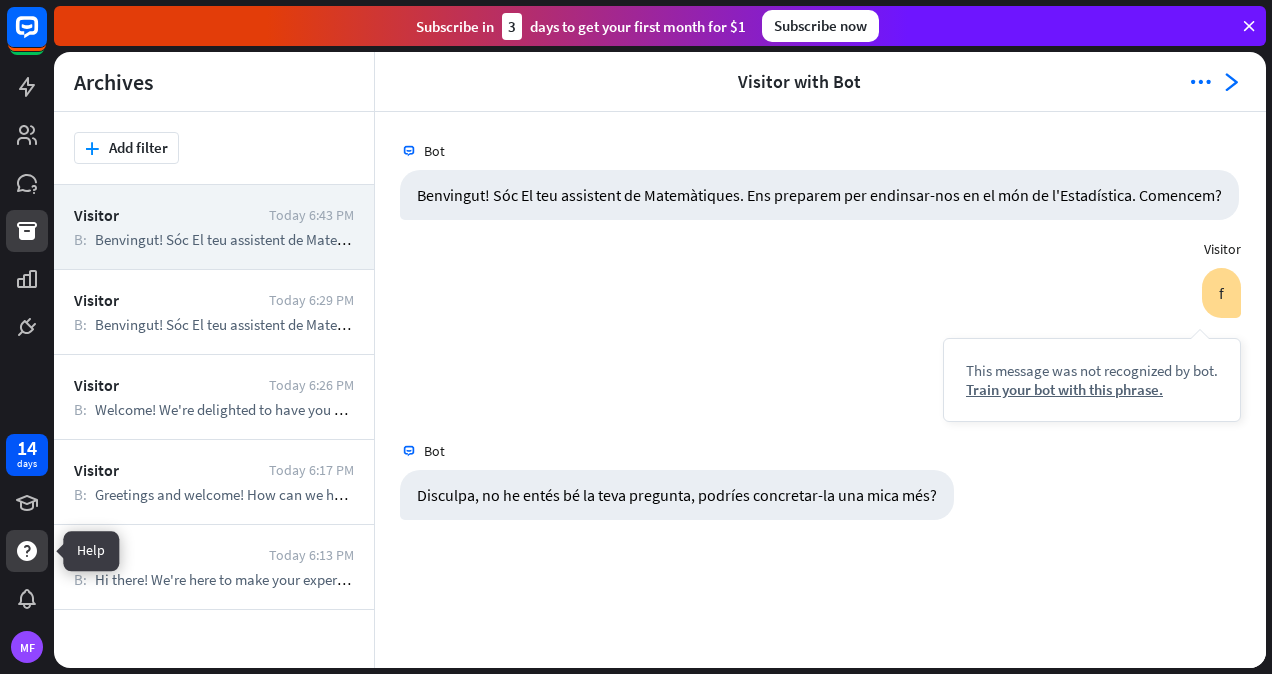 click 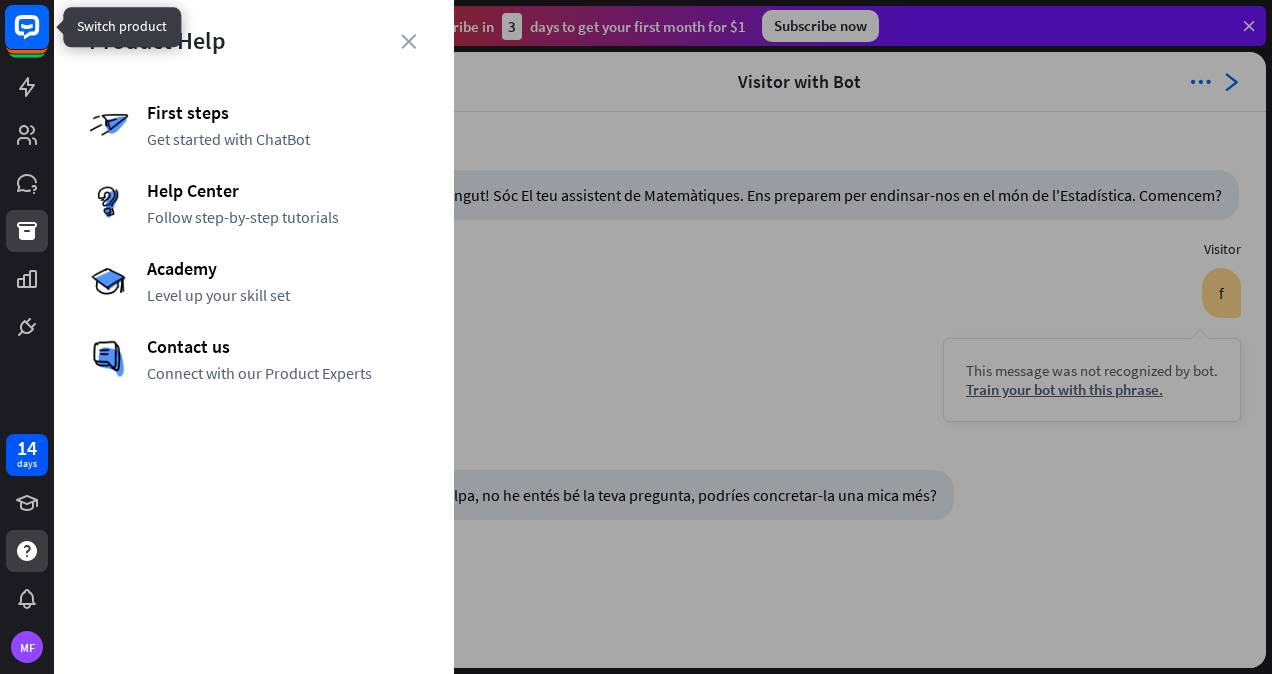 click 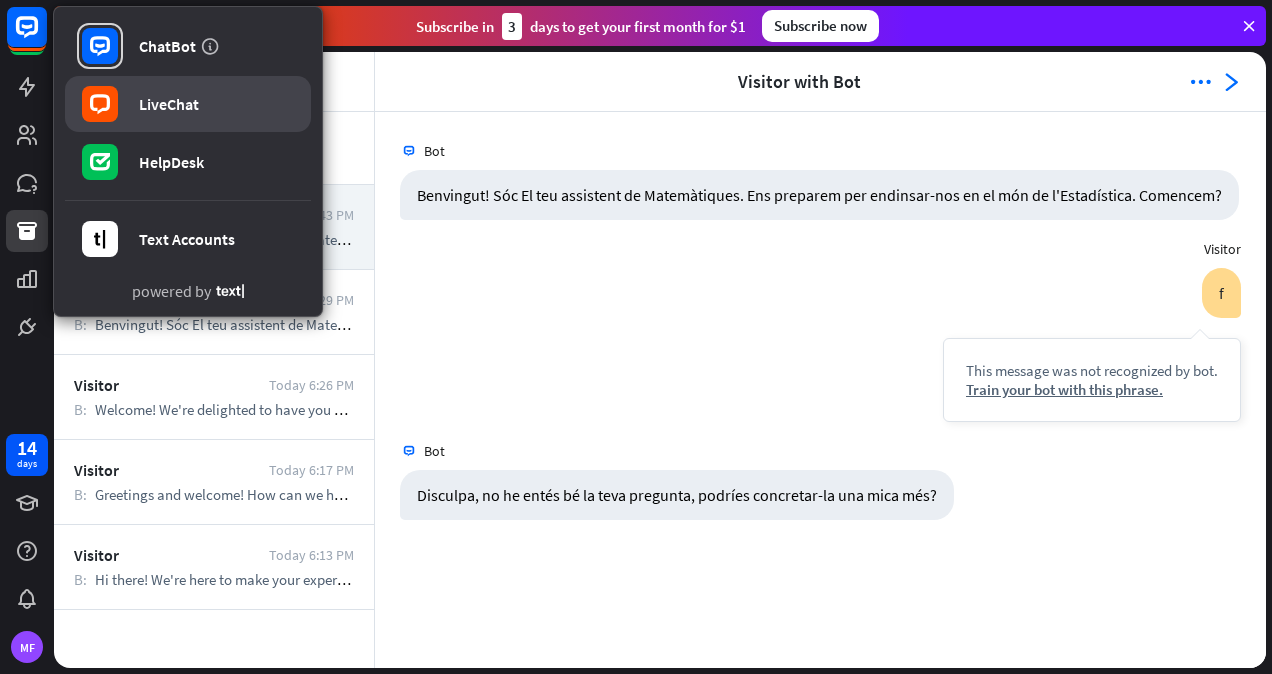 click on "LiveChat" at bounding box center (169, 104) 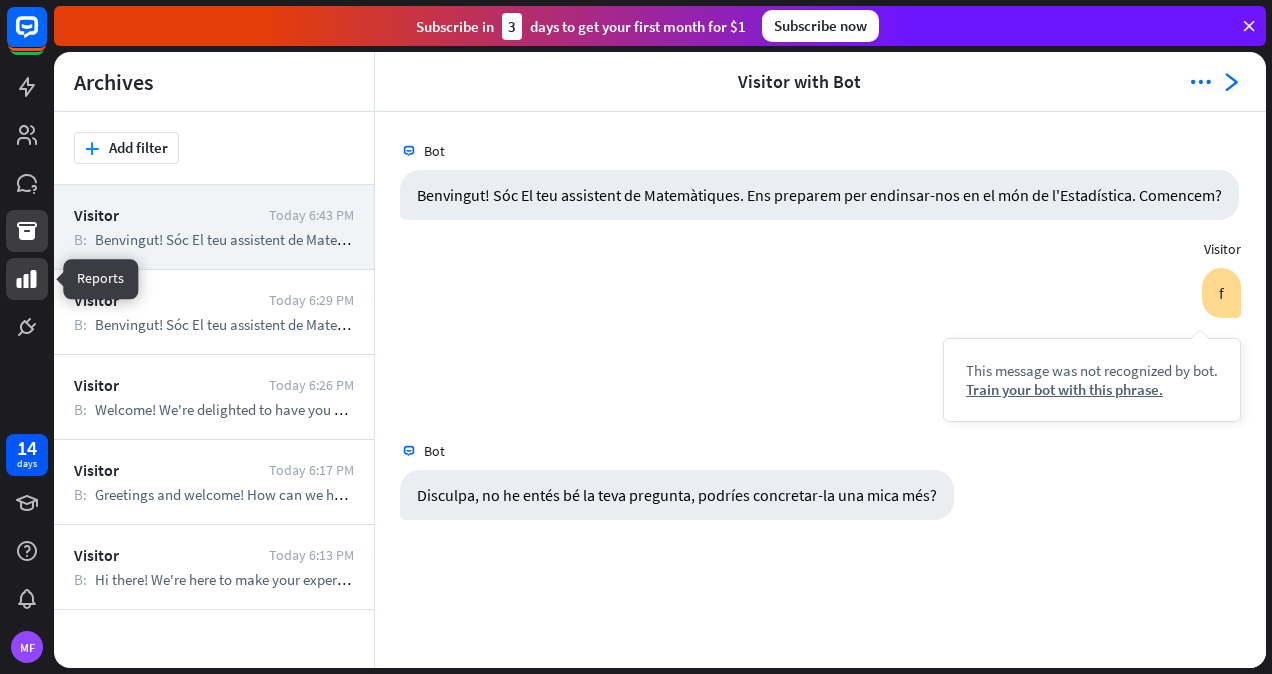 click 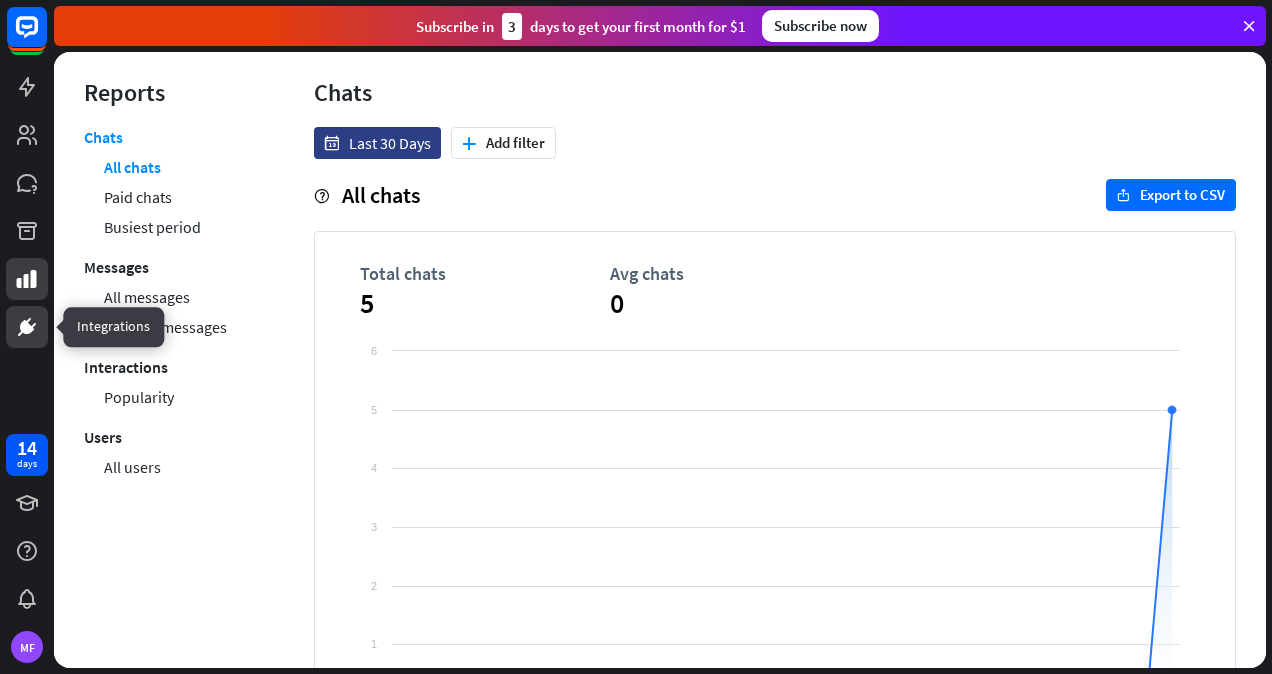 click at bounding box center [27, 327] 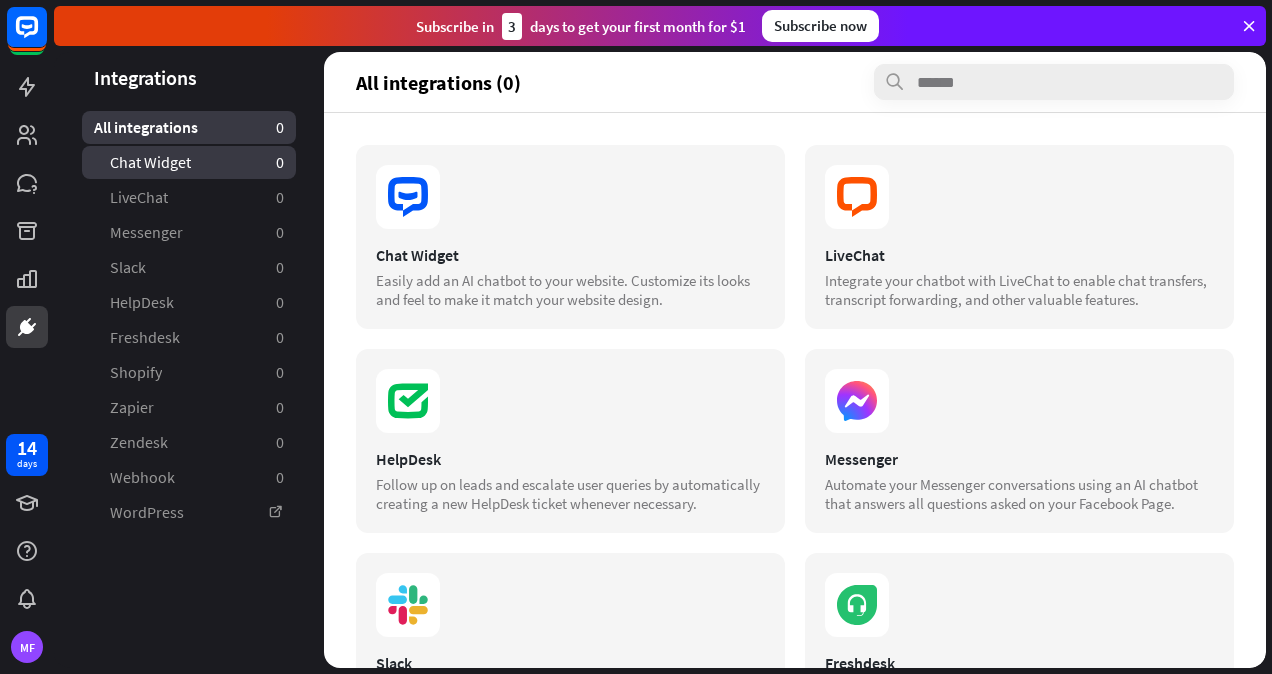click on "Chat Widget
0" at bounding box center (189, 162) 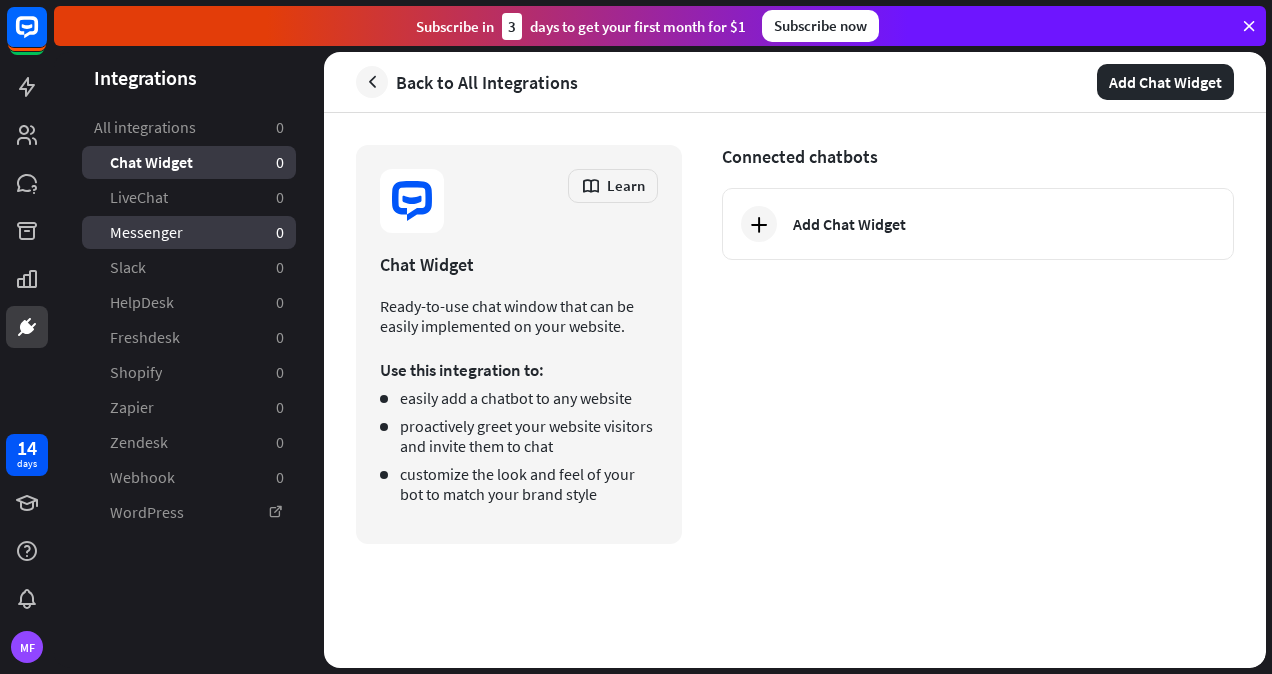 click on "Messenger
0" at bounding box center [189, 232] 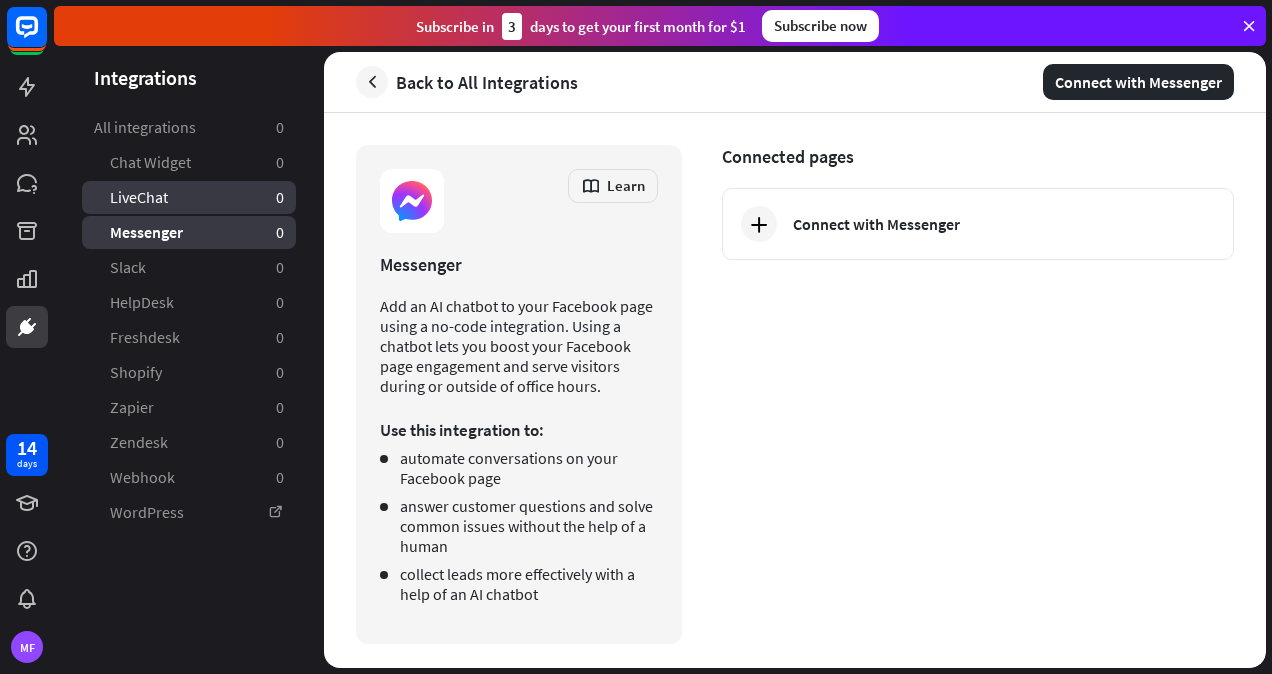 click on "LiveChat
0" at bounding box center (189, 197) 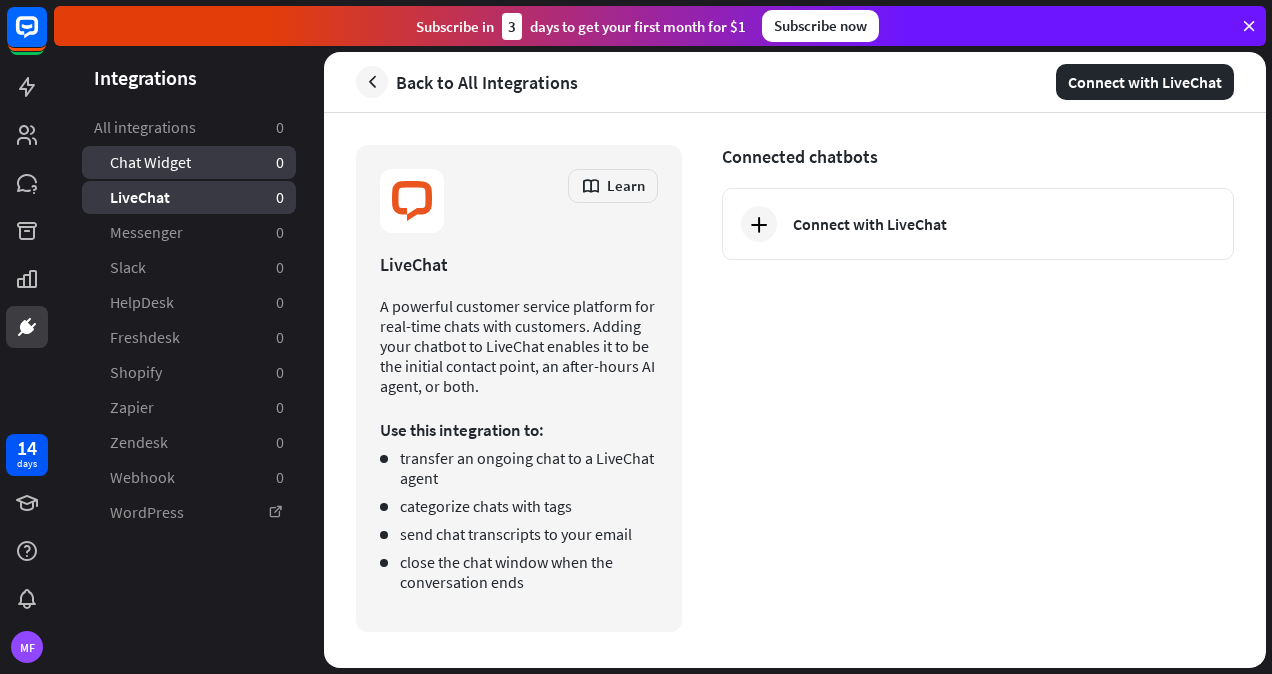 click on "Chat Widget" at bounding box center [150, 162] 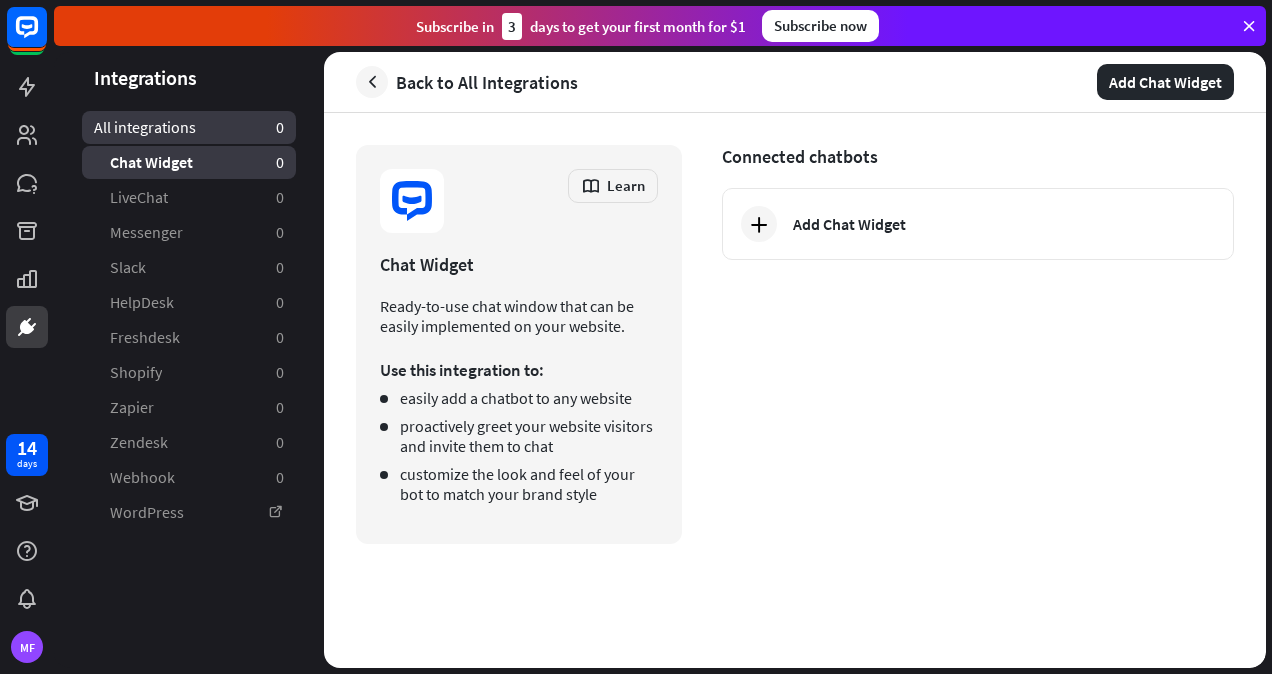 click on "All integrations
0" at bounding box center [189, 127] 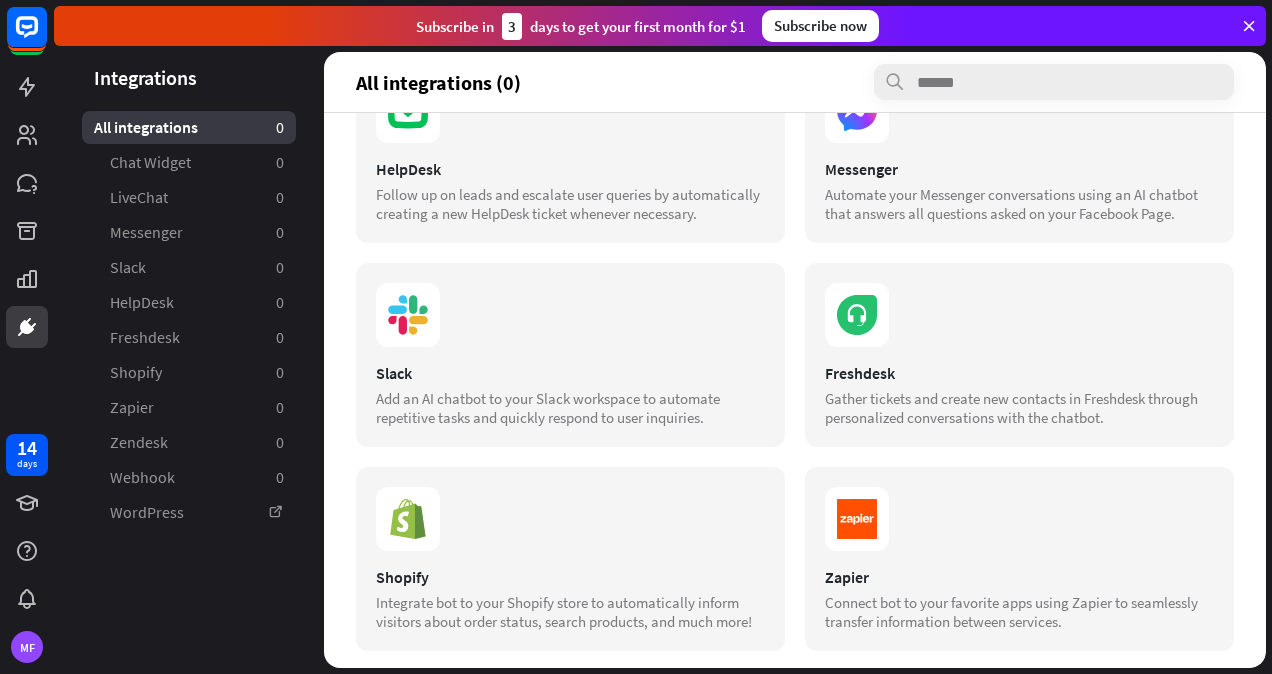 scroll, scrollTop: 277, scrollLeft: 0, axis: vertical 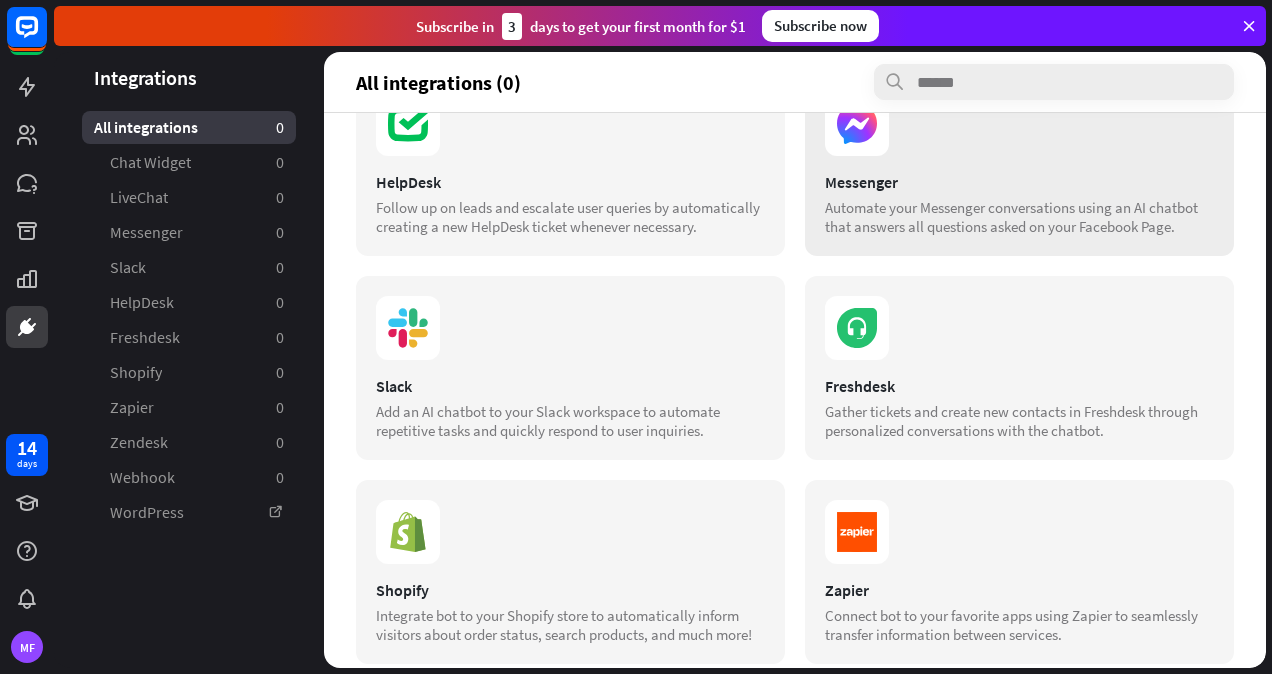 click on "Automate your Messenger conversations using an AI chatbot that answers all questions asked on your Facebook Page." at bounding box center [1019, 217] 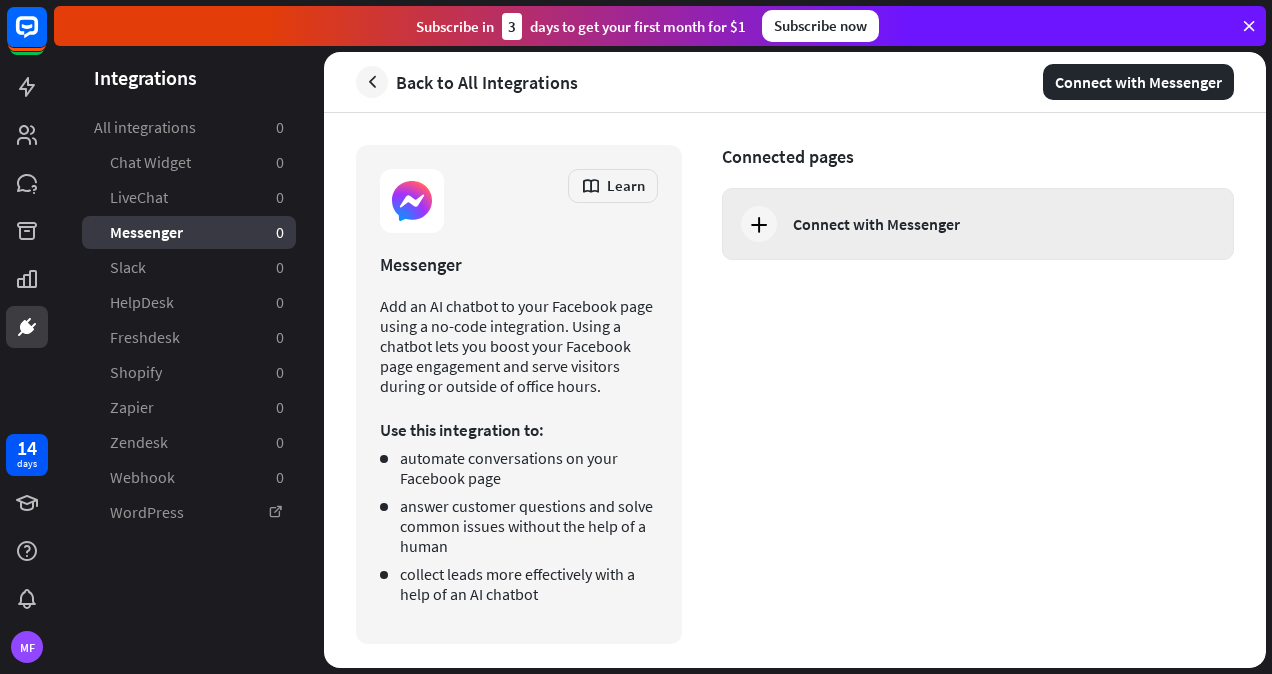 click on "Connect with Messenger" at bounding box center [876, 224] 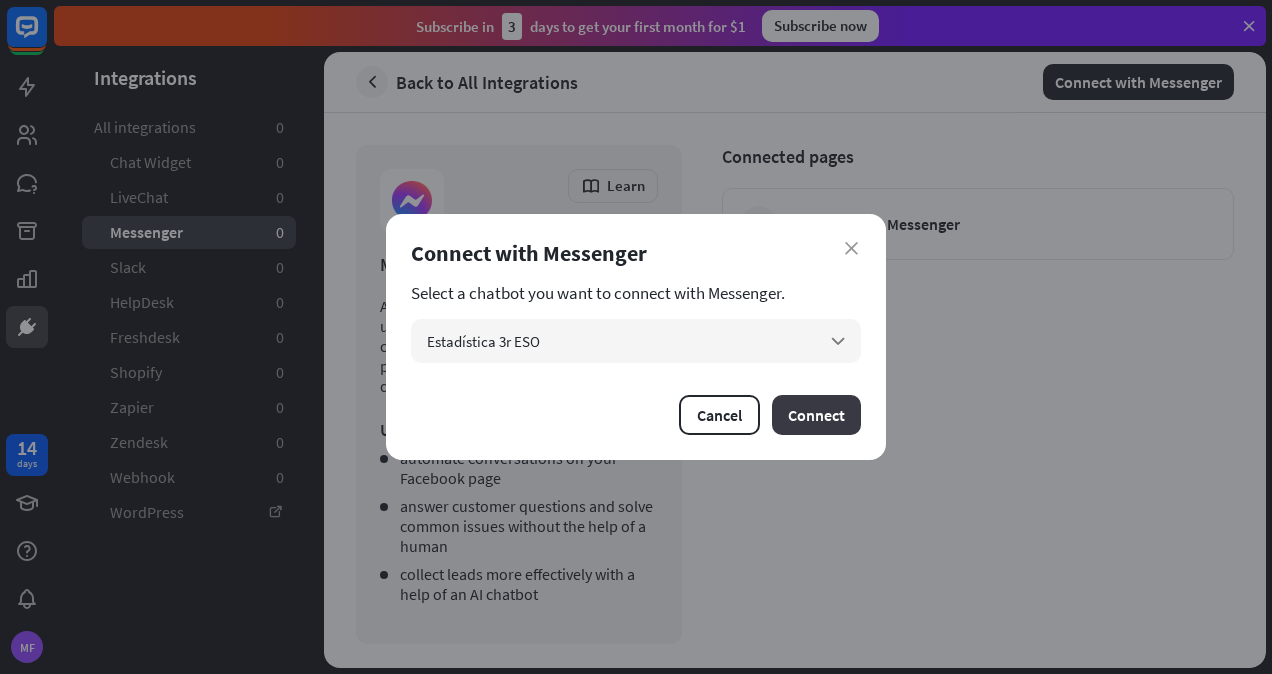 click on "Connect" at bounding box center [816, 415] 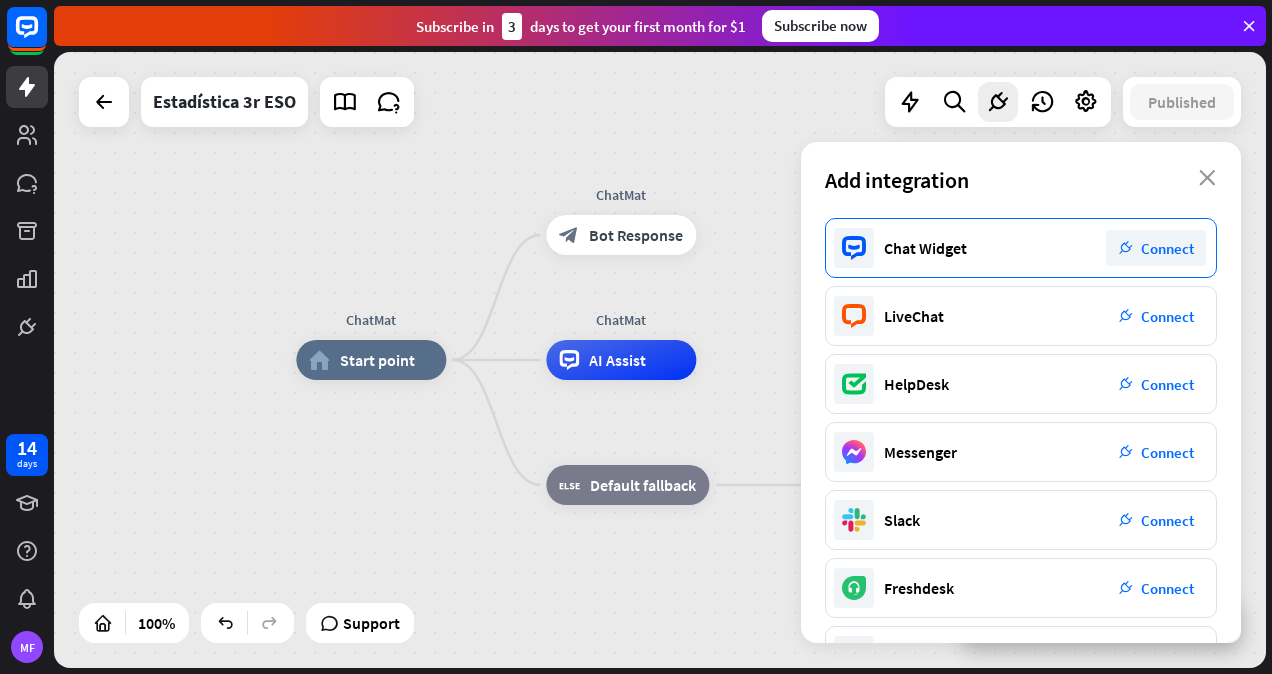 click on "plug_integration   Connect" at bounding box center (1156, 248) 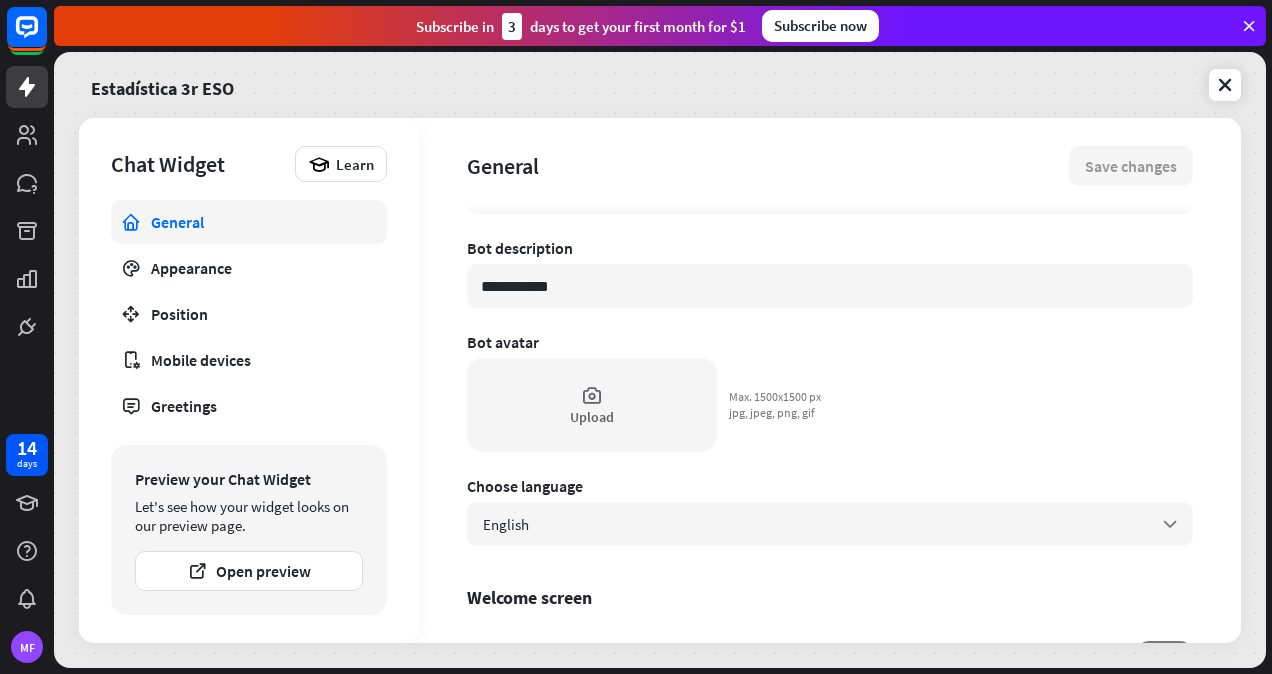 scroll, scrollTop: 0, scrollLeft: 0, axis: both 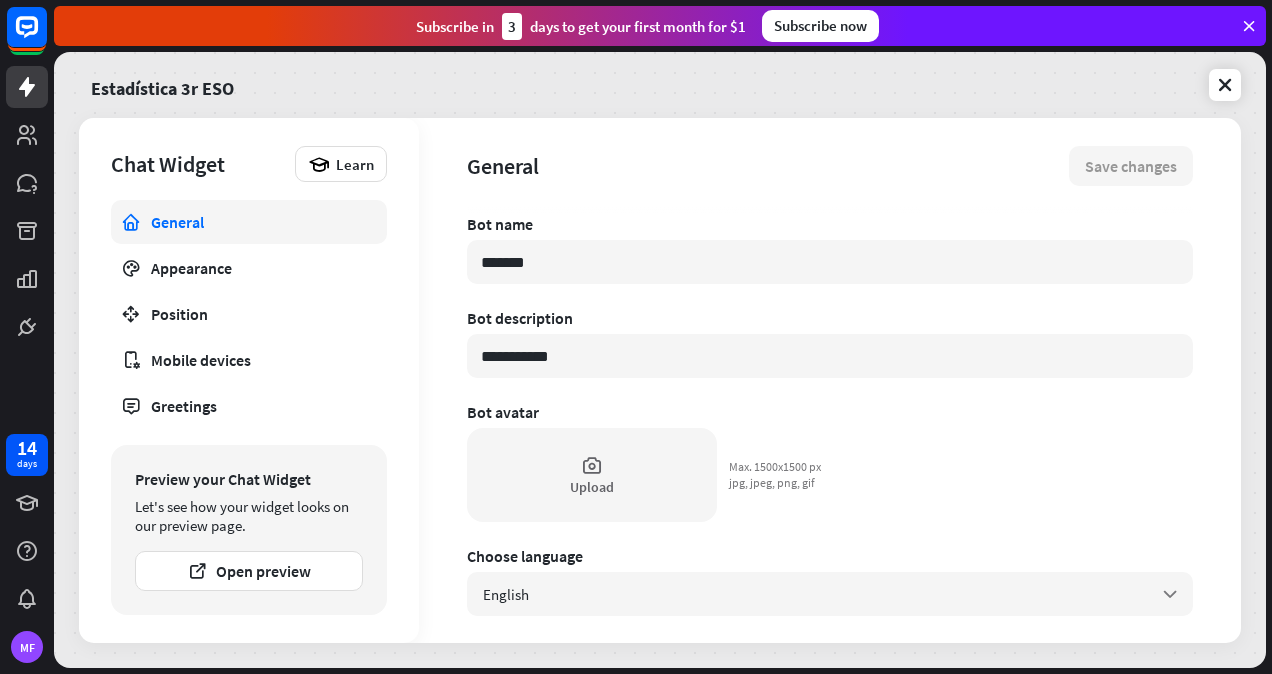 type on "*" 